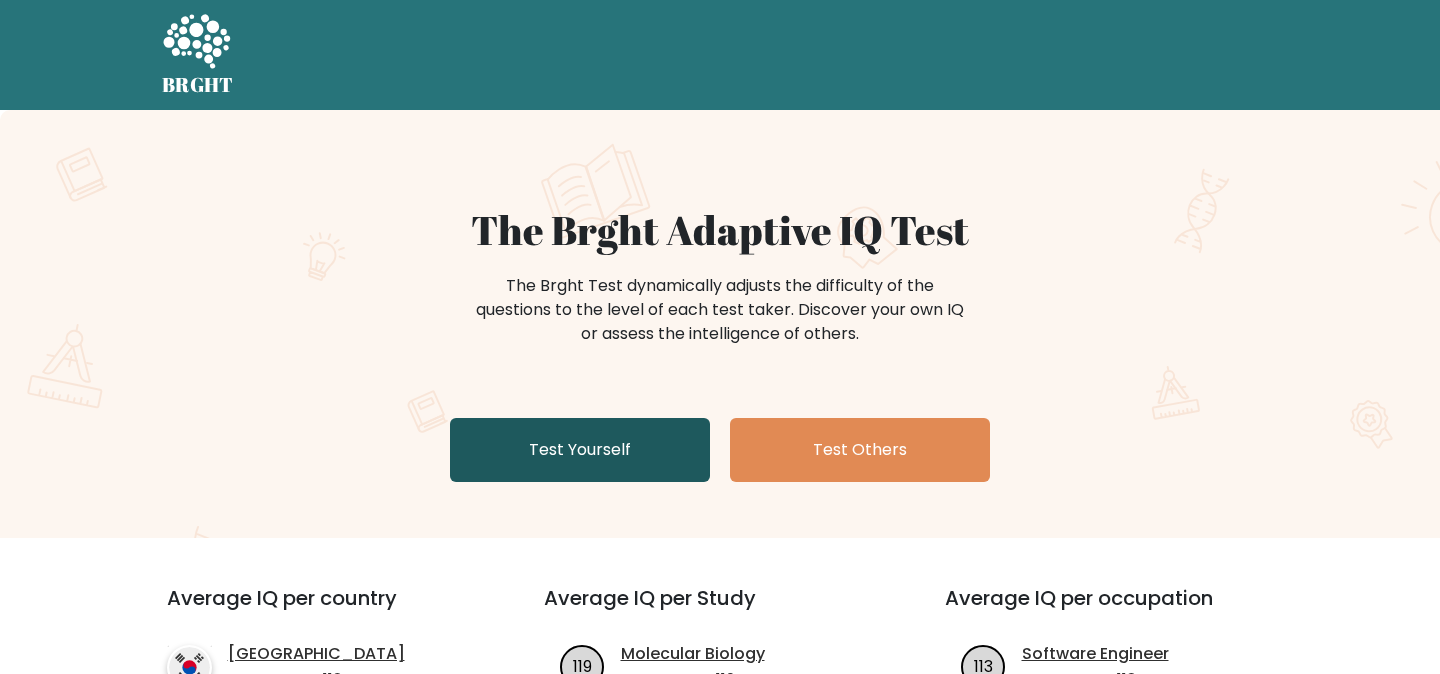 scroll, scrollTop: 0, scrollLeft: 0, axis: both 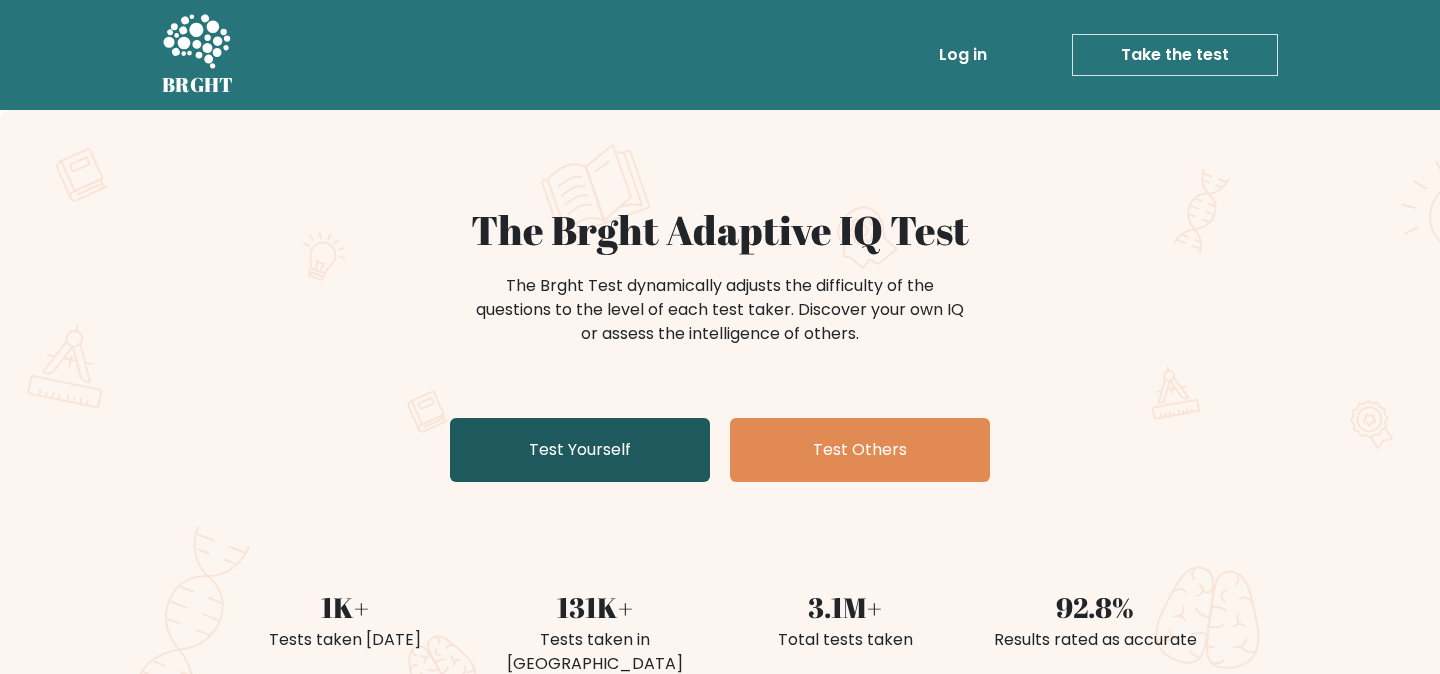 click on "Test Yourself" at bounding box center [580, 450] 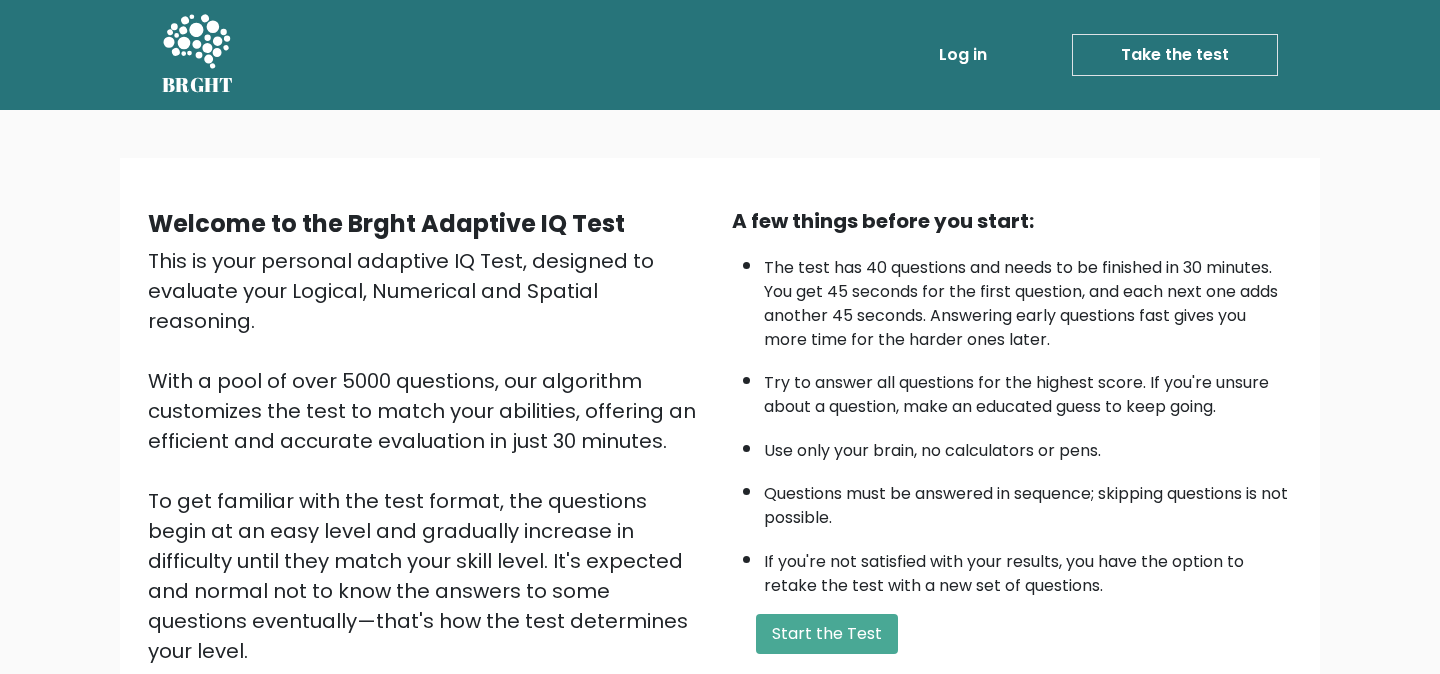 scroll, scrollTop: 242, scrollLeft: 0, axis: vertical 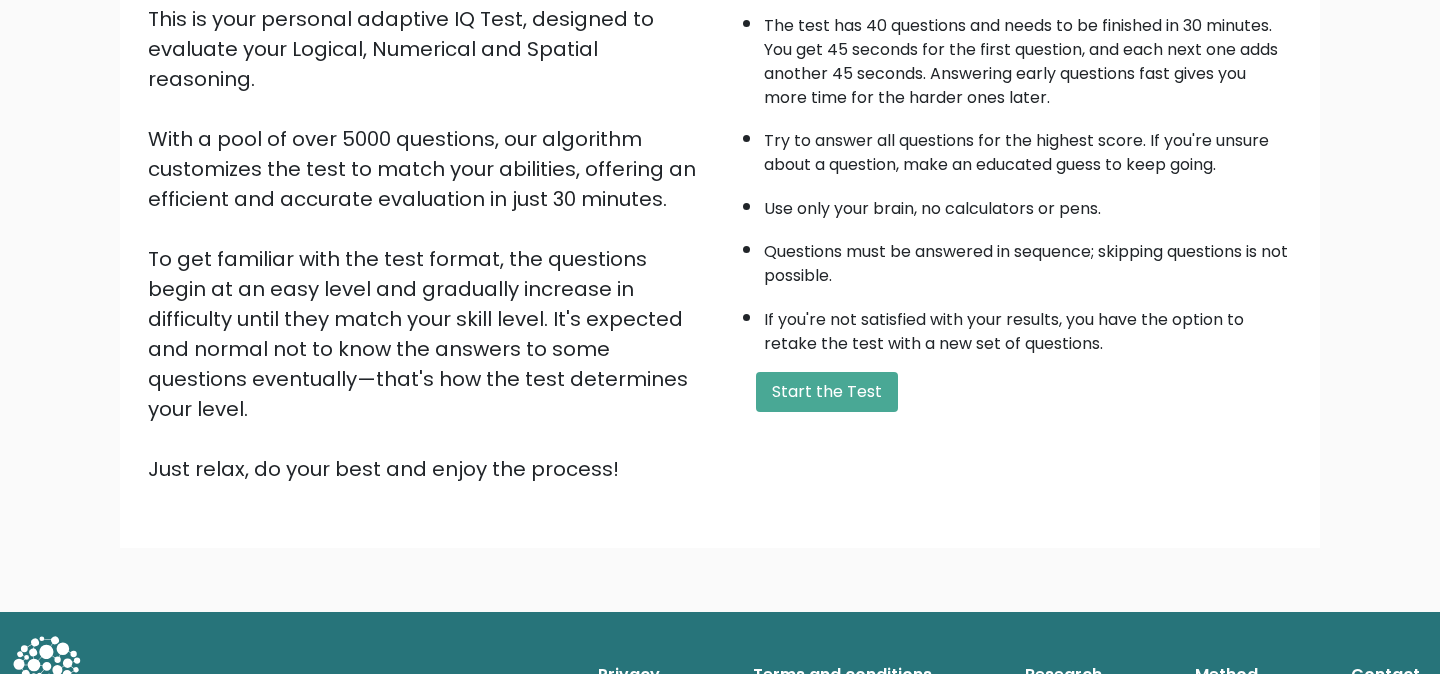 click on "A few things before you start:
The test has 40 questions and needs to be finished in 30 minutes. You get 45 seconds for the first question, and each next one adds another 45 seconds. Answering early questions fast gives you more time for the harder ones later.
Try to answer all questions for the highest score. If you're unsure about a question, make an educated guess to keep going.
Use only your brain, no calculators or pens.
Questions must be answered in sequence; skipping questions is not possible.
If you're not satisfied with your results, you have the option to retake the test with a new set of questions.
Start the Test" at bounding box center (1012, 224) 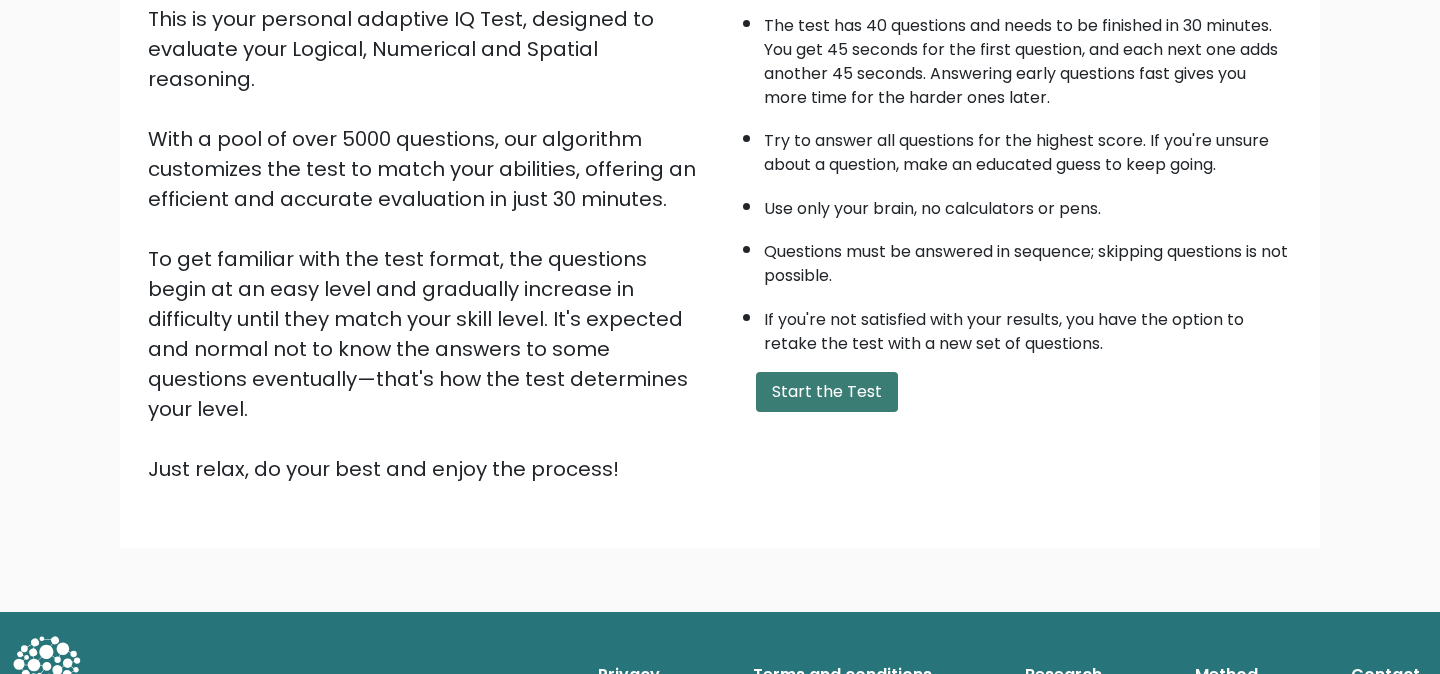 click on "Start the Test" at bounding box center (827, 392) 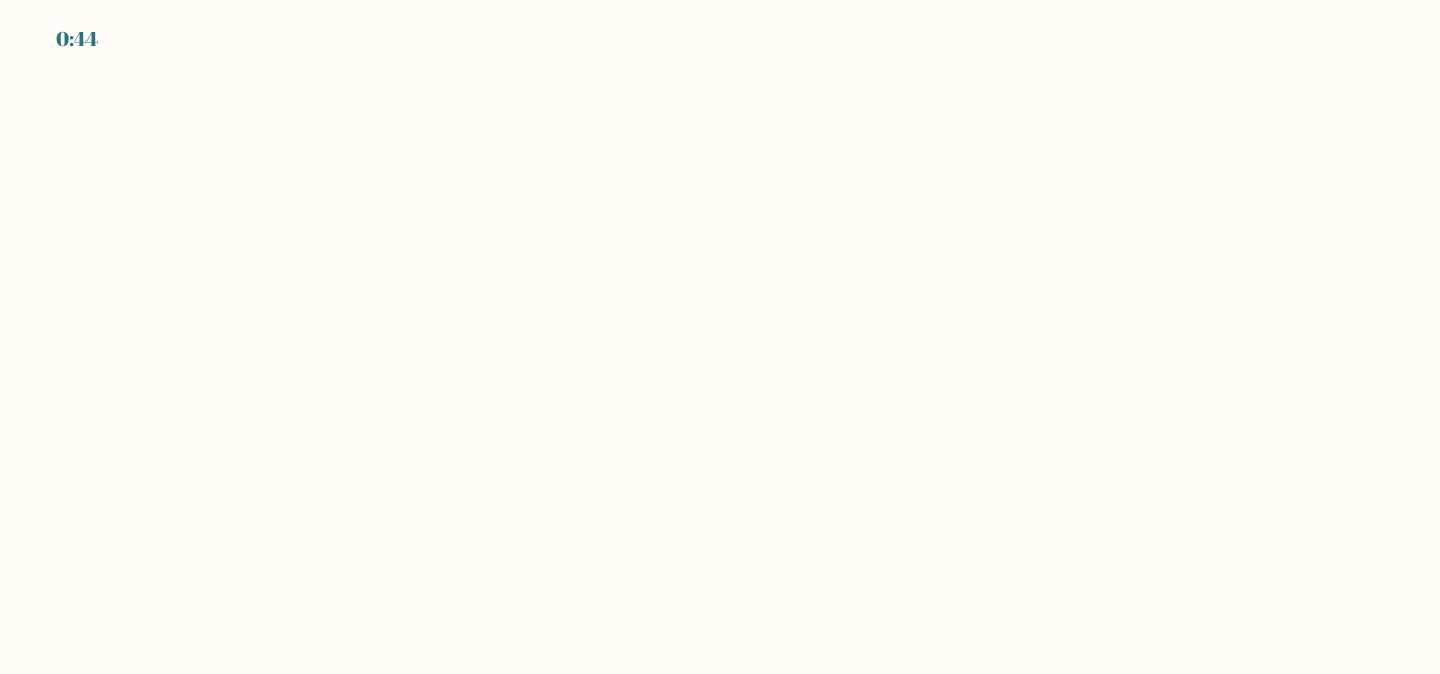 scroll, scrollTop: 0, scrollLeft: 0, axis: both 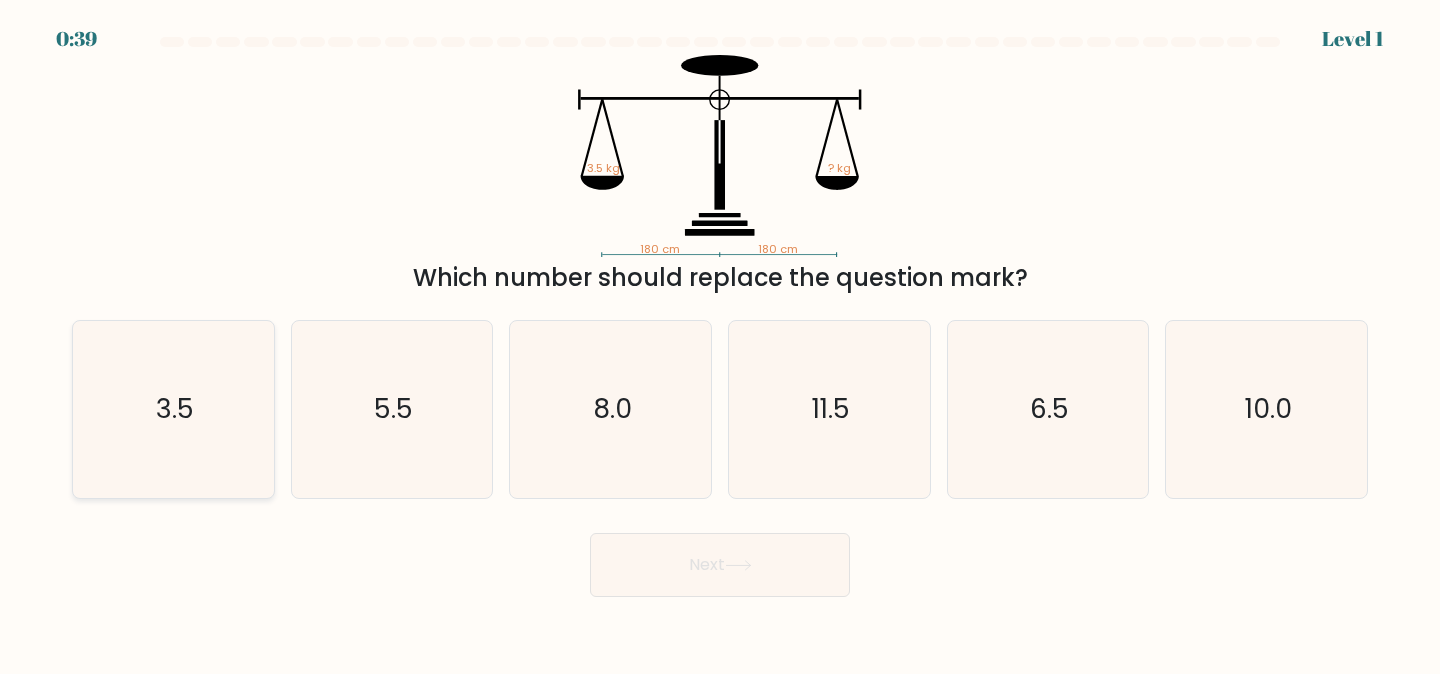click on "3.5" 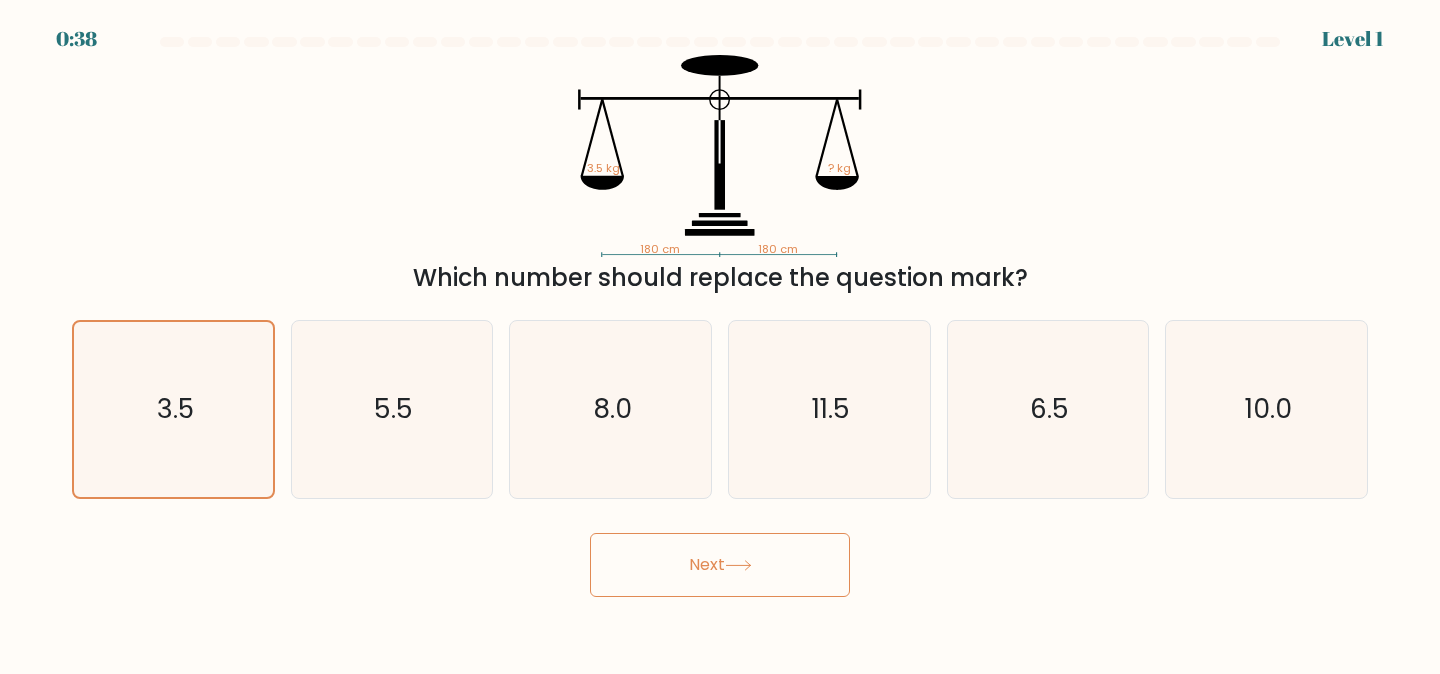 click on "Next" at bounding box center (720, 565) 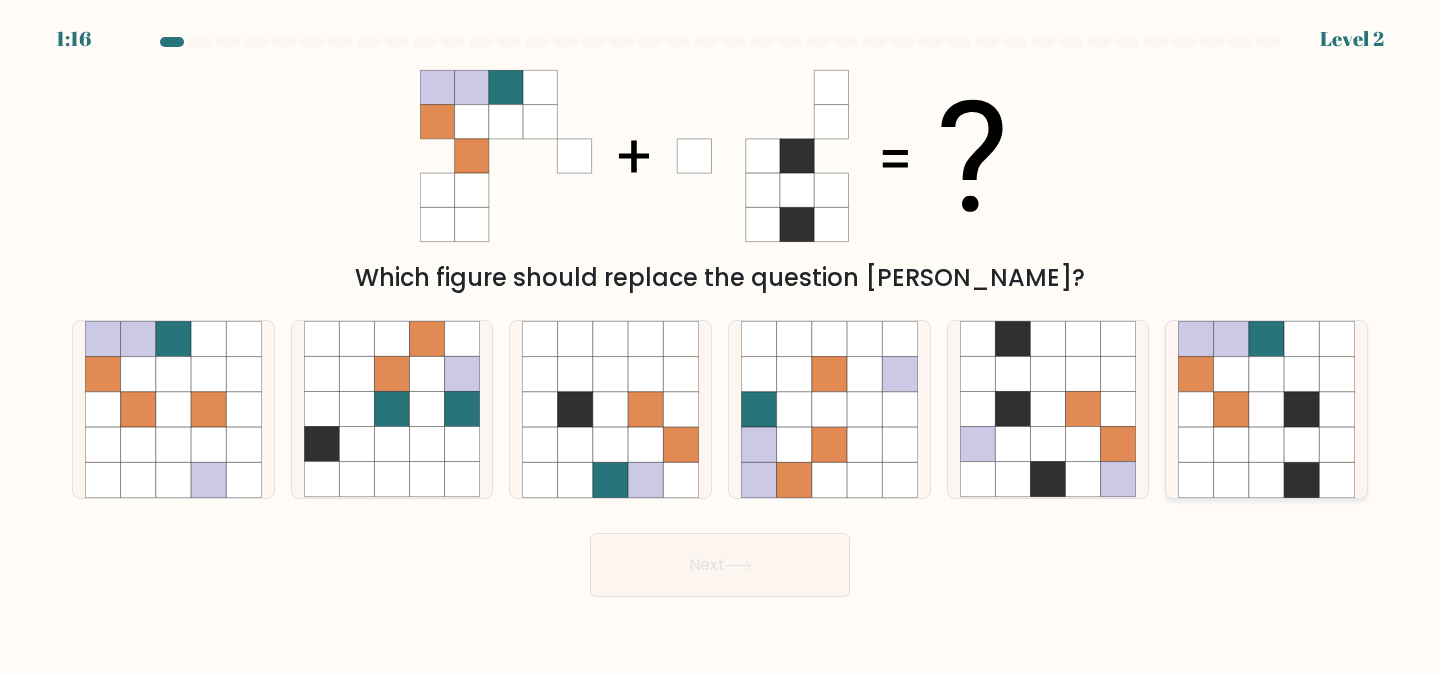 click 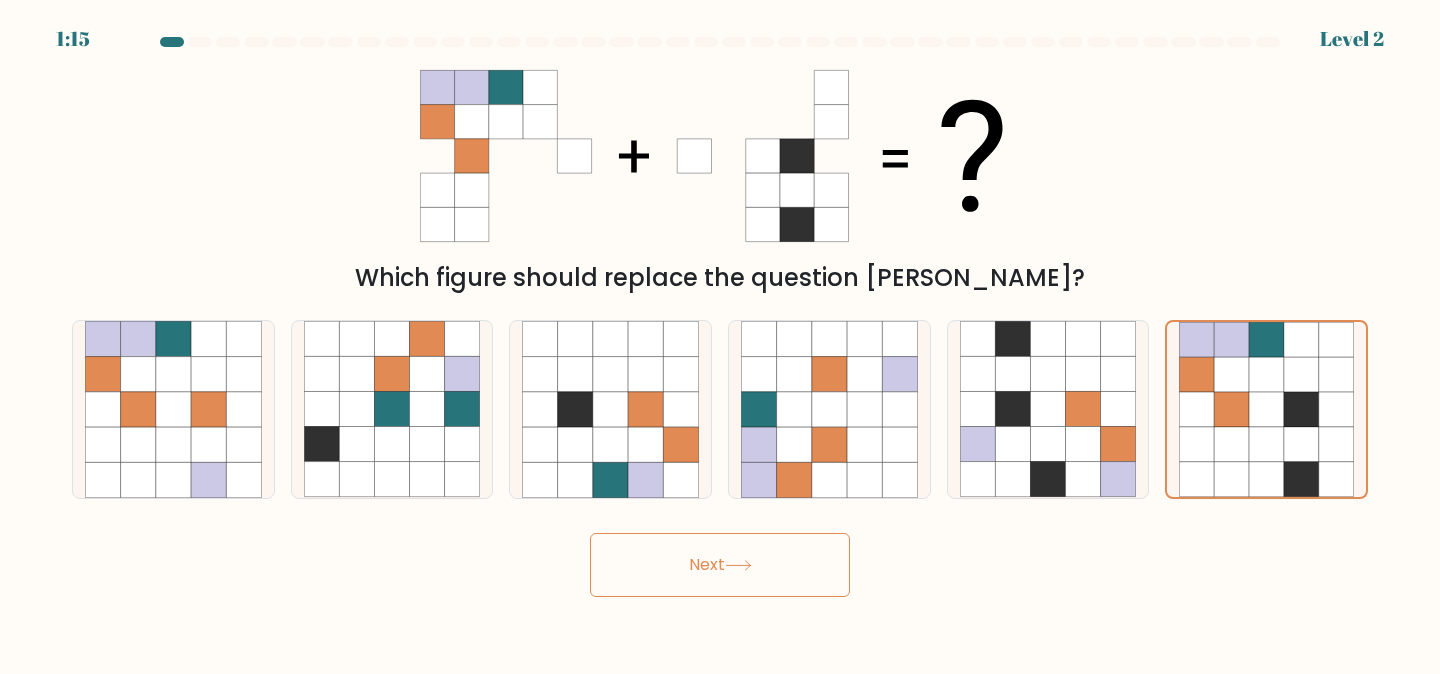 click on "Next" at bounding box center (720, 565) 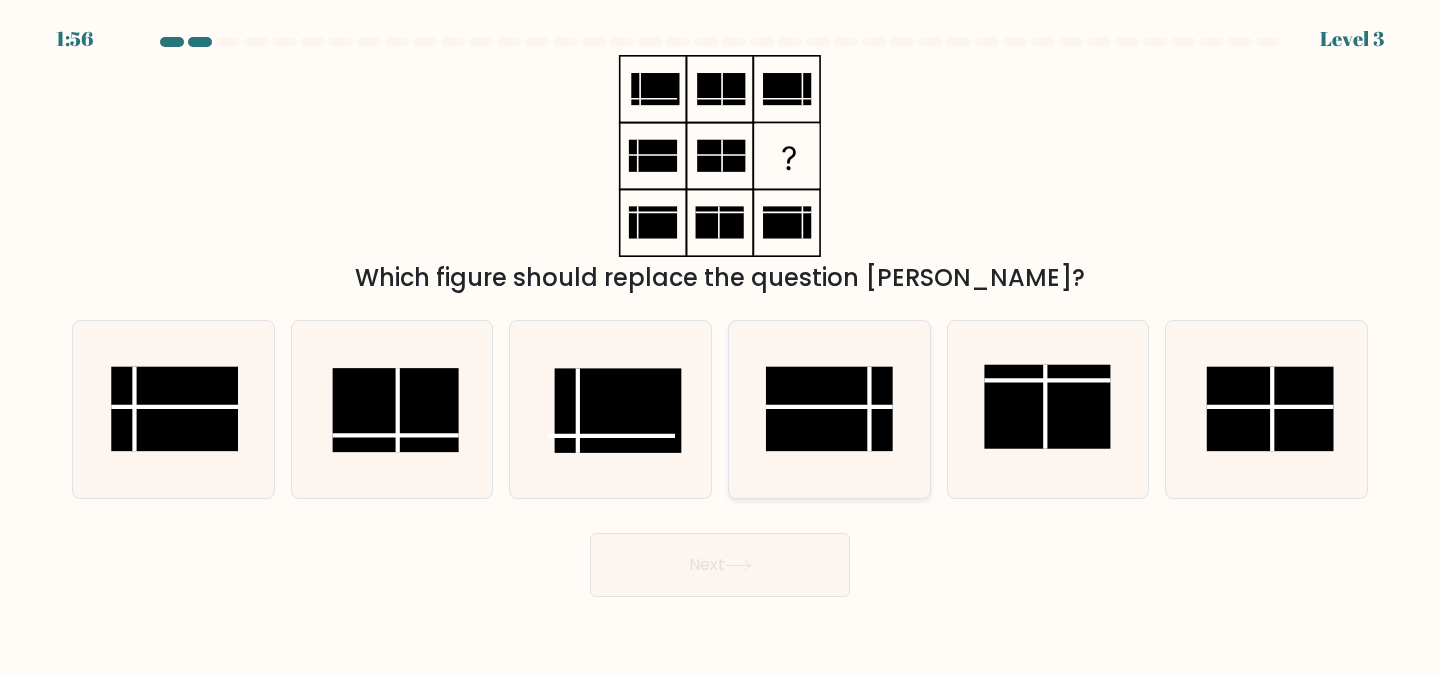 click 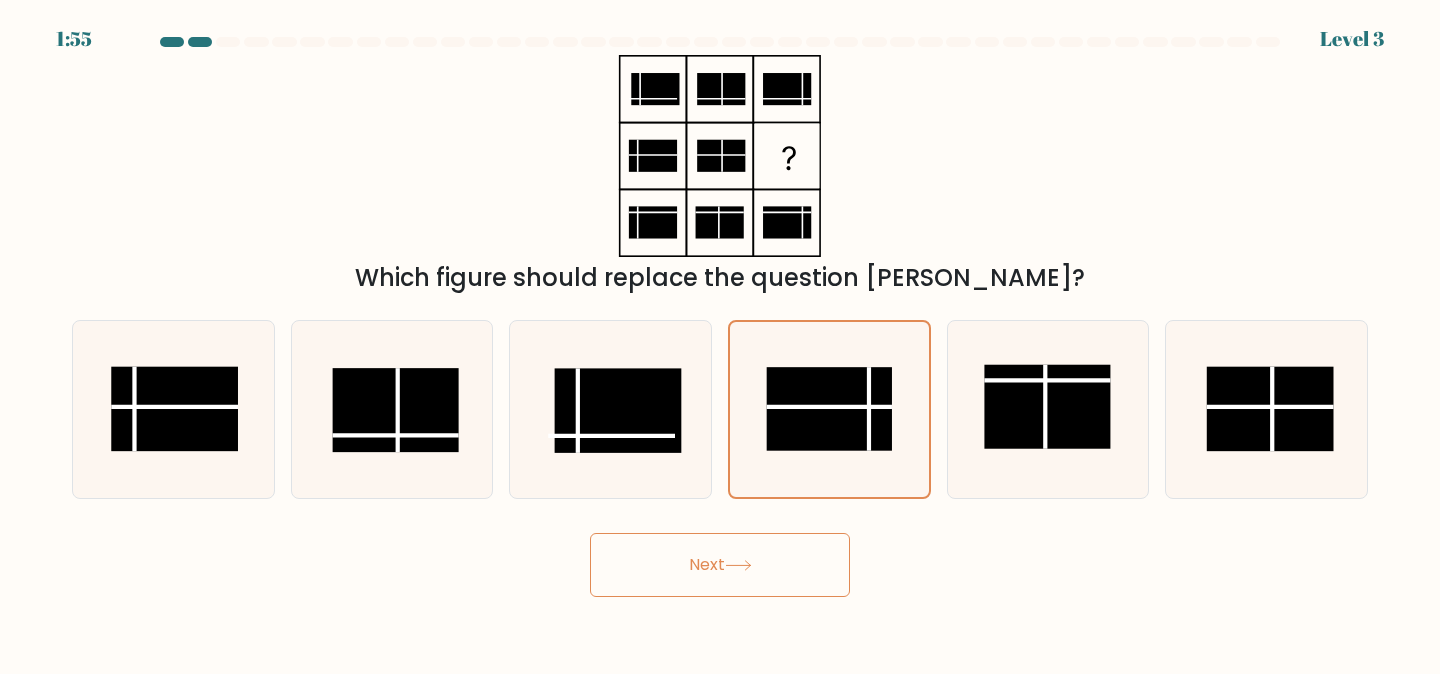 click on "Next" at bounding box center [720, 565] 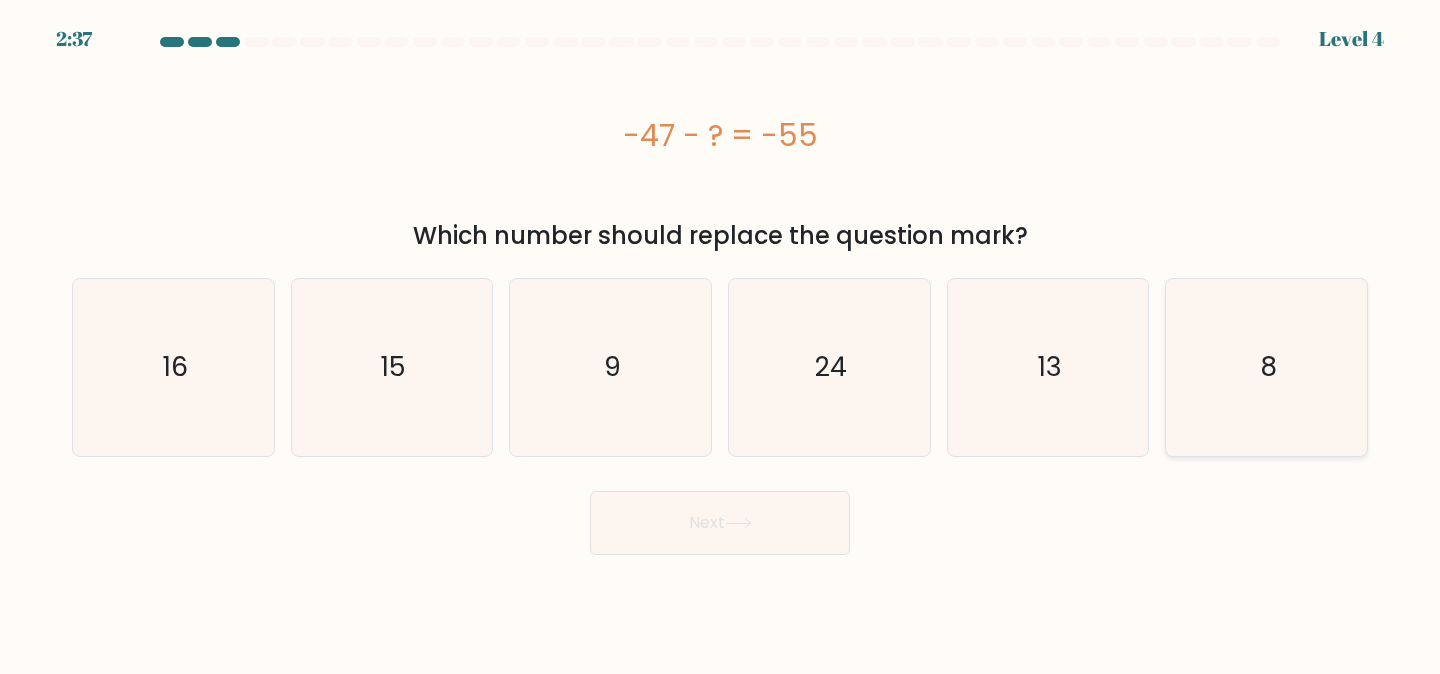 click on "8" 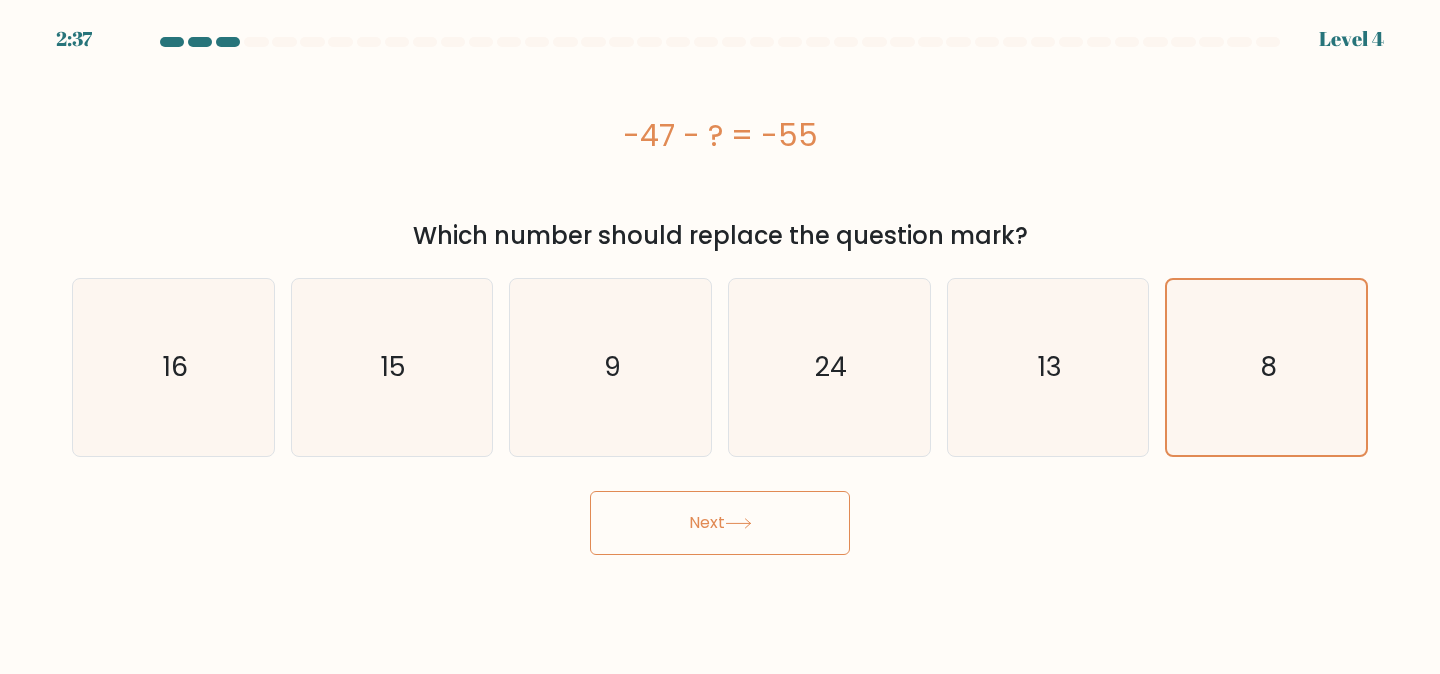 click on "Next" at bounding box center (720, 523) 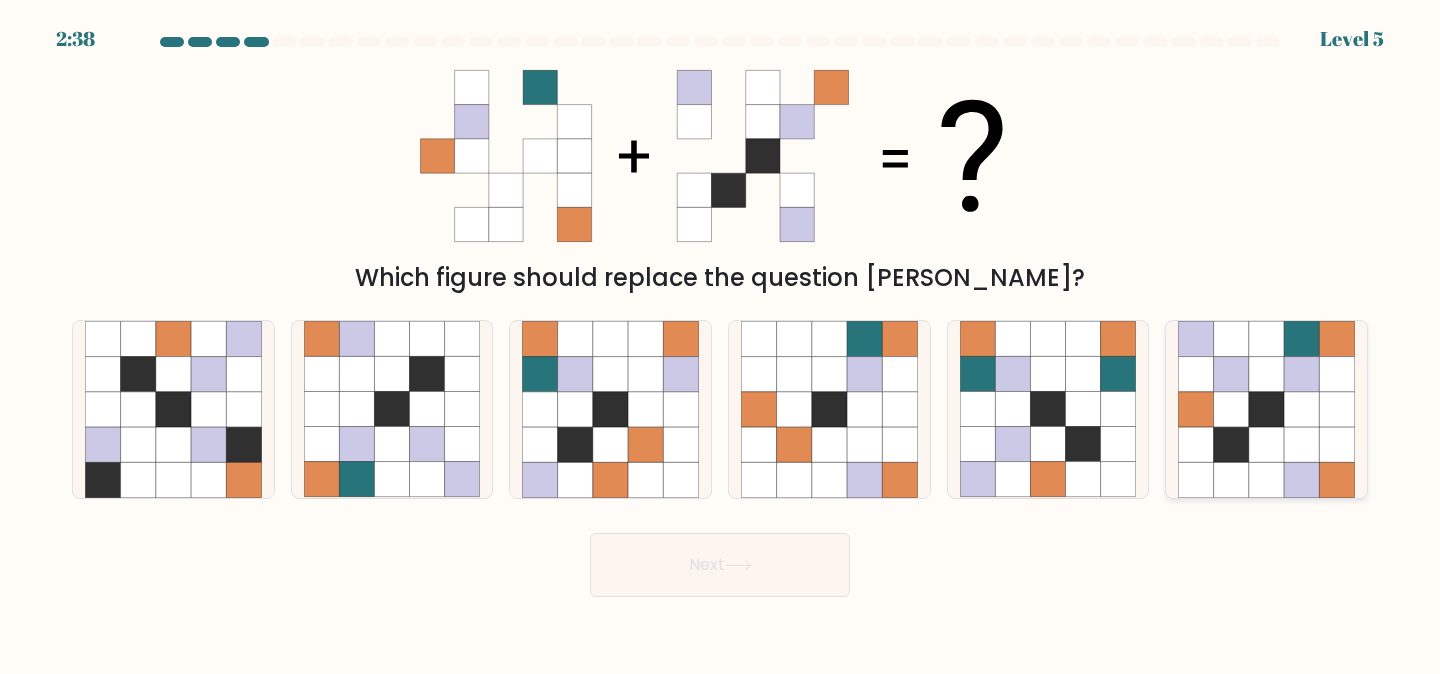click 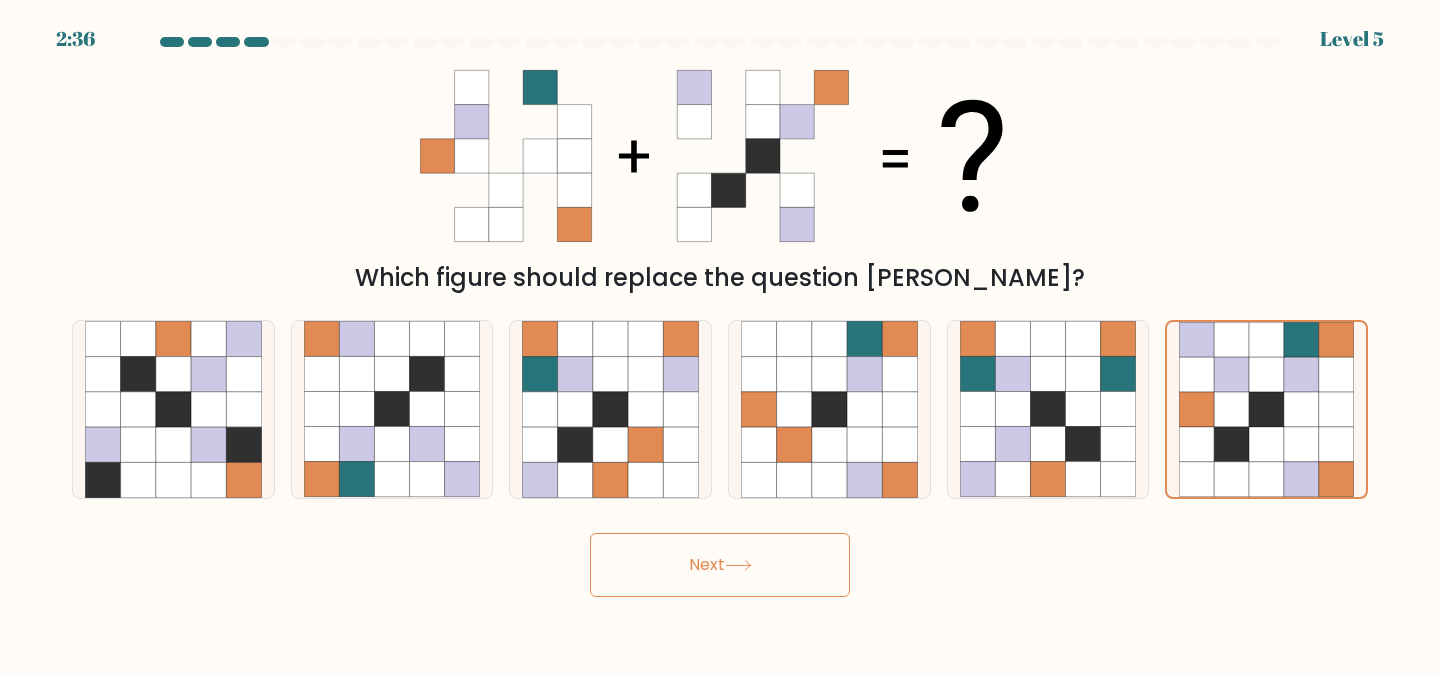 click on "Next" at bounding box center (720, 565) 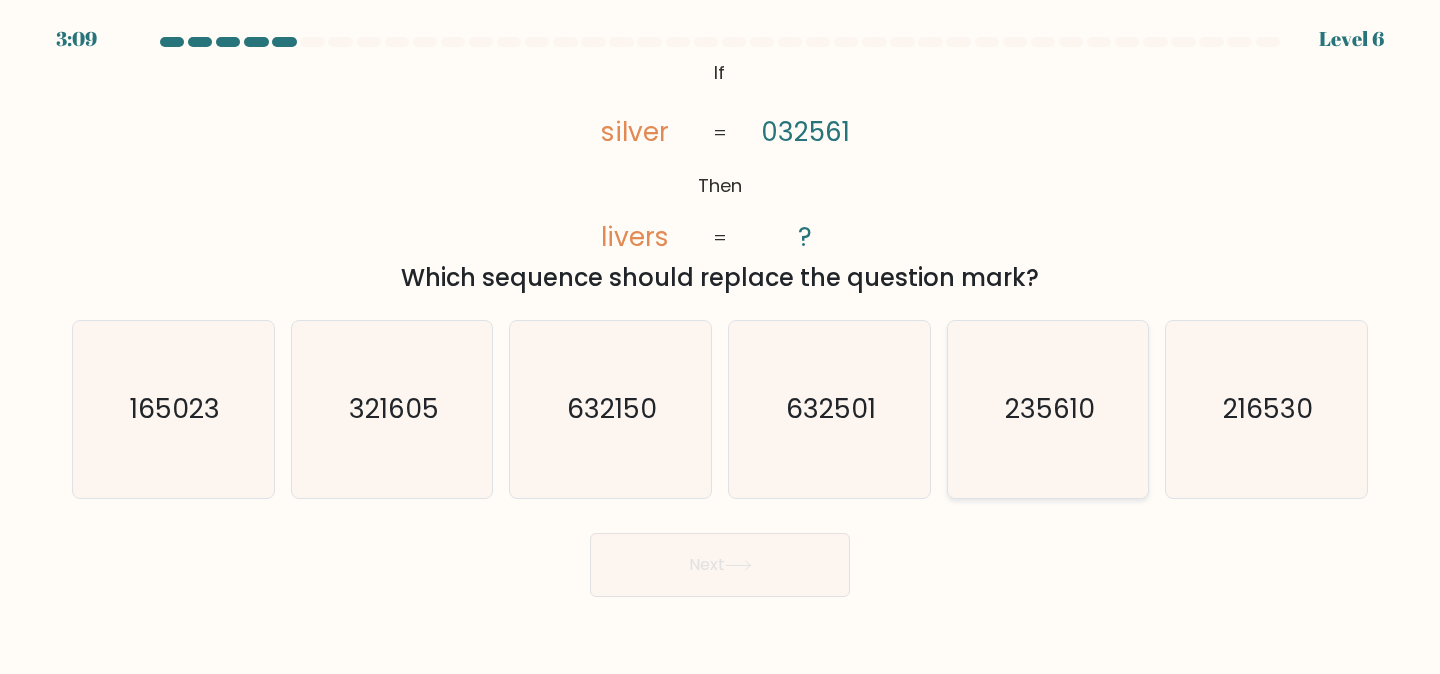 click on "235610" 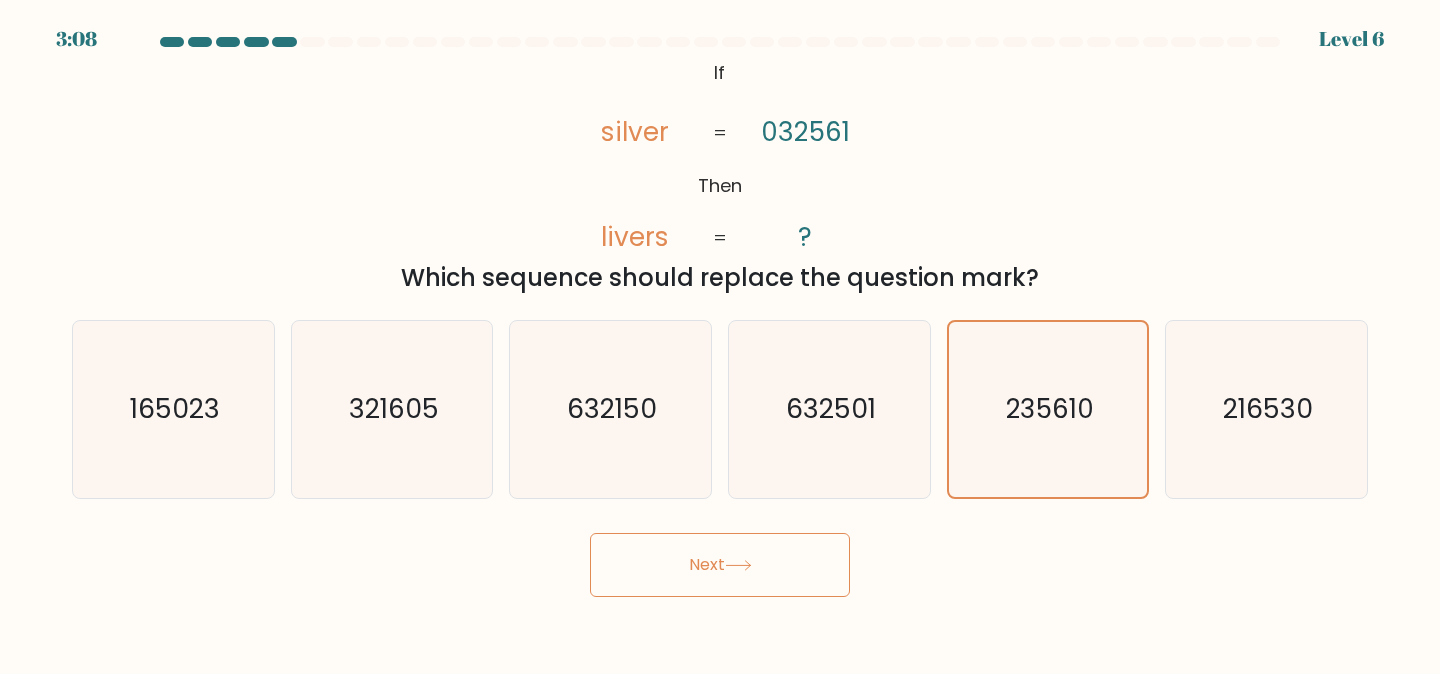 click on "Next" at bounding box center (720, 565) 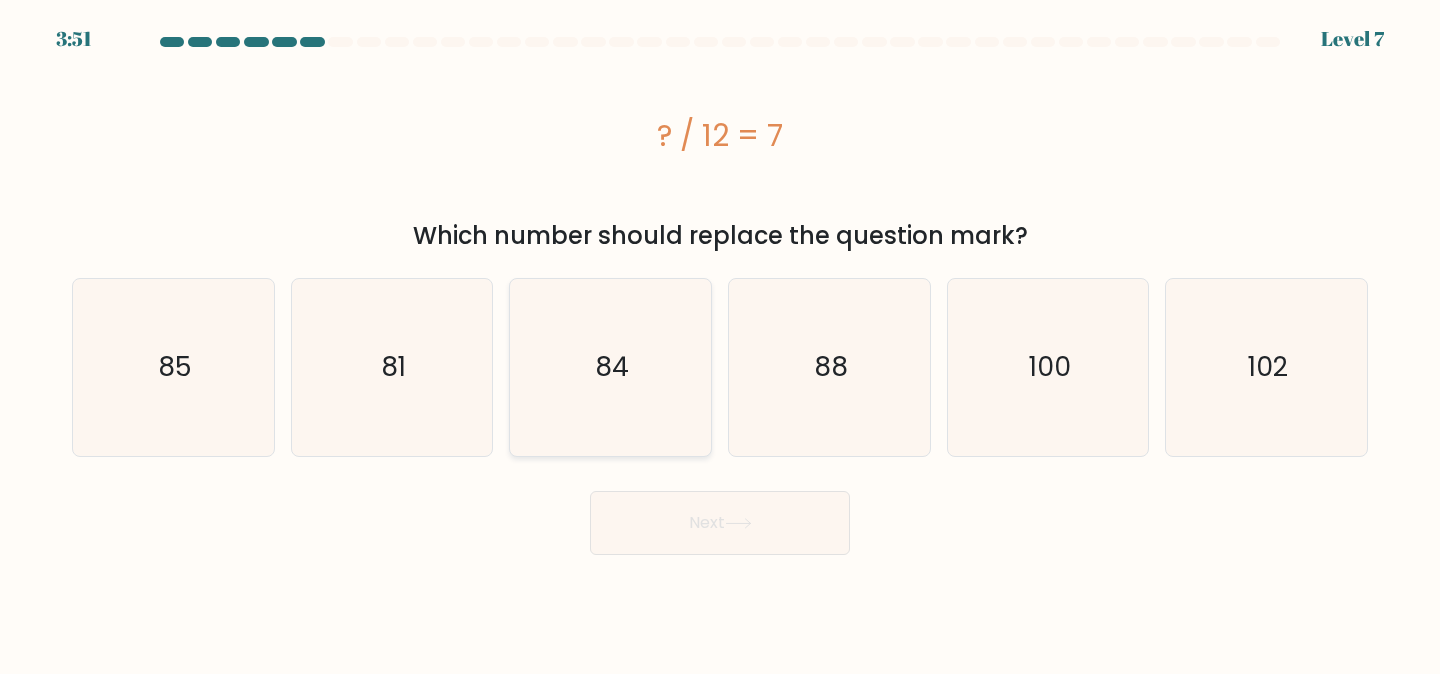 click on "84" 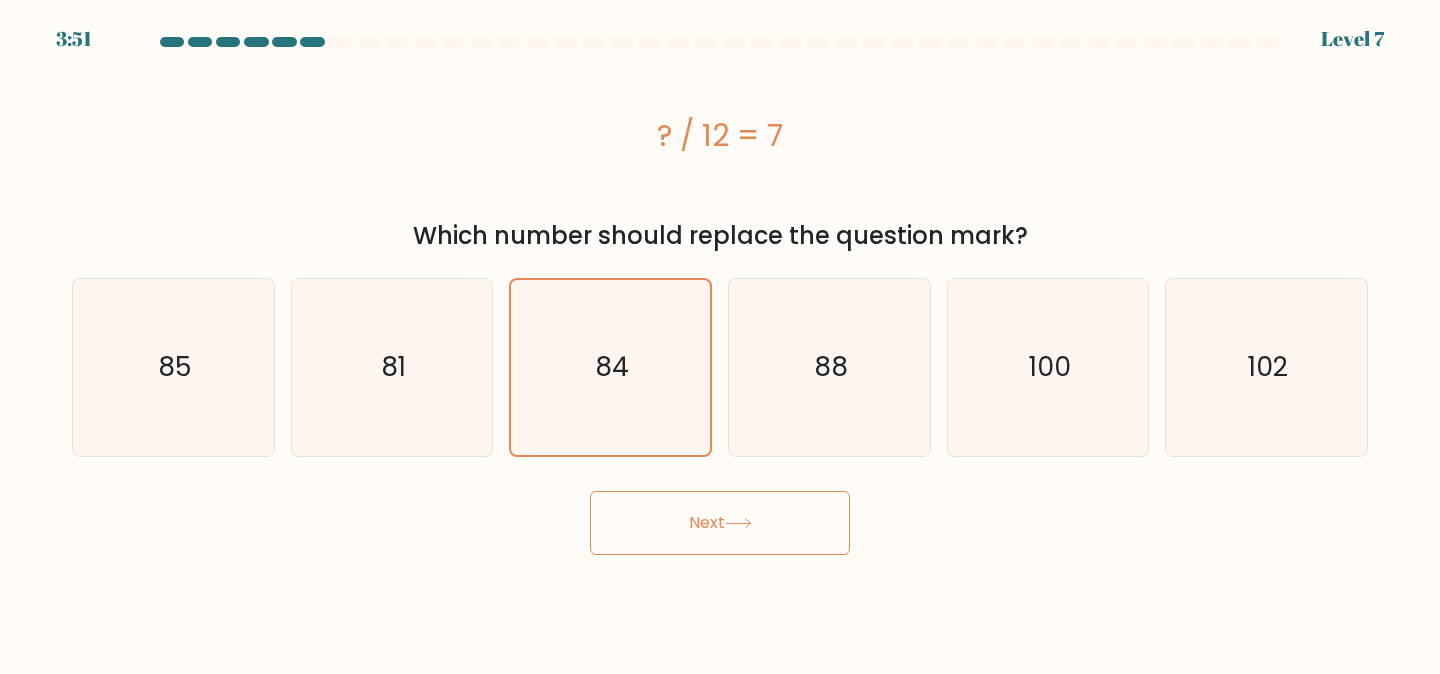 click on "Next" at bounding box center (720, 523) 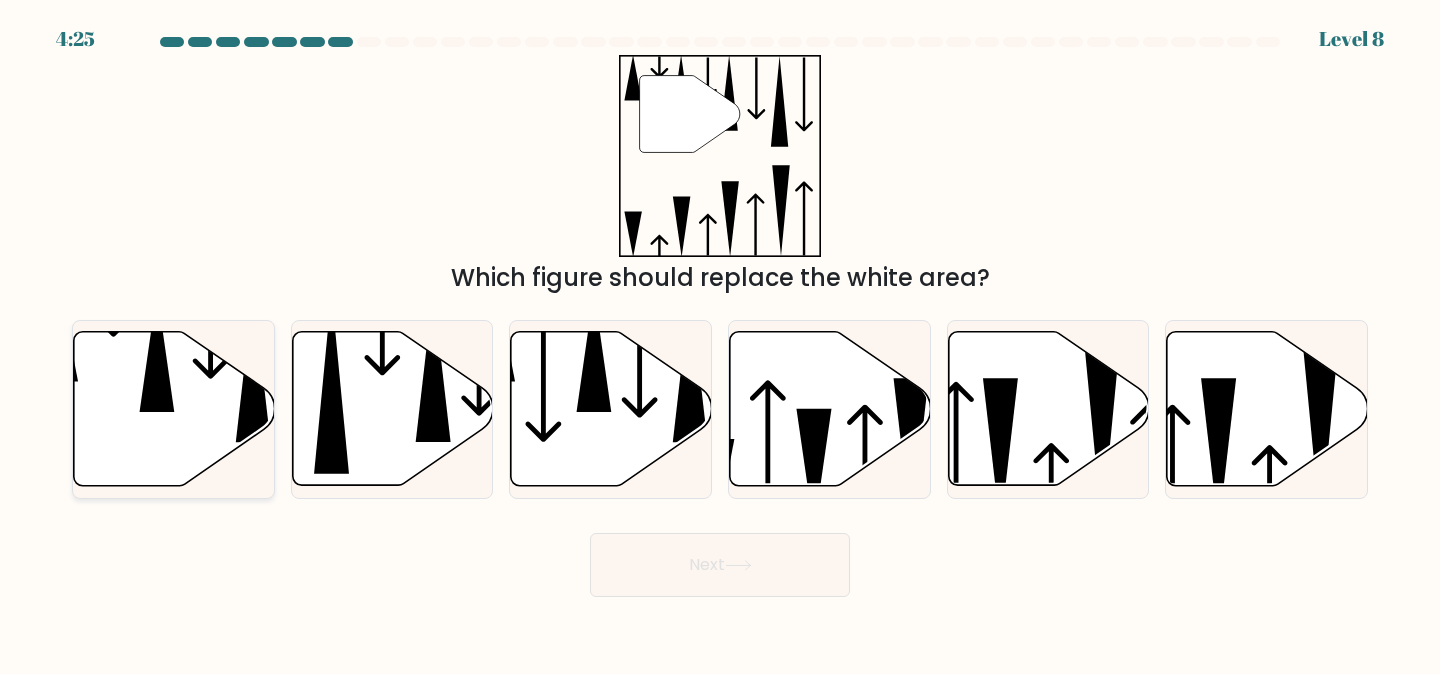 click 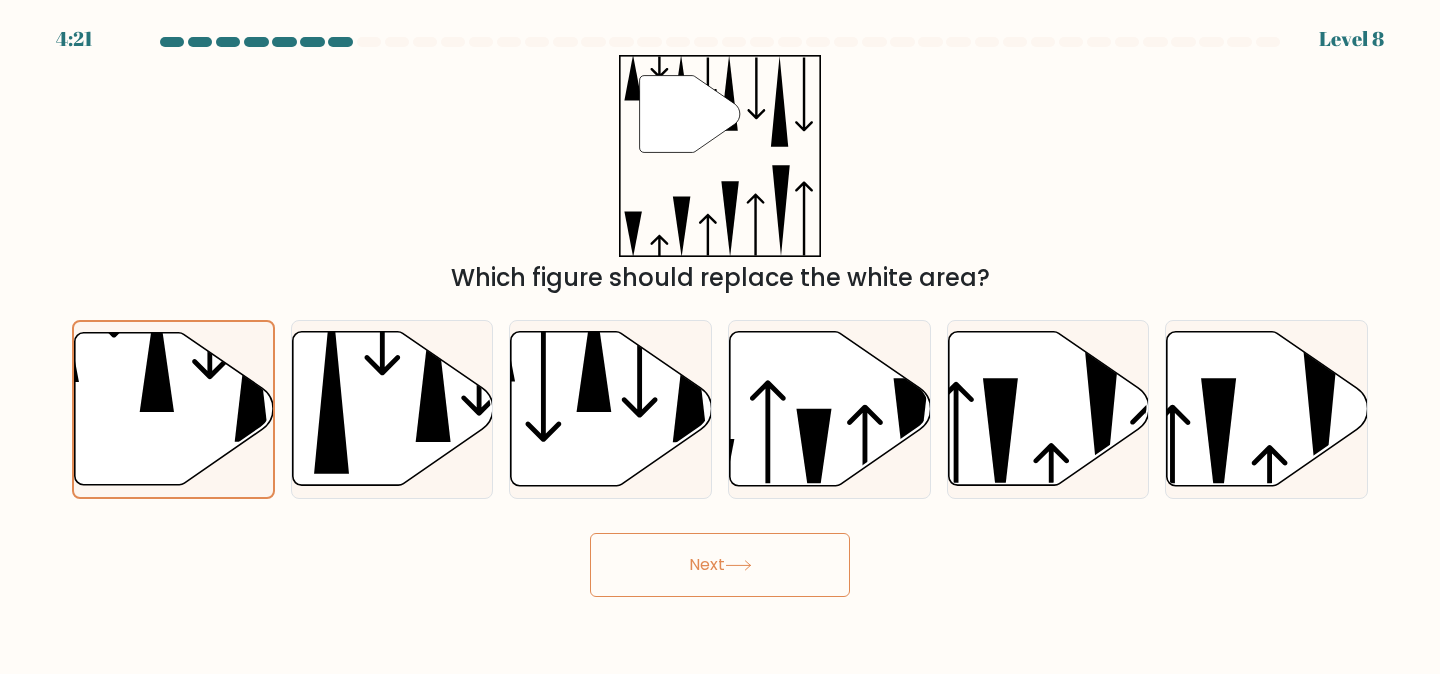 click on "Next" at bounding box center [720, 565] 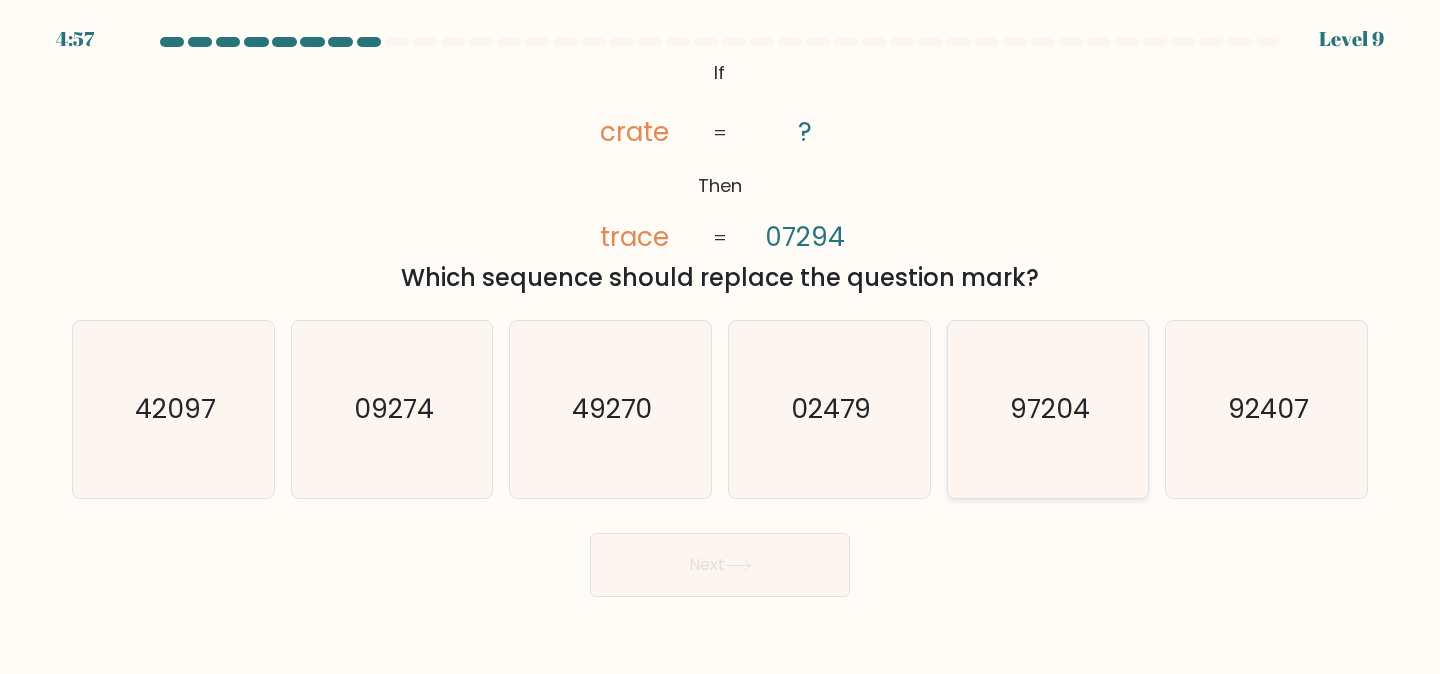 click on "97204" 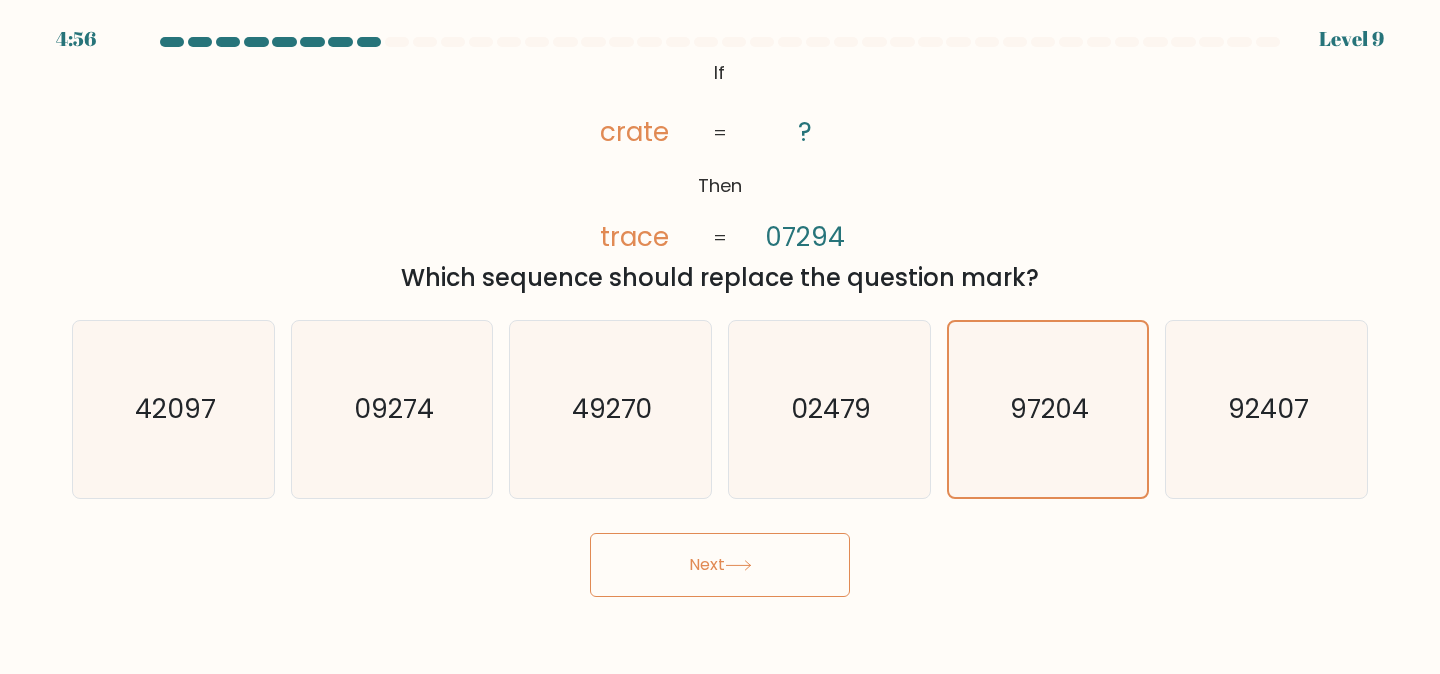 click on "Next" at bounding box center [720, 565] 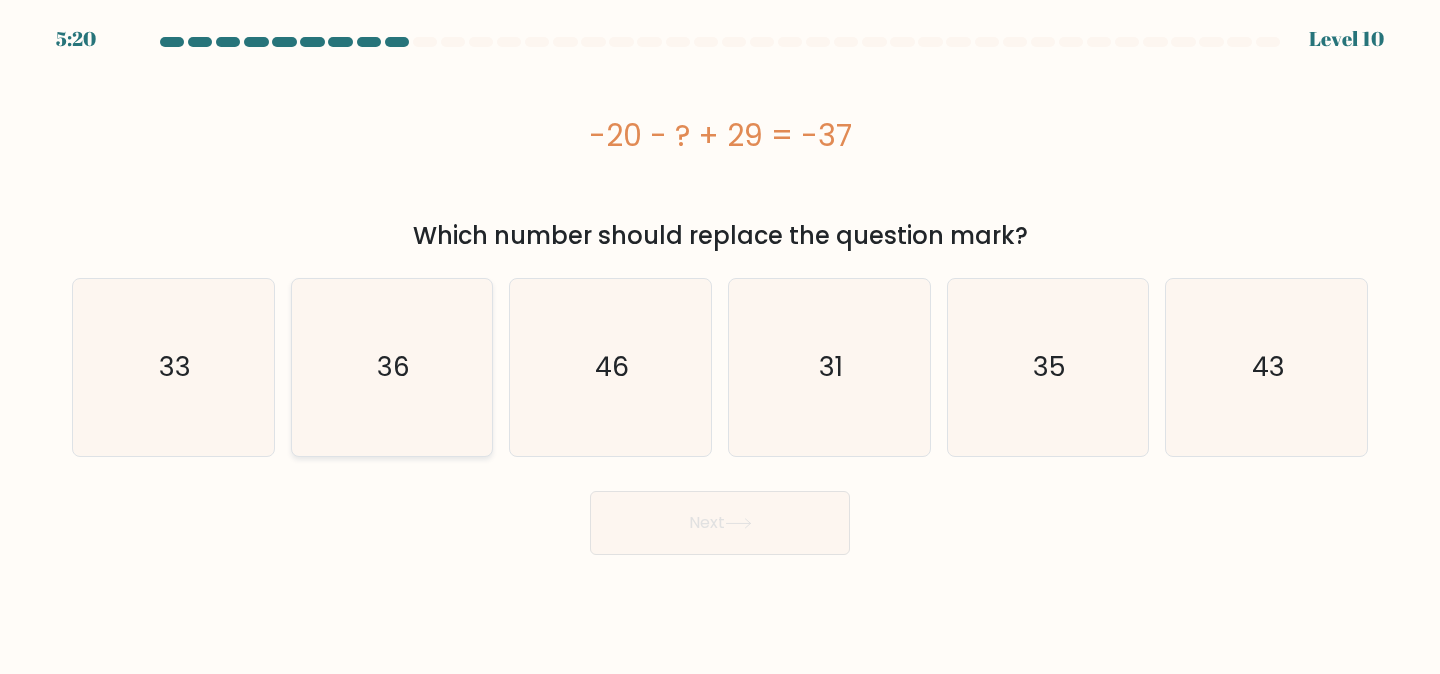 click on "36" 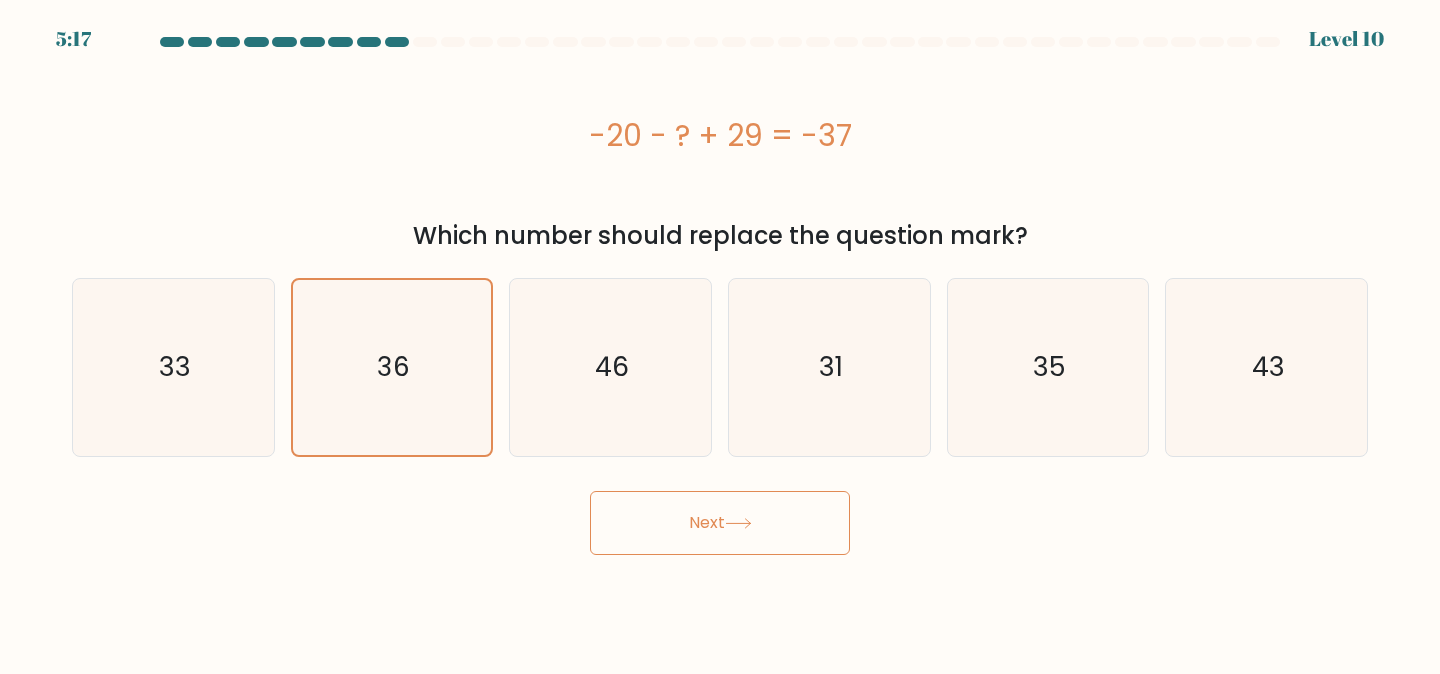 click on "Next" at bounding box center [720, 523] 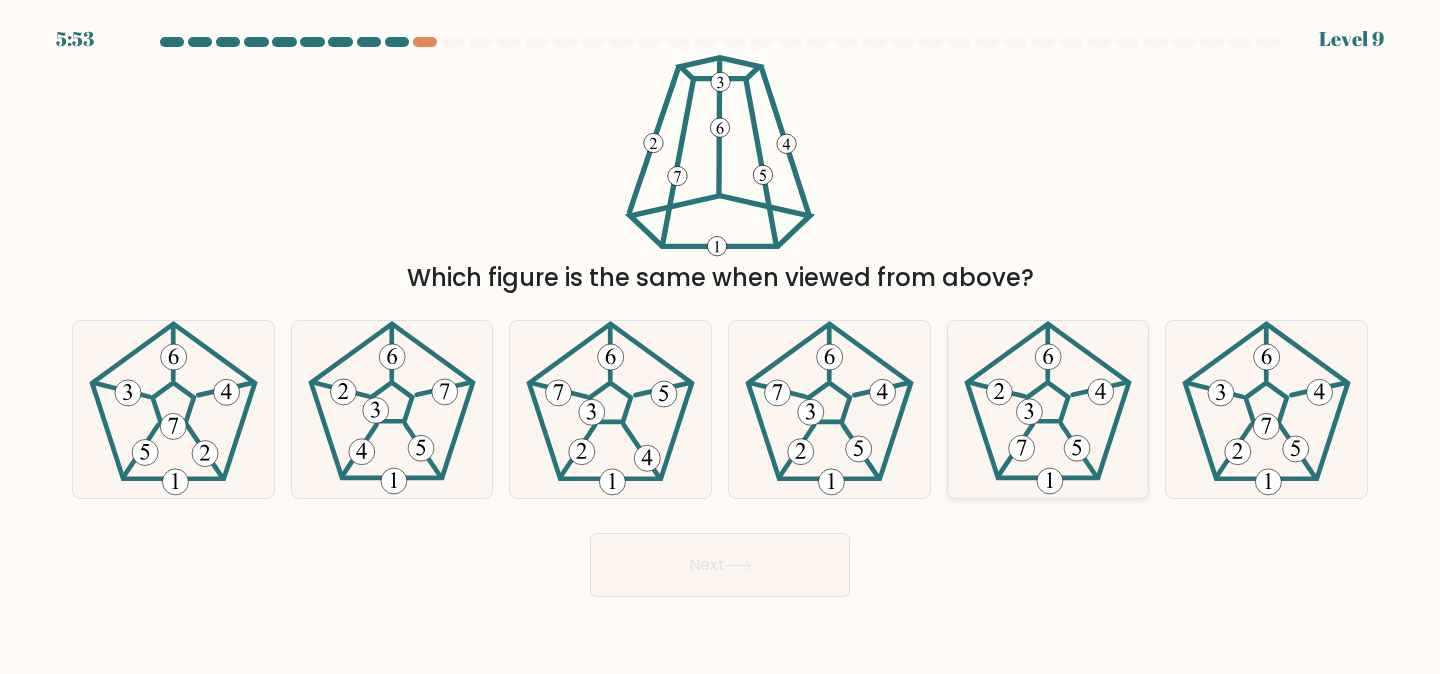 click 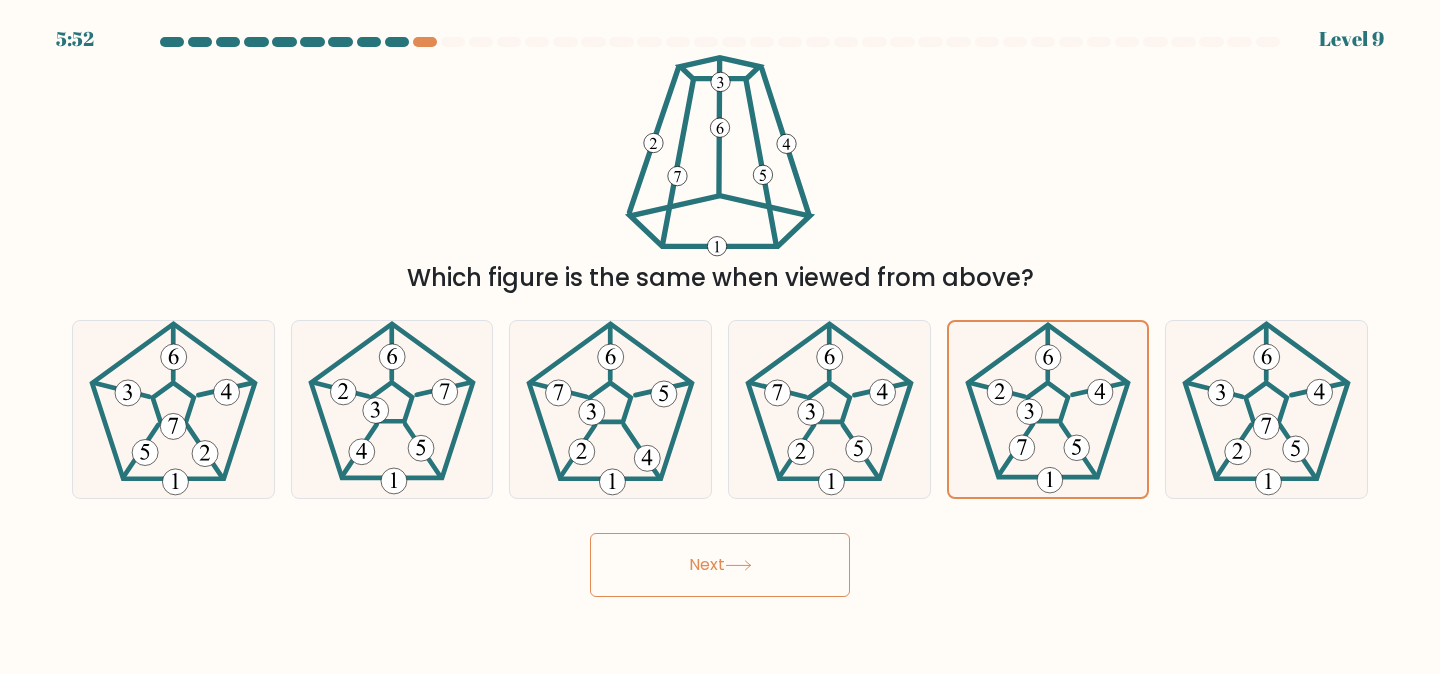 click on "Next" at bounding box center [720, 565] 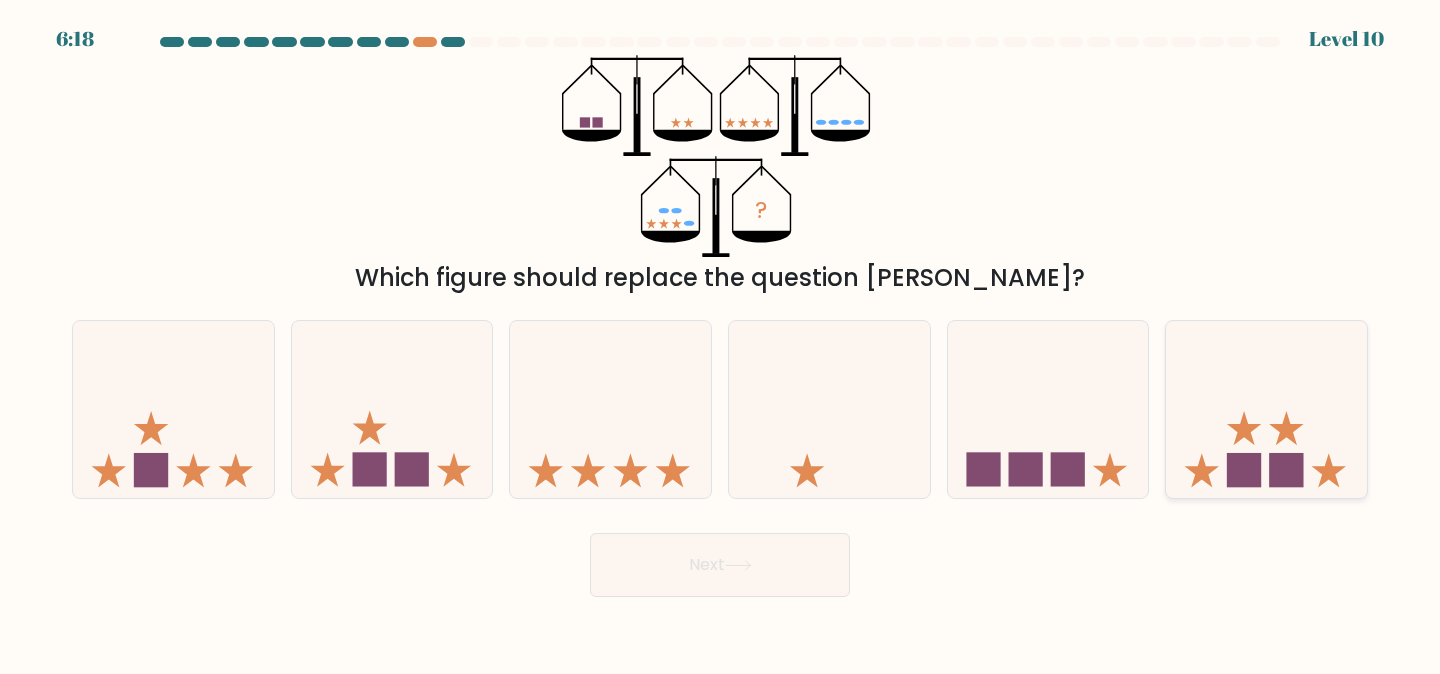 click 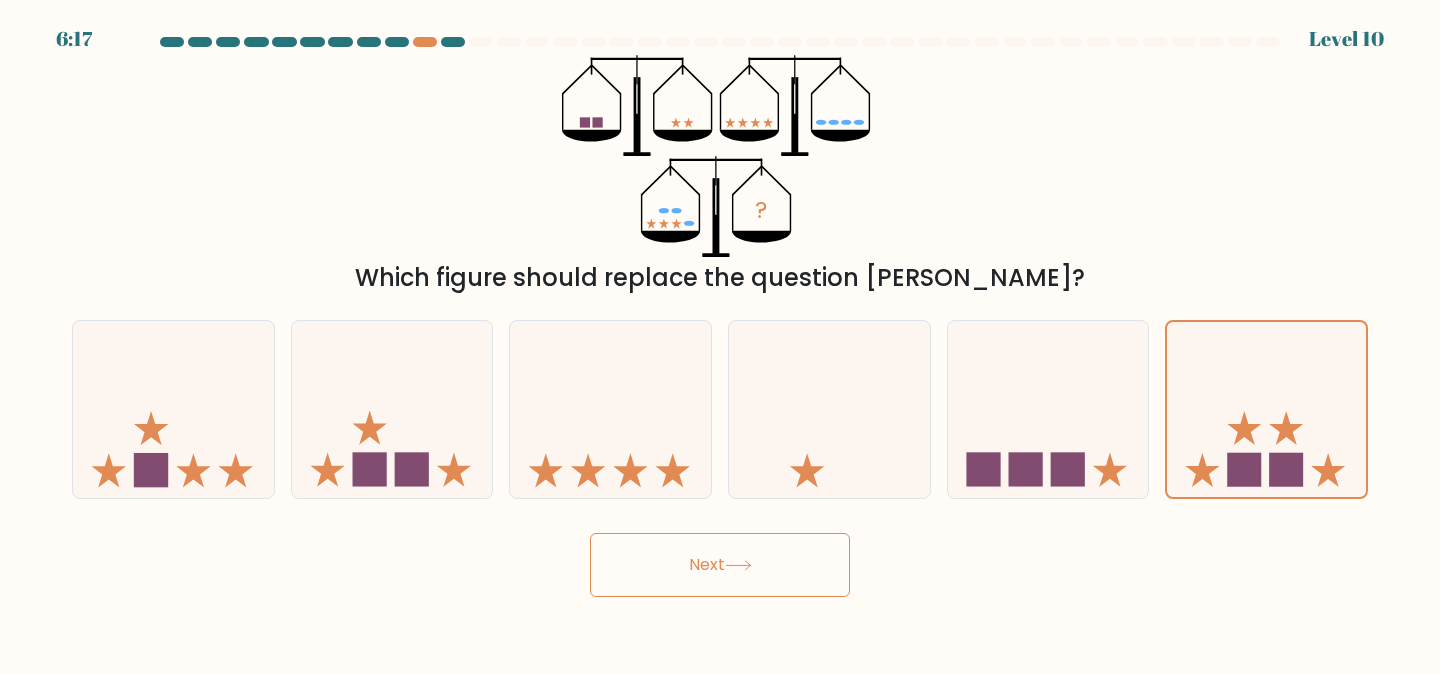 click on "Next" at bounding box center (720, 565) 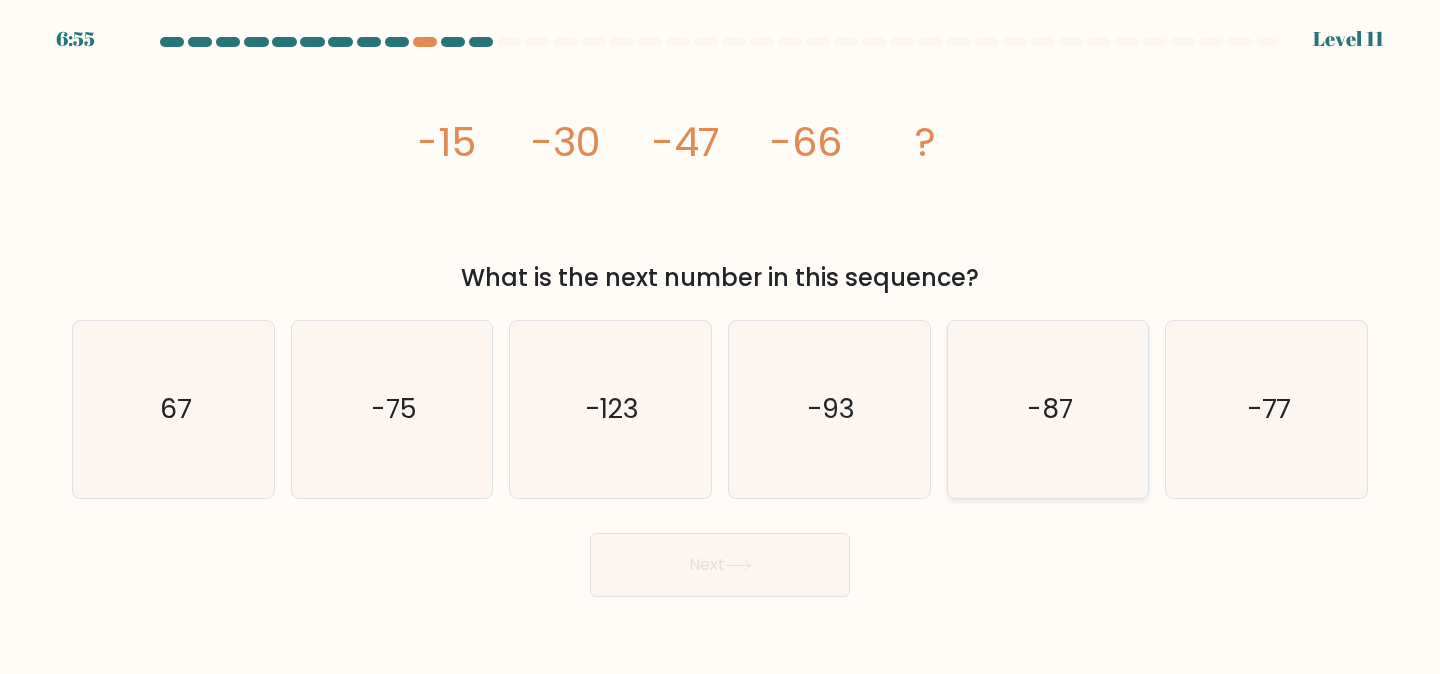 click on "-87" 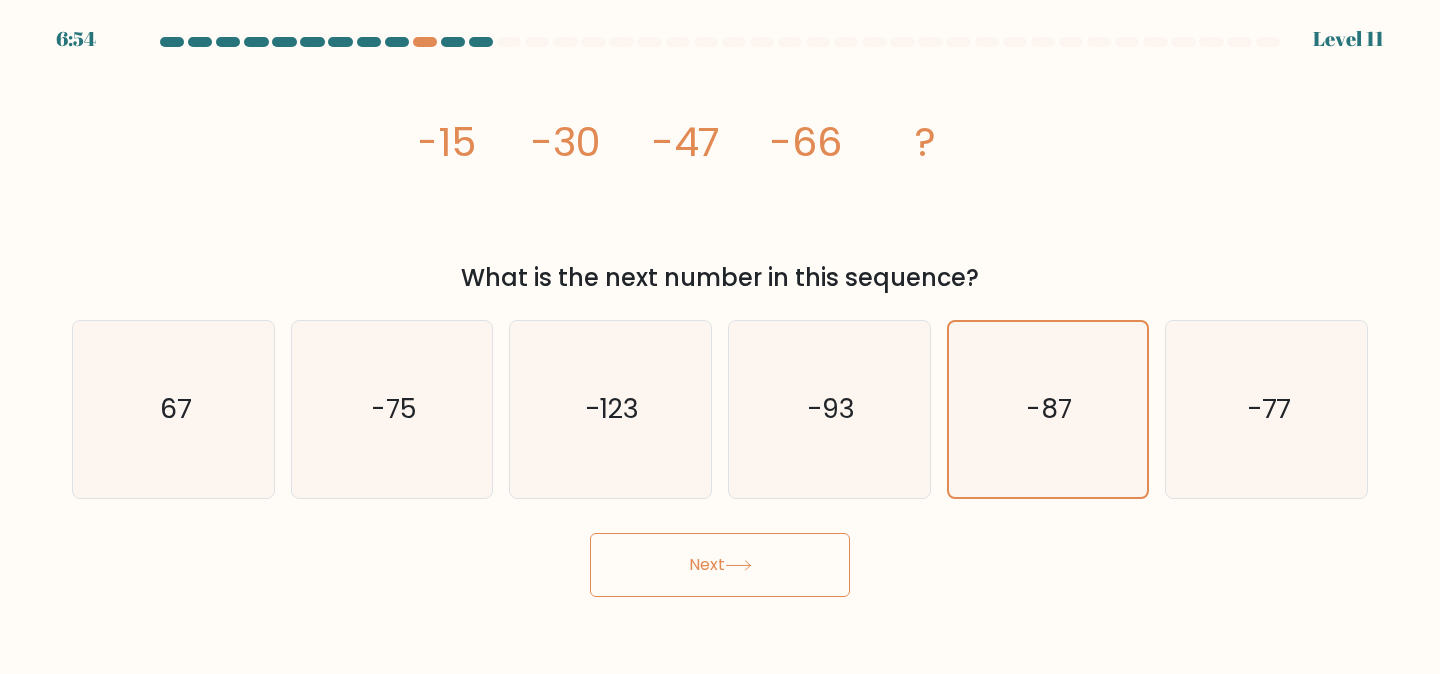 click on "Next" at bounding box center (720, 565) 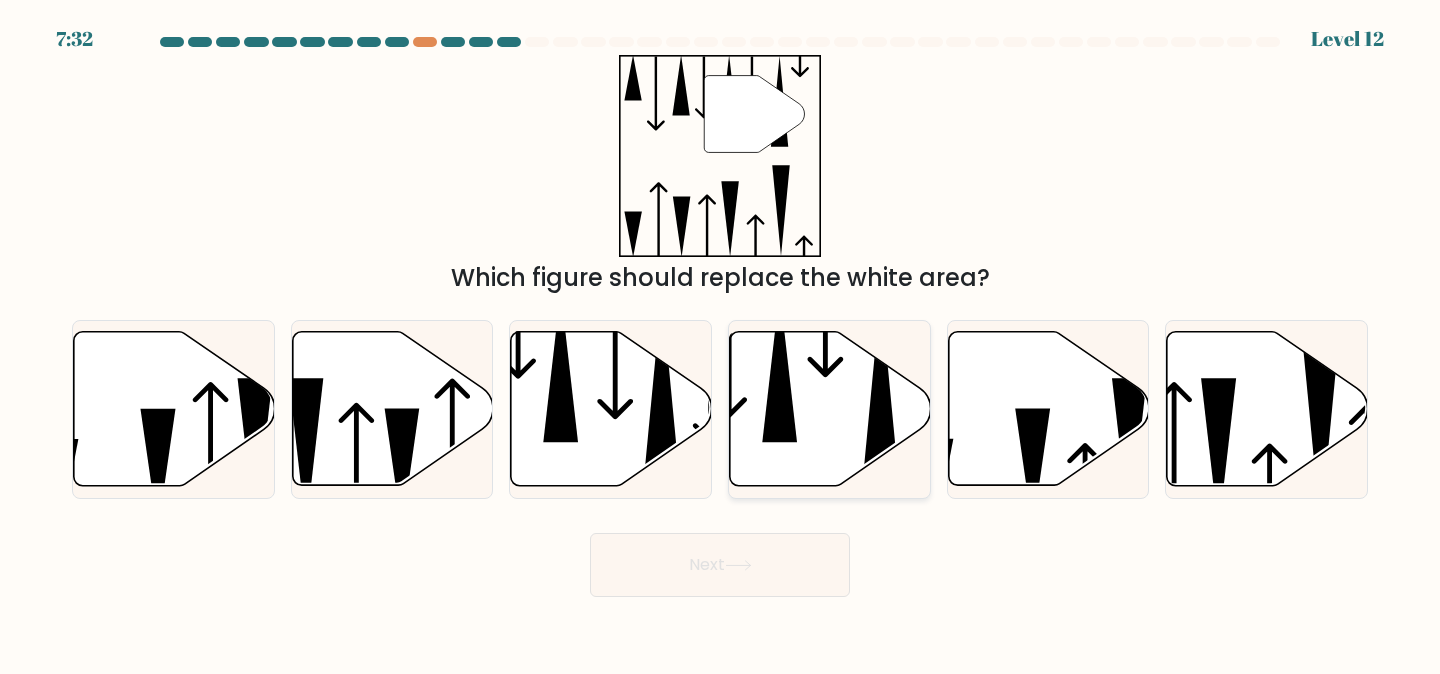 click 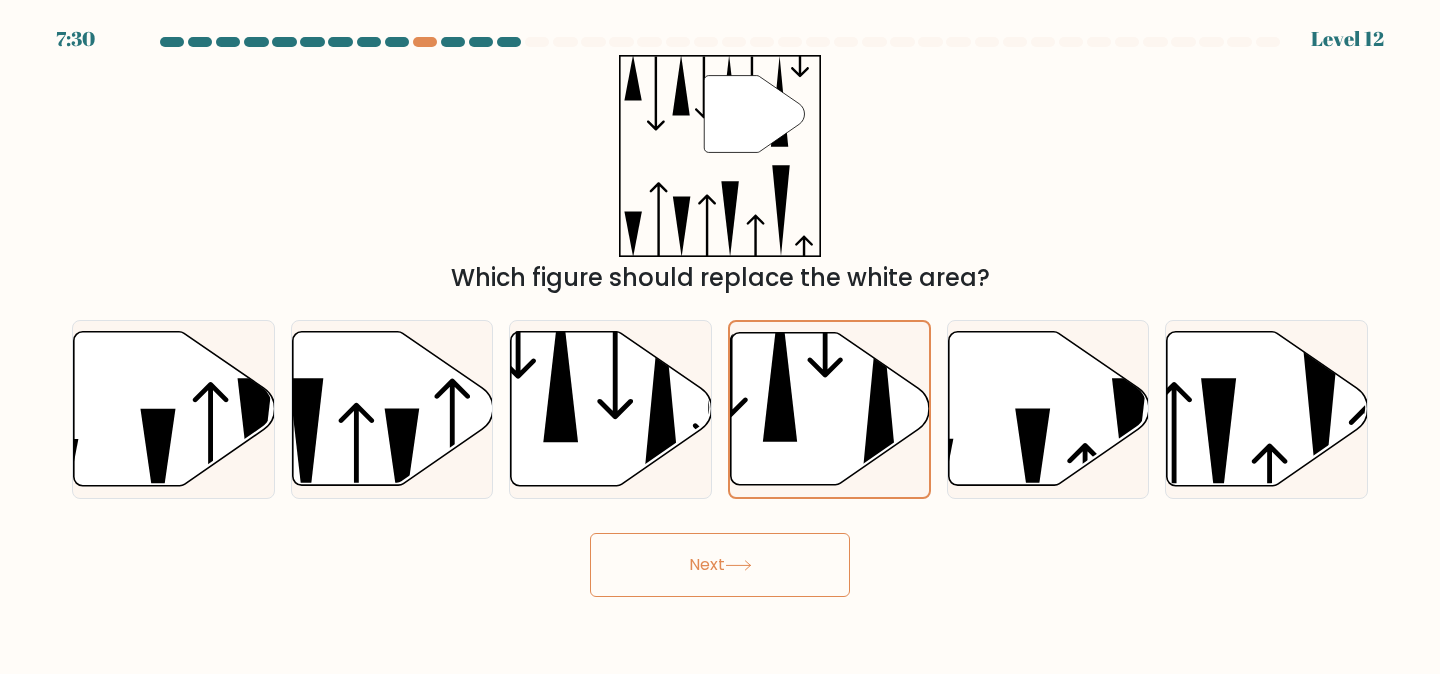 click on "Next" at bounding box center [720, 565] 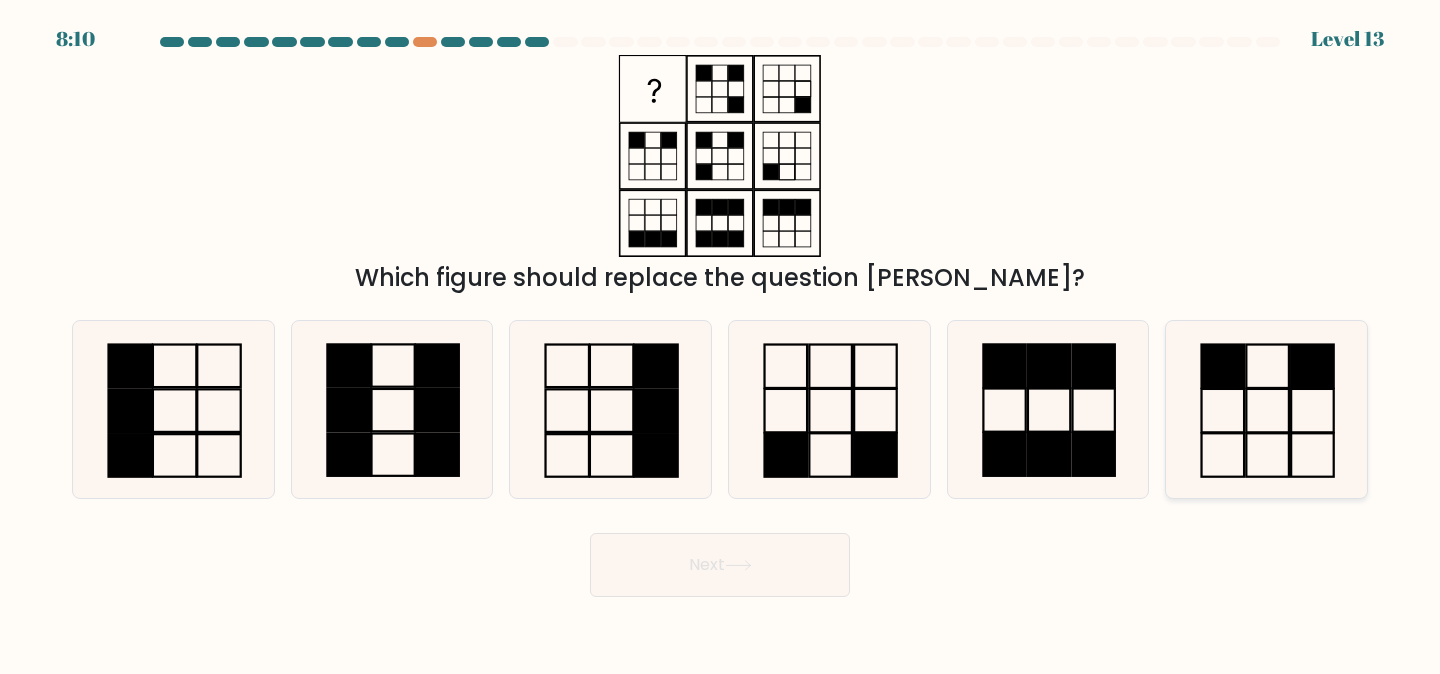 click 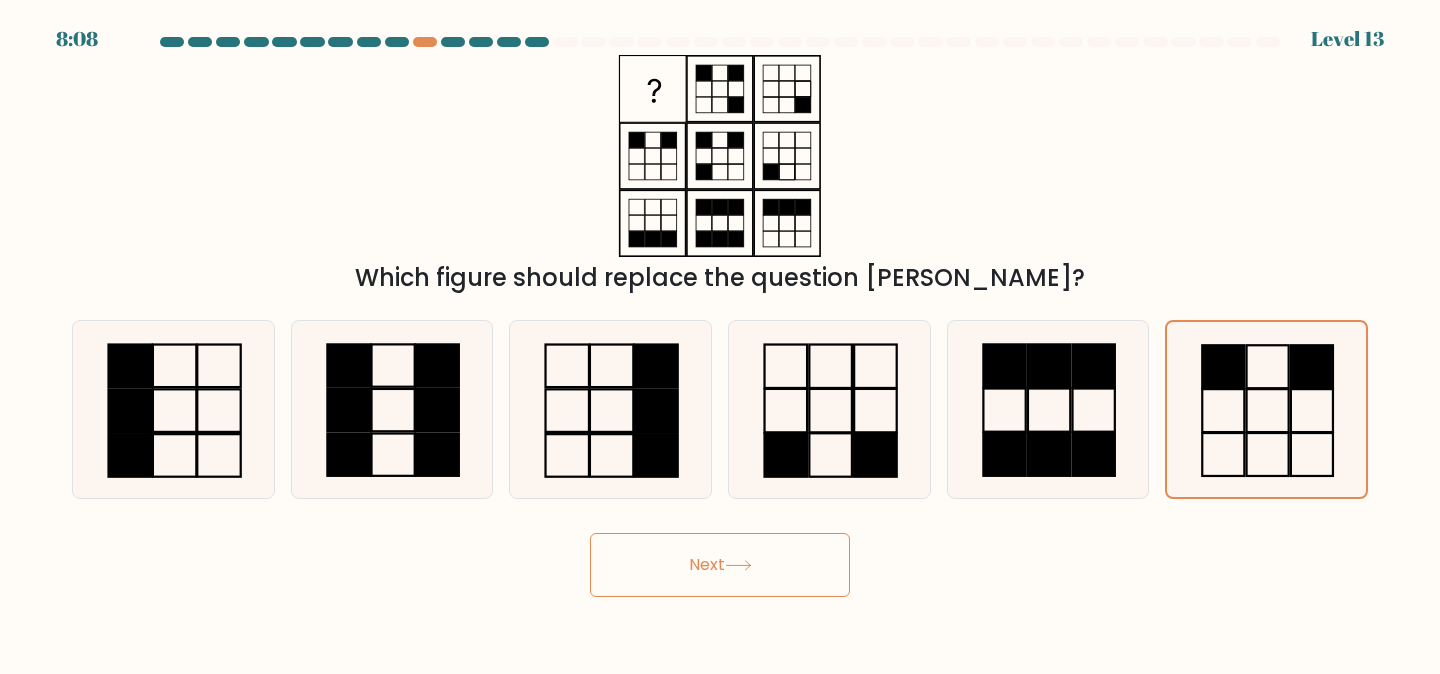 click on "Next" at bounding box center (720, 565) 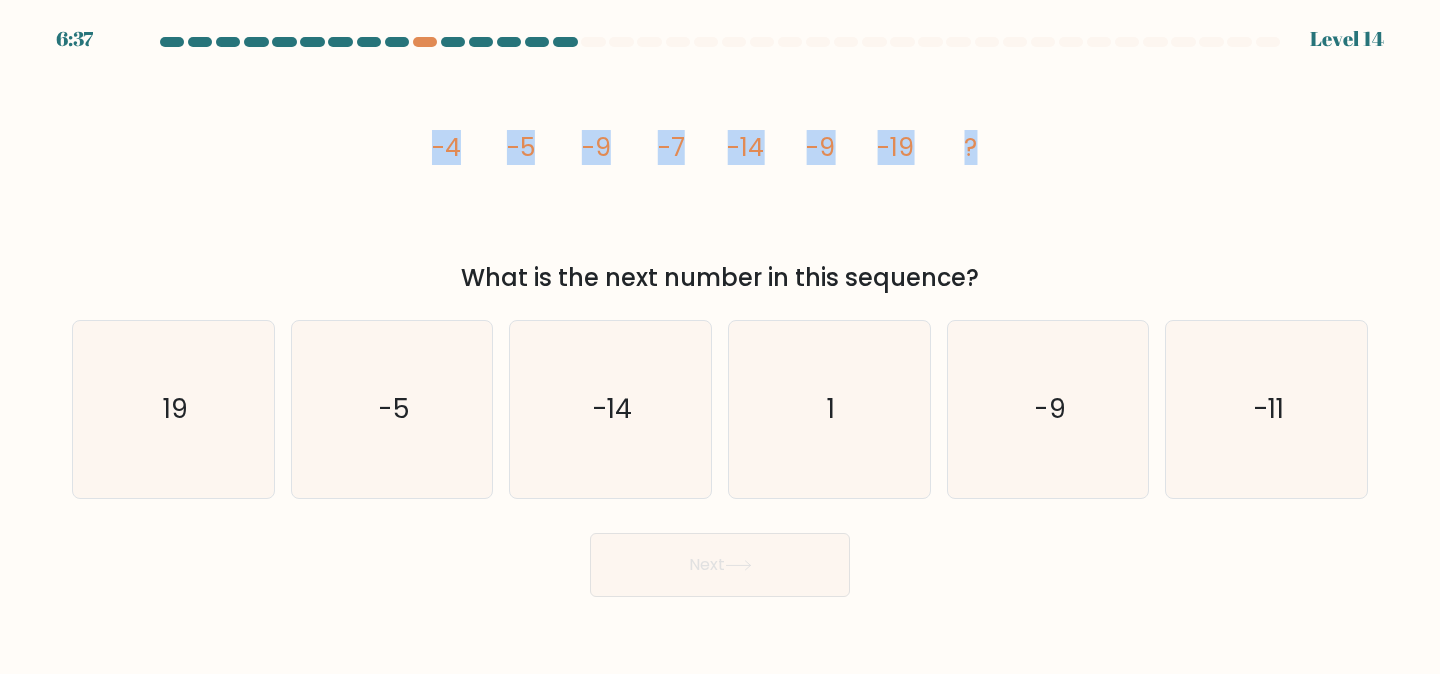 drag, startPoint x: 1021, startPoint y: 156, endPoint x: 388, endPoint y: 138, distance: 633.25586 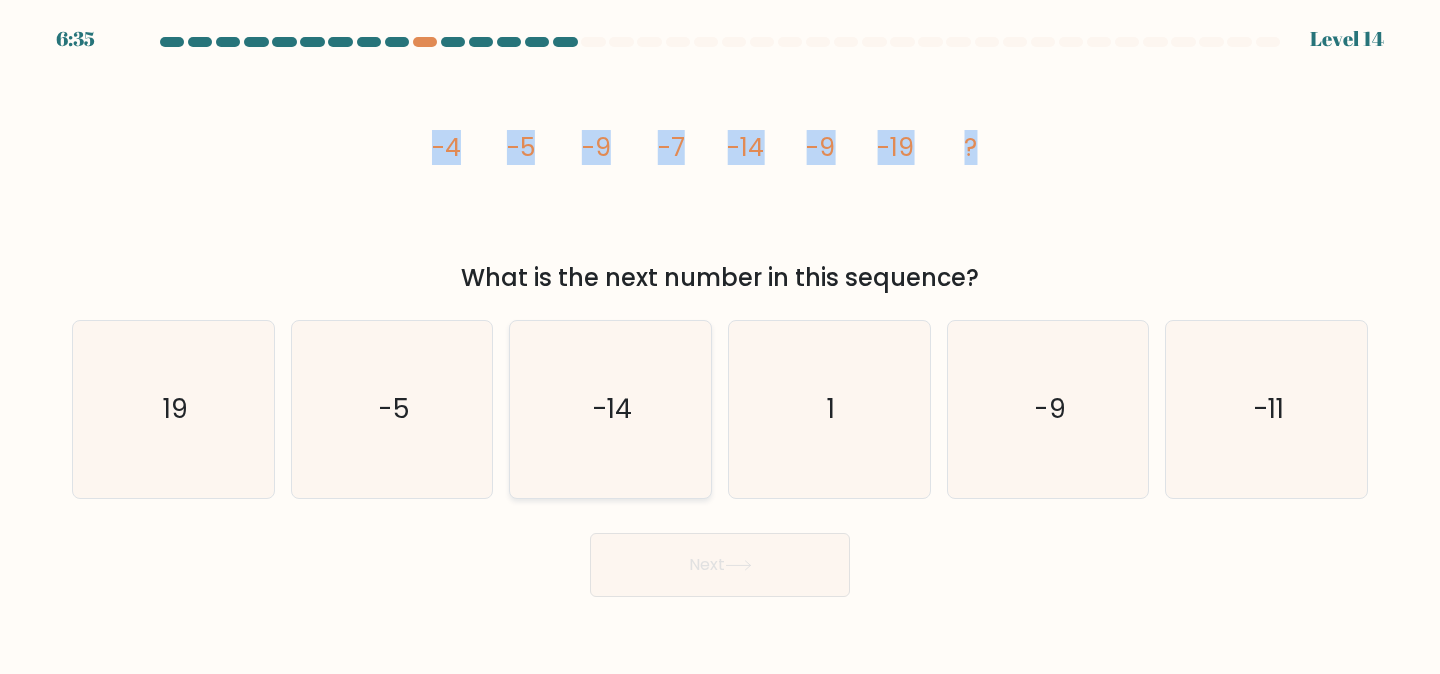 copy on "-4
-5
-9
-7
-14
-9
-19
?" 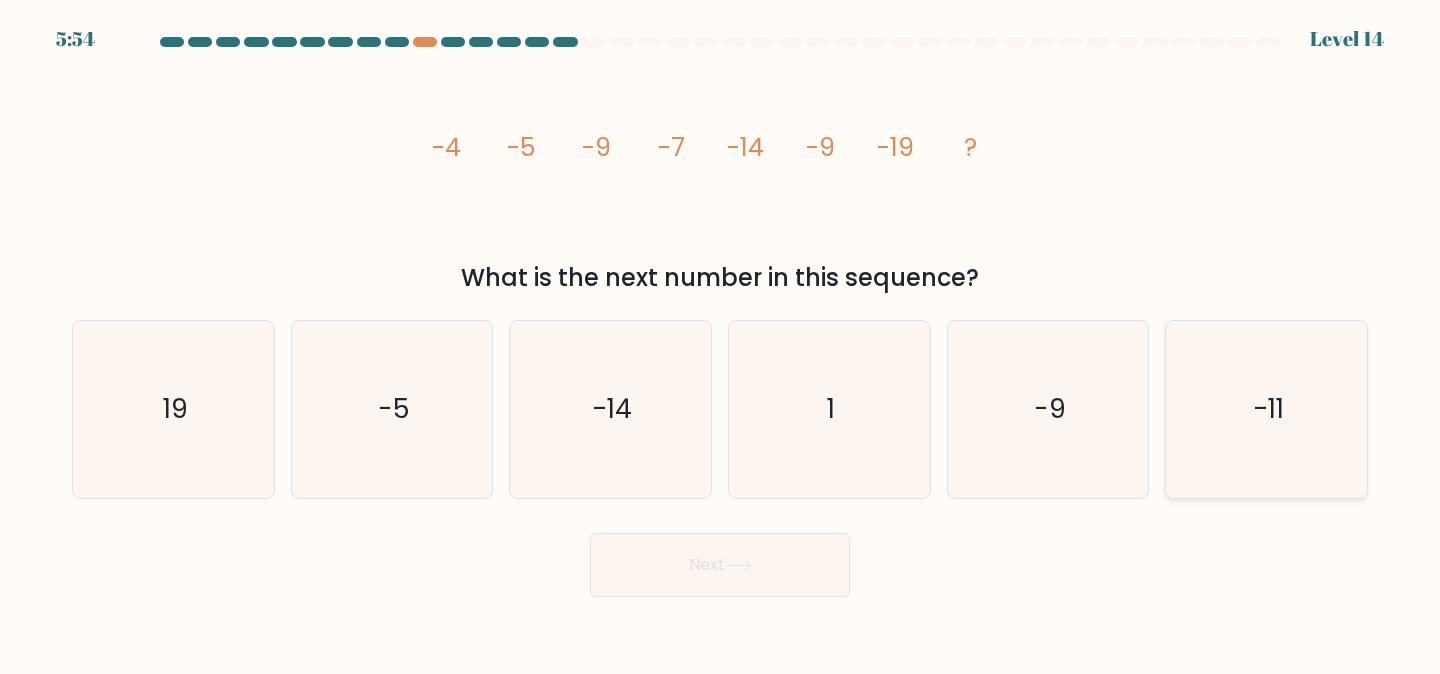 click on "-11" 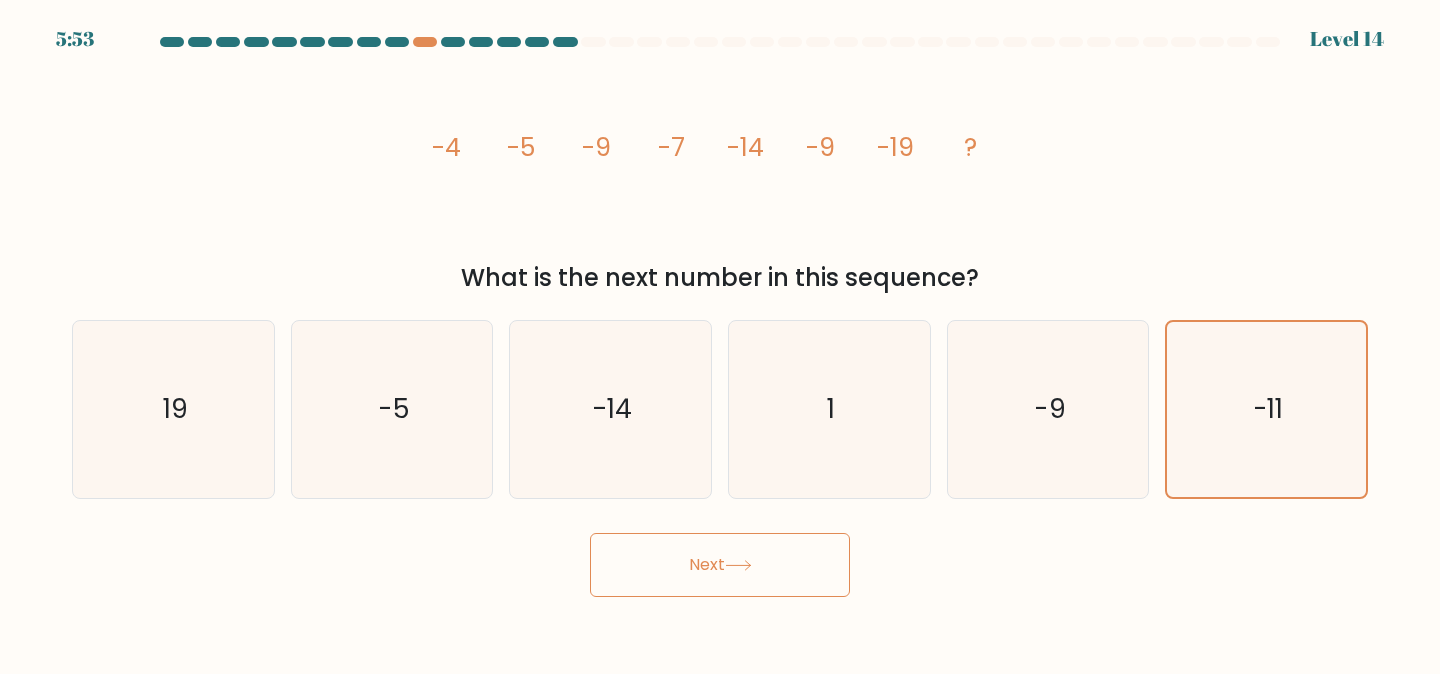 click on "Next" at bounding box center [720, 565] 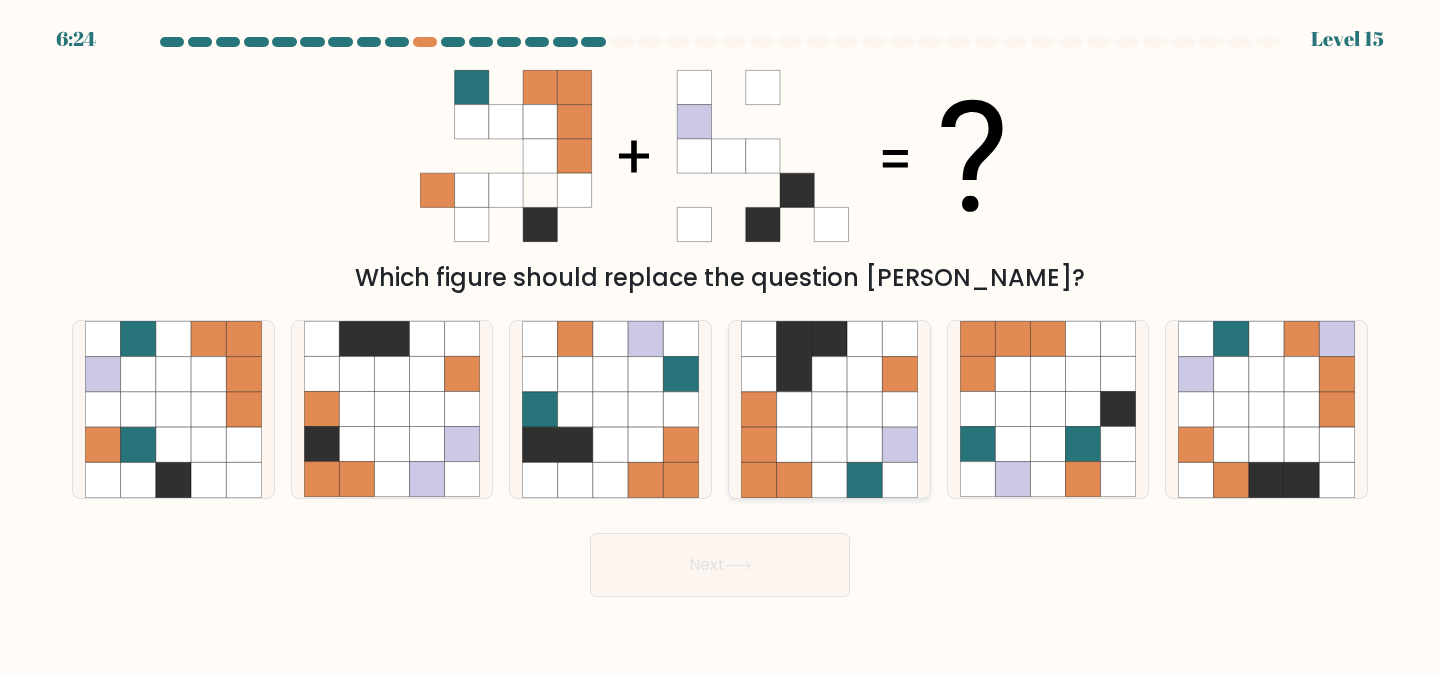 click 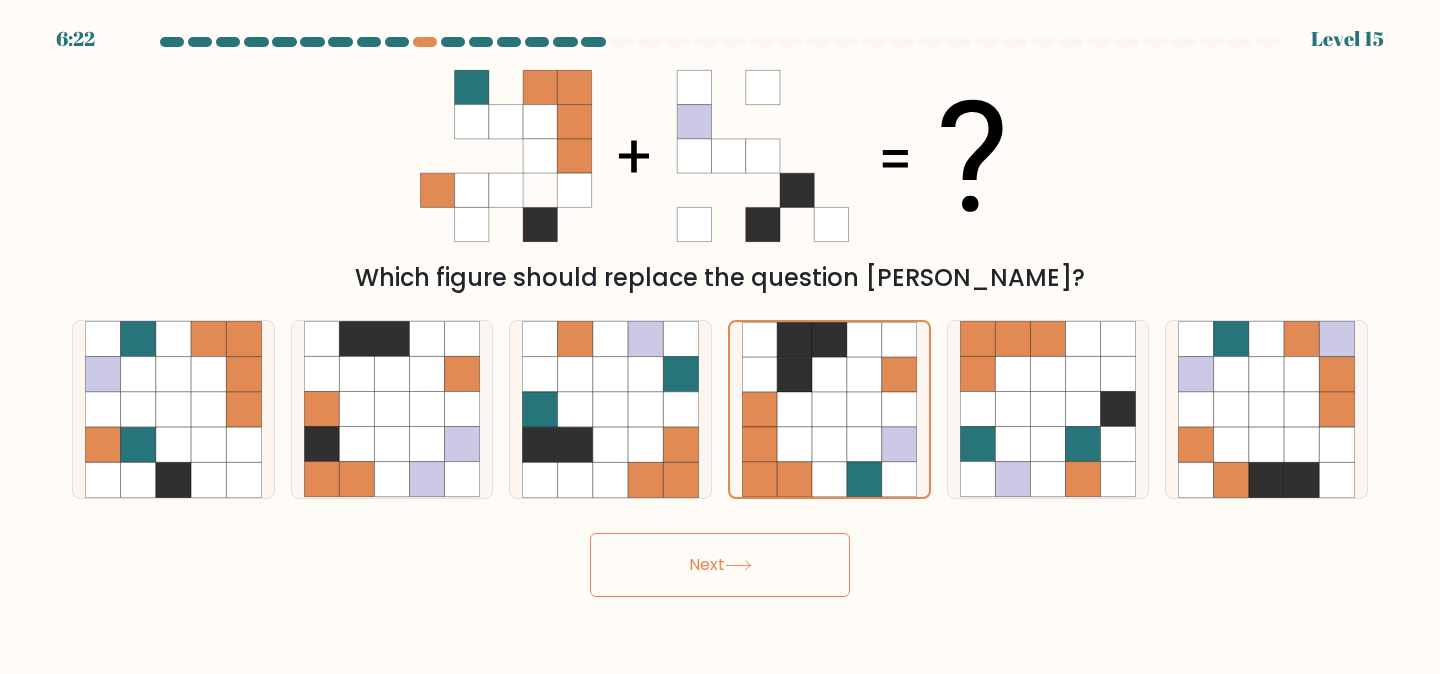 click on "Next" at bounding box center (720, 565) 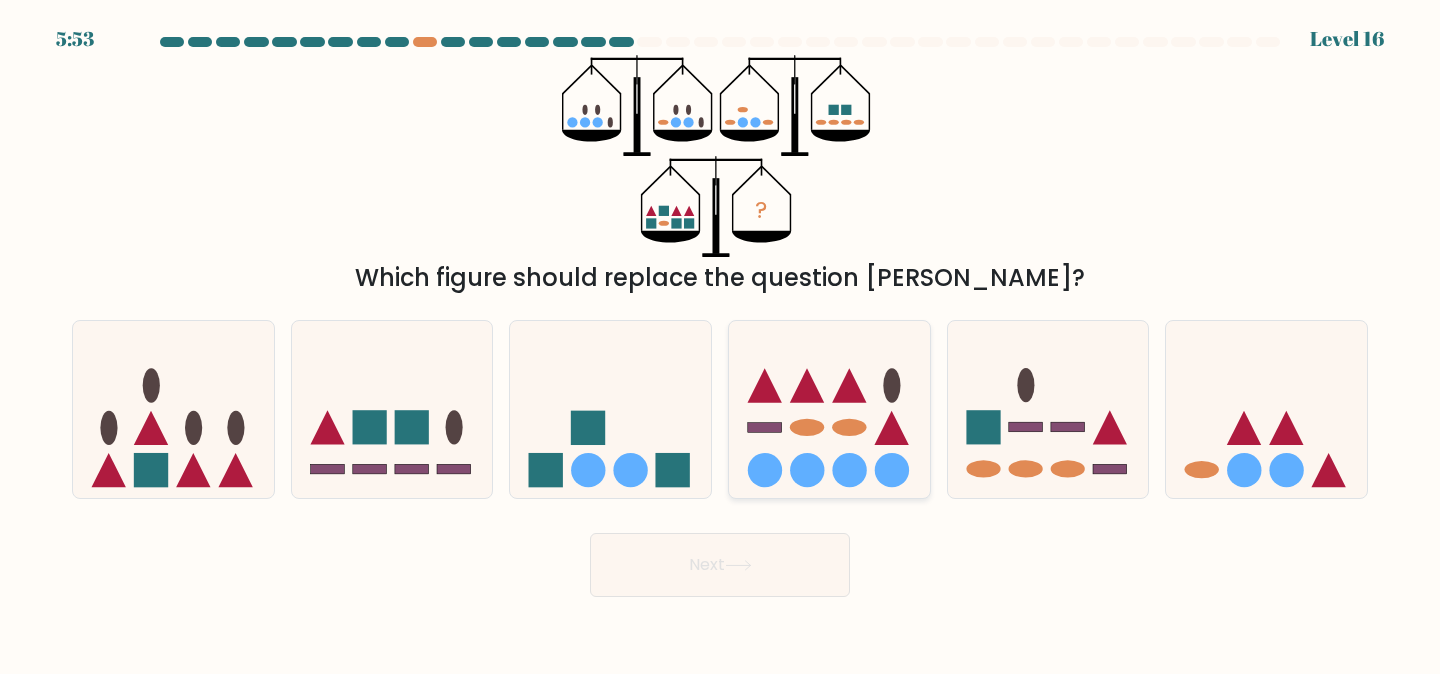 click 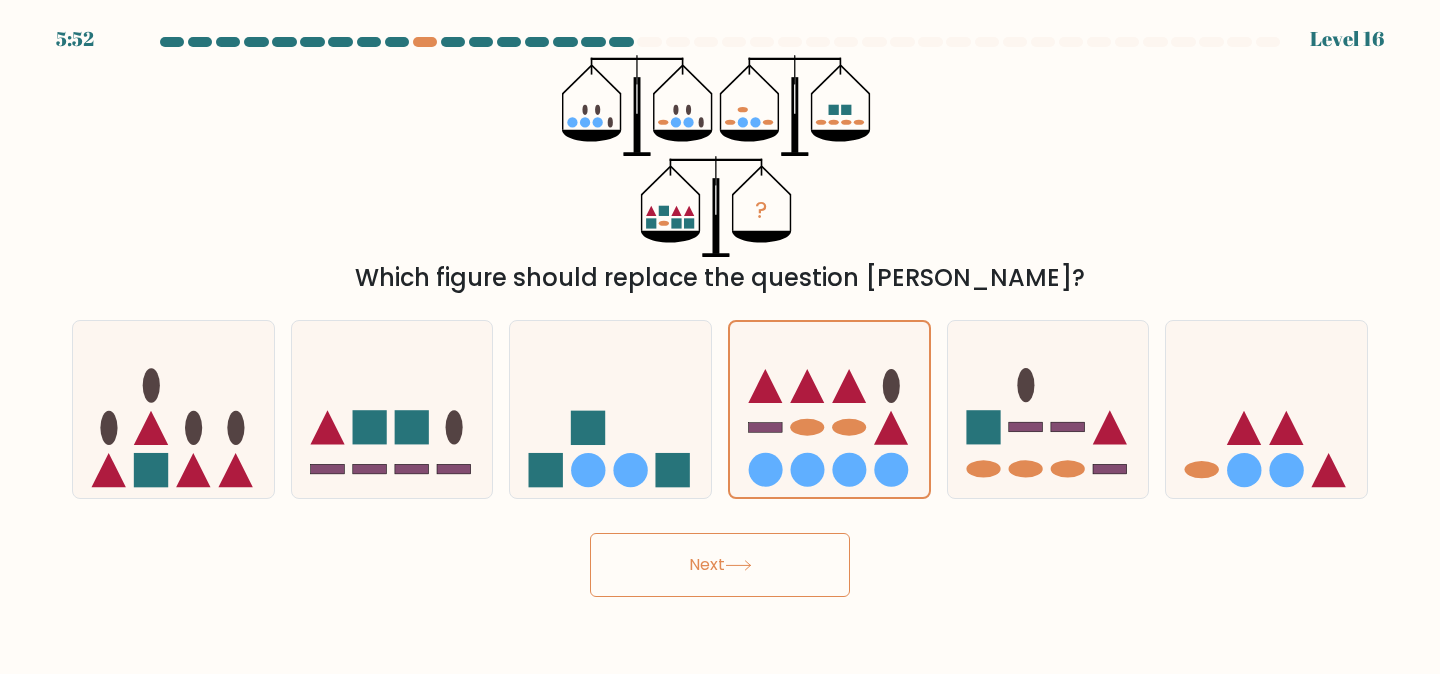click on "Next" at bounding box center [720, 565] 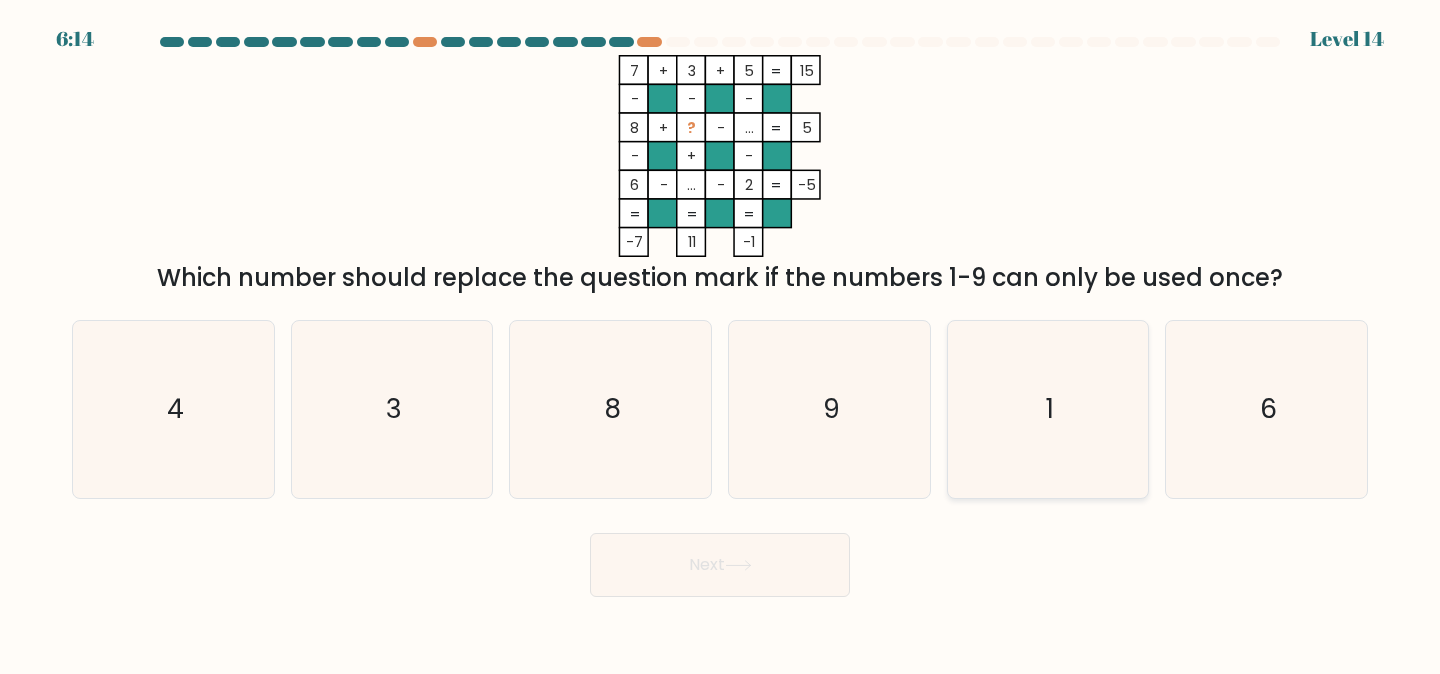 click on "1" 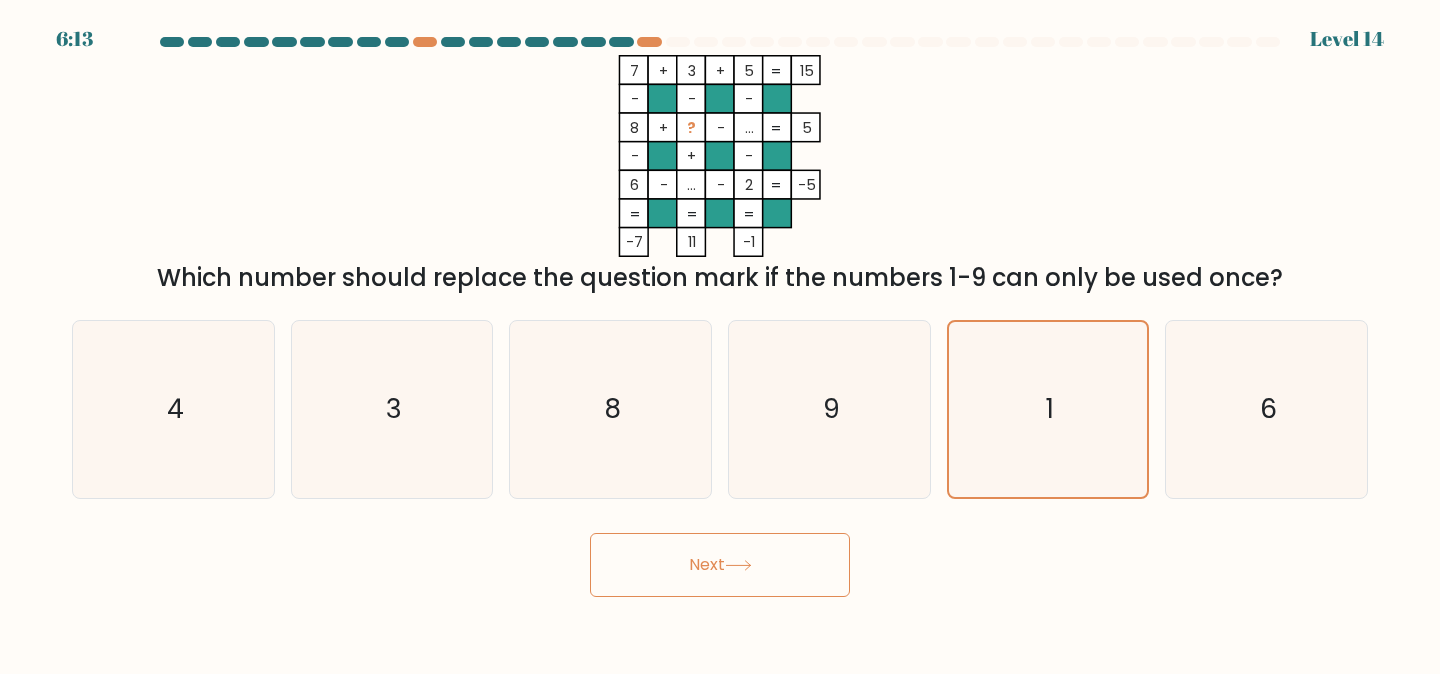click on "Next" at bounding box center (720, 565) 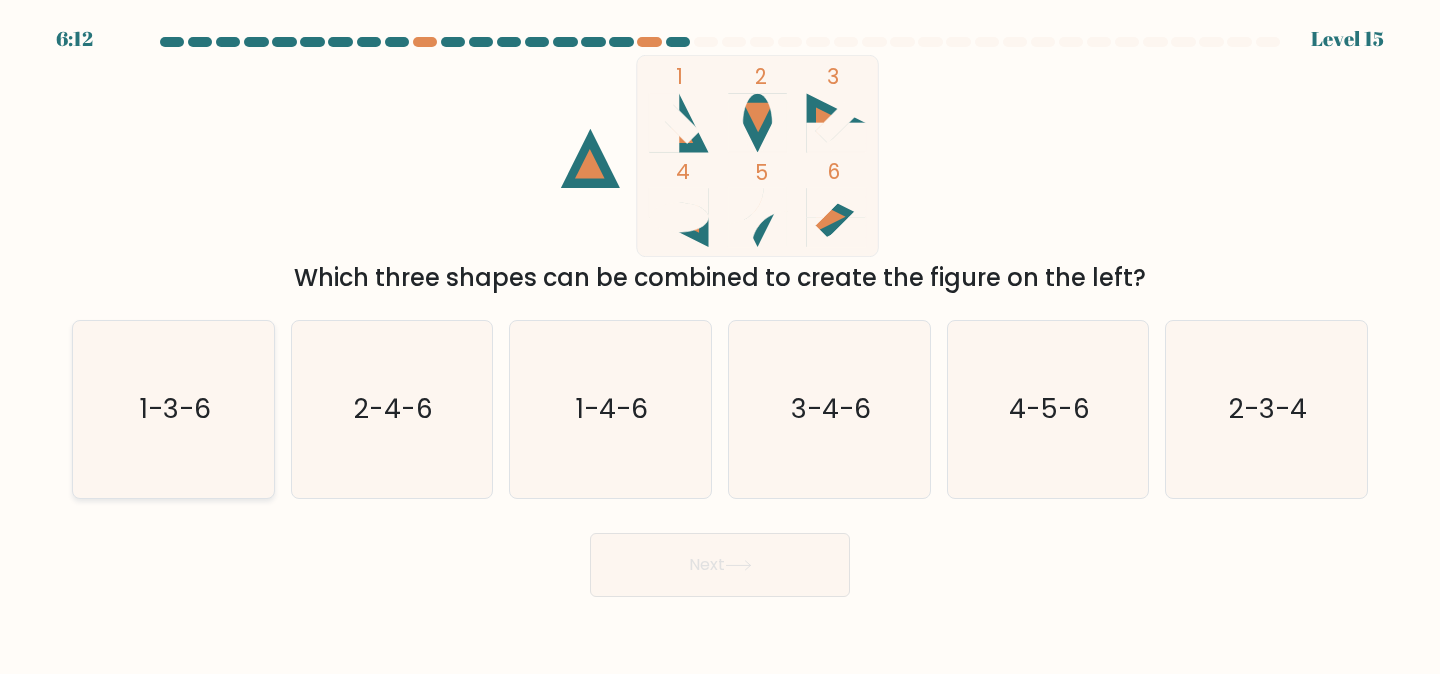click on "1-3-6" 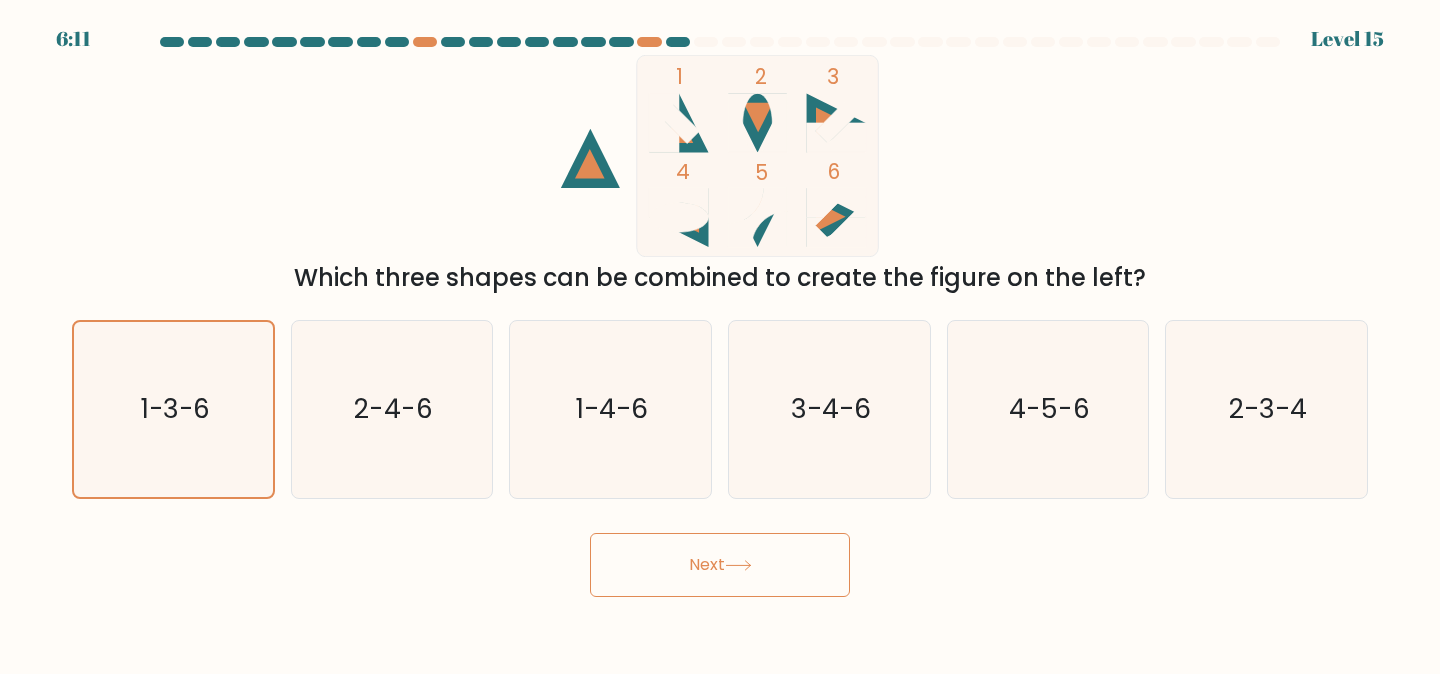 click on "Next" at bounding box center [720, 565] 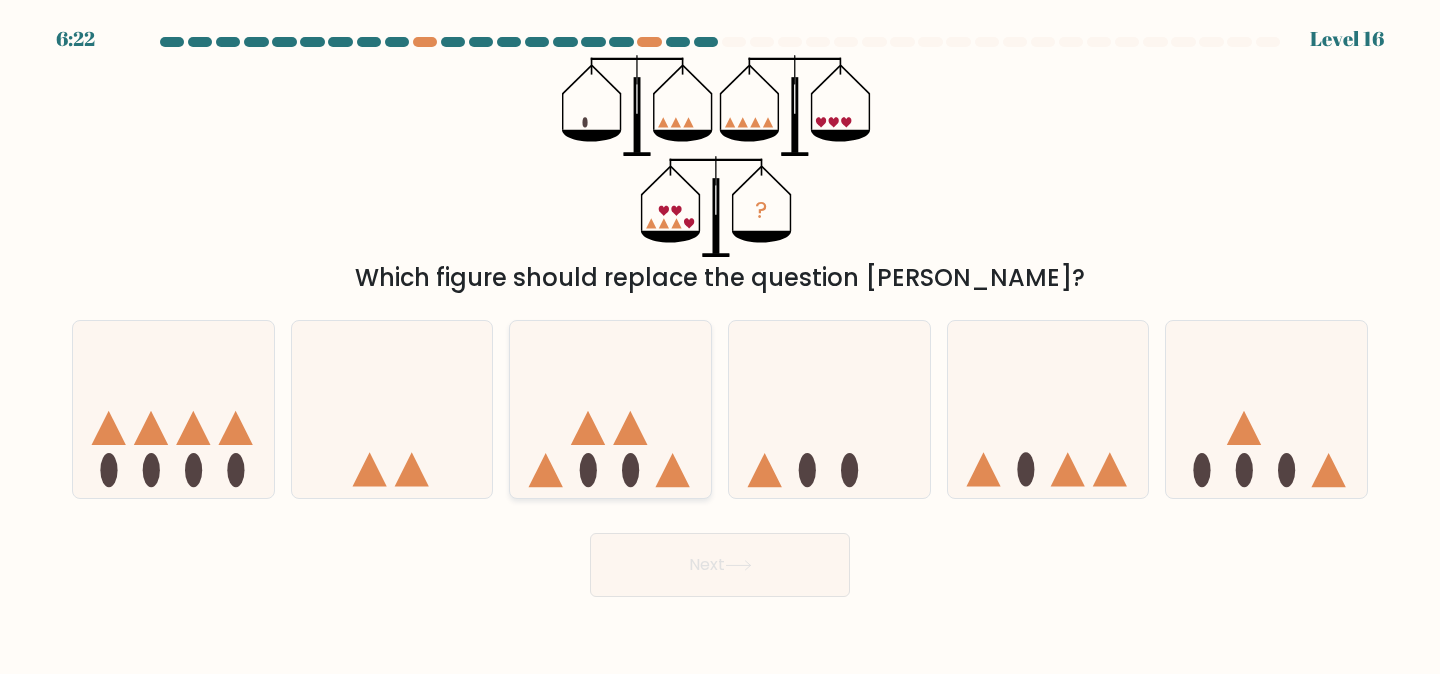 click 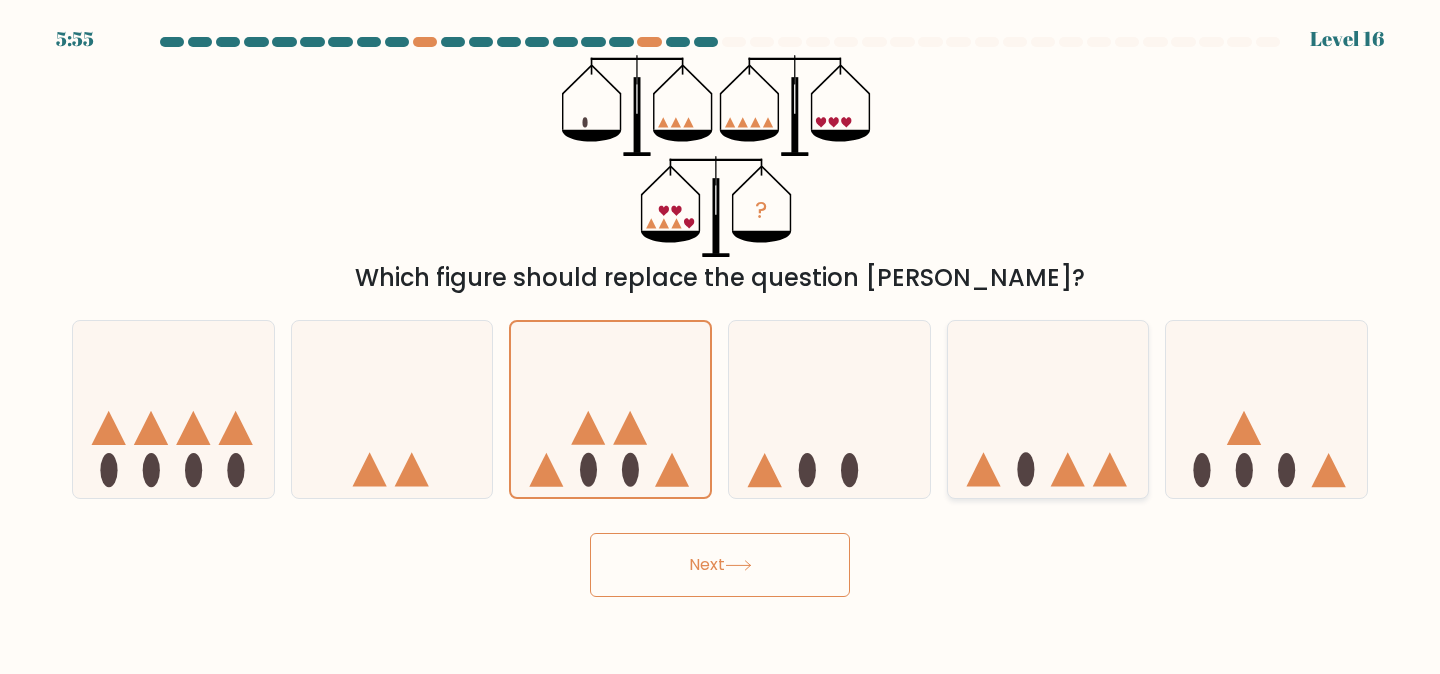 click 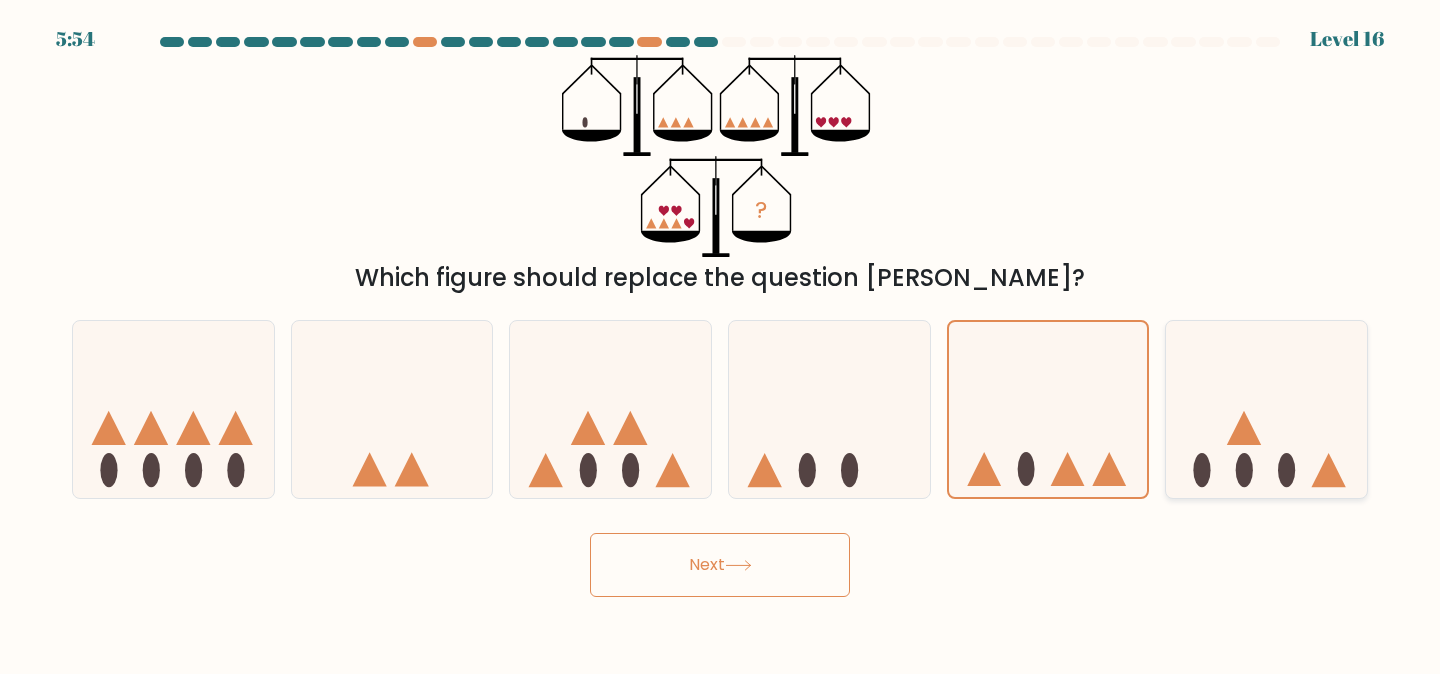 click 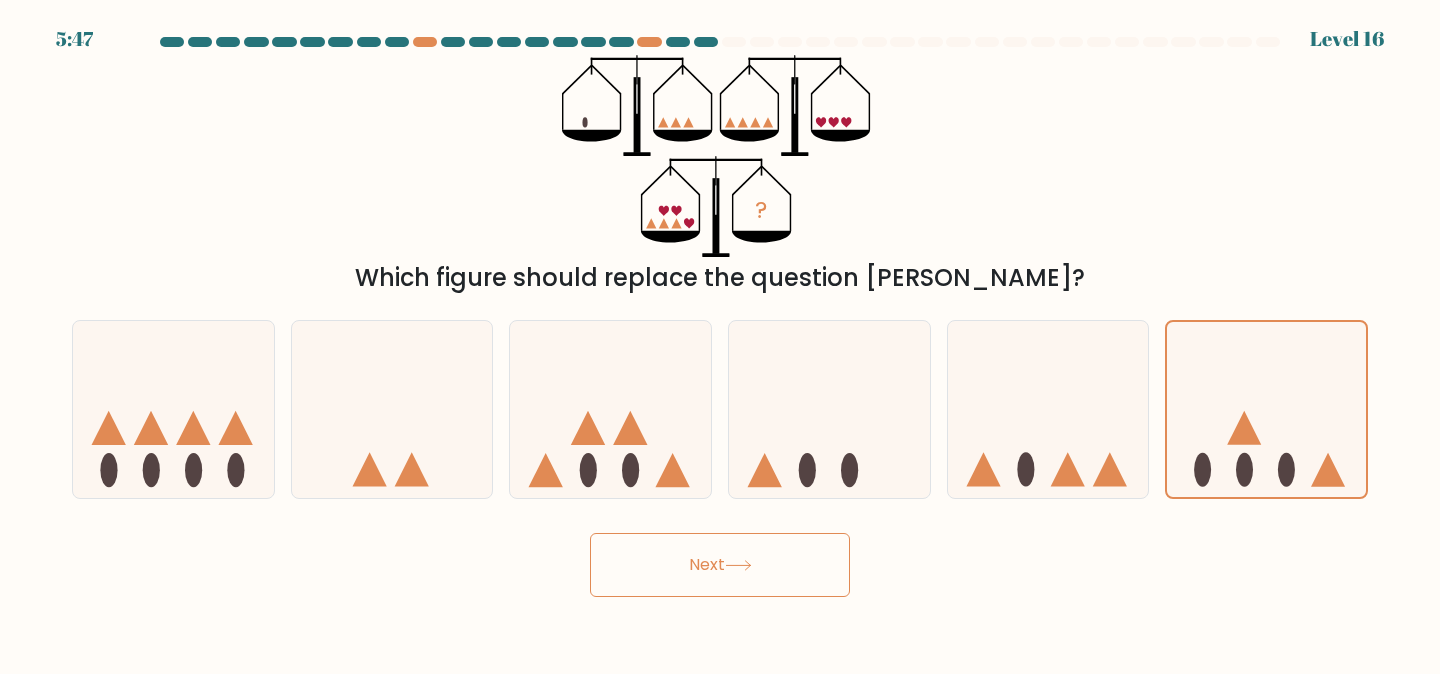 click on "Next" at bounding box center [720, 565] 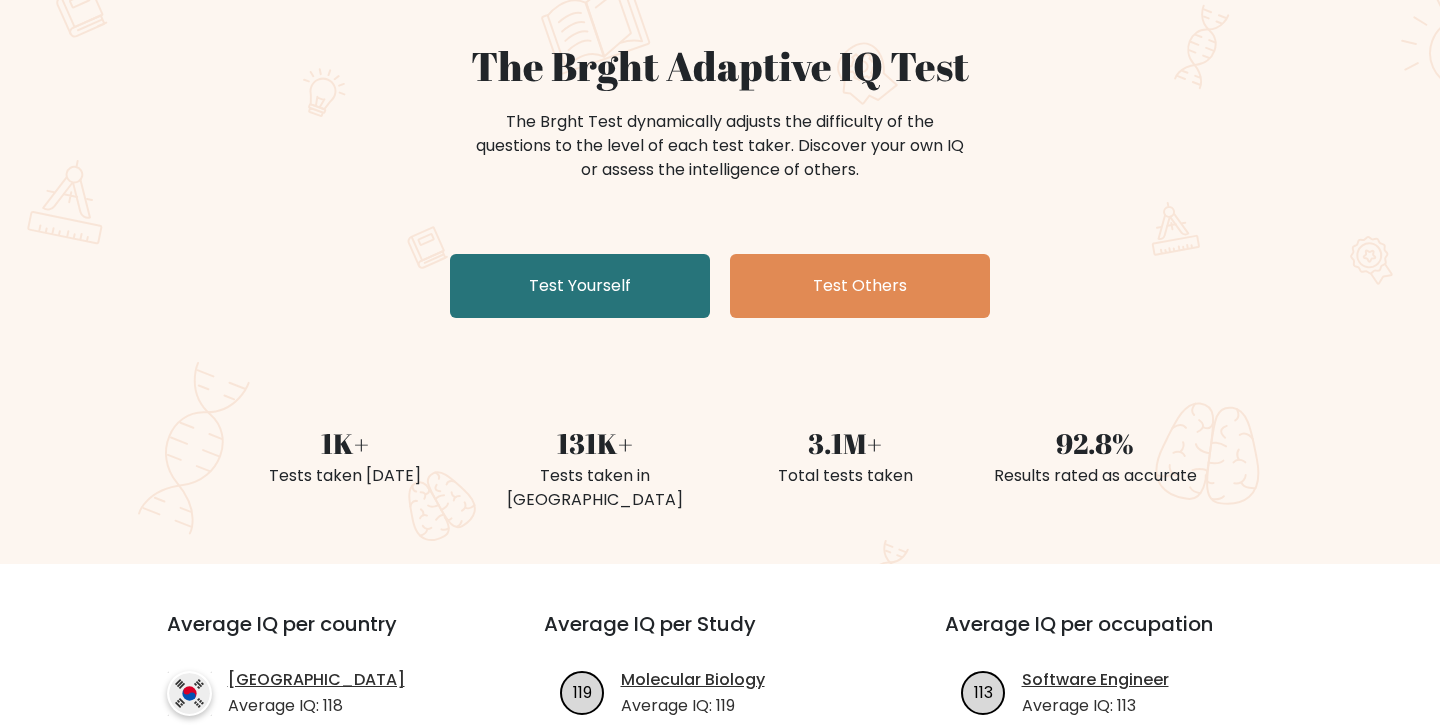 scroll, scrollTop: 131, scrollLeft: 0, axis: vertical 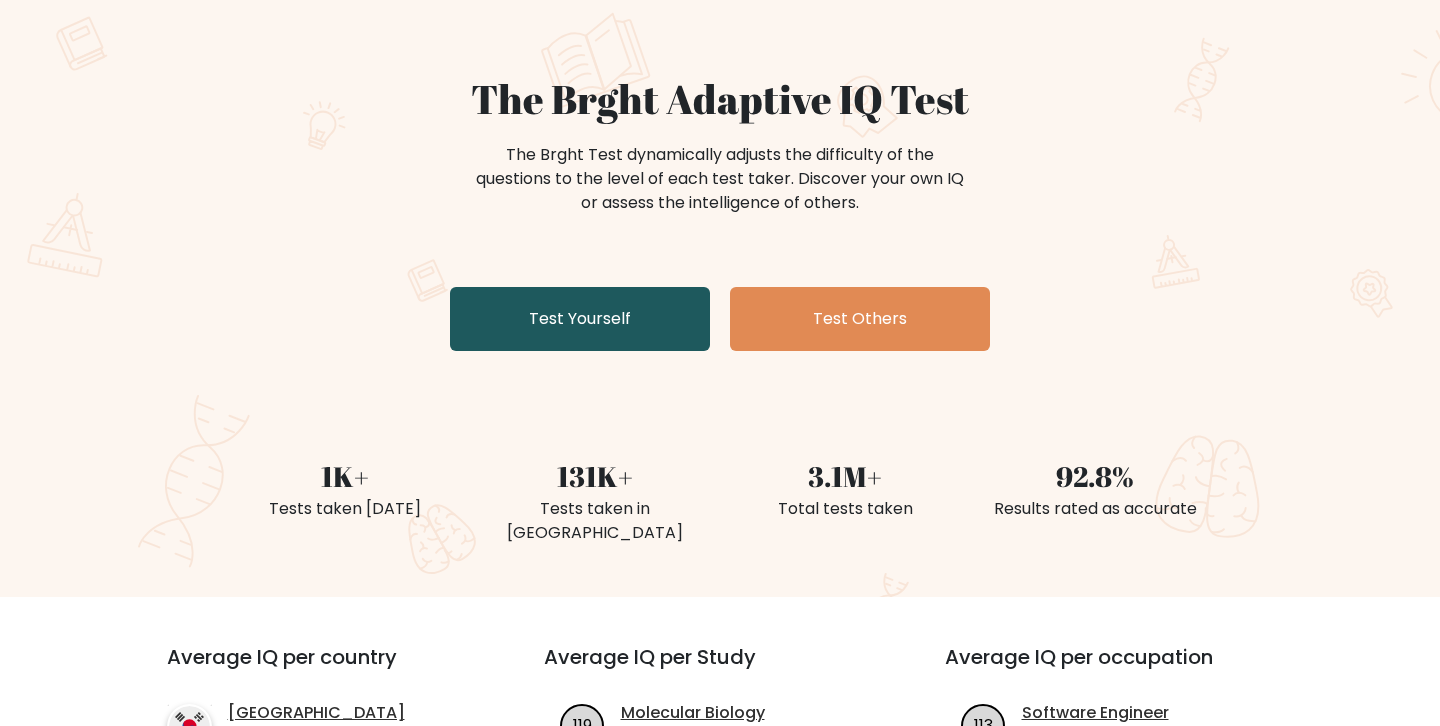click on "Test Yourself" at bounding box center [580, 319] 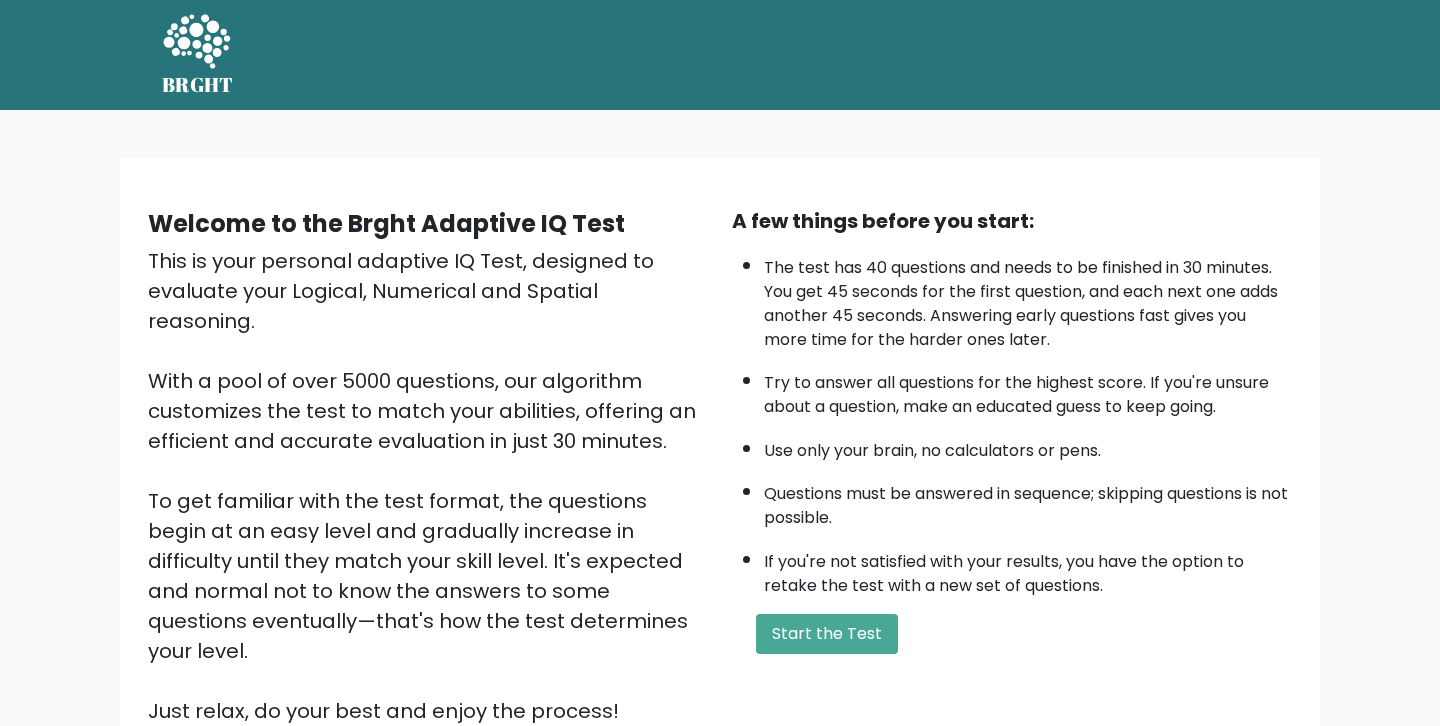 scroll, scrollTop: 0, scrollLeft: 0, axis: both 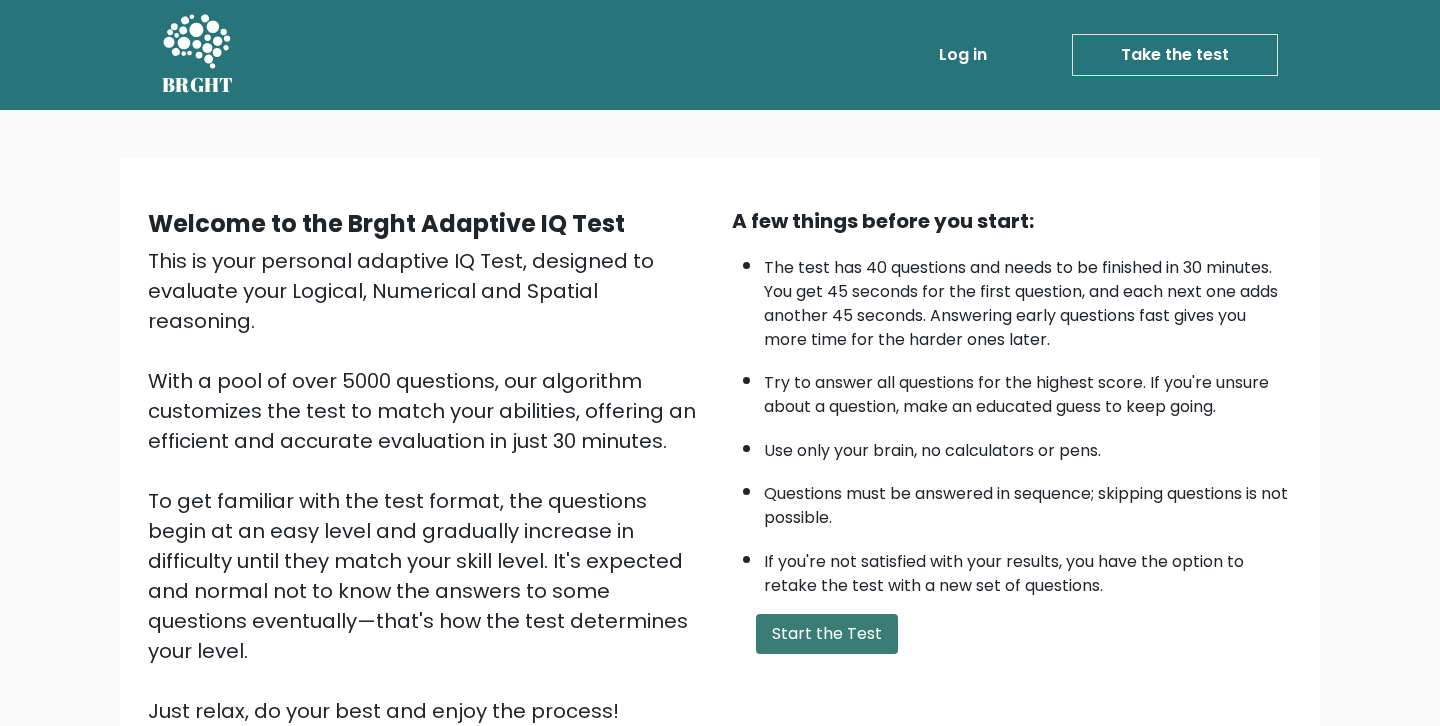 click on "Start the Test" at bounding box center (827, 634) 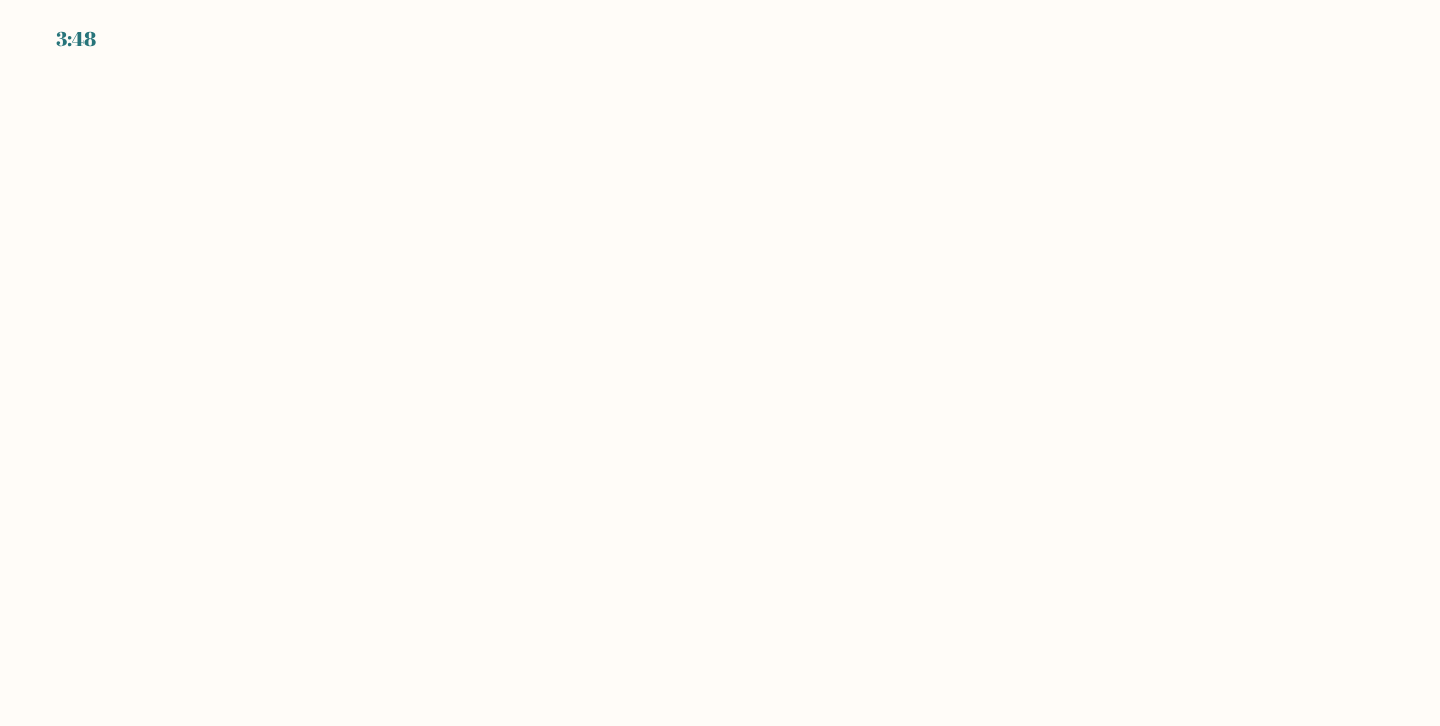 scroll, scrollTop: 0, scrollLeft: 0, axis: both 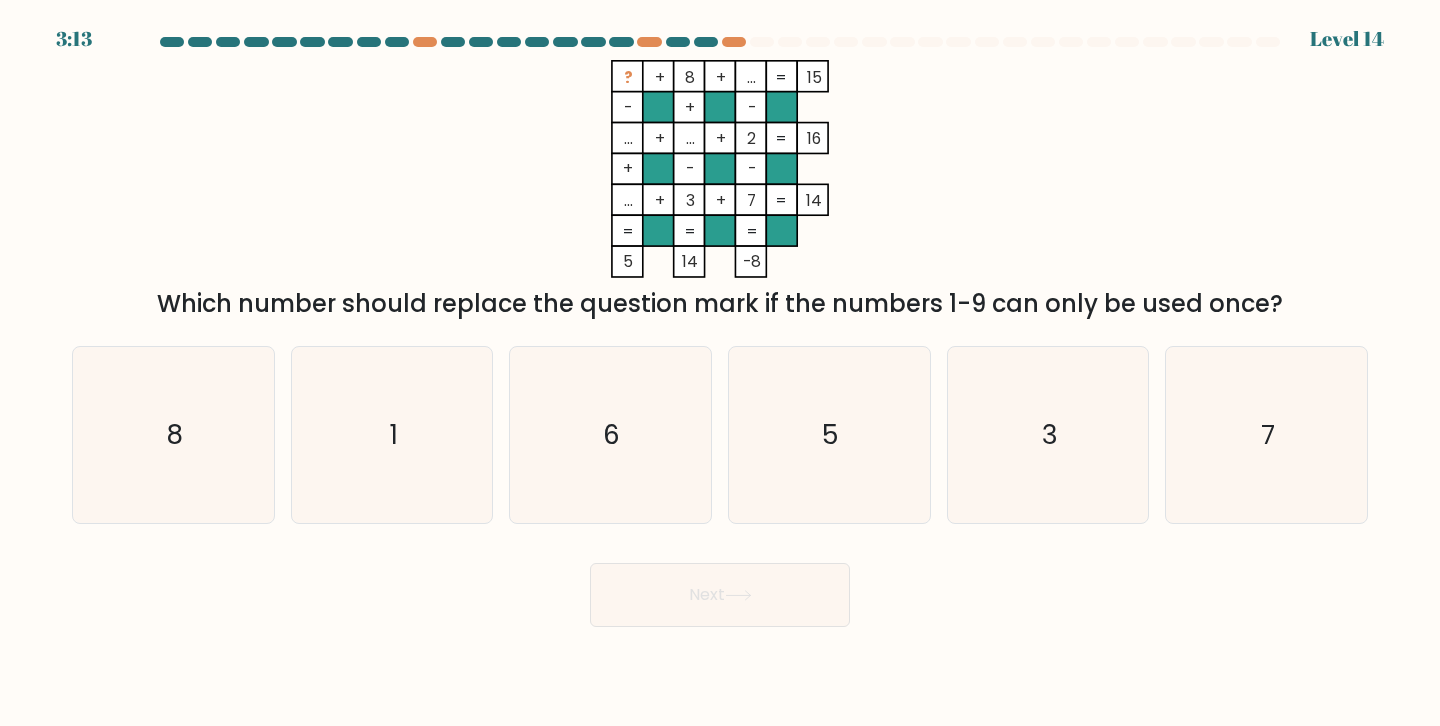 drag, startPoint x: 482, startPoint y: 135, endPoint x: 26, endPoint y: -12, distance: 479.10855 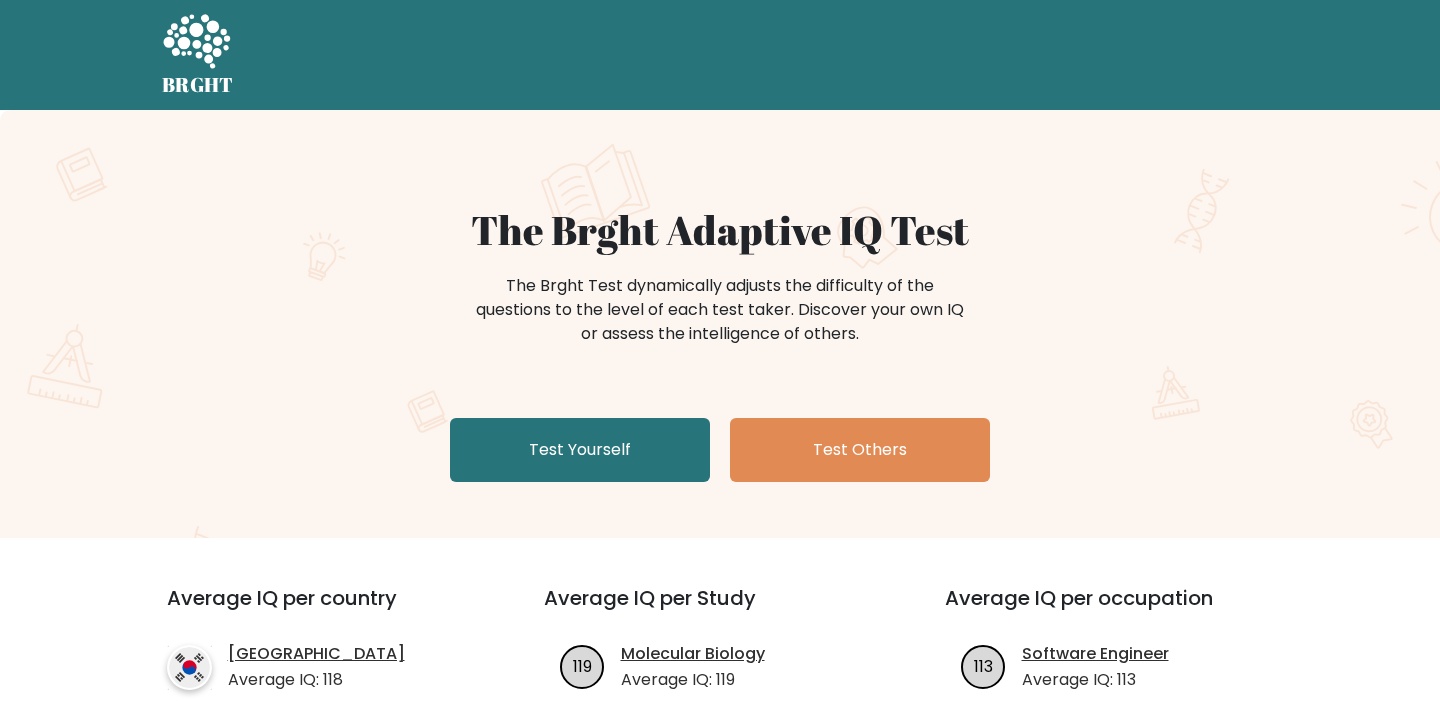 scroll, scrollTop: 0, scrollLeft: 0, axis: both 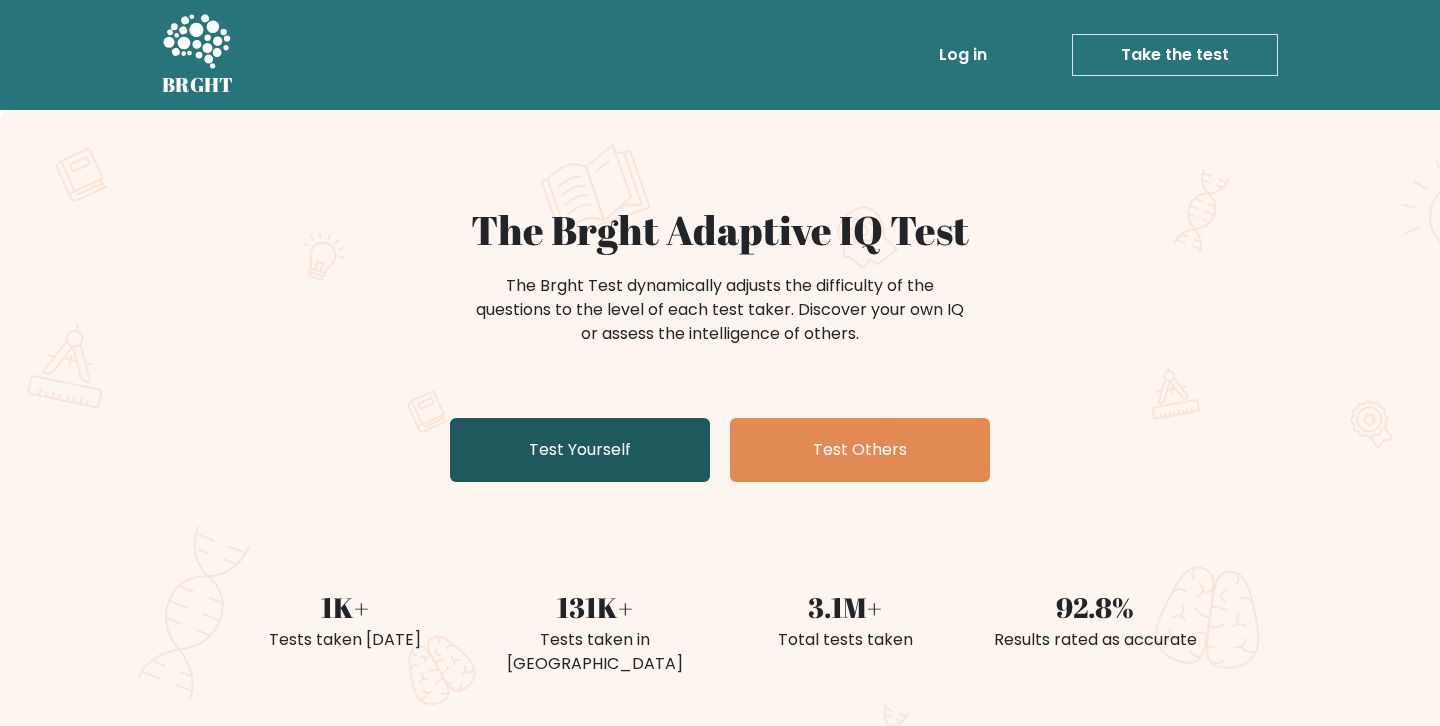 click on "Test Yourself" at bounding box center [580, 450] 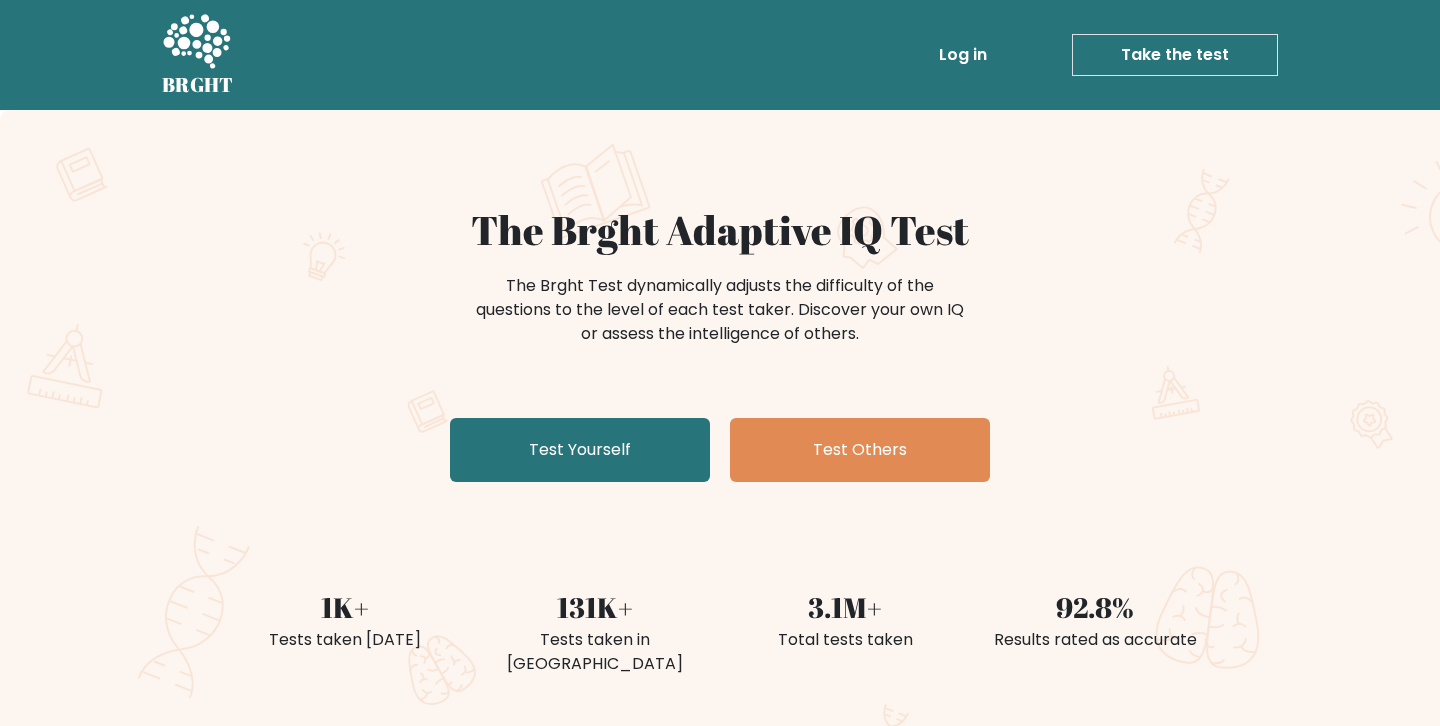 click on "BRGHT
BRGHT
Log in
Take the test
Take the test" at bounding box center (720, 55) 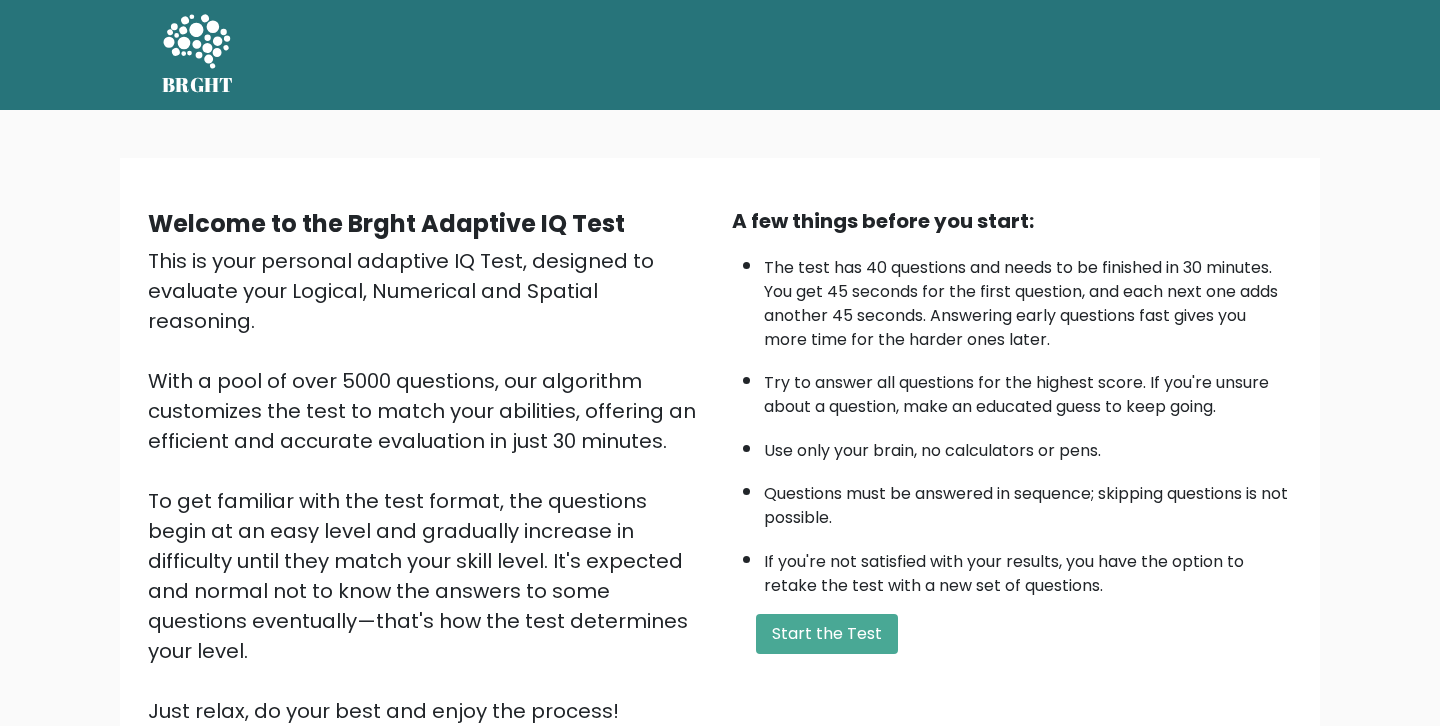 scroll, scrollTop: 0, scrollLeft: 0, axis: both 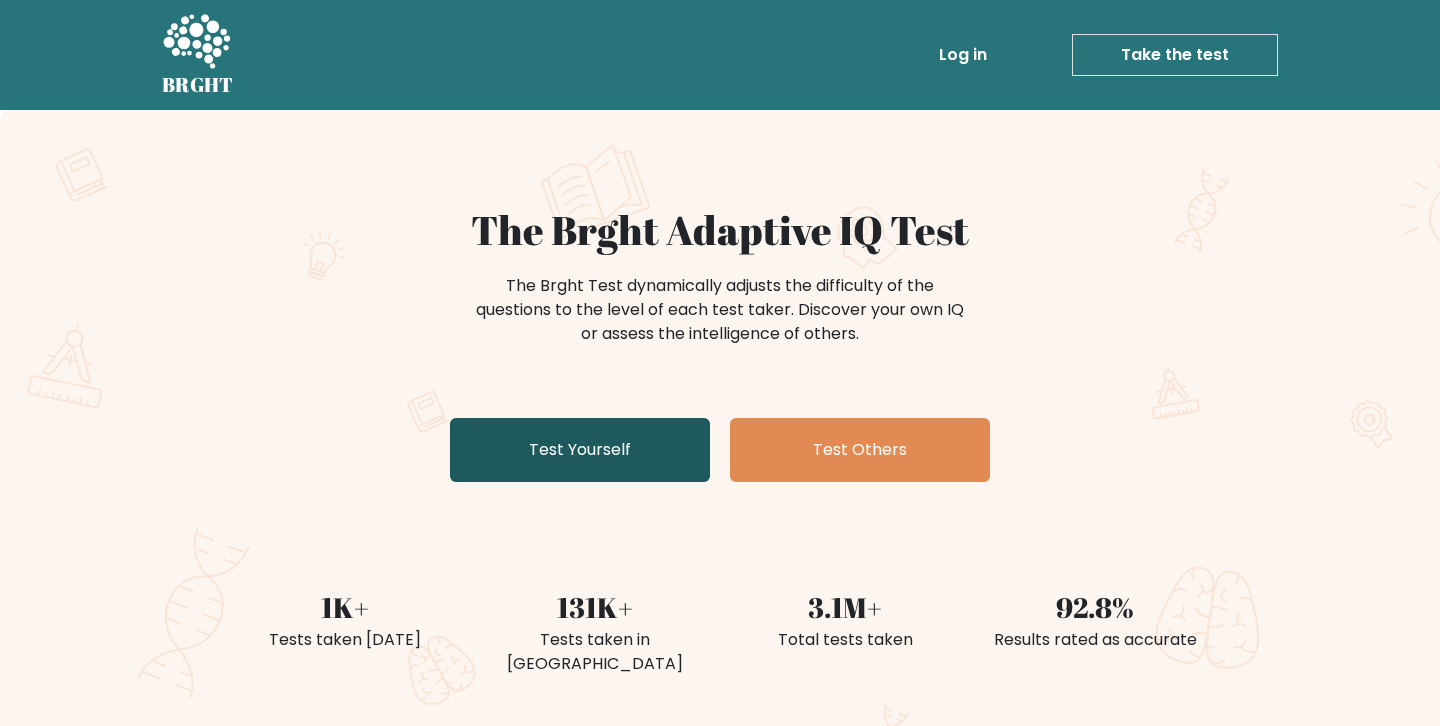 click on "Test Yourself" at bounding box center (580, 450) 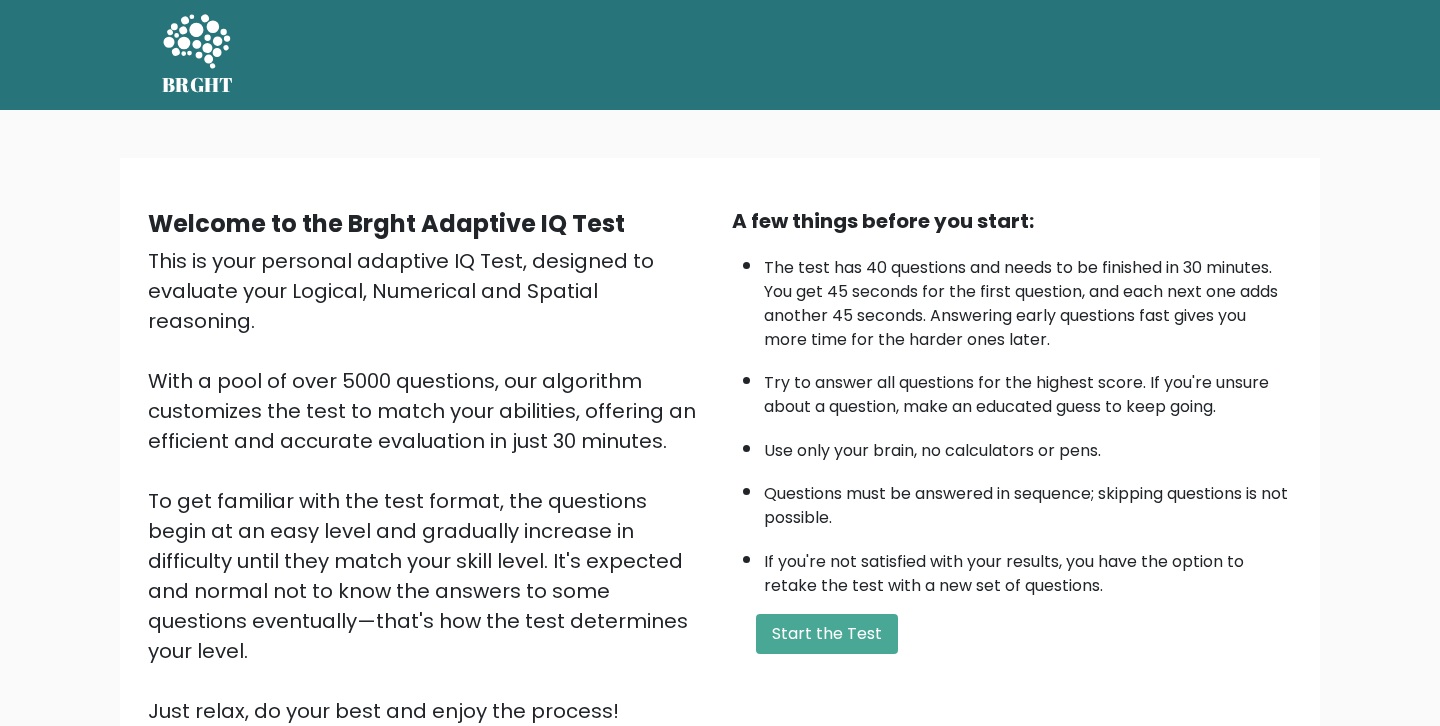scroll, scrollTop: 0, scrollLeft: 0, axis: both 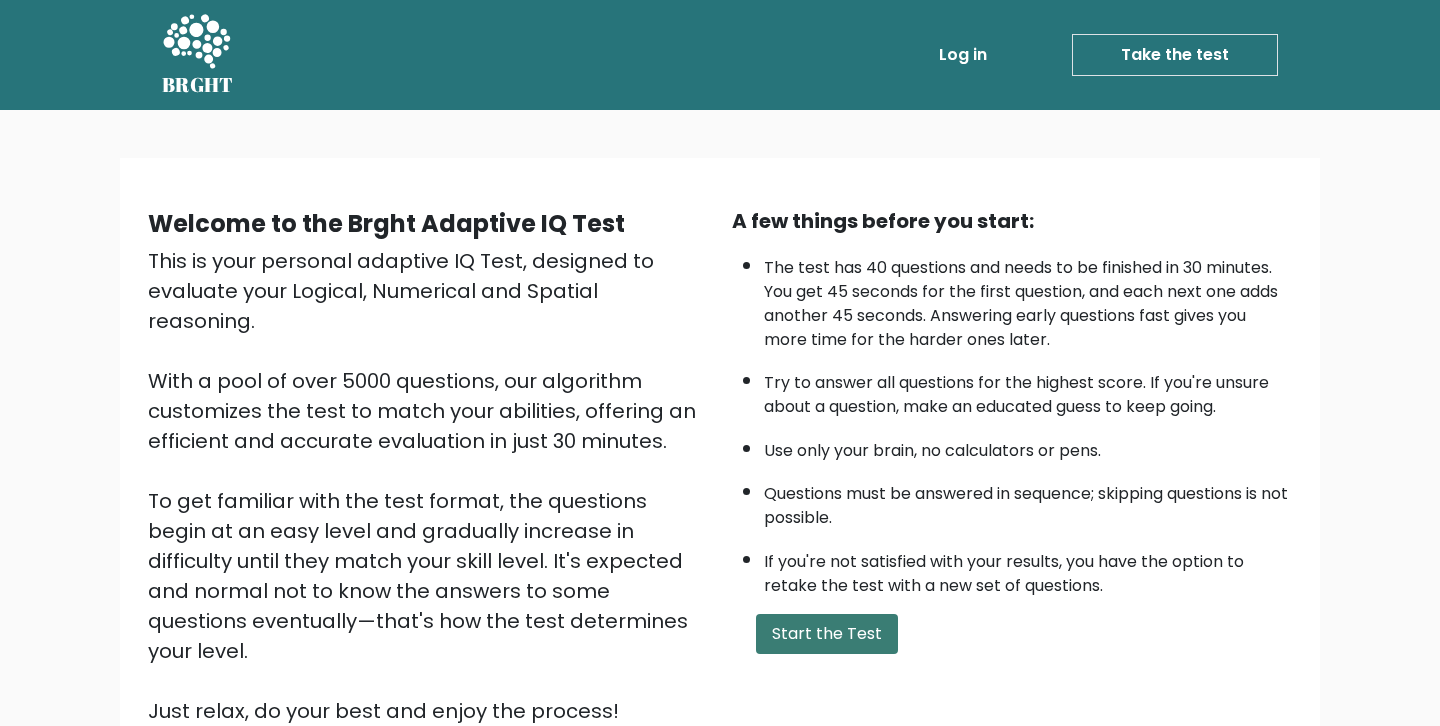 click on "Start the Test" at bounding box center (827, 634) 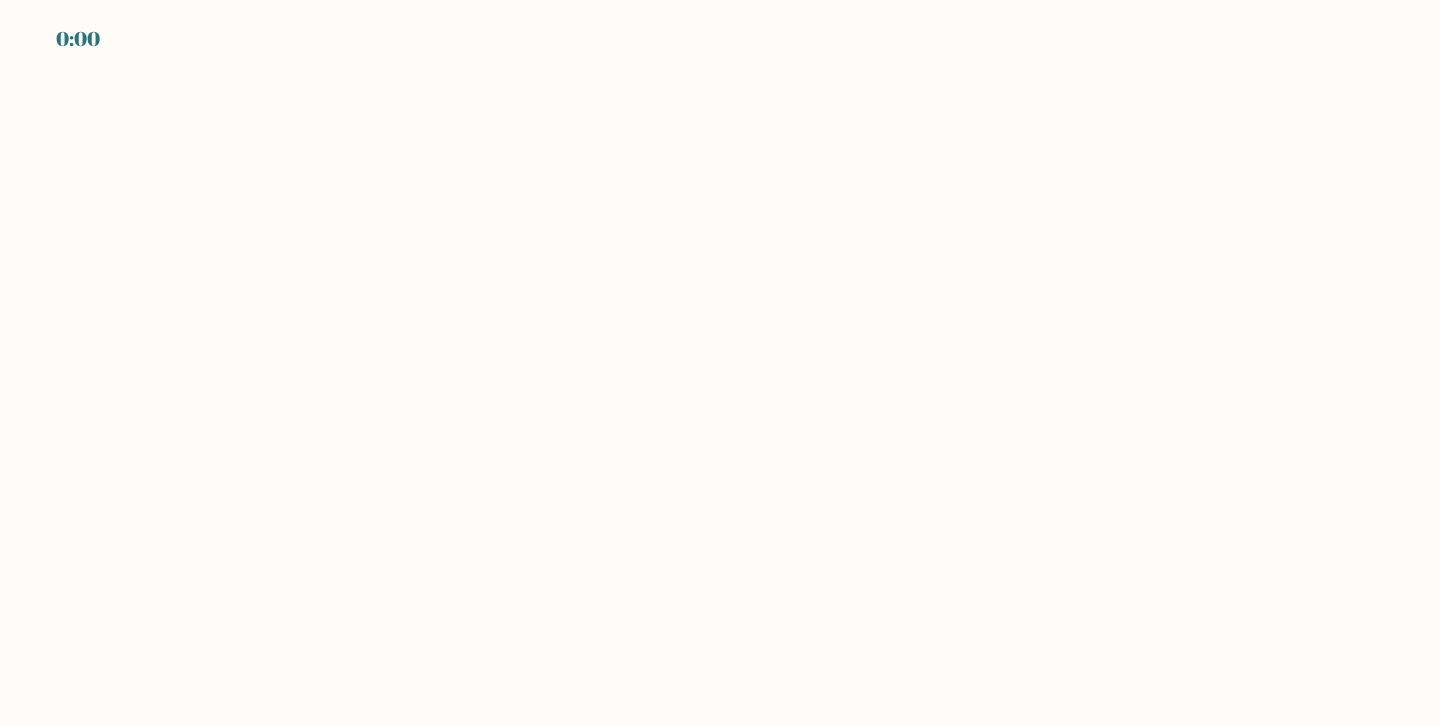 scroll, scrollTop: 0, scrollLeft: 0, axis: both 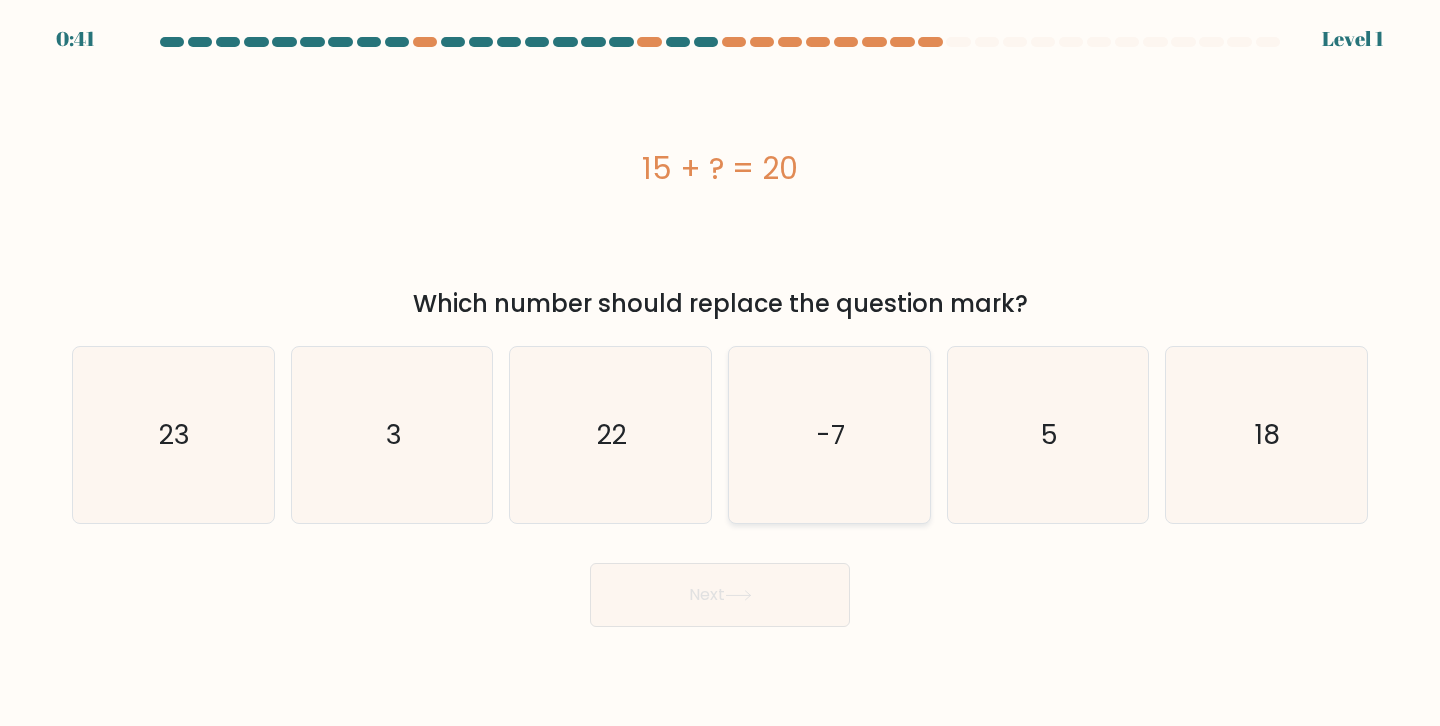 click on "-7" 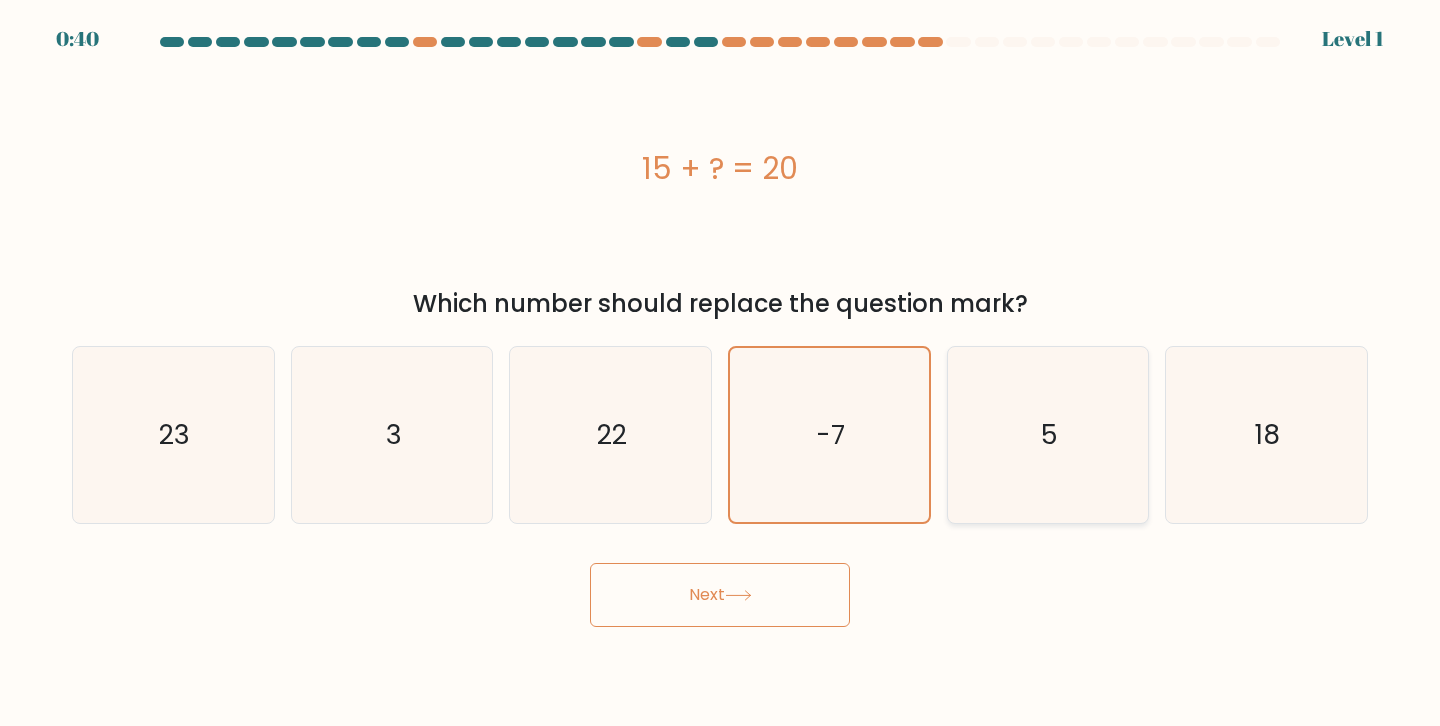 click on "5" 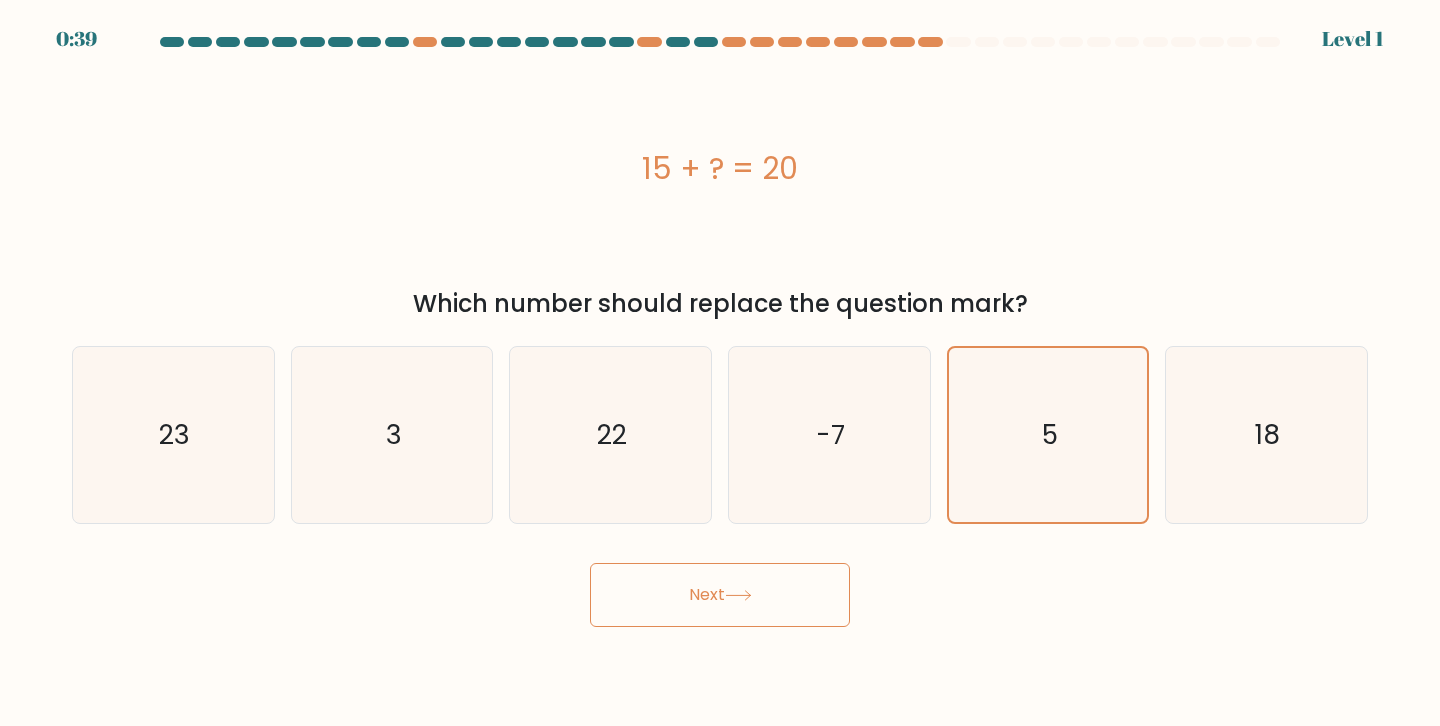 click on "Next" at bounding box center (720, 595) 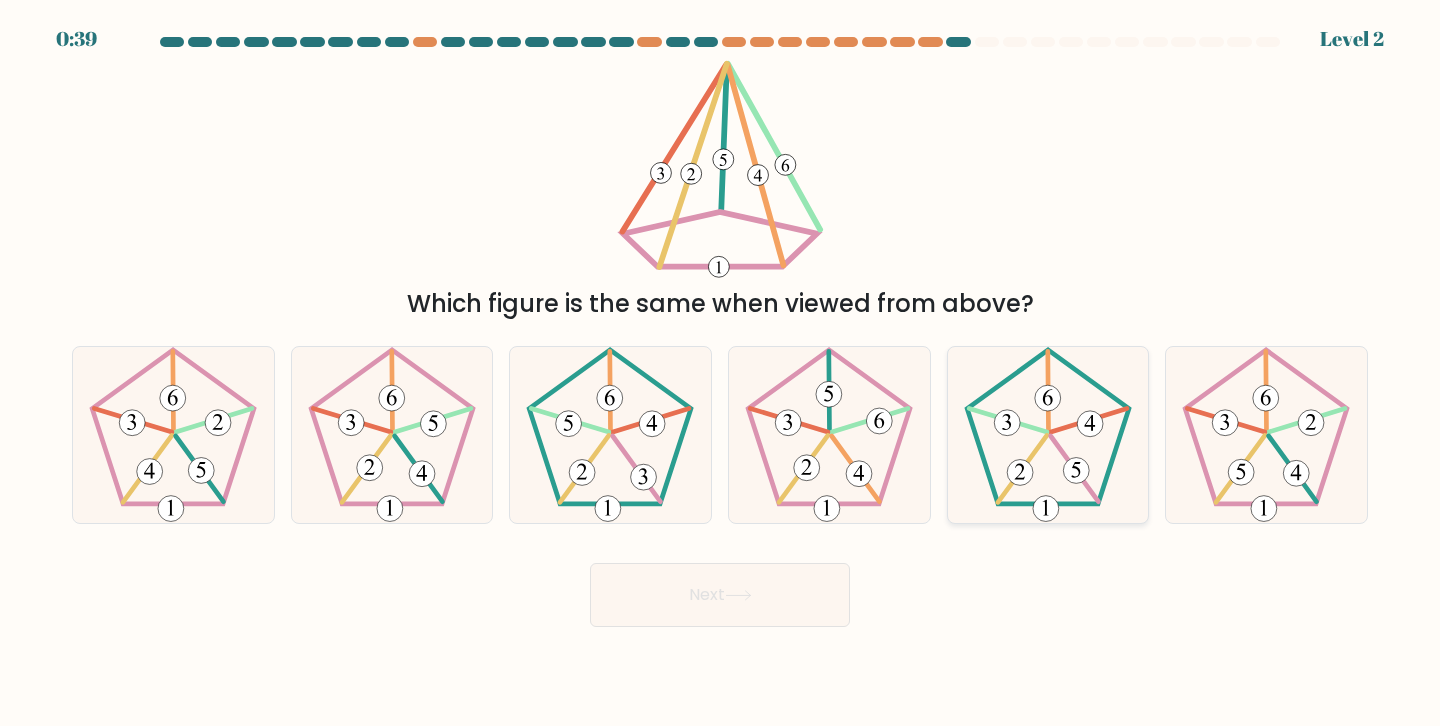 click 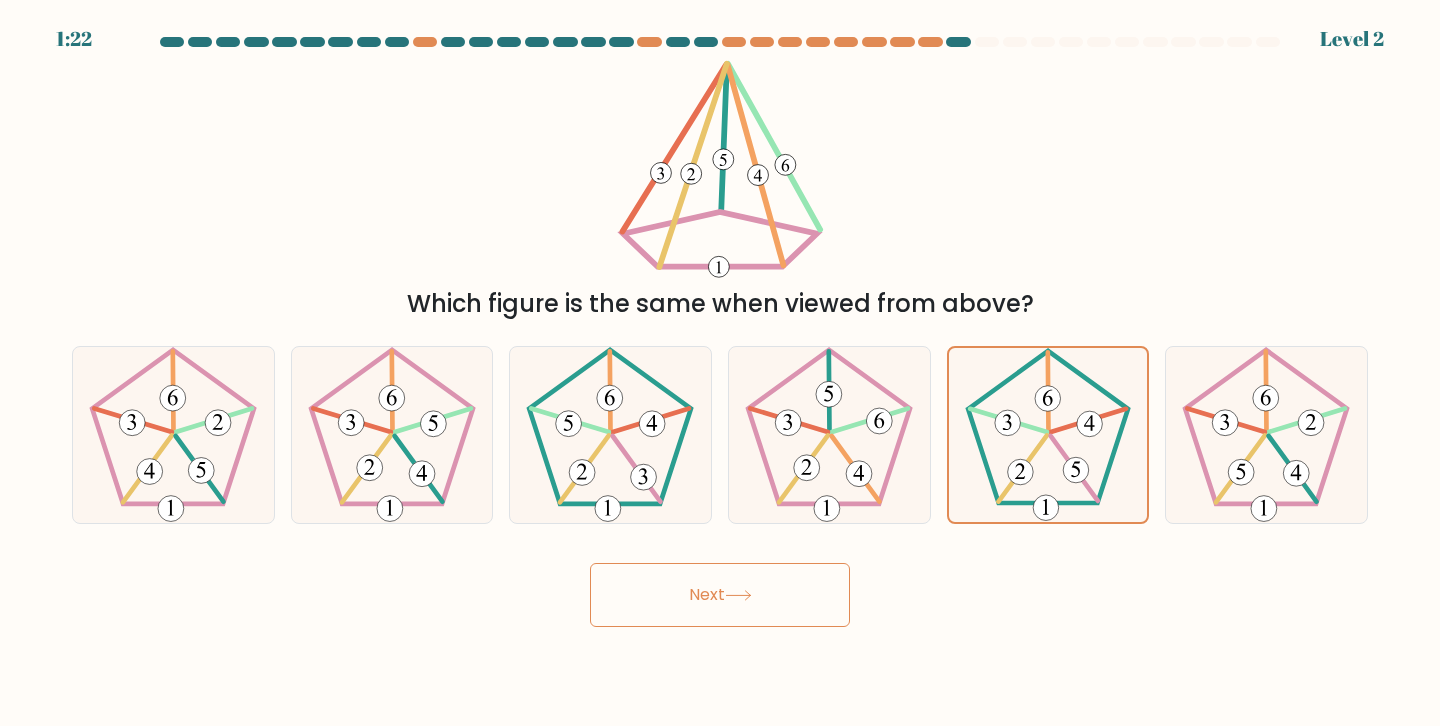 click on "Next" at bounding box center (720, 595) 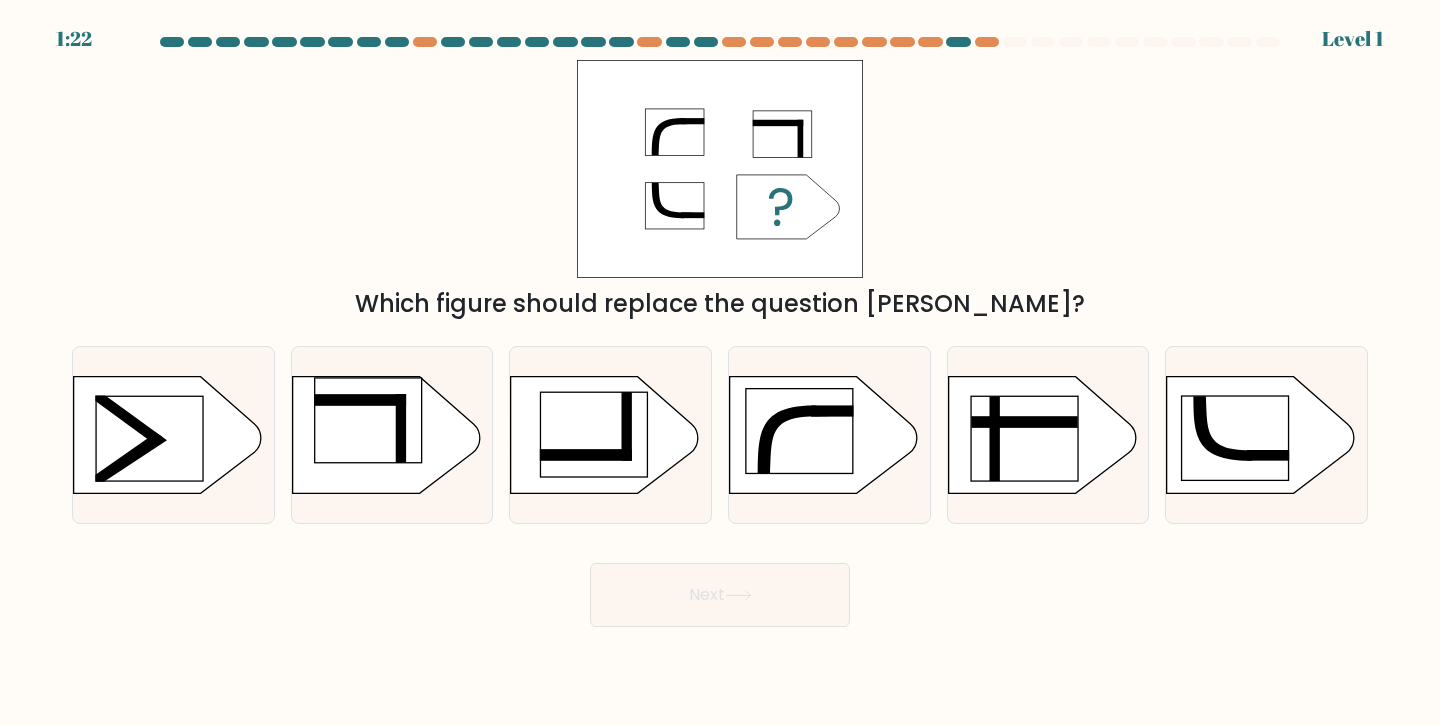click 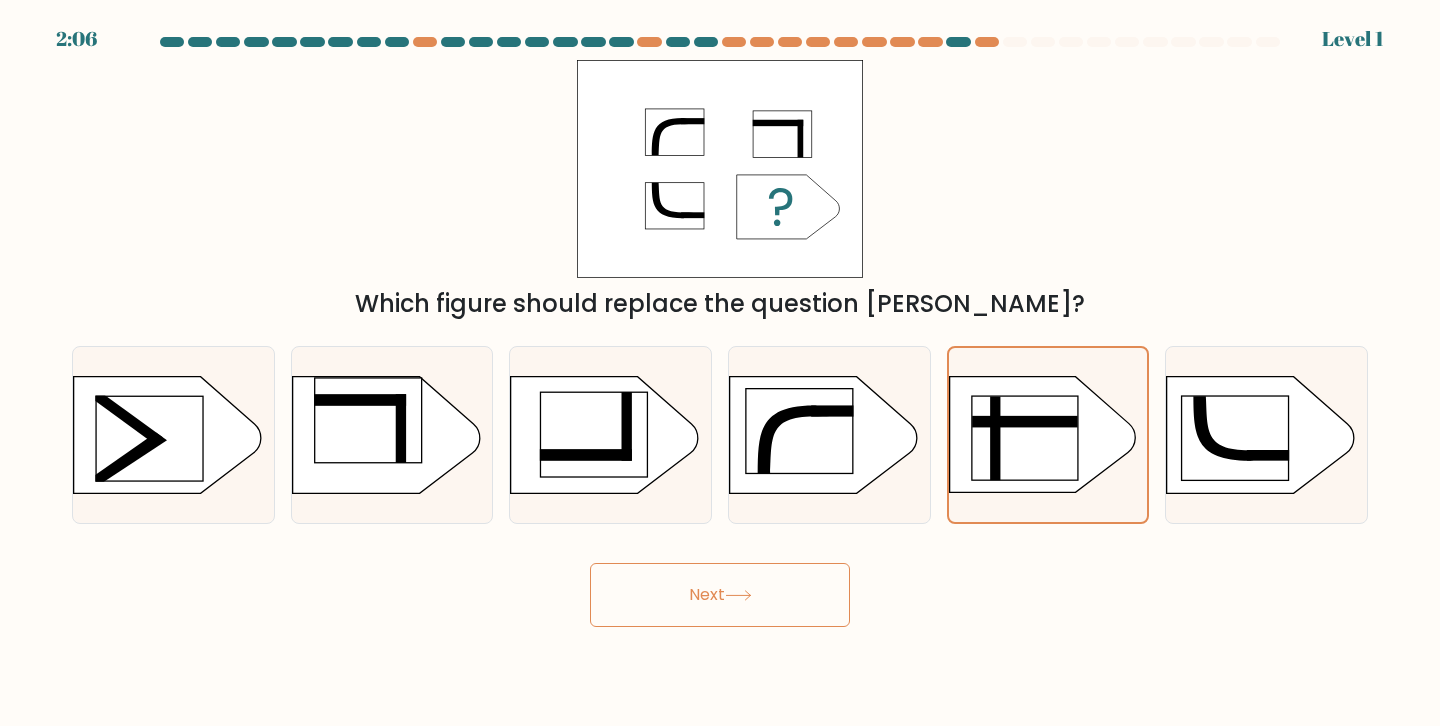 click on "Next" at bounding box center (720, 595) 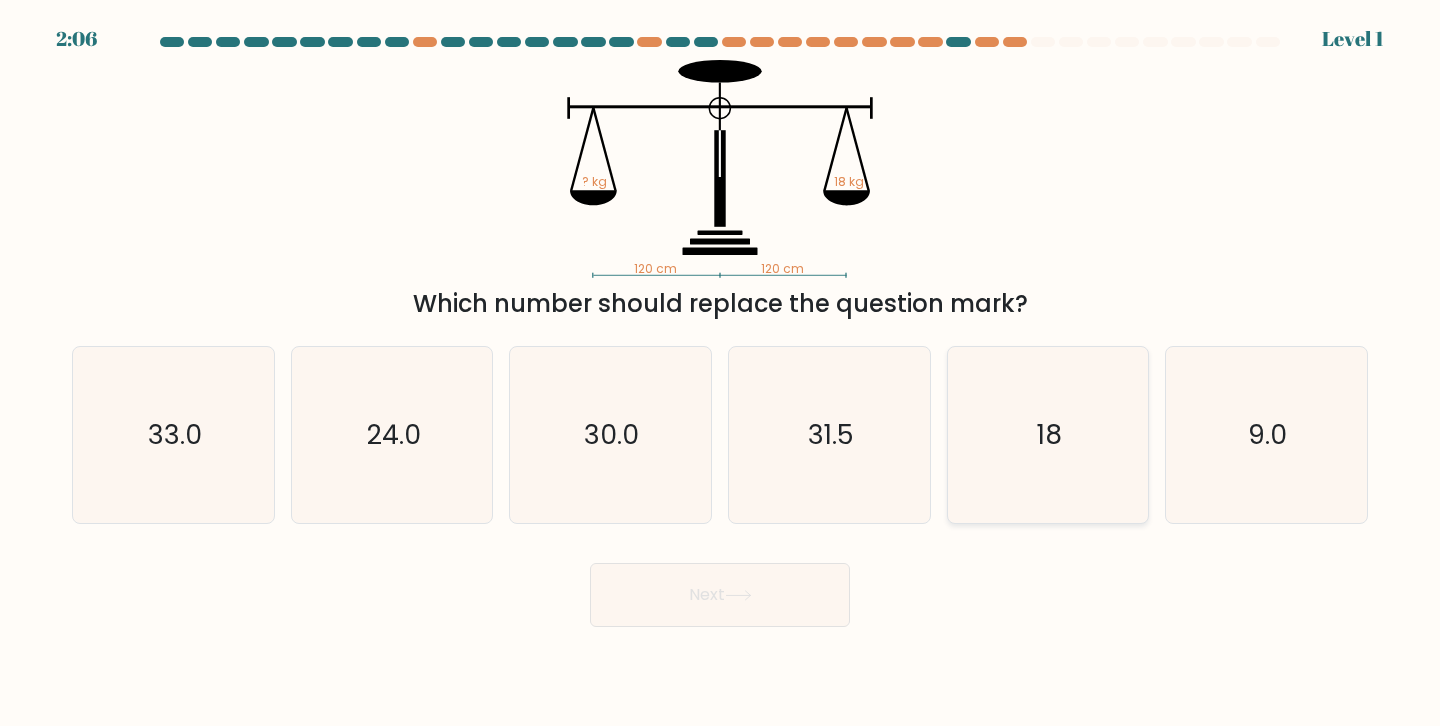 click on "18" 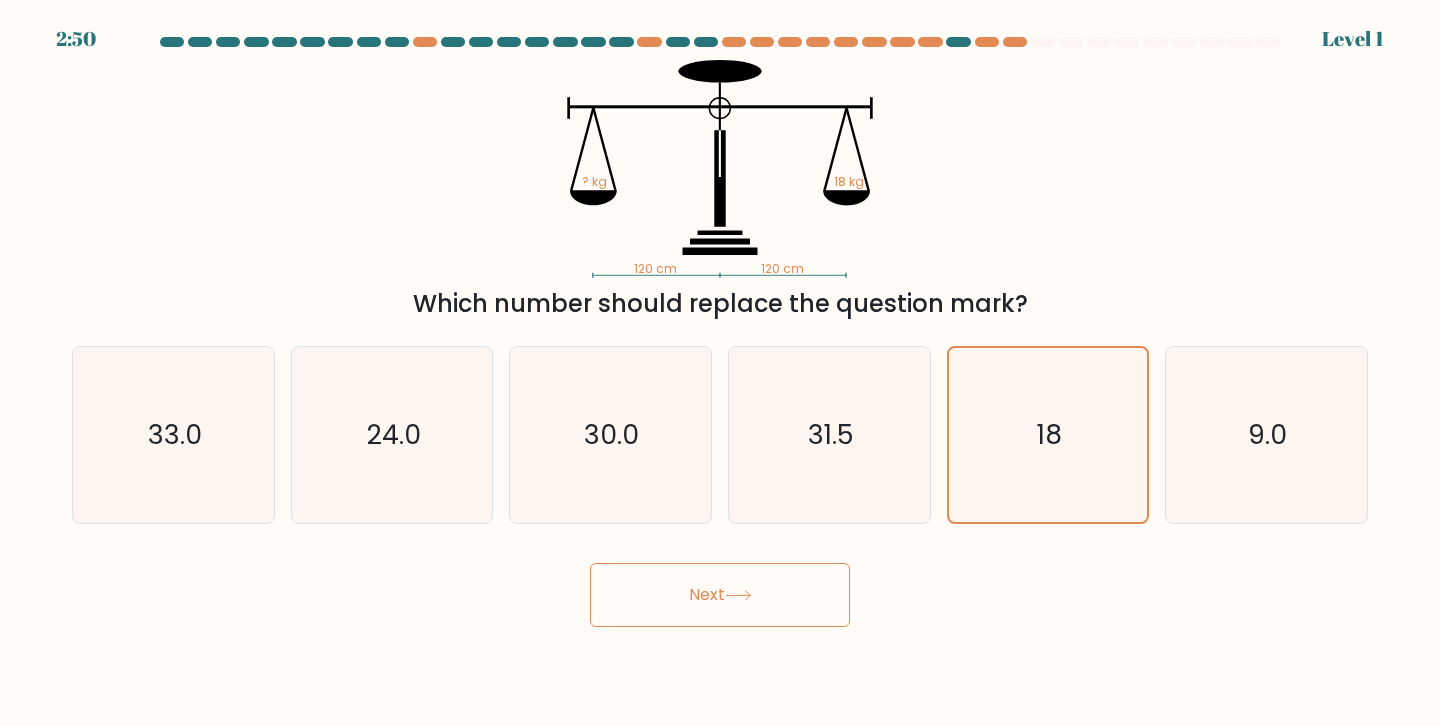 click on "Next" at bounding box center (720, 595) 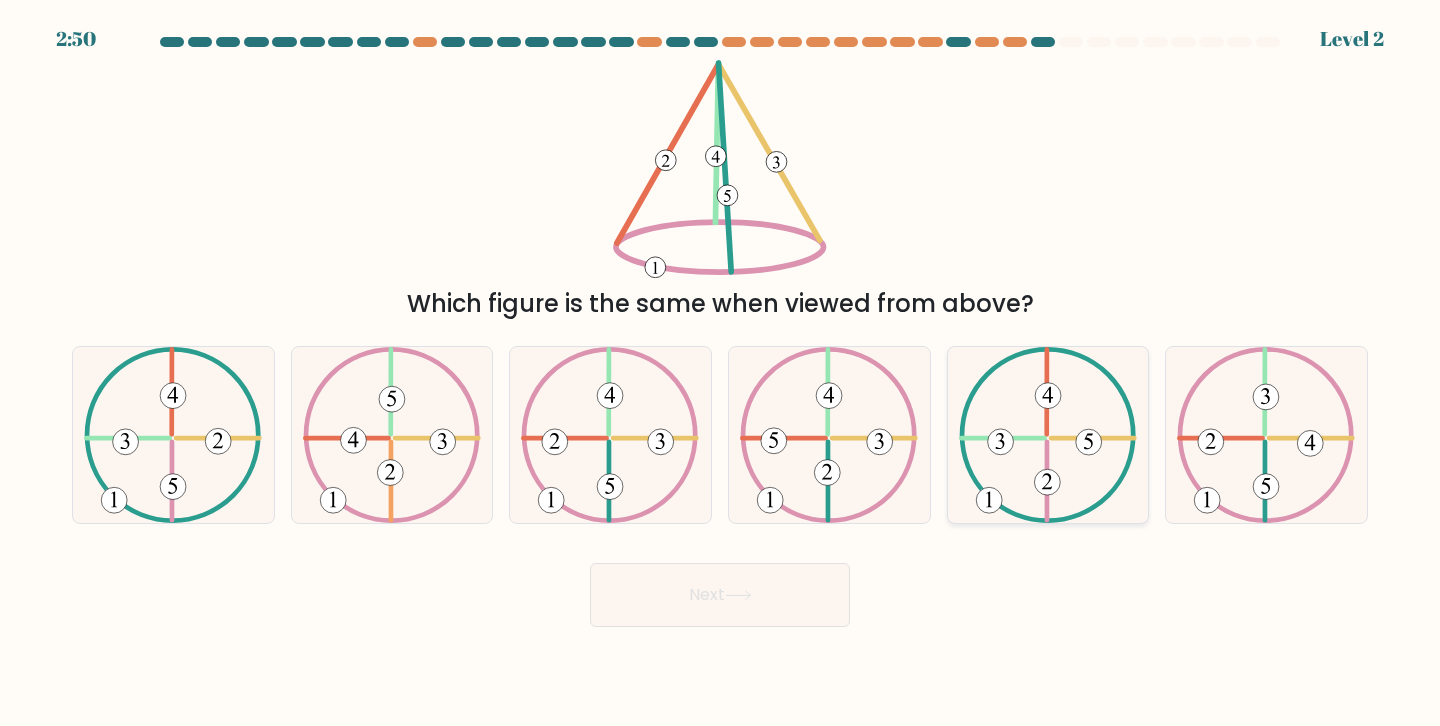 click 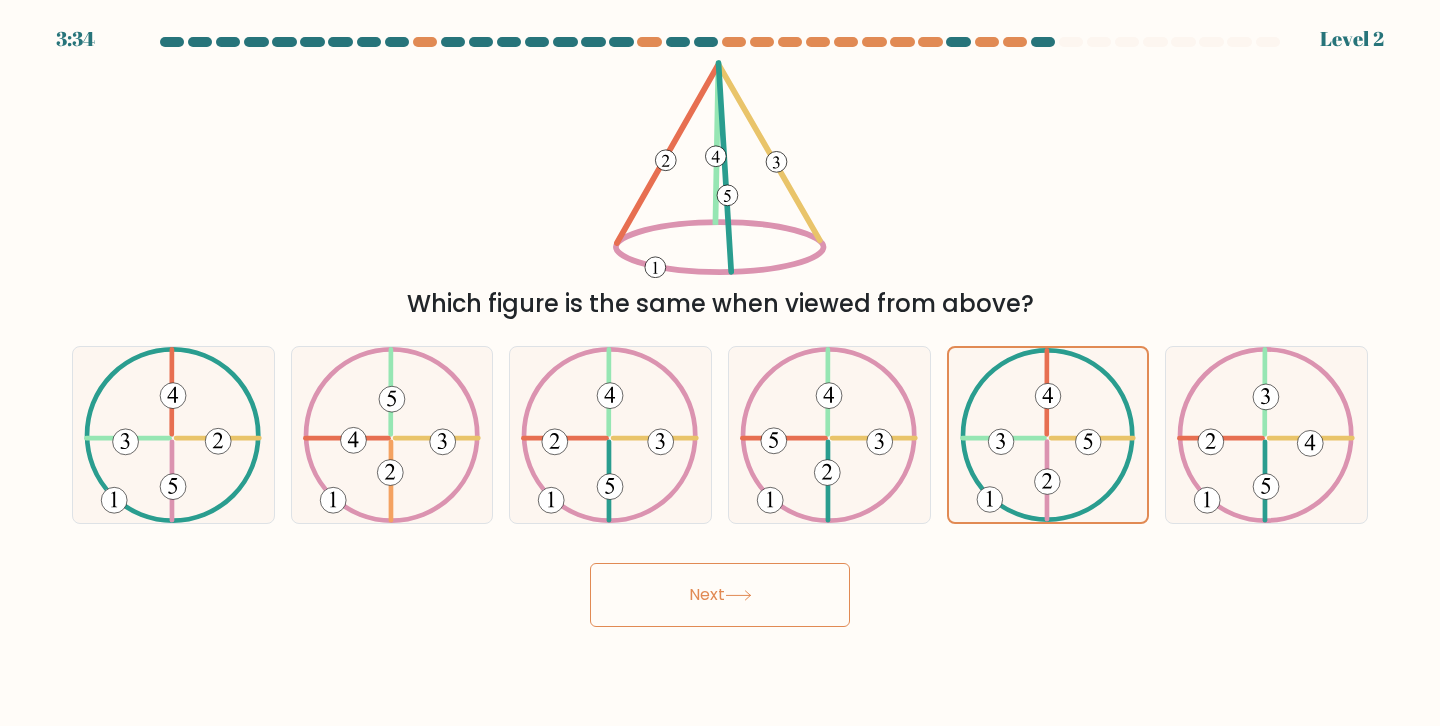 click on "Next" at bounding box center (720, 595) 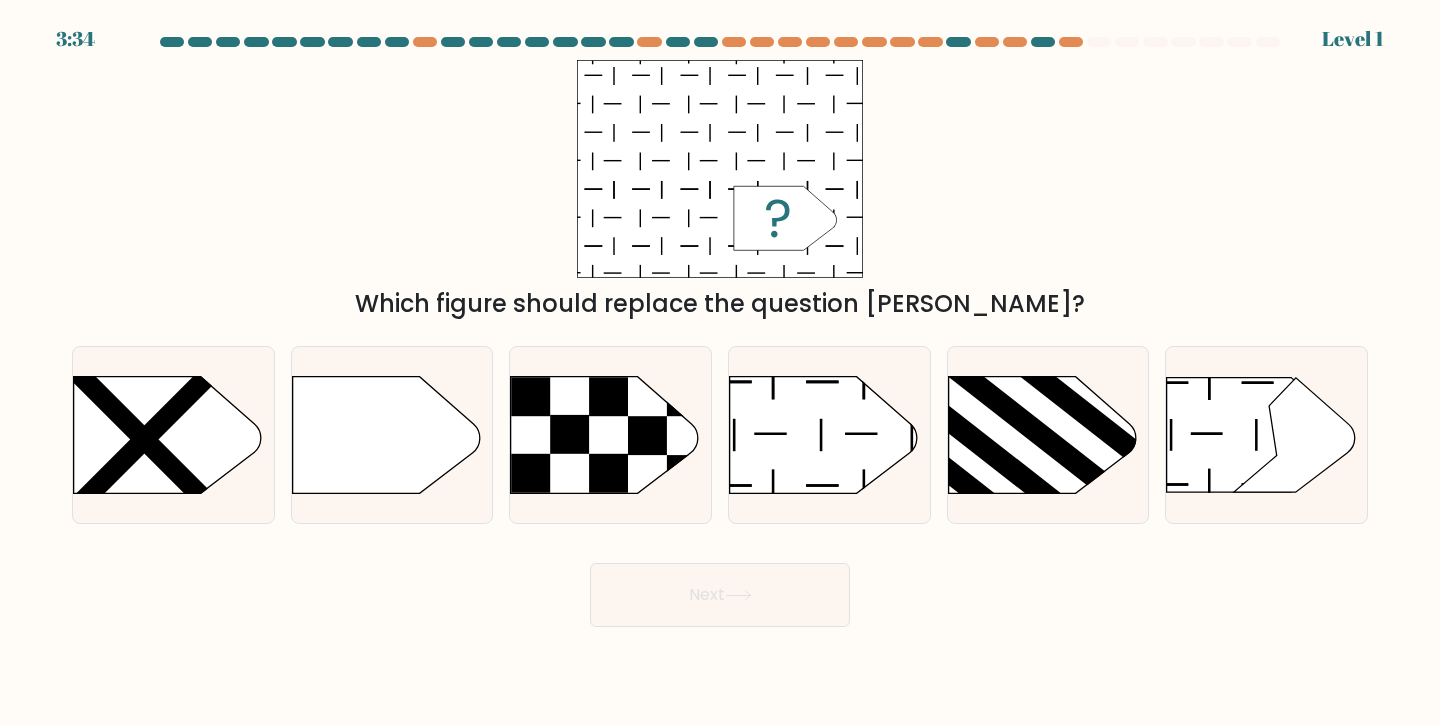 click 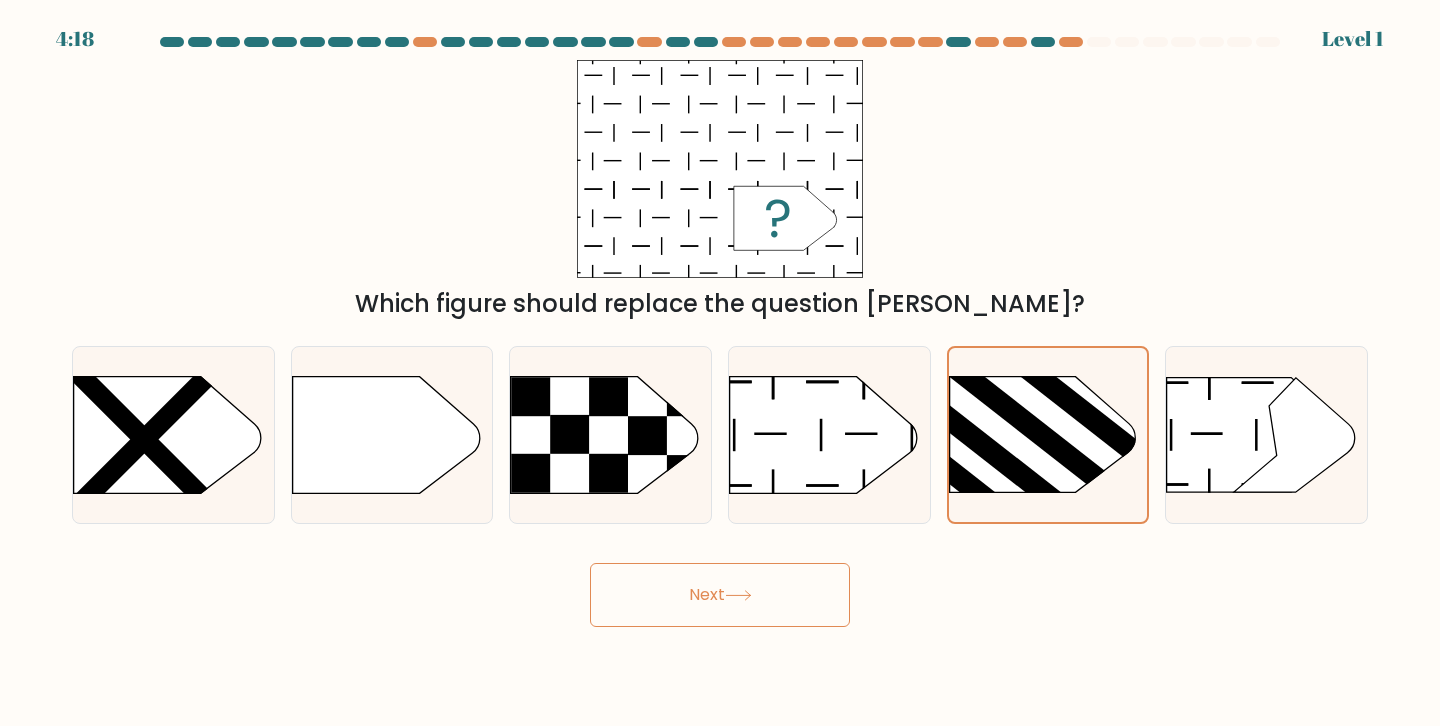 click on "Next" at bounding box center [720, 595] 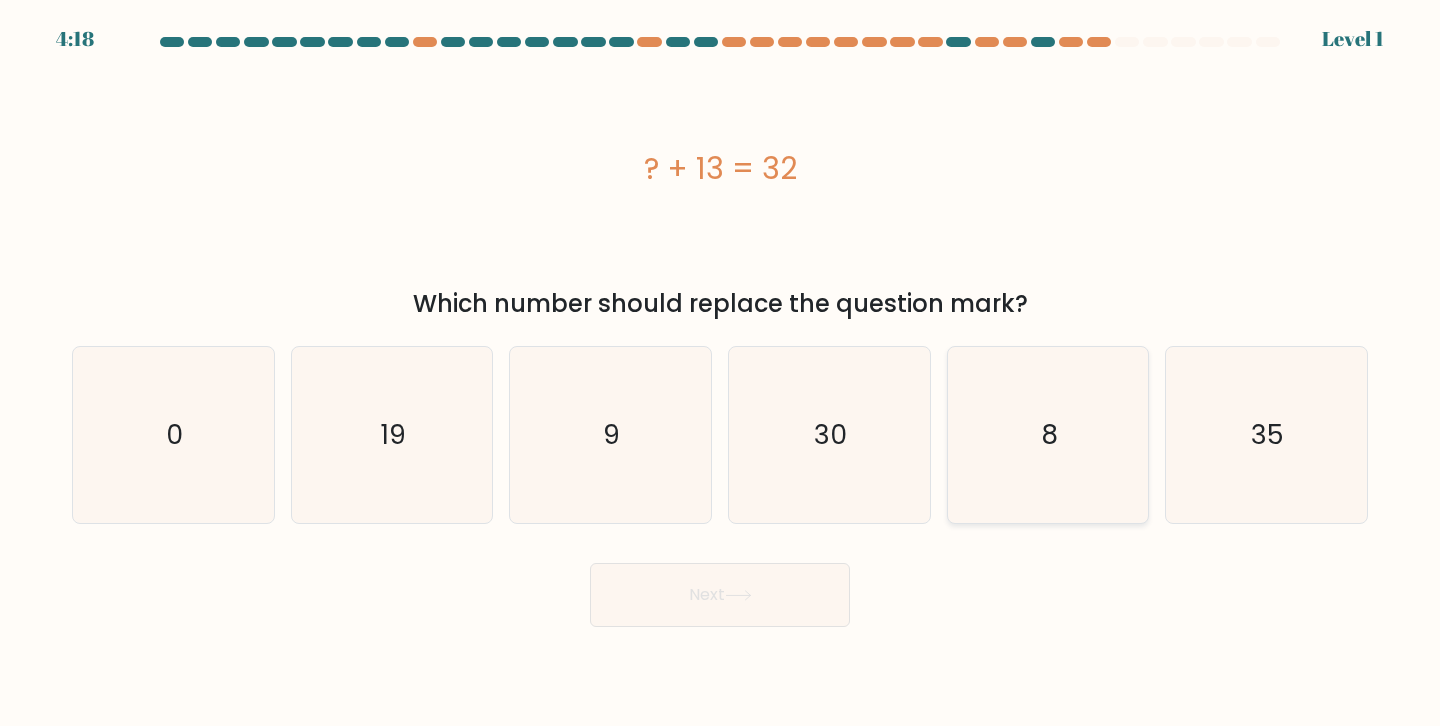 click on "8" 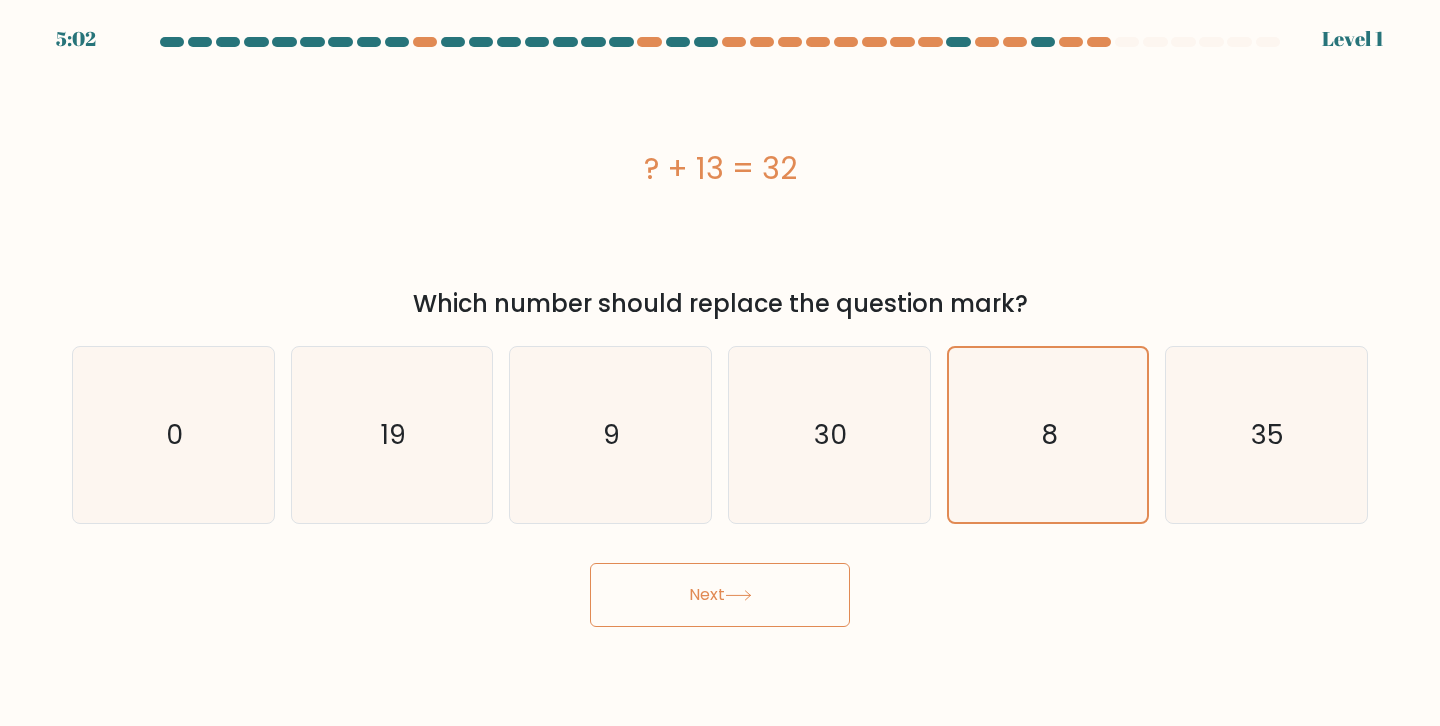 click on "Next" at bounding box center [720, 595] 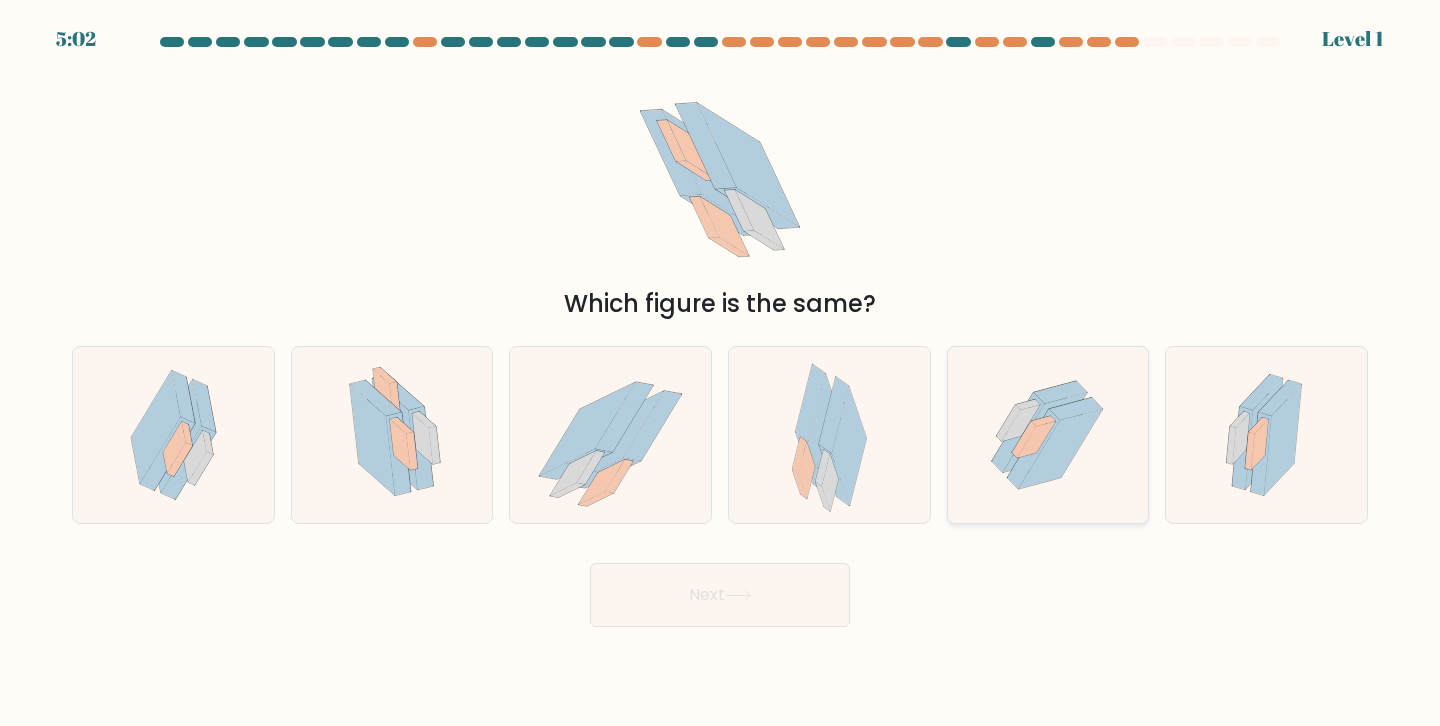 click 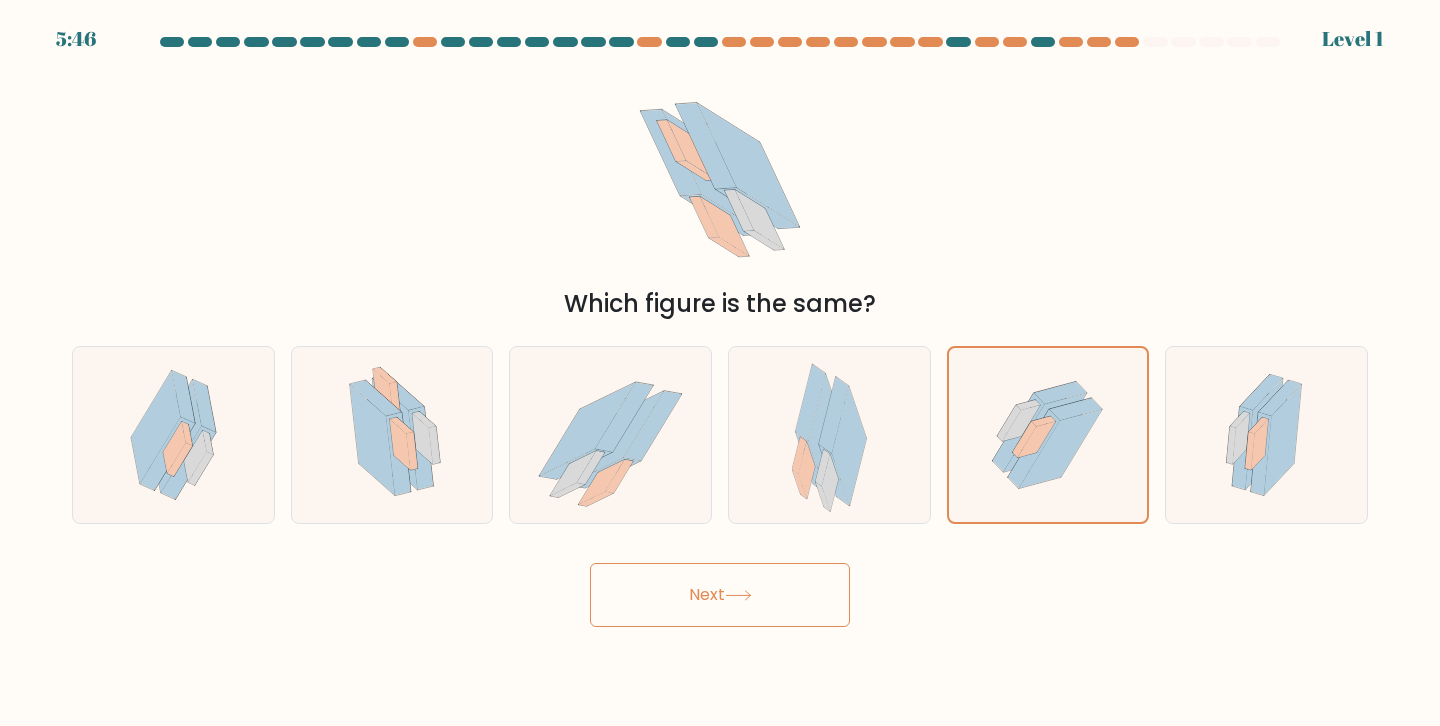 click on "Next" at bounding box center [720, 595] 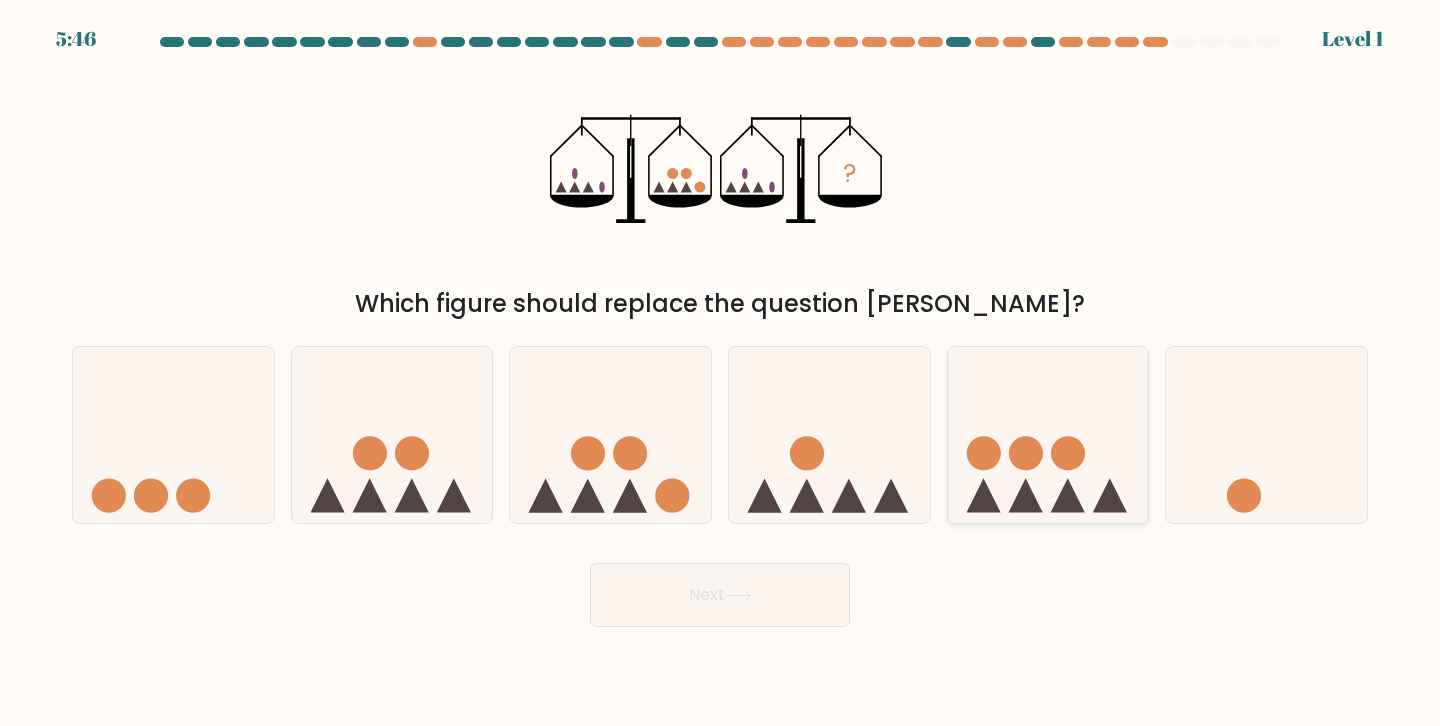 click 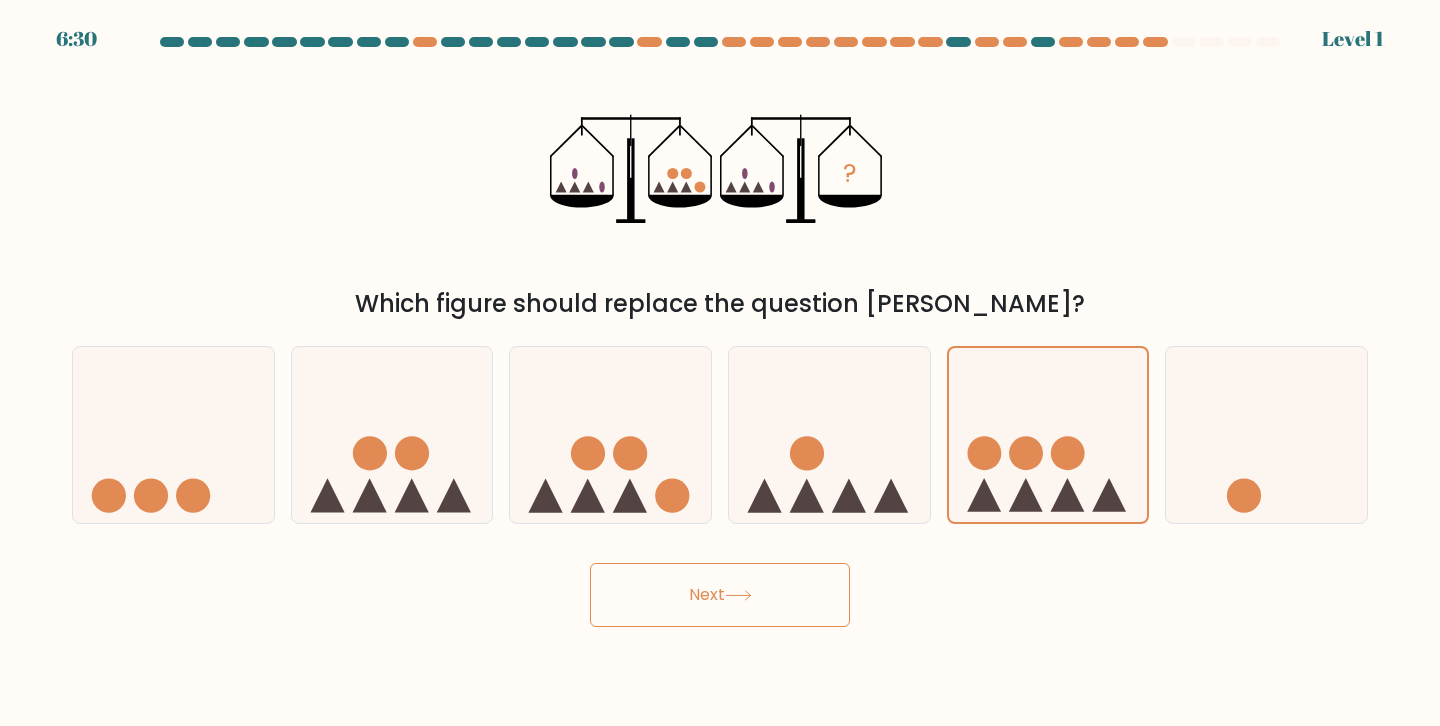 click on "Next" at bounding box center (720, 595) 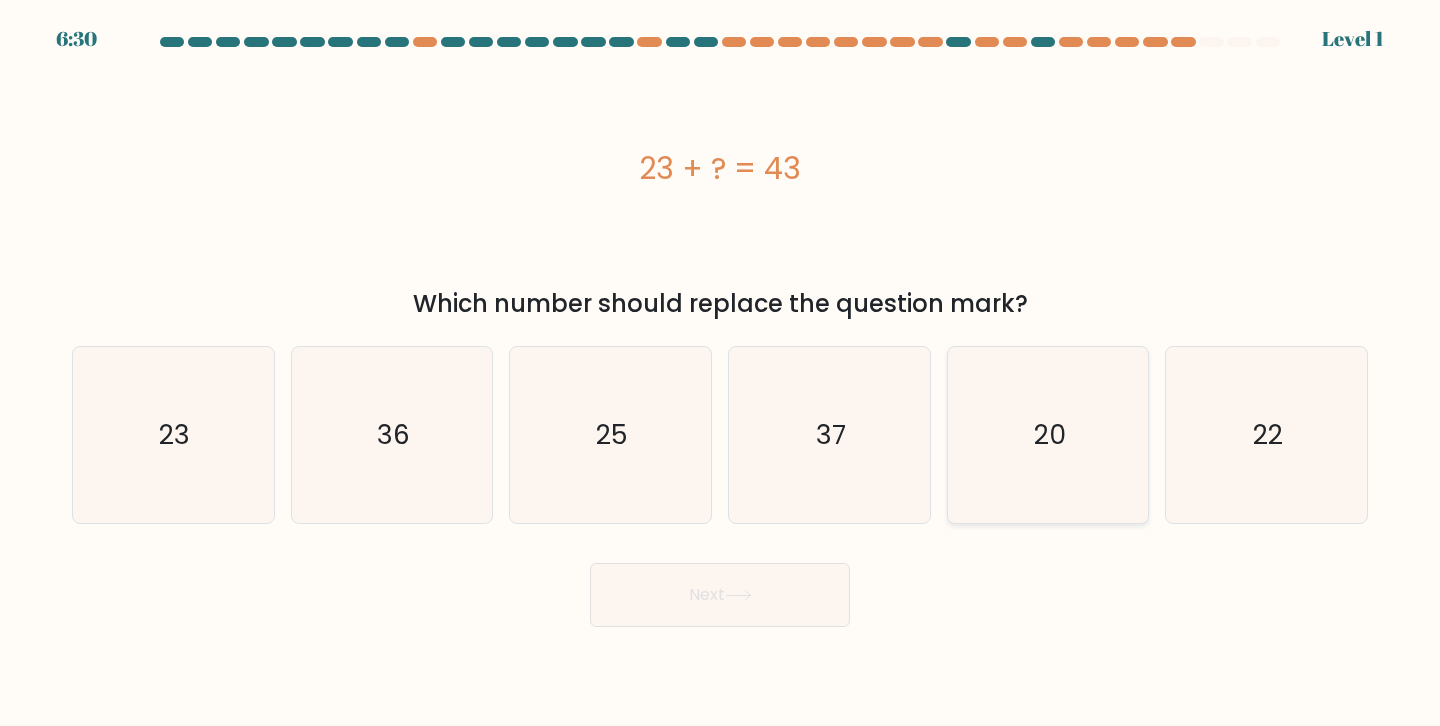 click on "20" 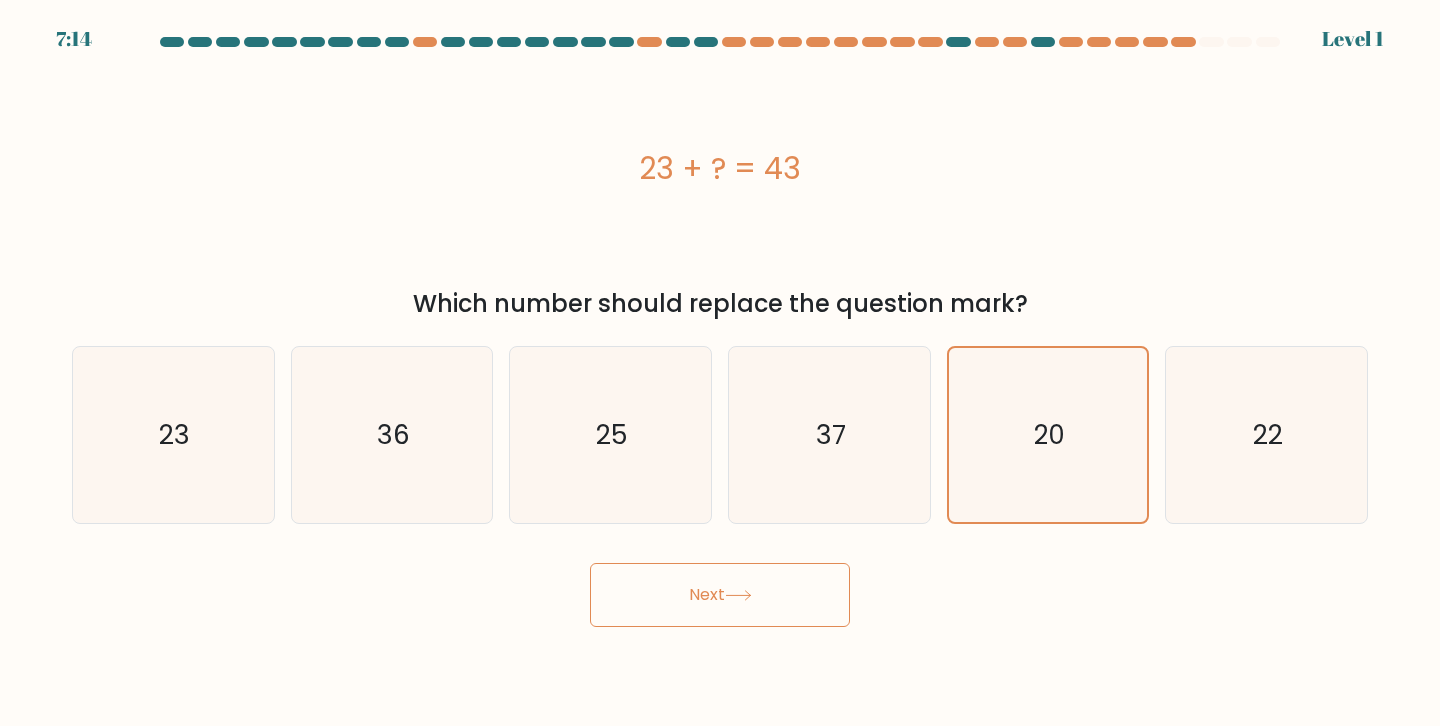 click on "Next" at bounding box center [720, 595] 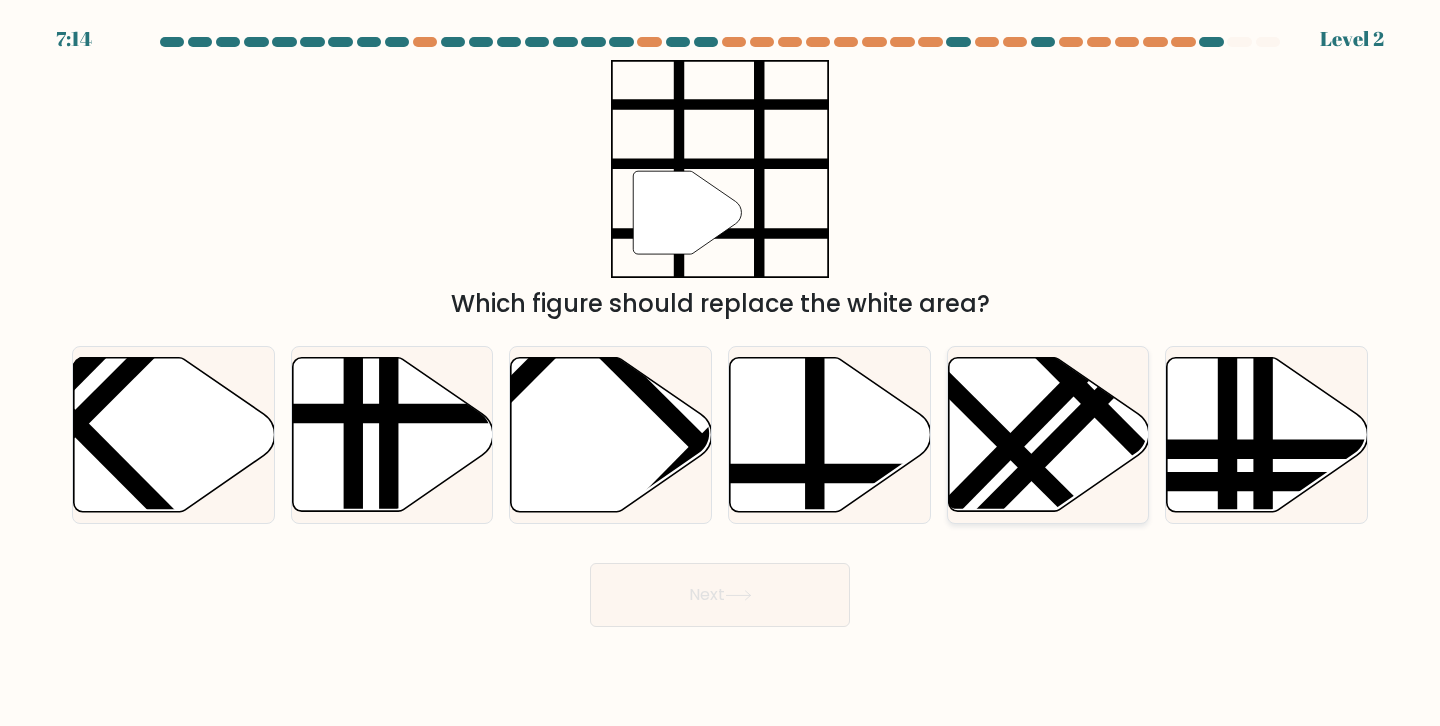 click 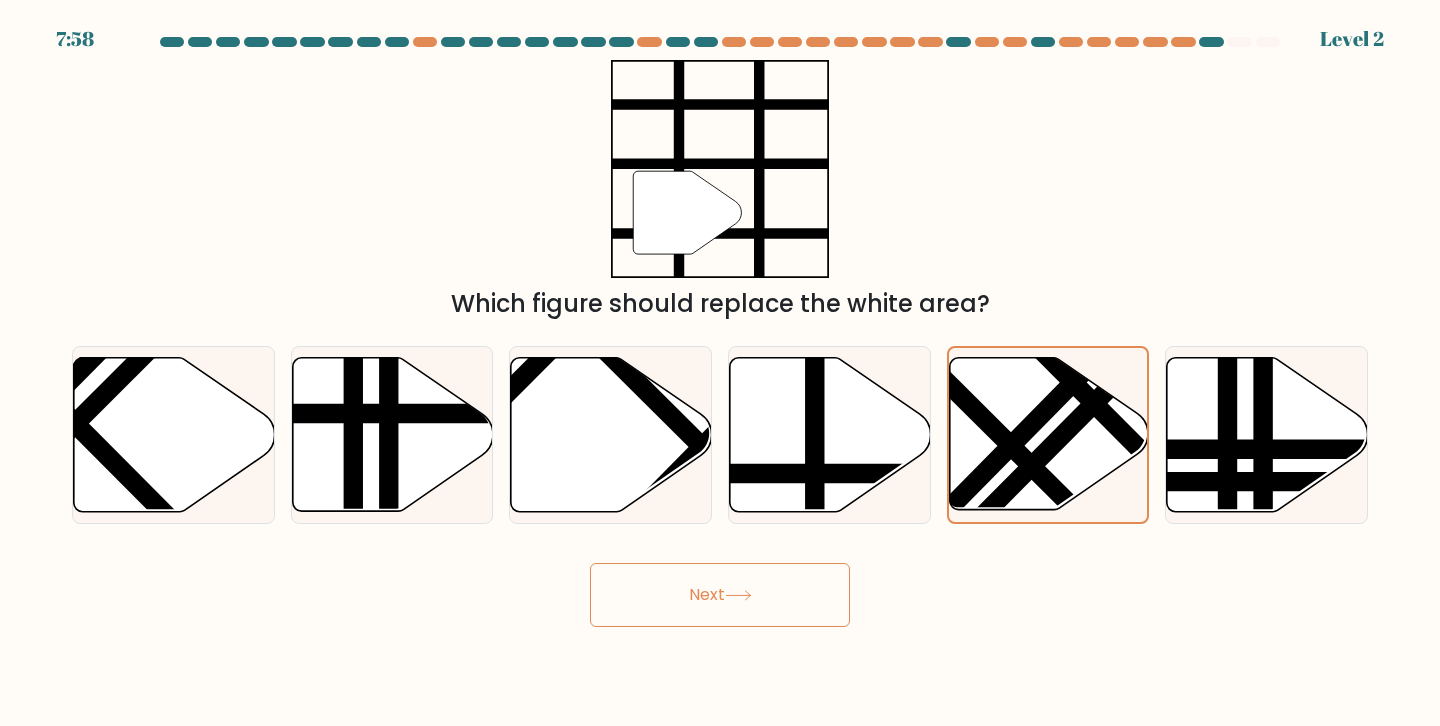 click on "Next" at bounding box center (720, 595) 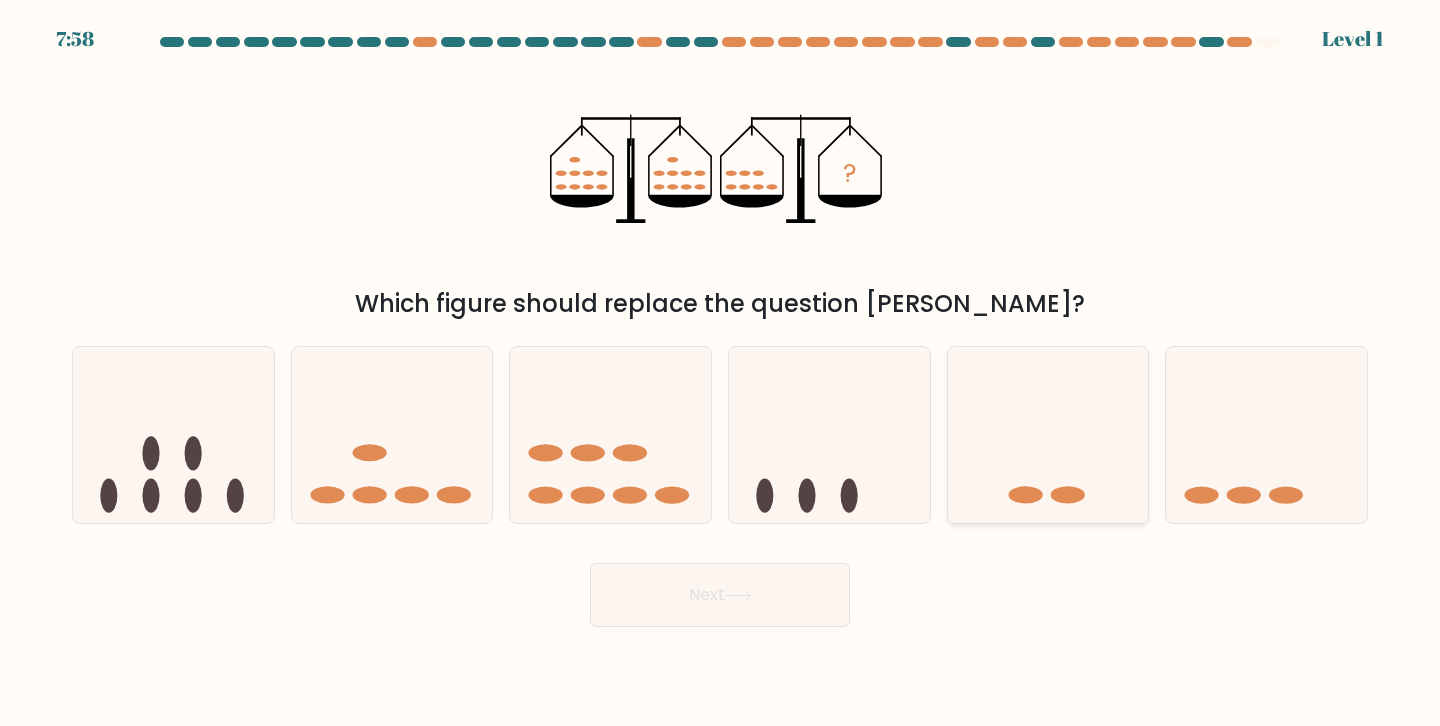 click 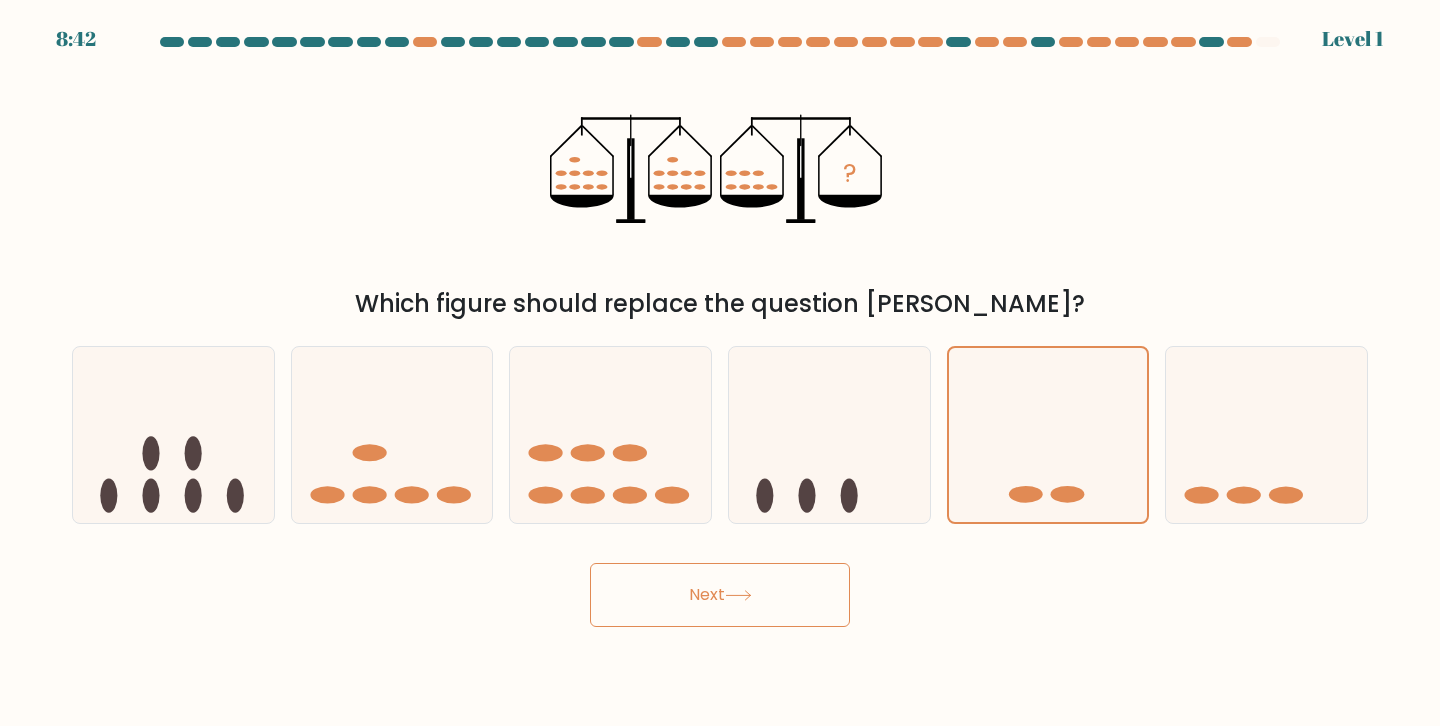 click on "Next" at bounding box center [720, 595] 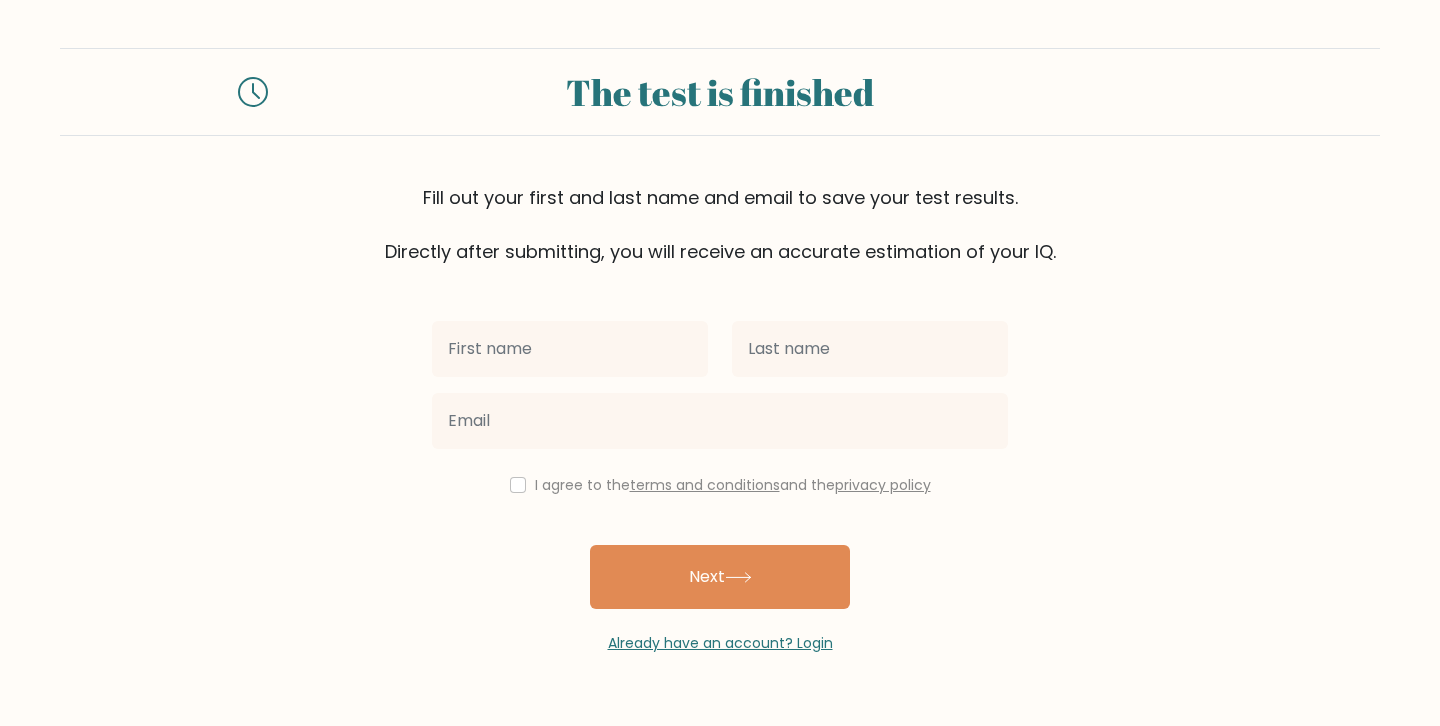 scroll, scrollTop: 0, scrollLeft: 0, axis: both 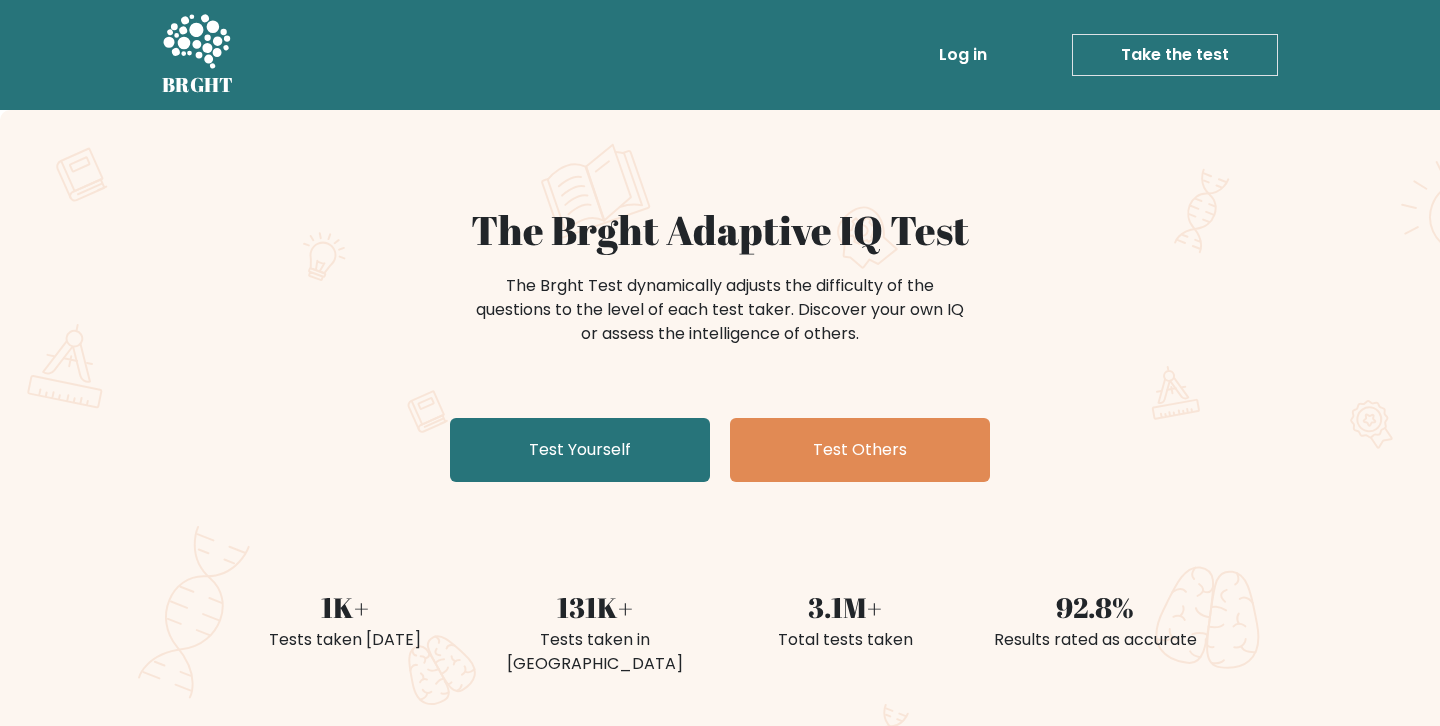 click on "The Brght Adaptive IQ Test
The Brght Test dynamically adjusts the difficulty of the questions to the level of each test taker. Discover your own IQ or assess the intelligence of others.
Test Yourself
Test Others" at bounding box center (720, 348) 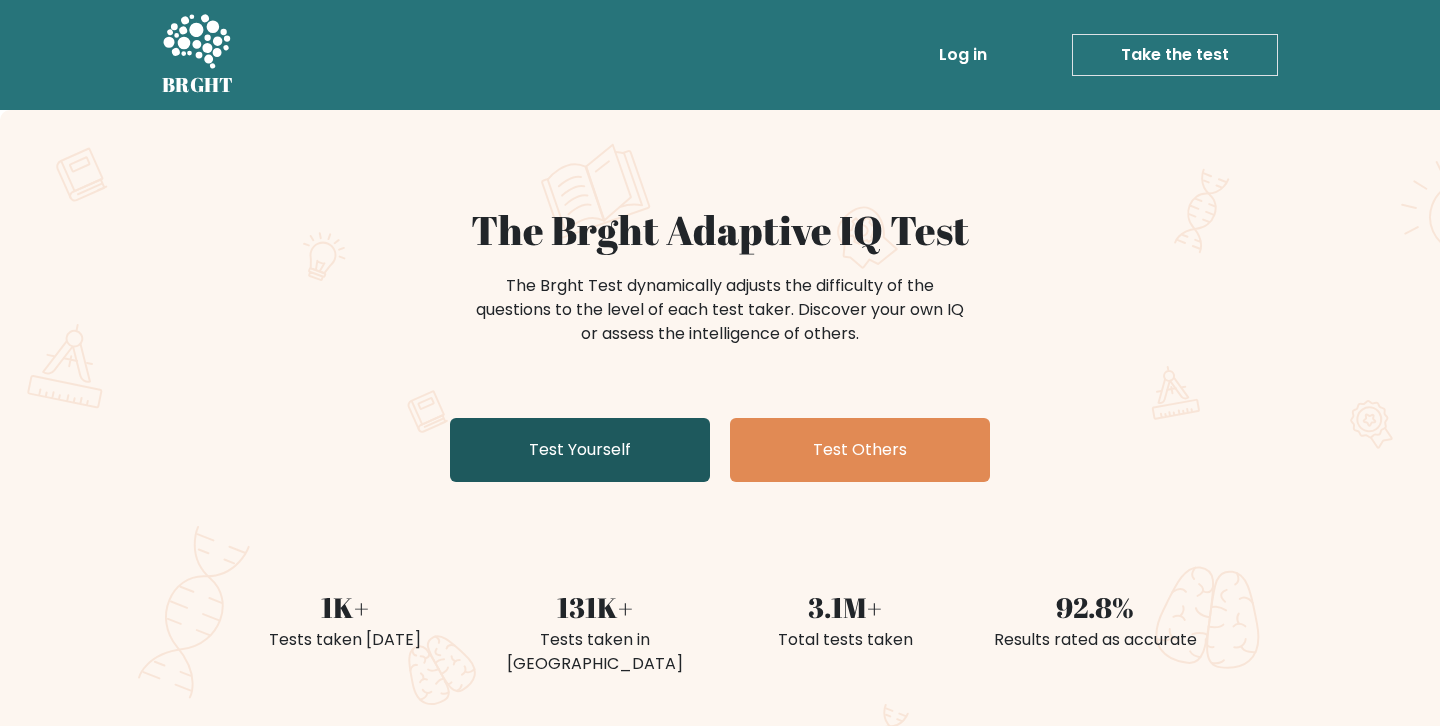 click on "Test Yourself" at bounding box center (580, 450) 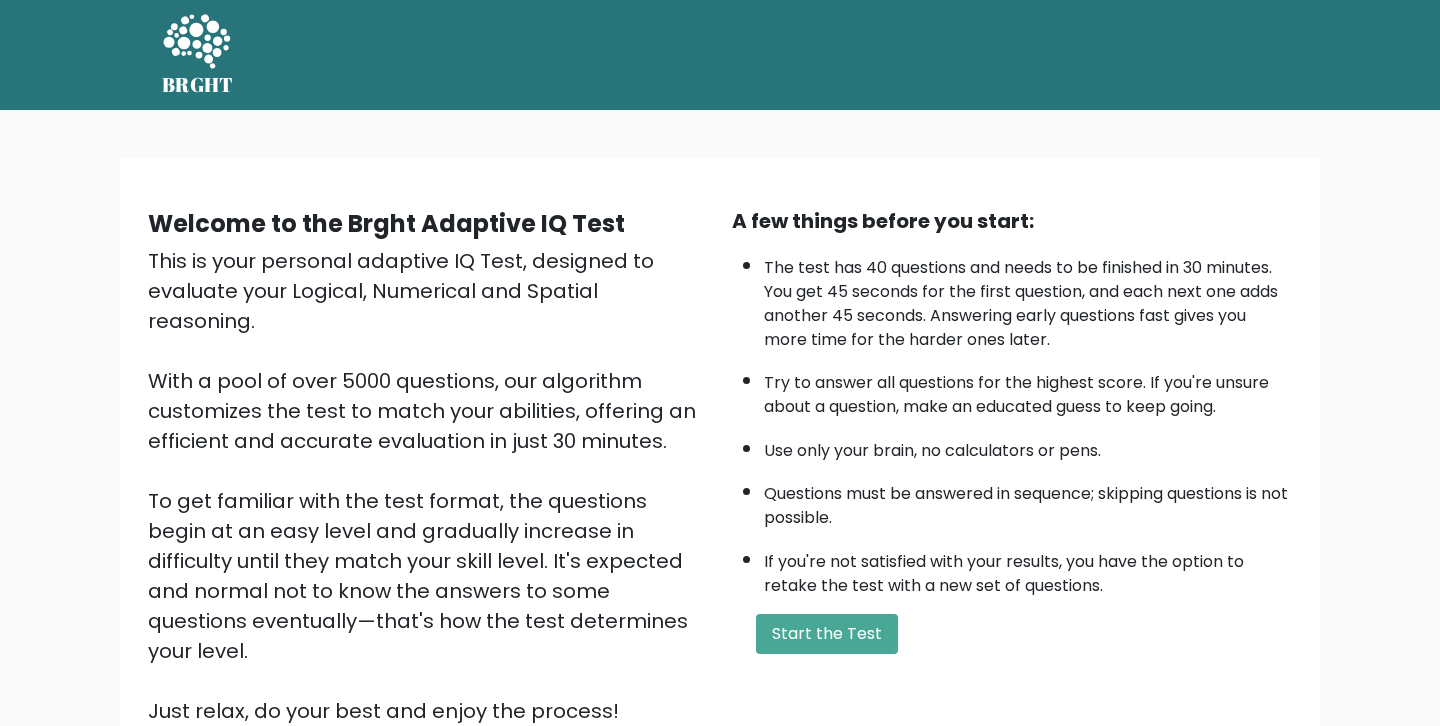 scroll, scrollTop: 0, scrollLeft: 0, axis: both 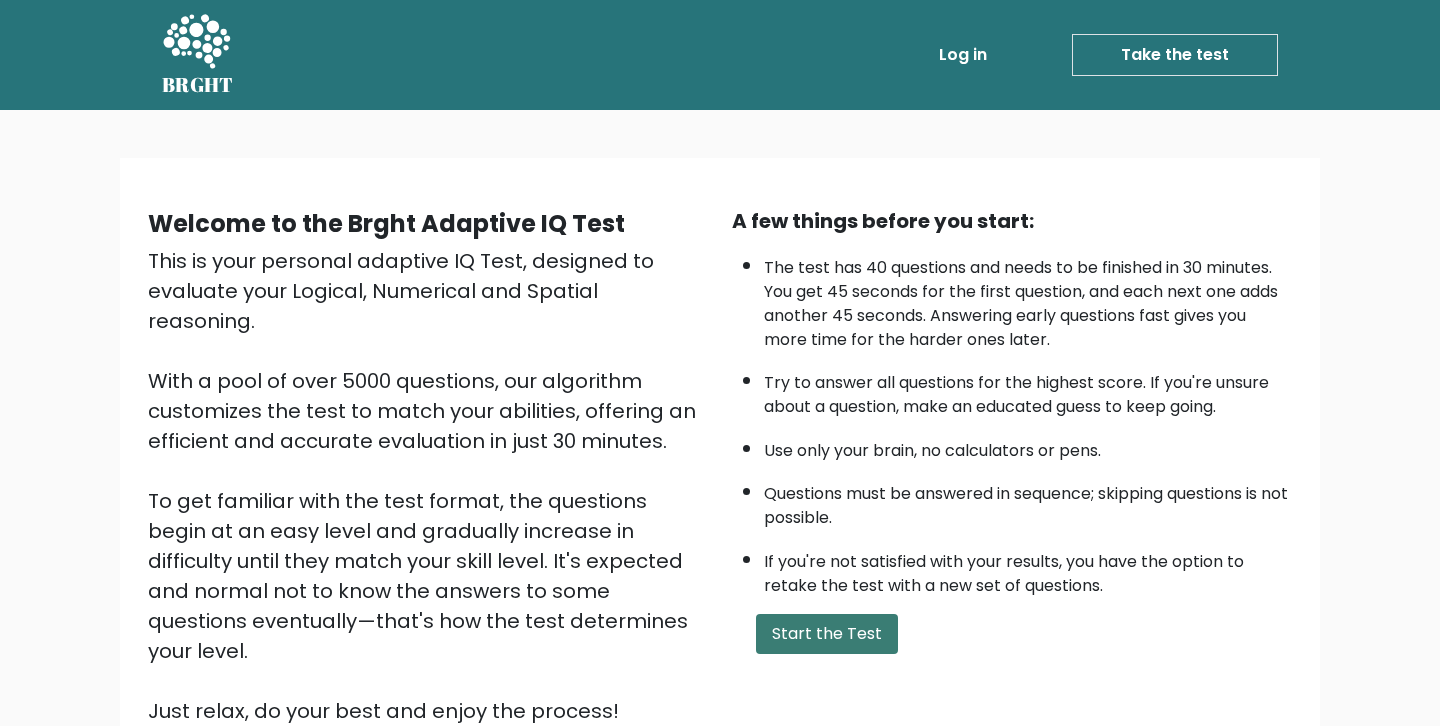 click on "Start the Test" at bounding box center [827, 634] 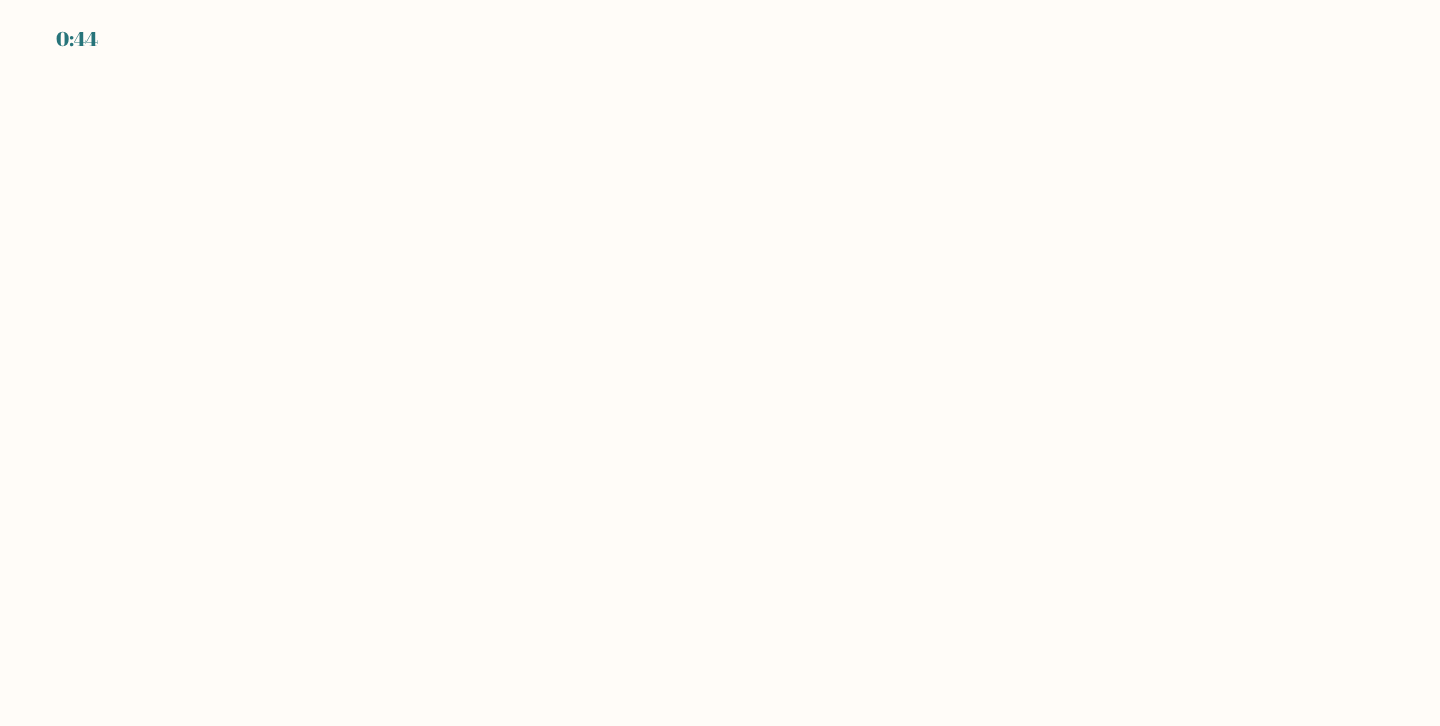 scroll, scrollTop: 0, scrollLeft: 0, axis: both 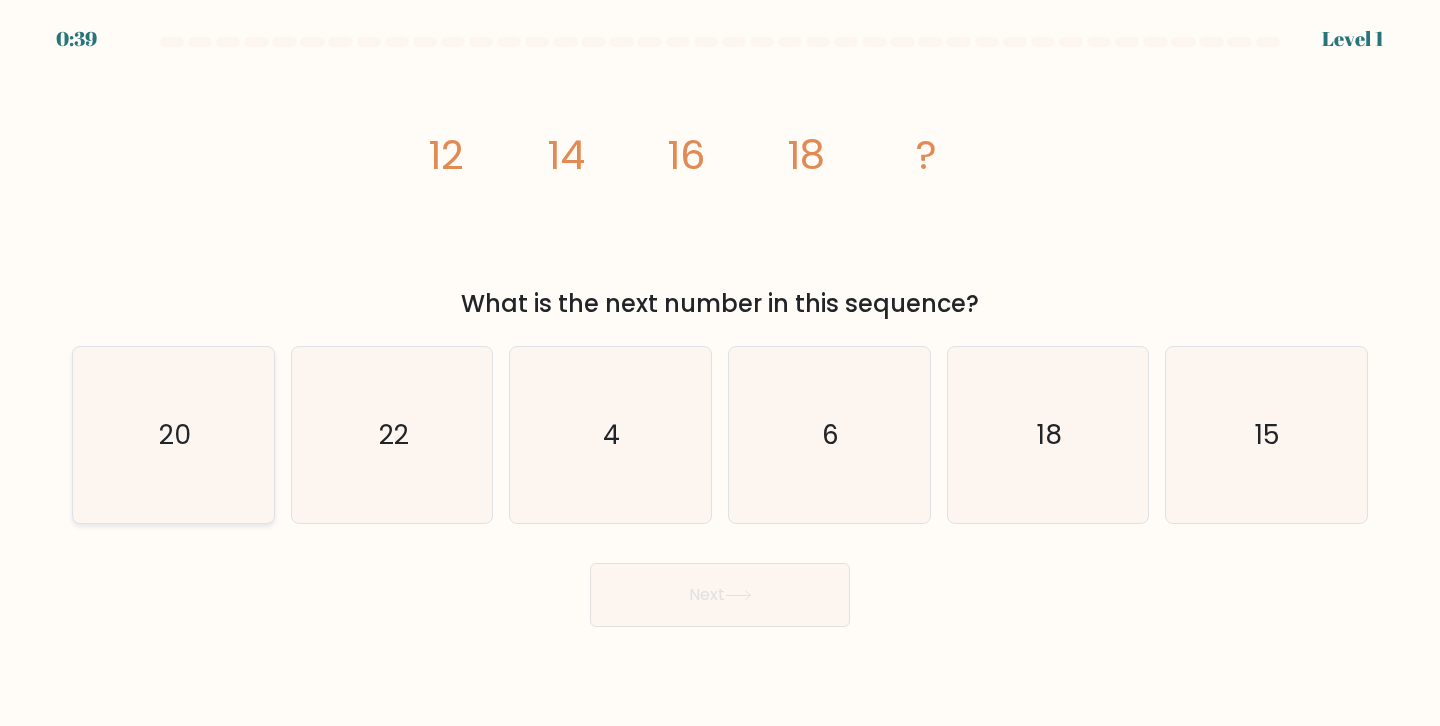 click on "20" 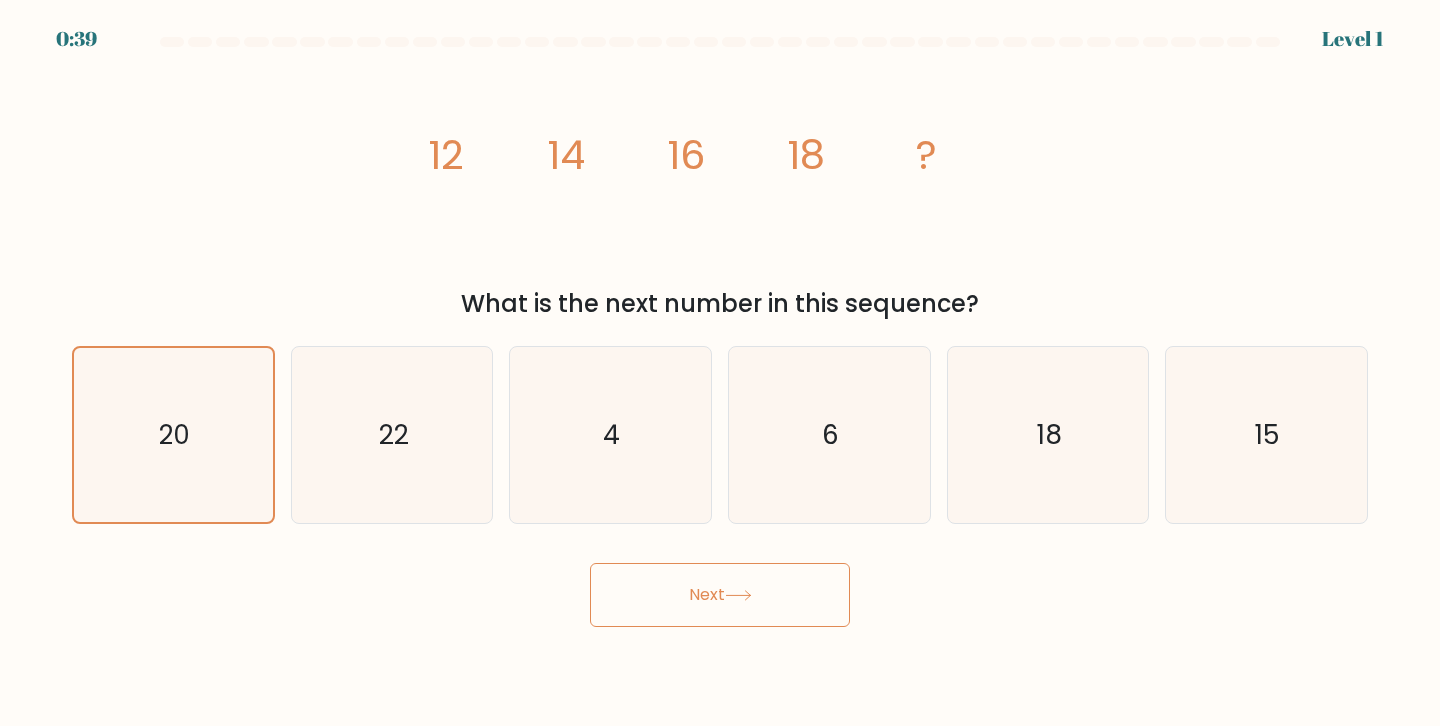 click on "Next" at bounding box center (720, 595) 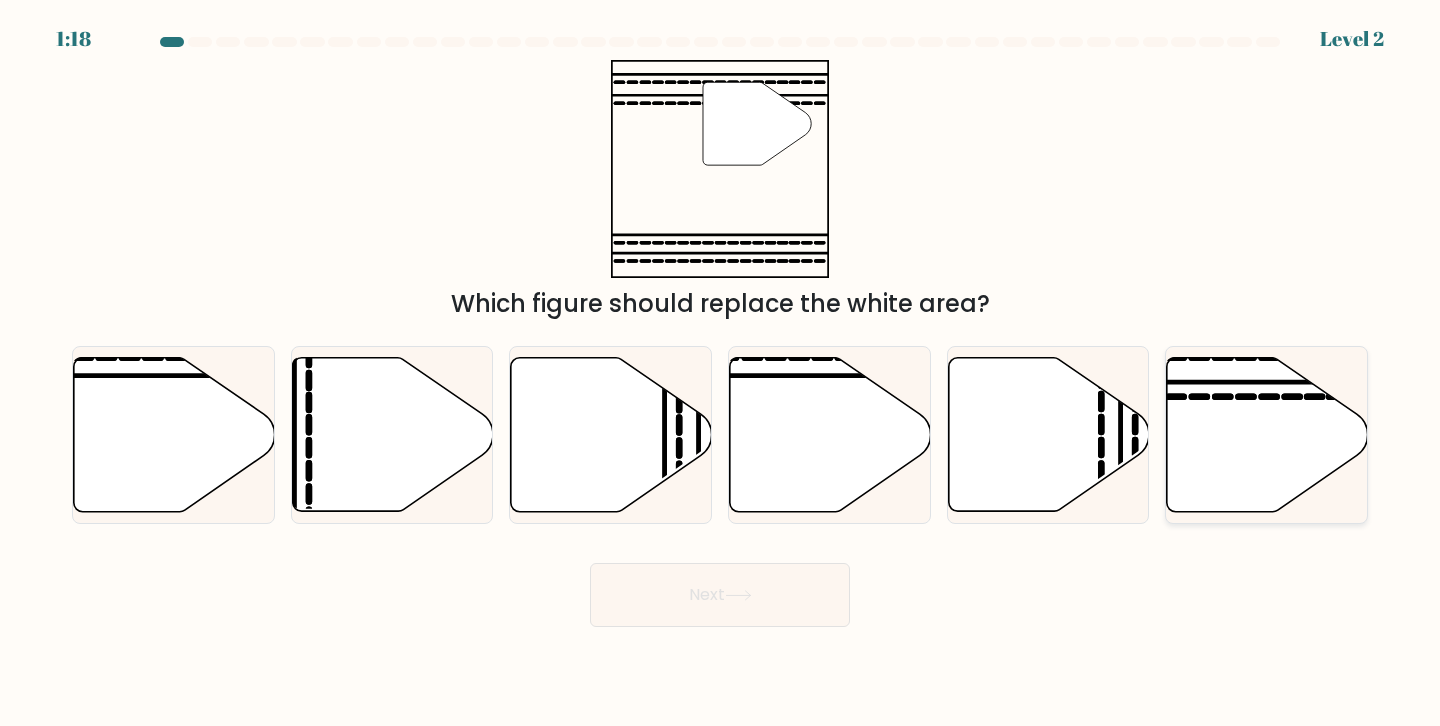 click 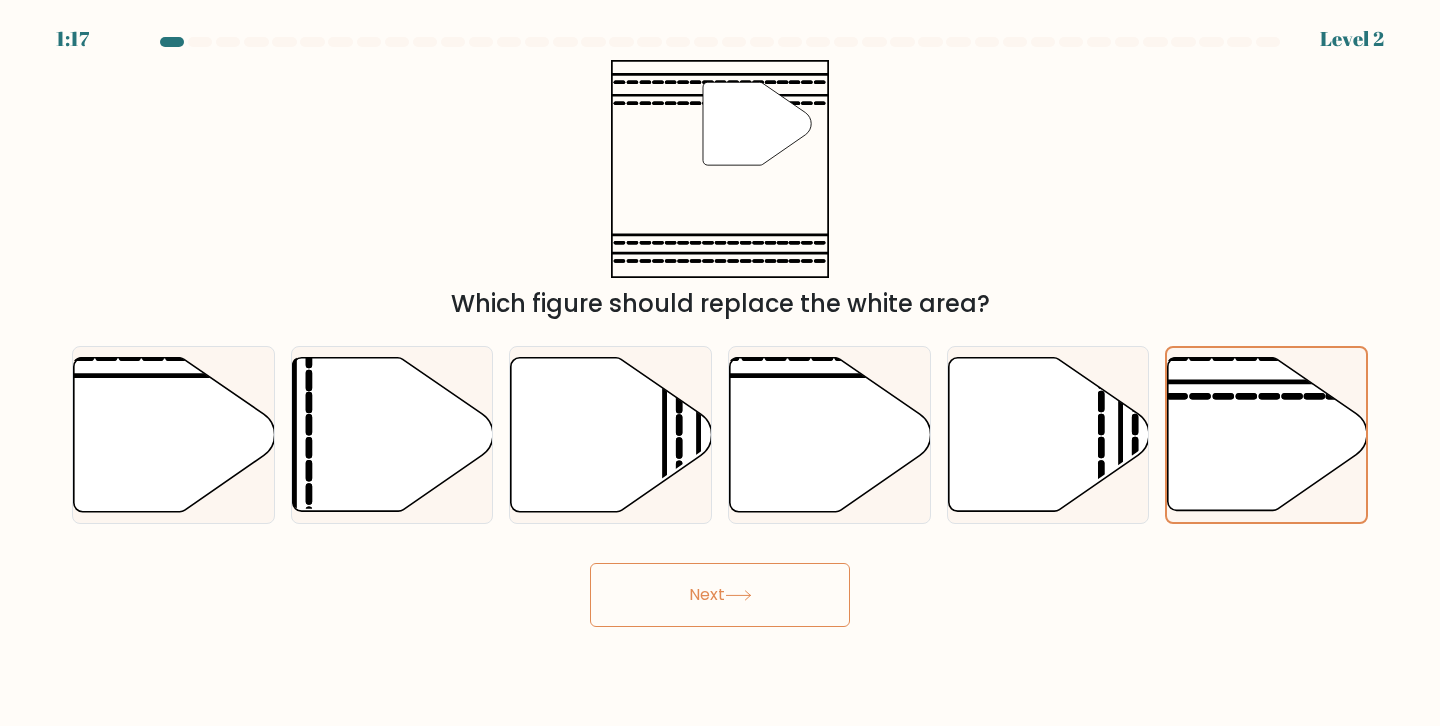 click on "Next" at bounding box center (720, 595) 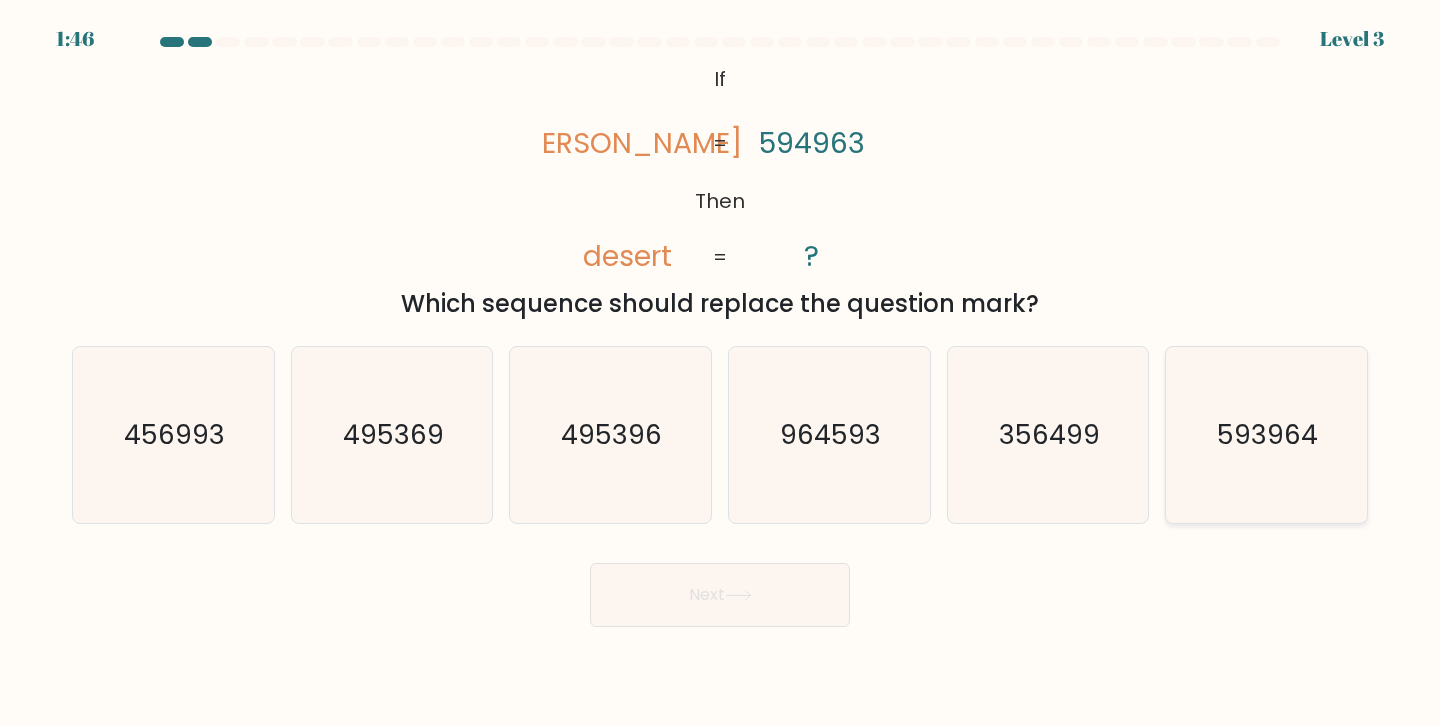click on "593964" 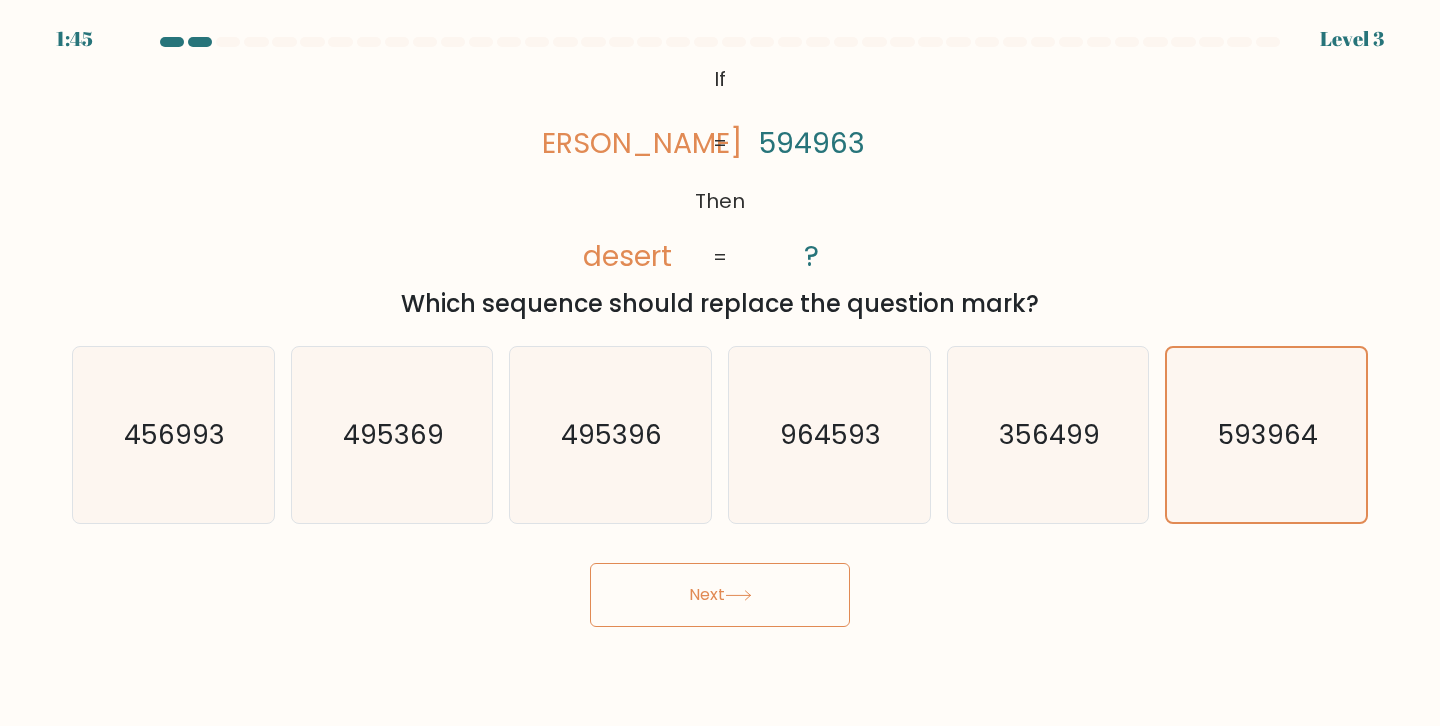 click on "Next" at bounding box center [720, 595] 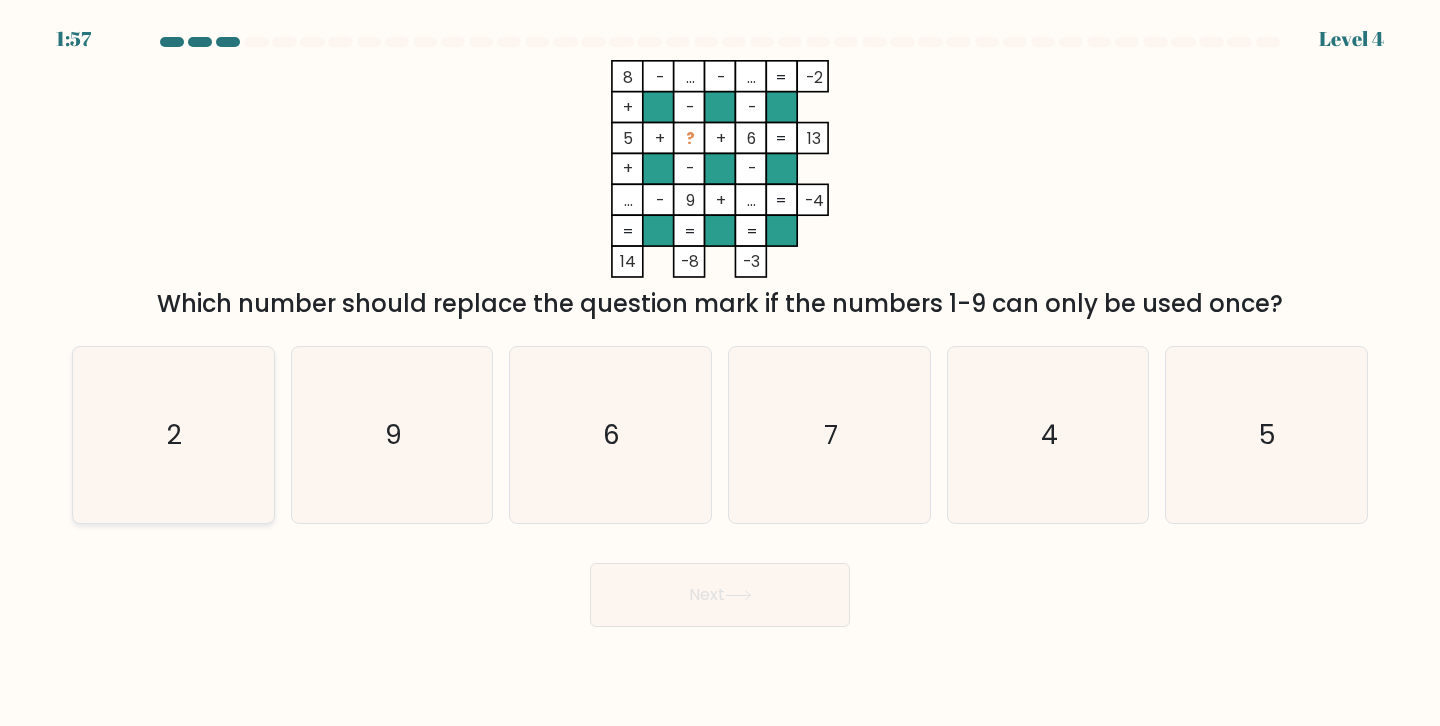 click on "2" 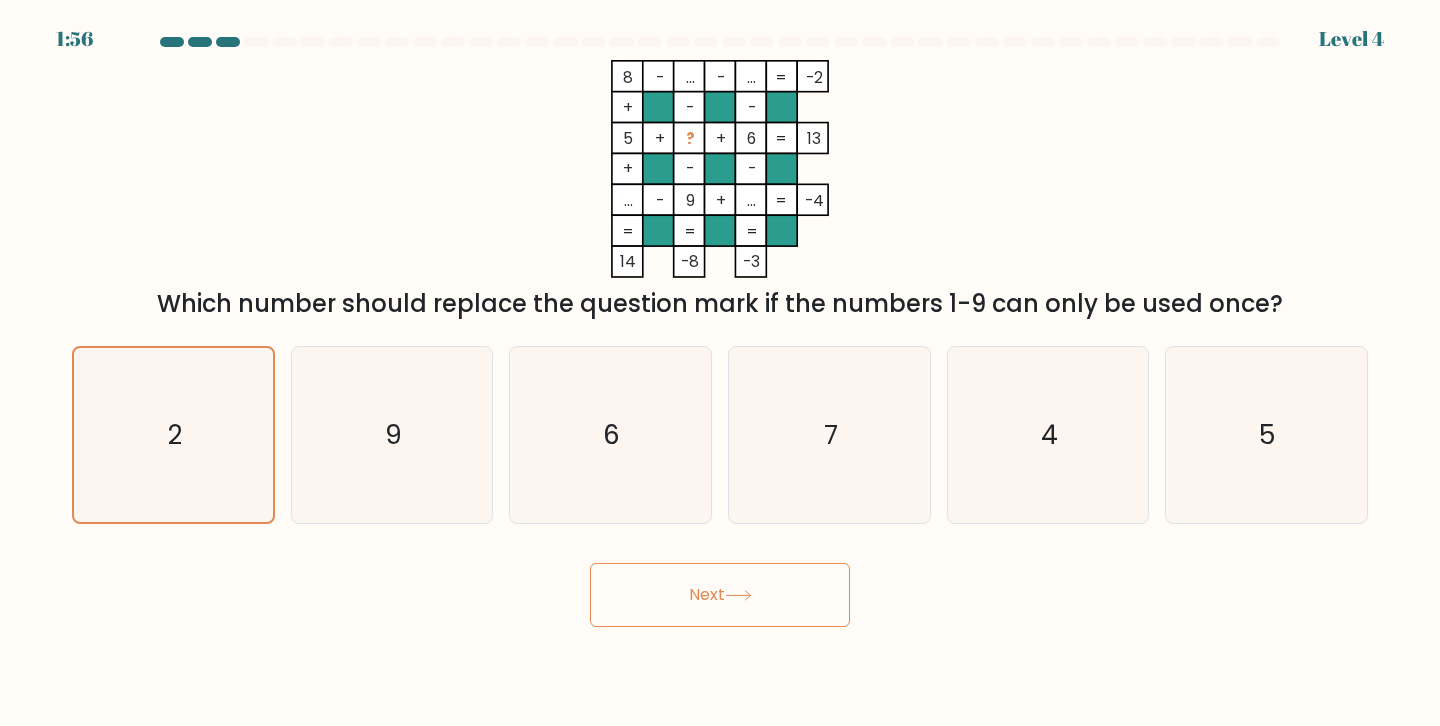click on "Next" at bounding box center (720, 595) 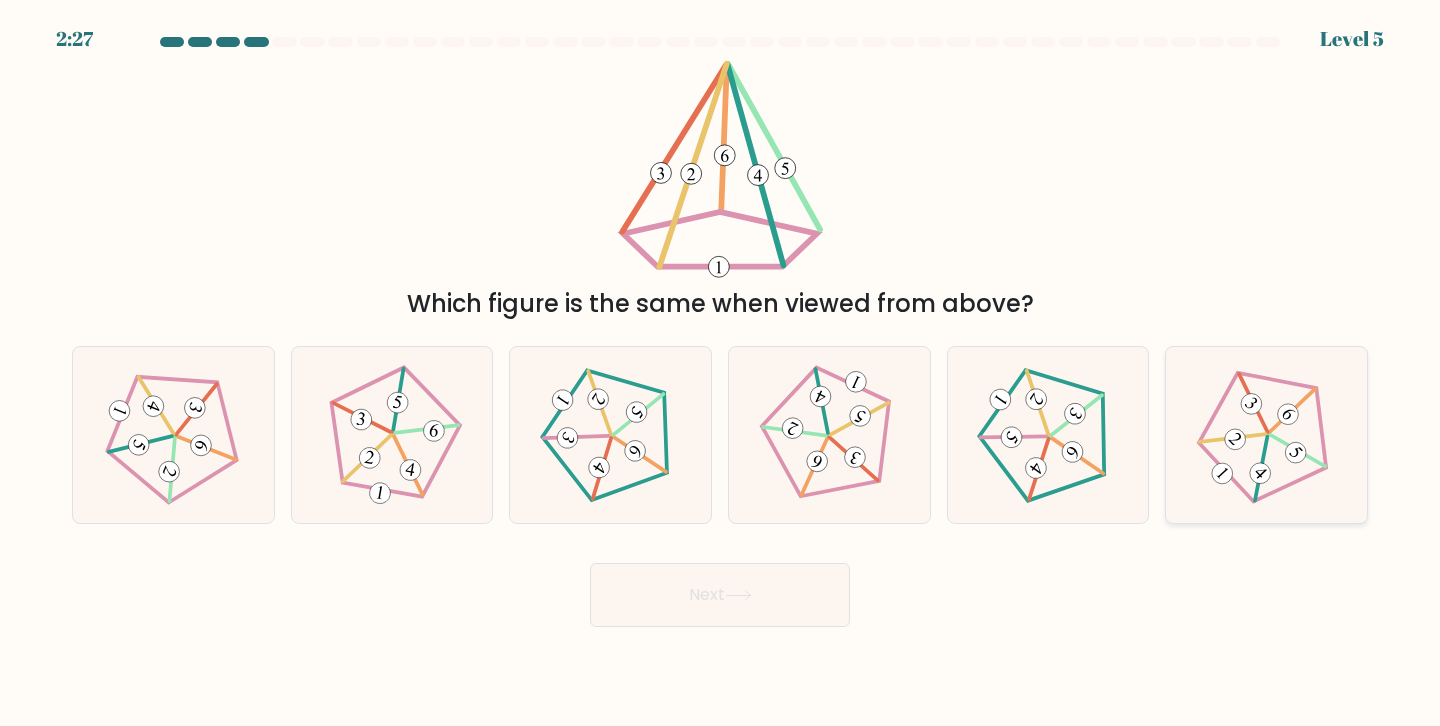 click 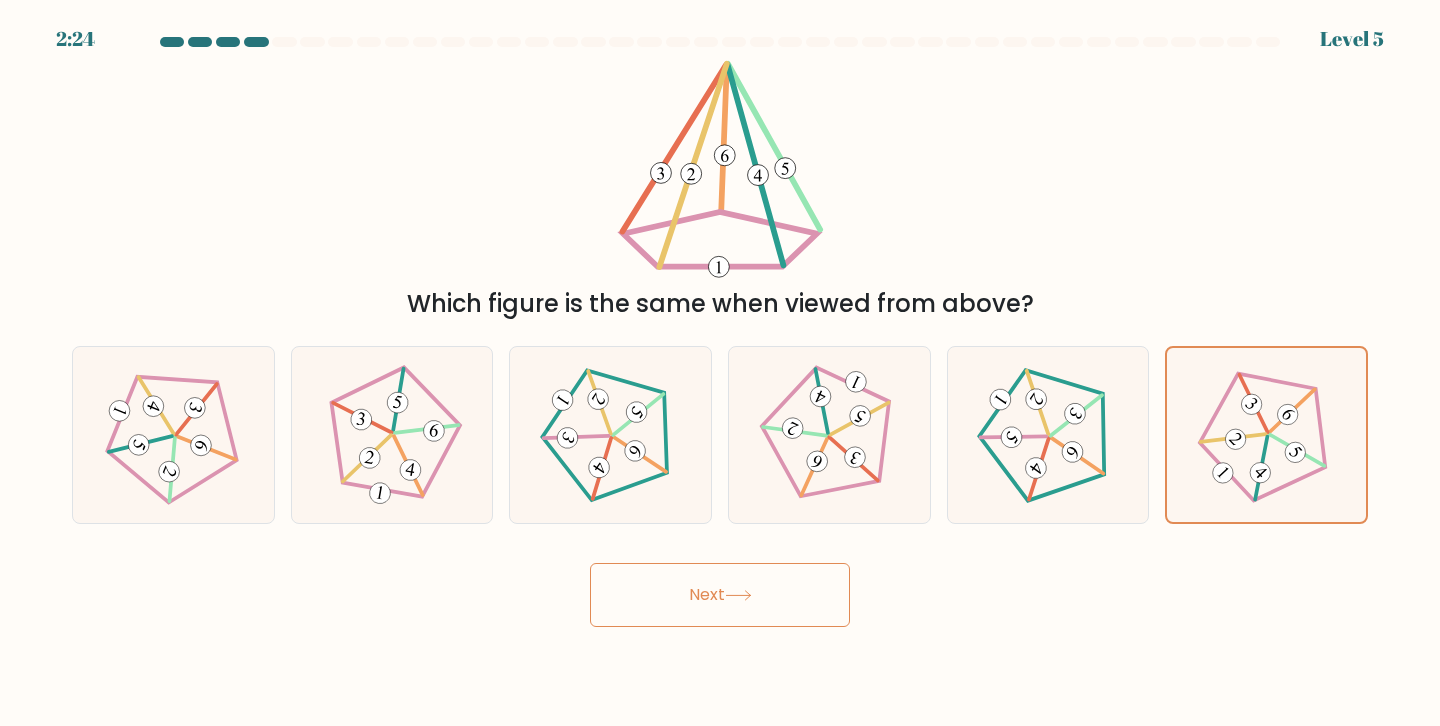 click on "Next" at bounding box center [720, 595] 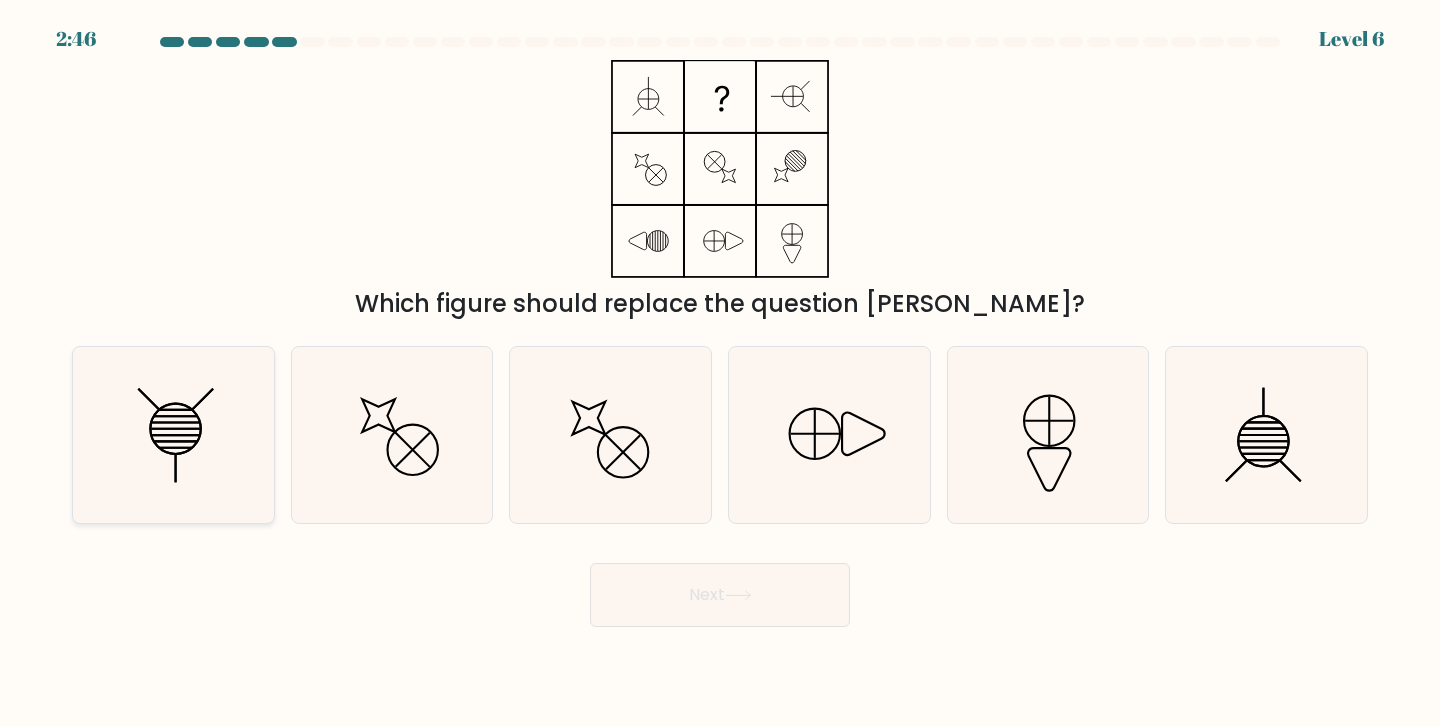 click 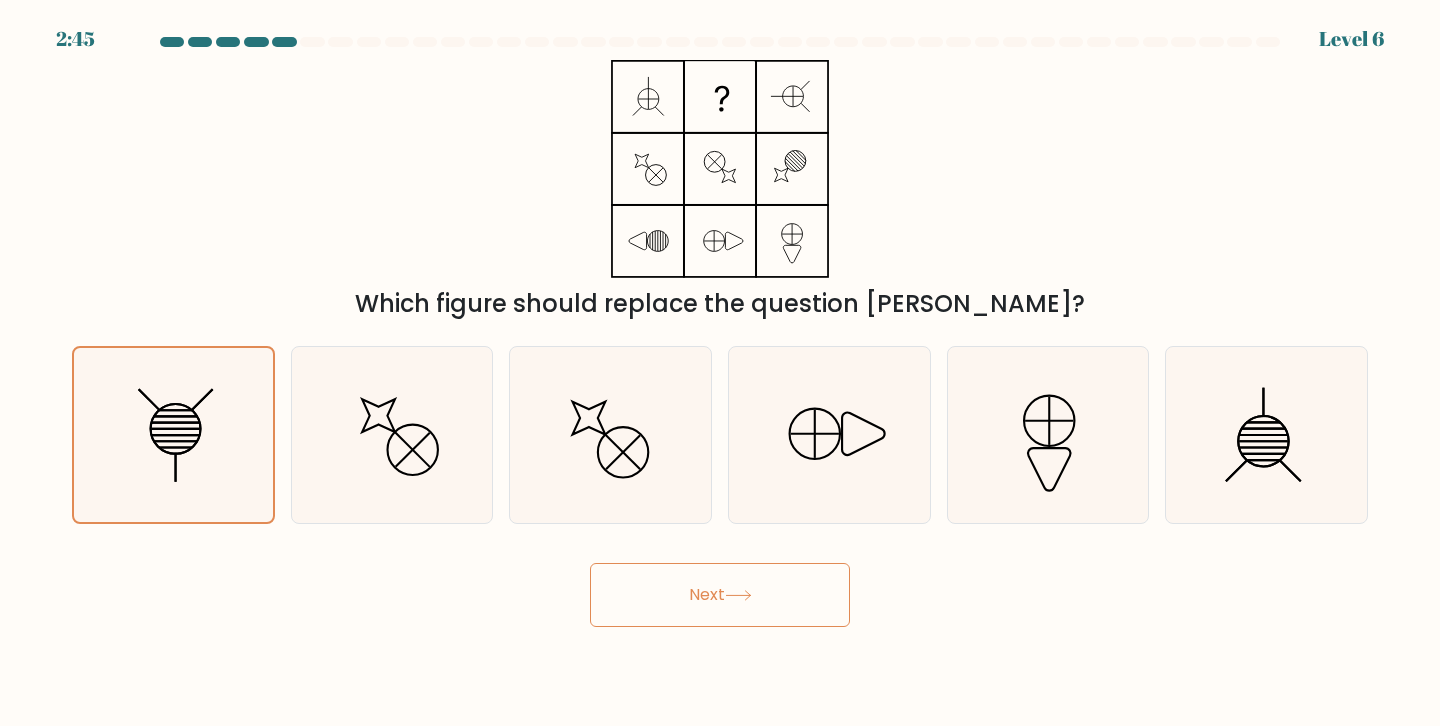 click on "Next" at bounding box center (720, 595) 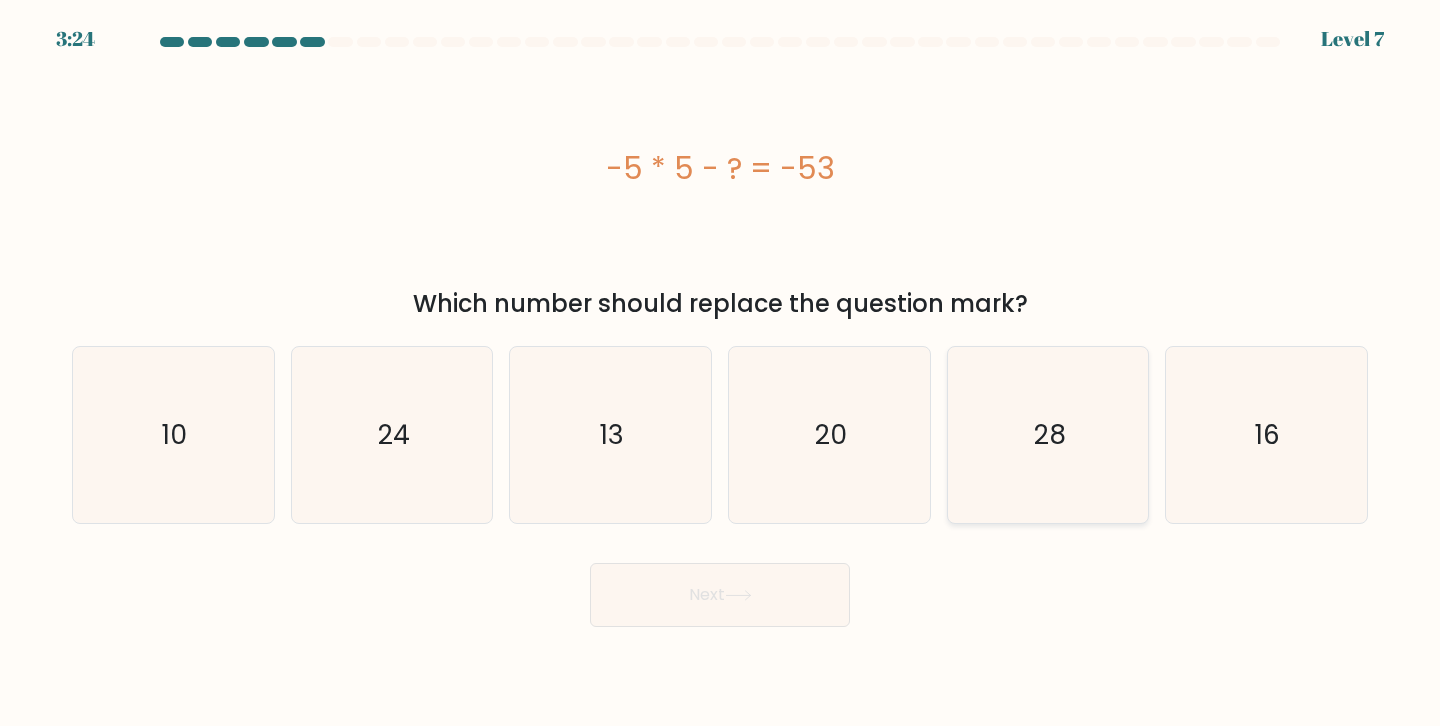 click on "28" 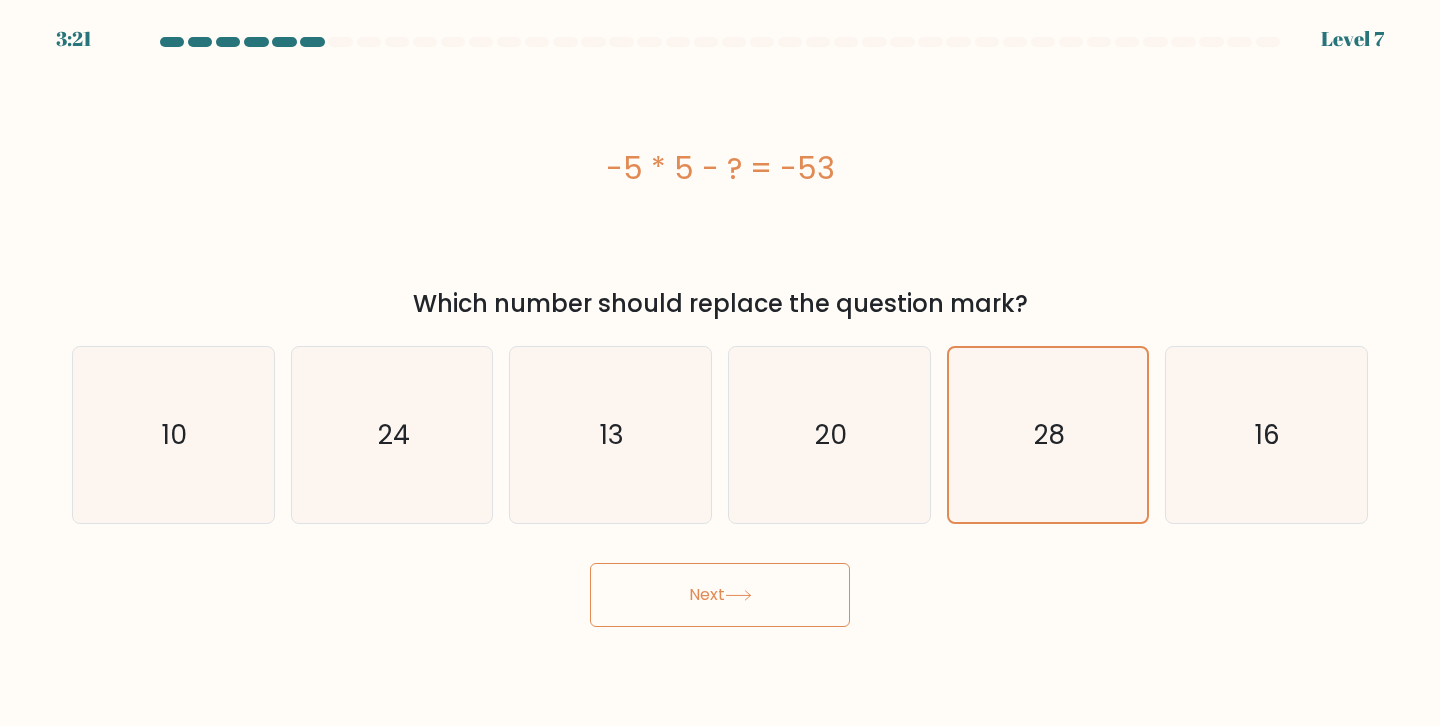 click on "Next" at bounding box center [720, 595] 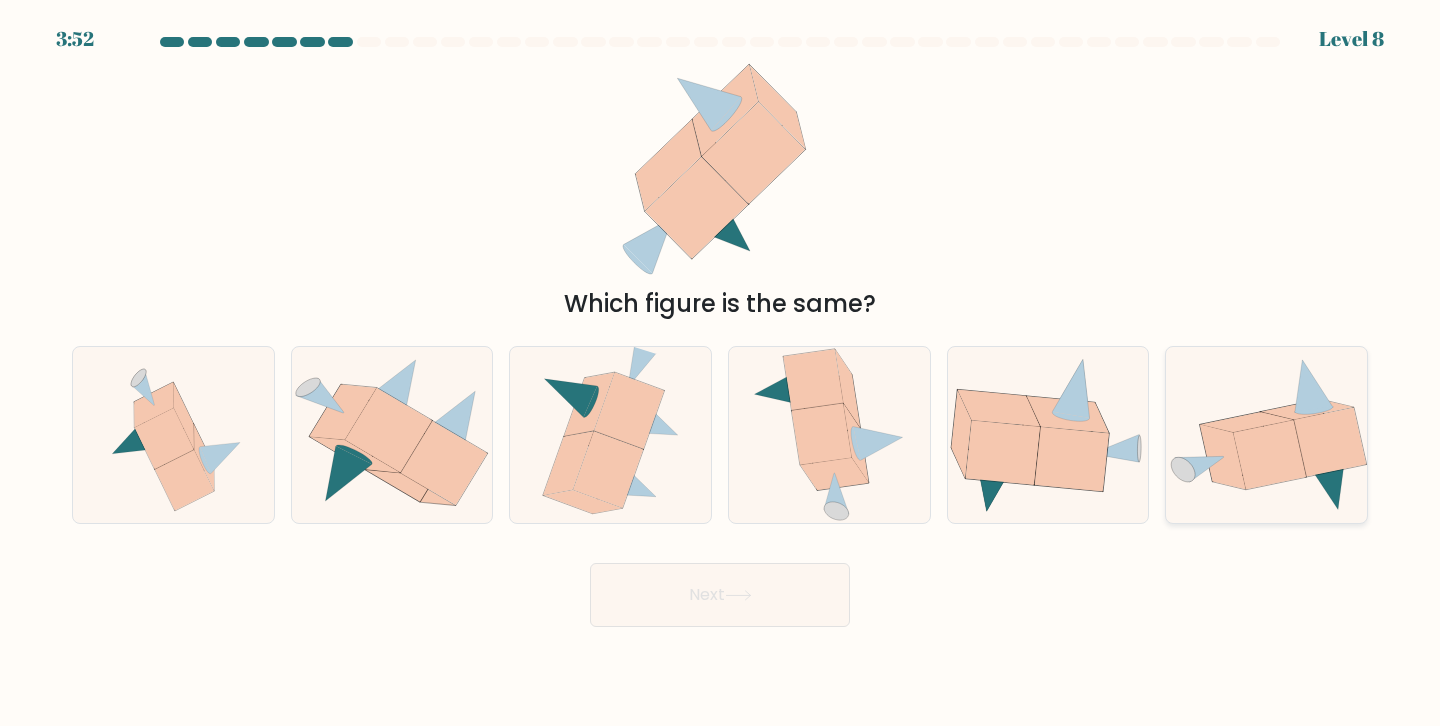 click 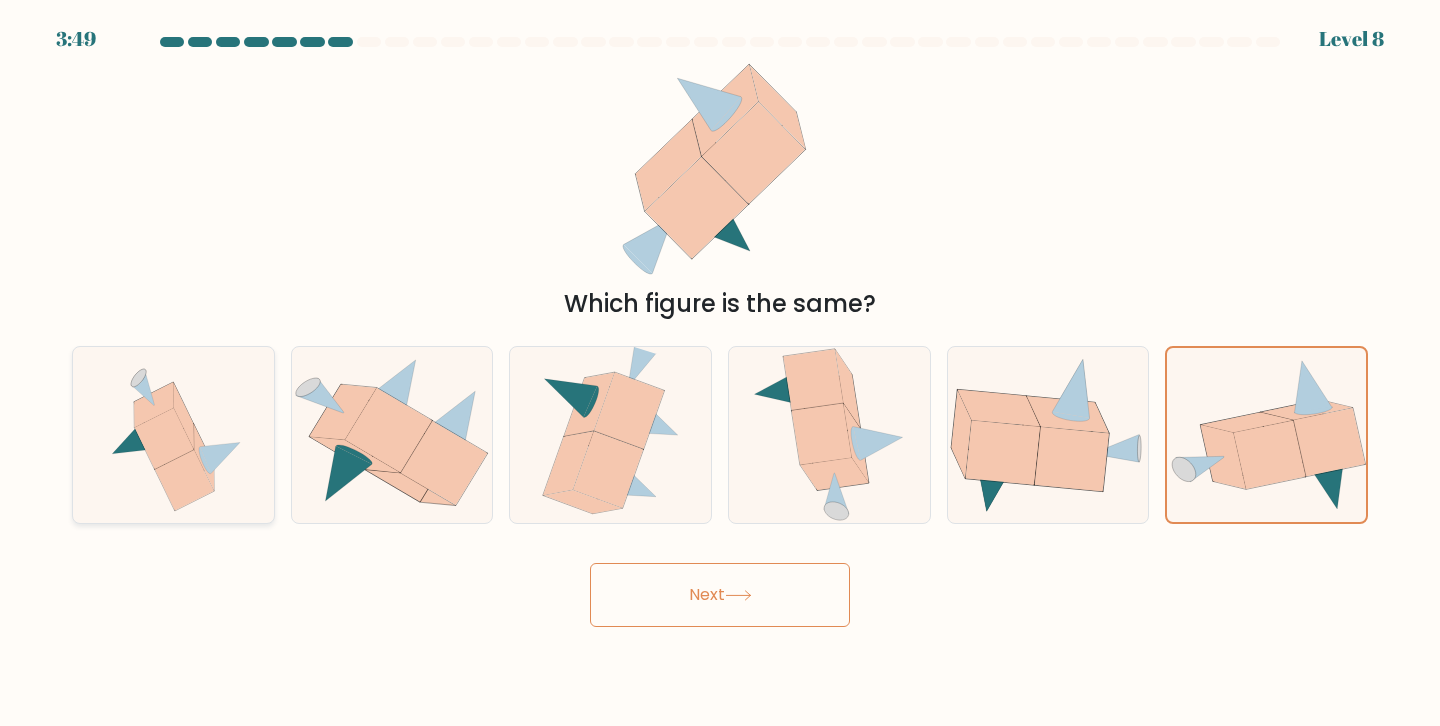click 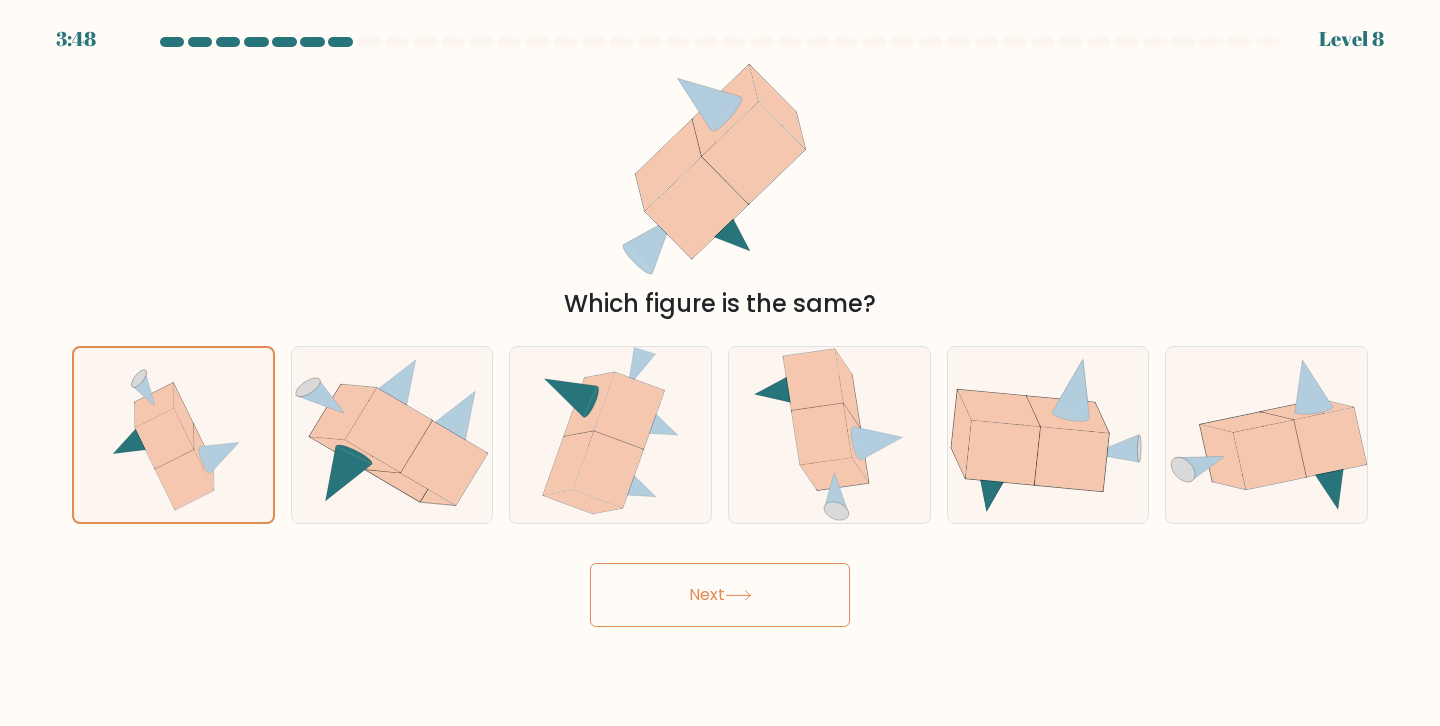 click on "Next" at bounding box center [720, 595] 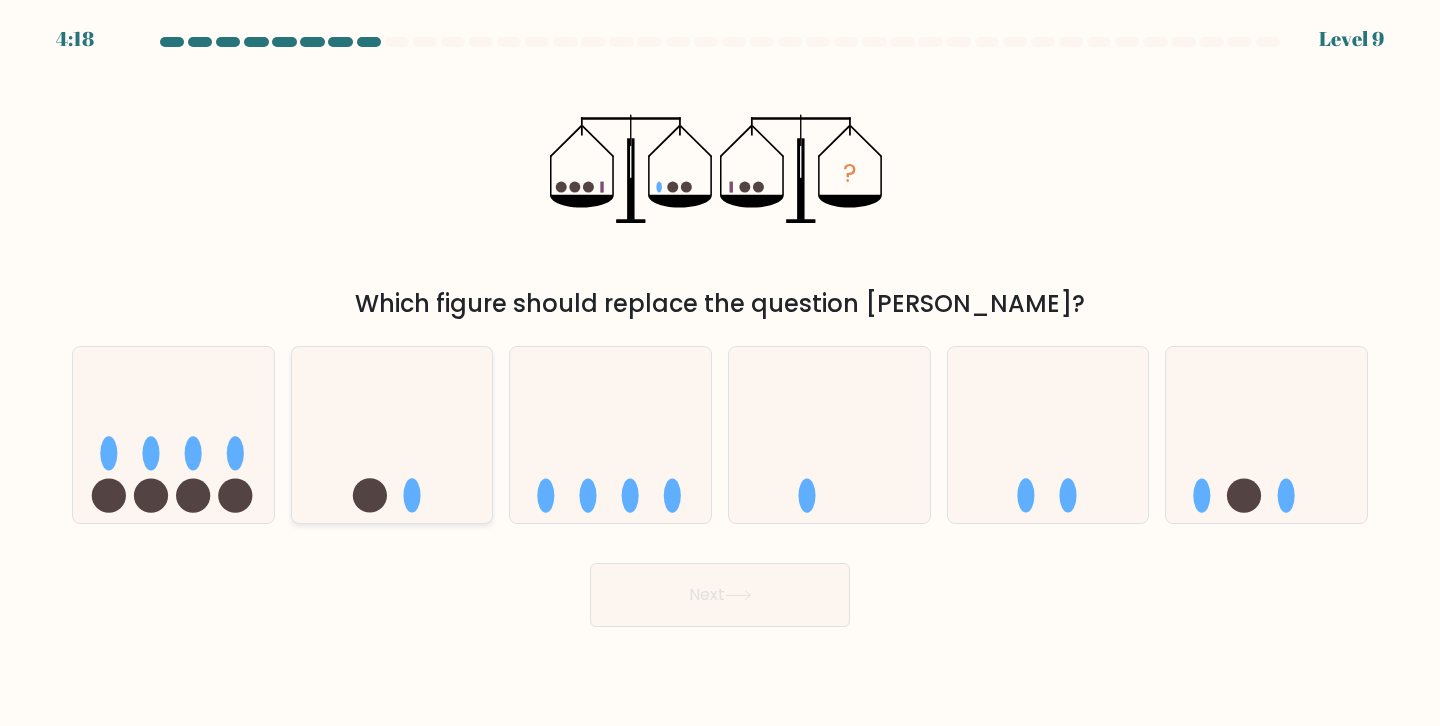 click 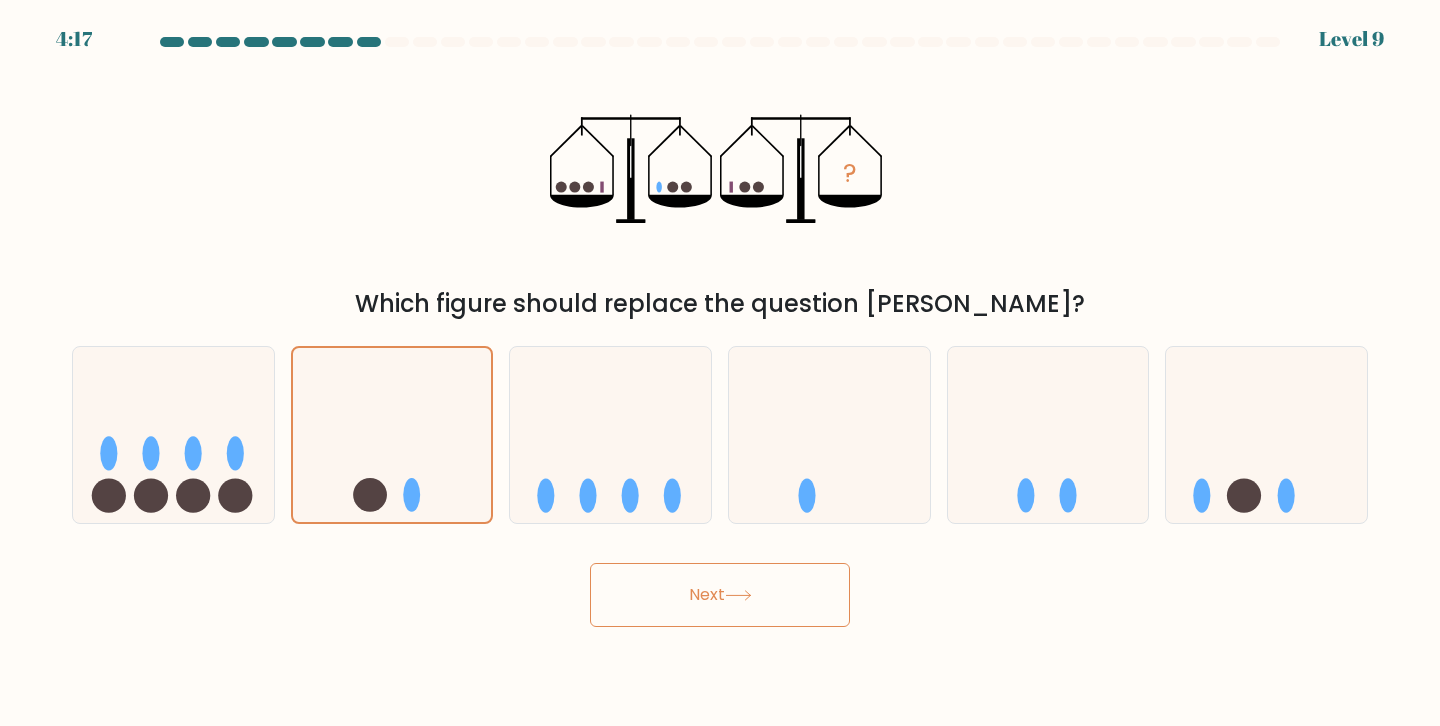 click on "Next" at bounding box center (720, 595) 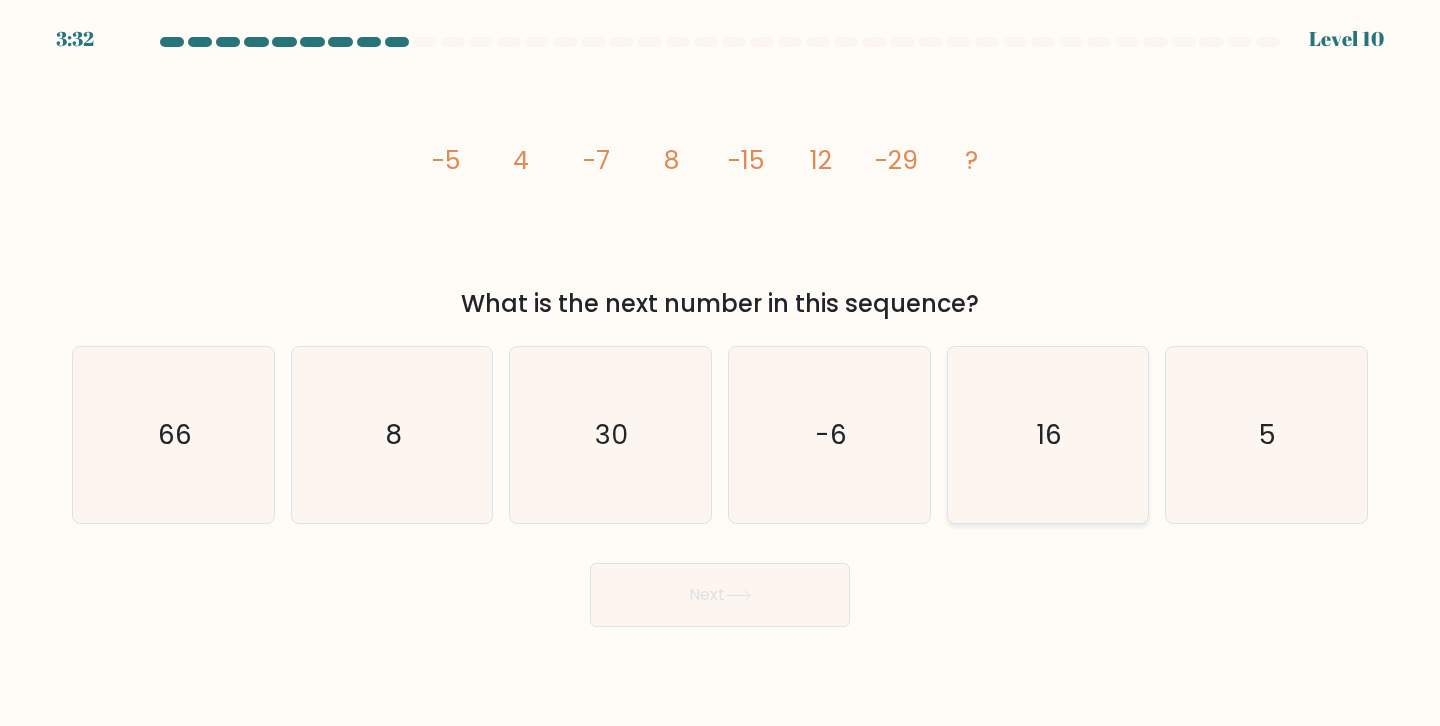 click on "16" 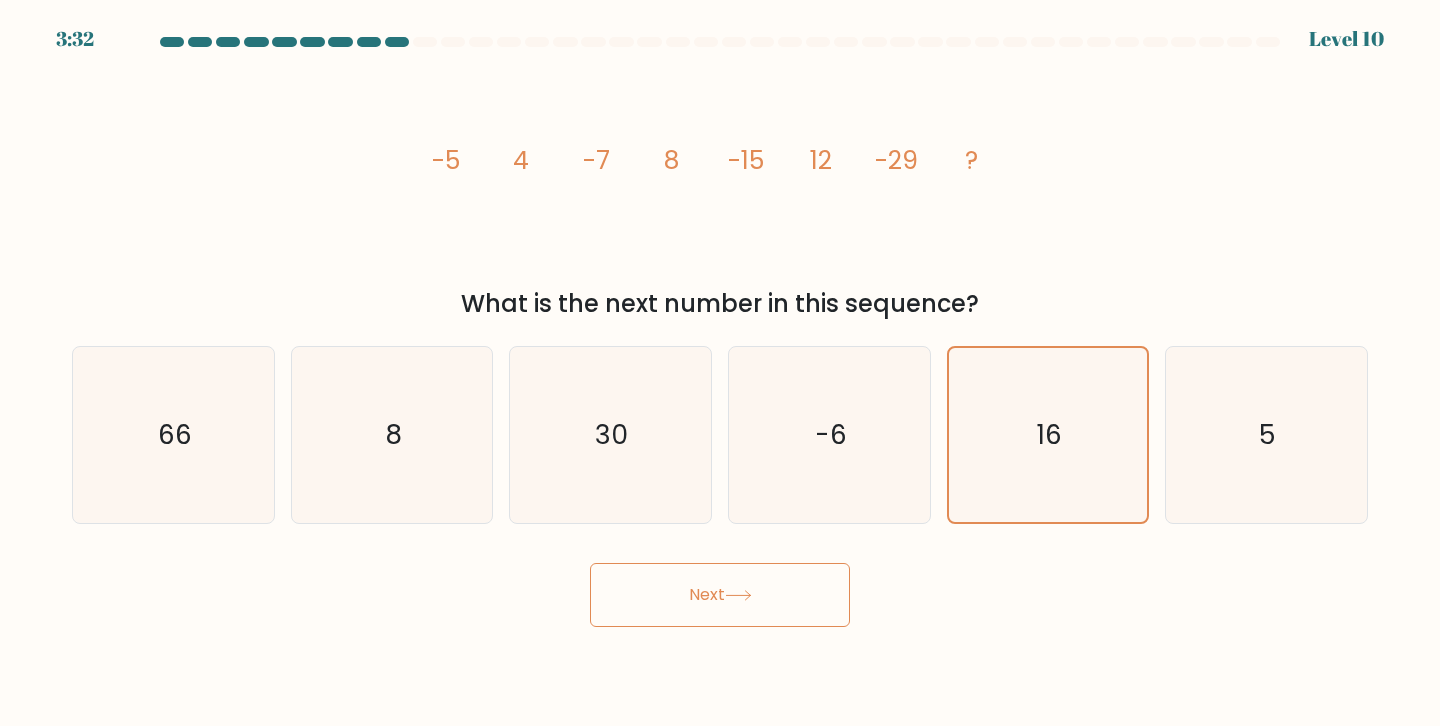 click on "Next" at bounding box center (720, 595) 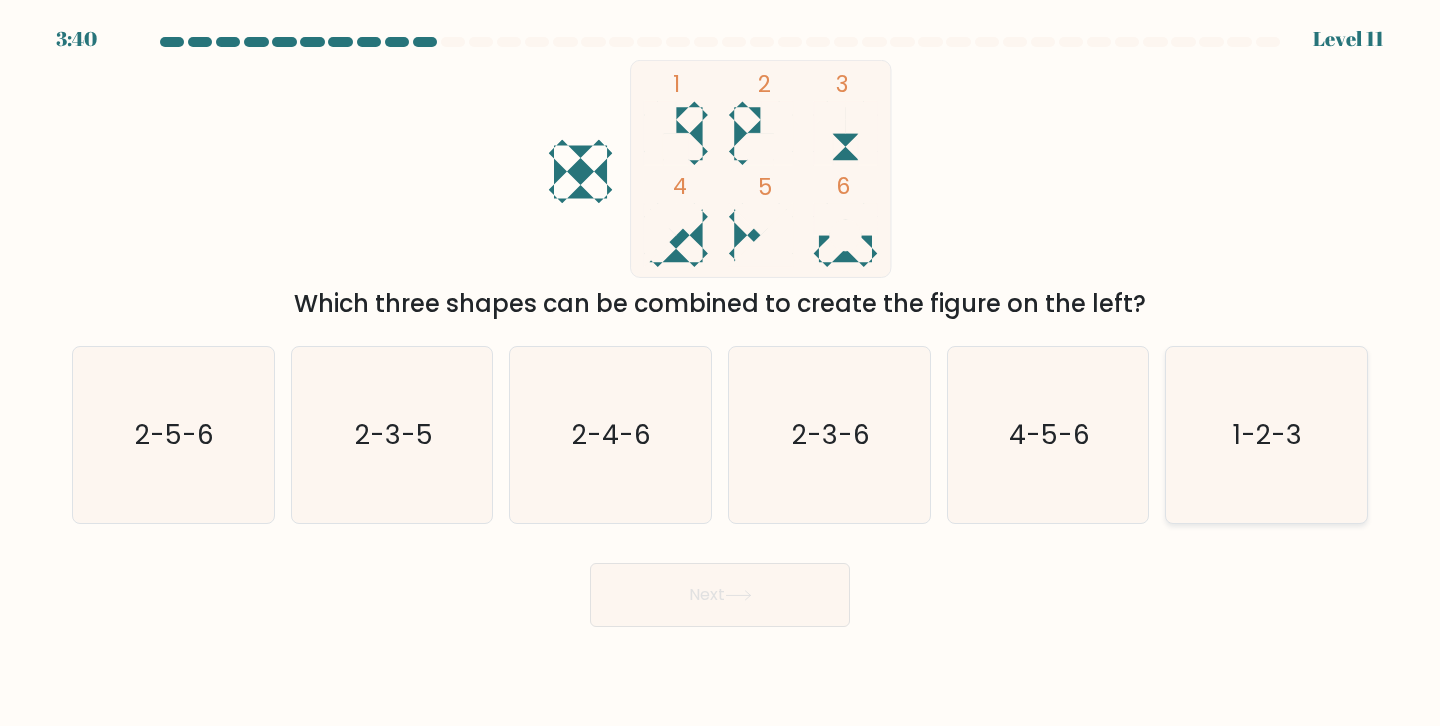 click on "1-2-3" 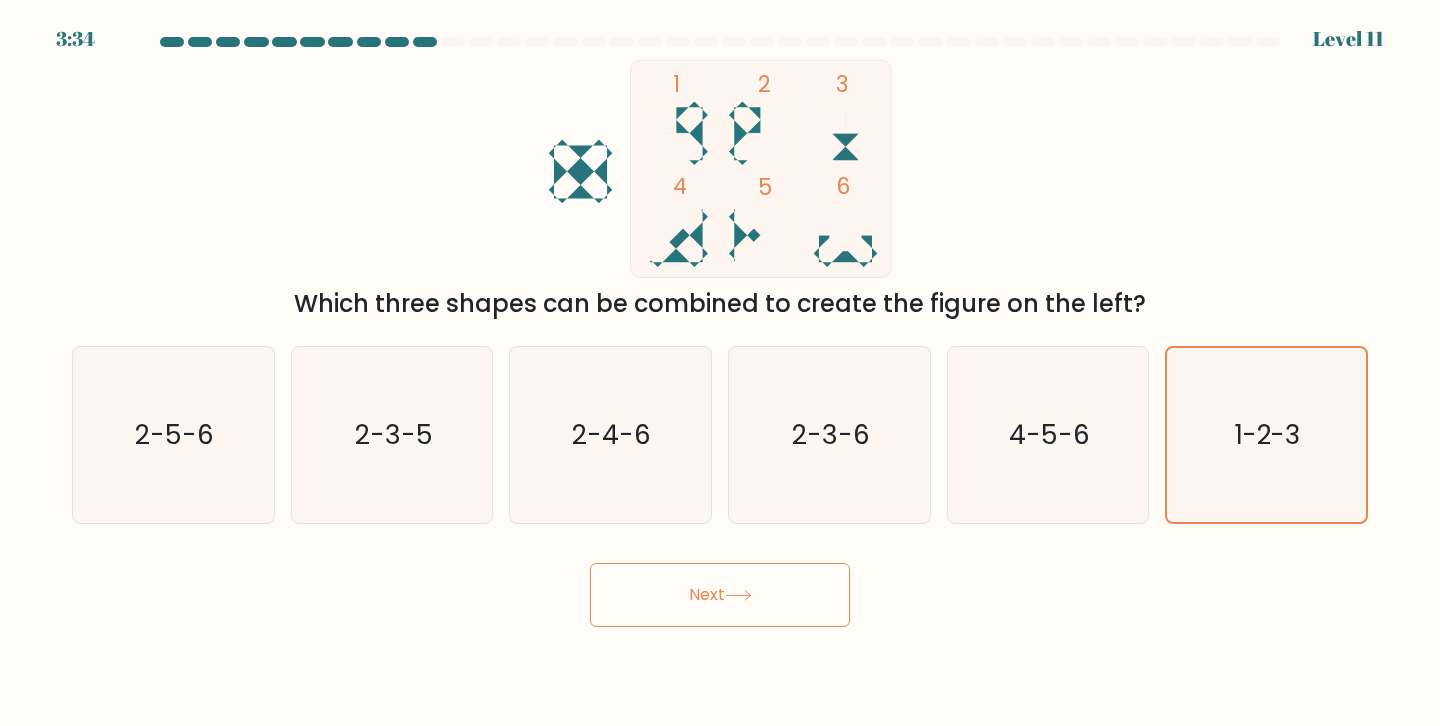 click on "3:34
Level 11" at bounding box center (720, 363) 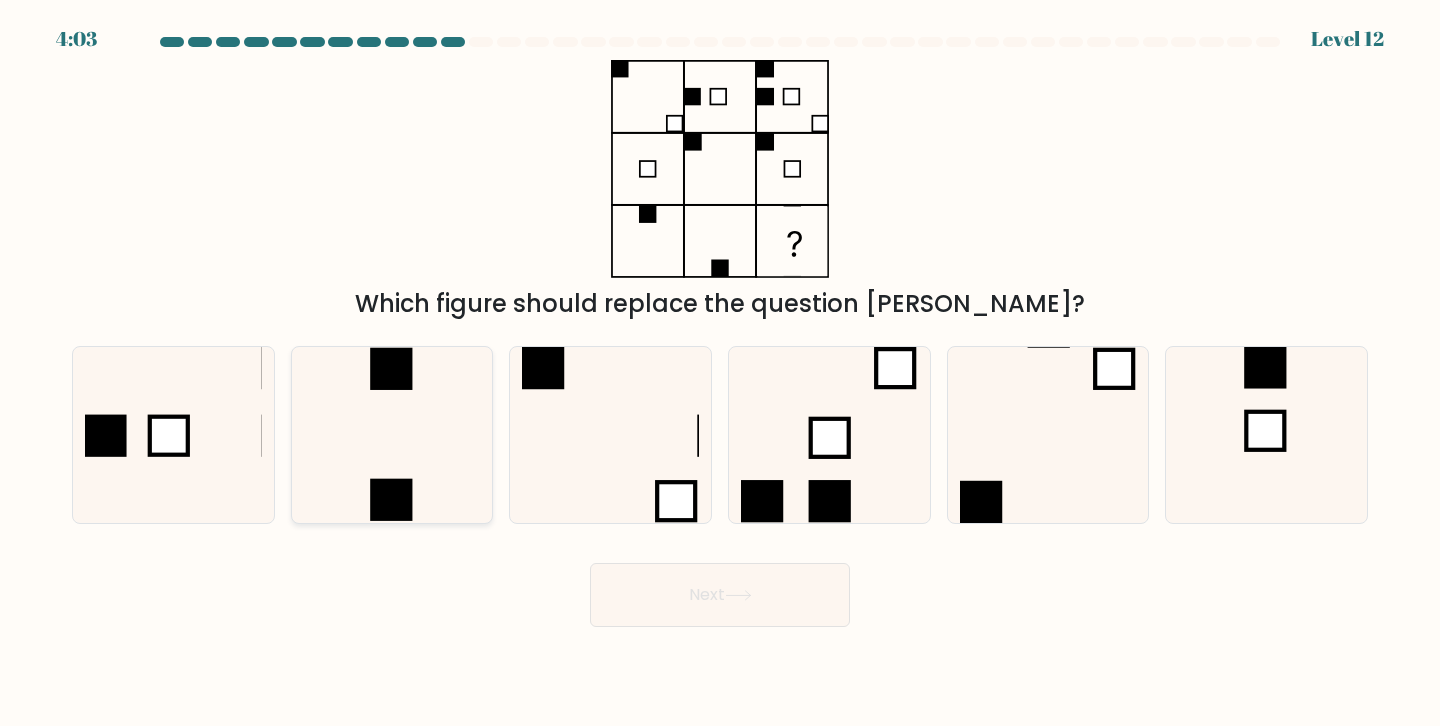 click 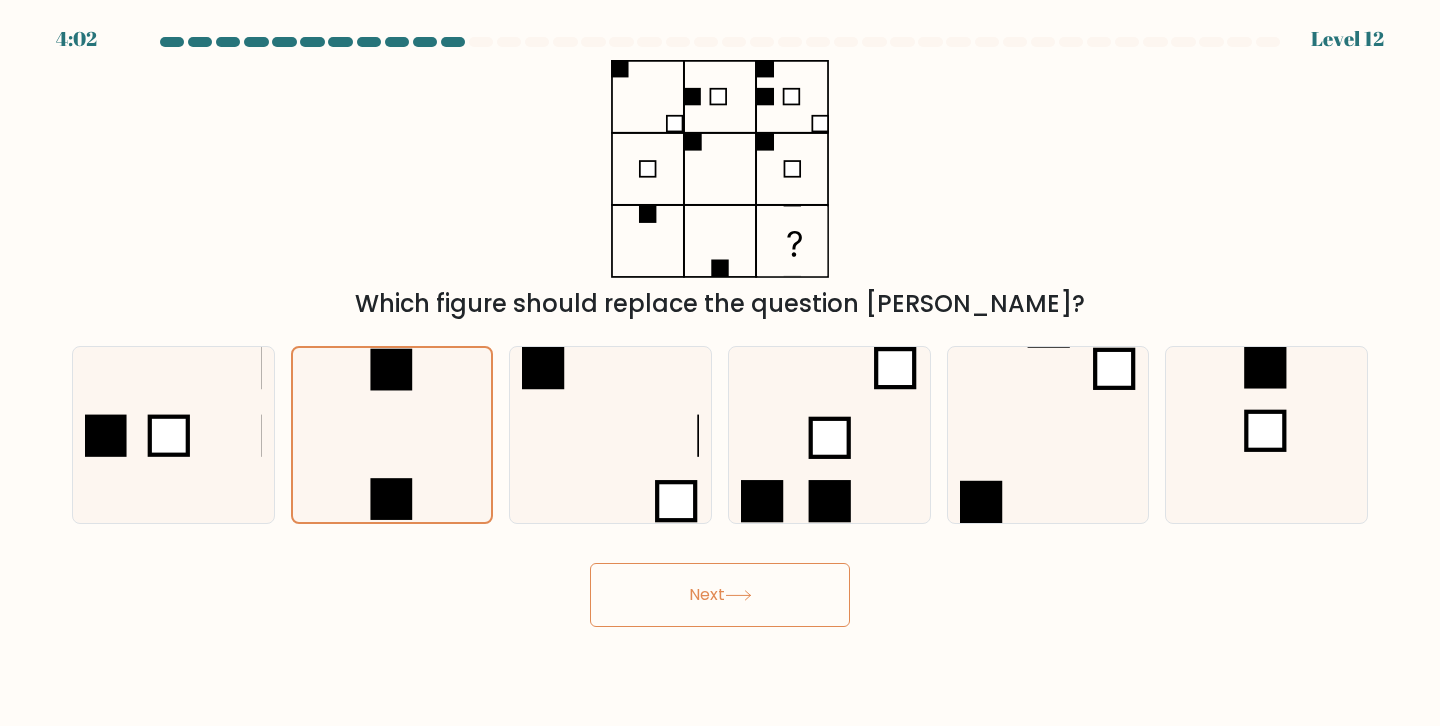 click 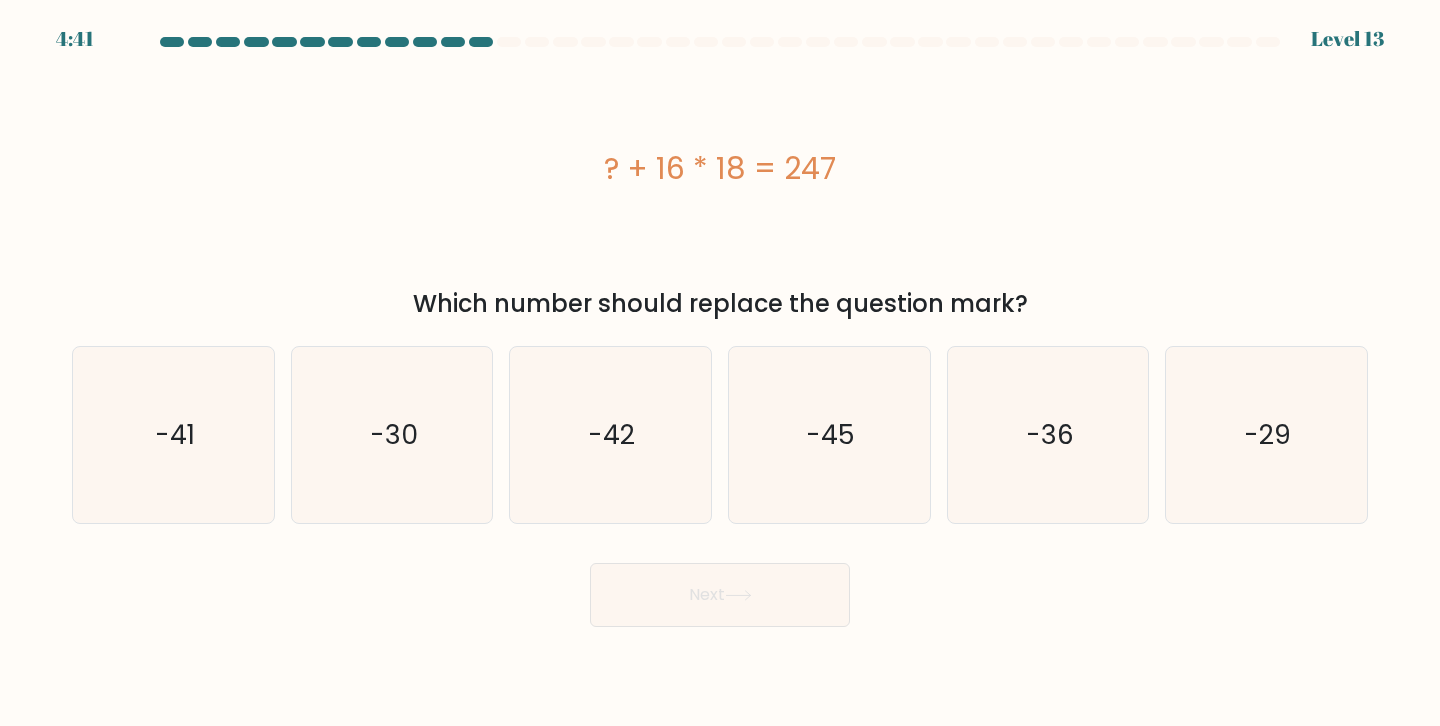 click on "? + 16 * 18 = 247" at bounding box center (720, 169) 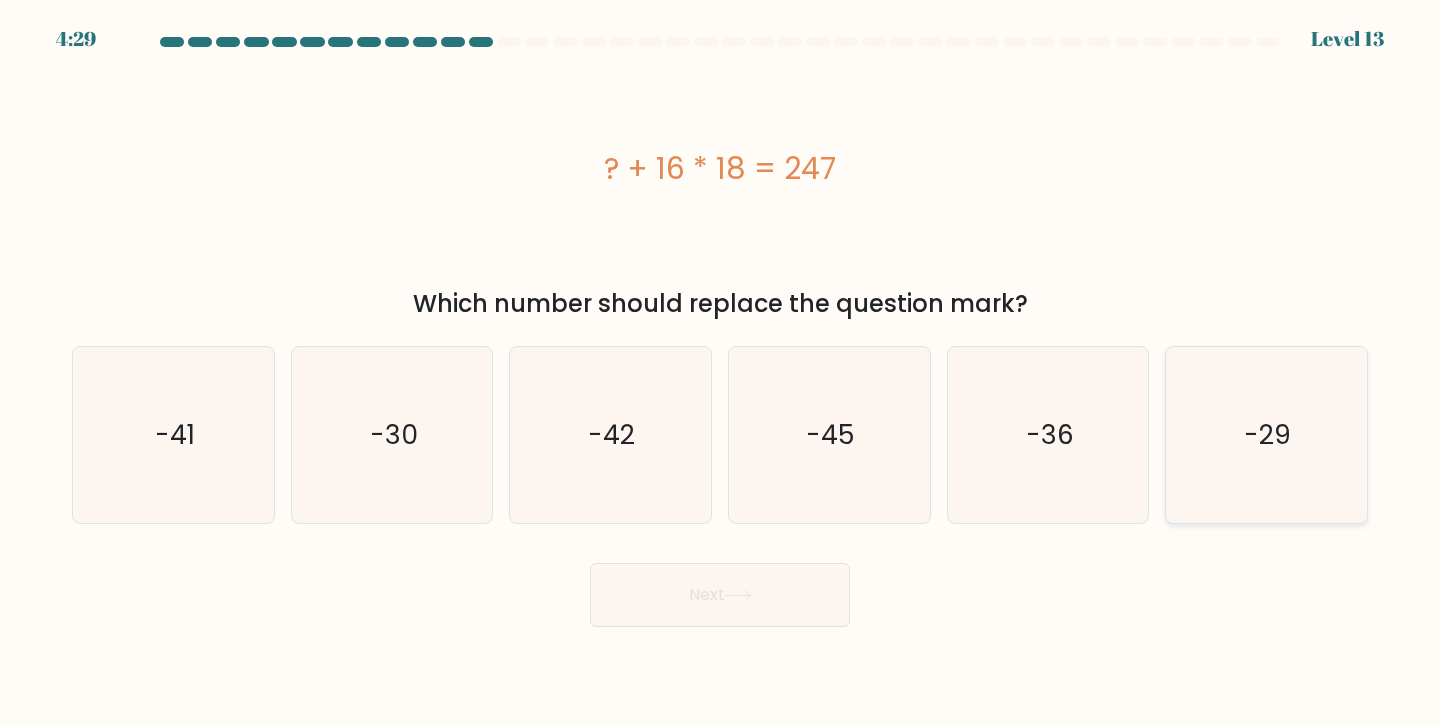 click on "-29" 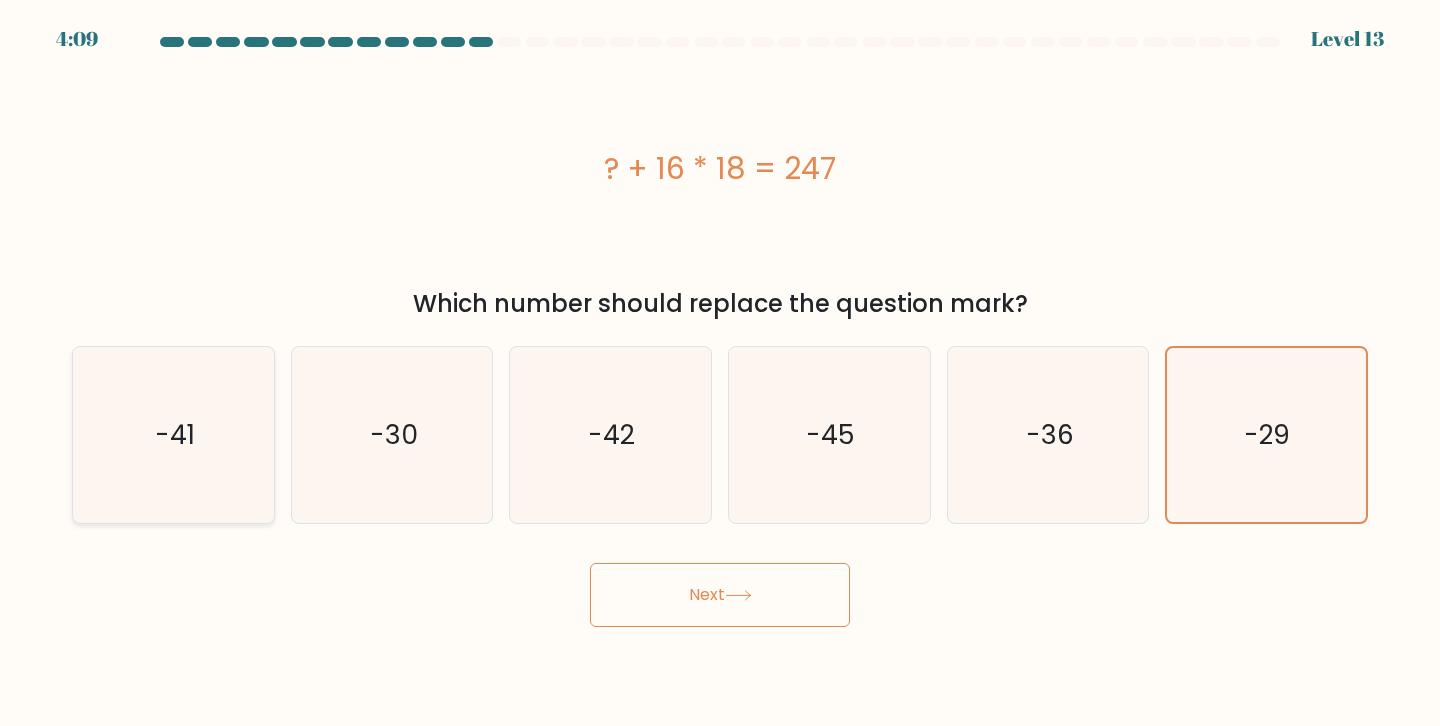 click on "-41" 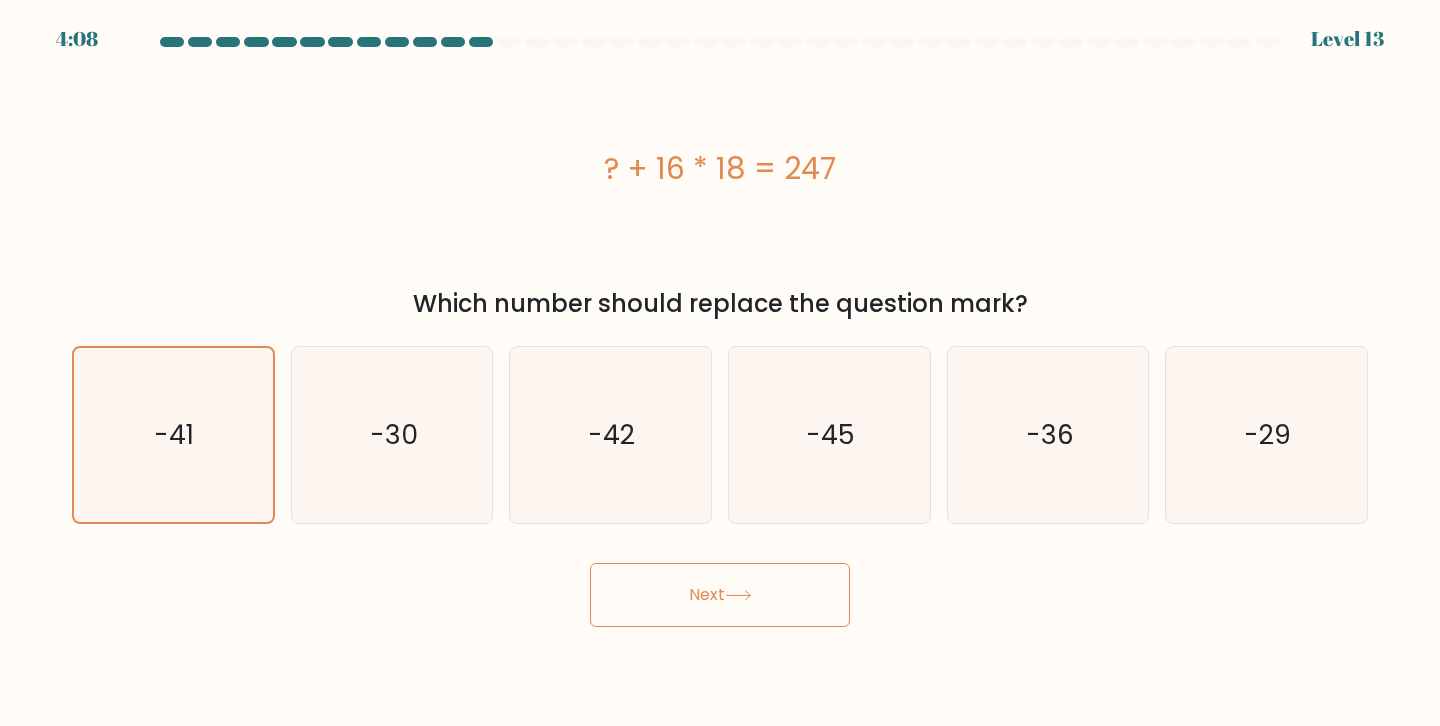 click on "Next" at bounding box center [720, 595] 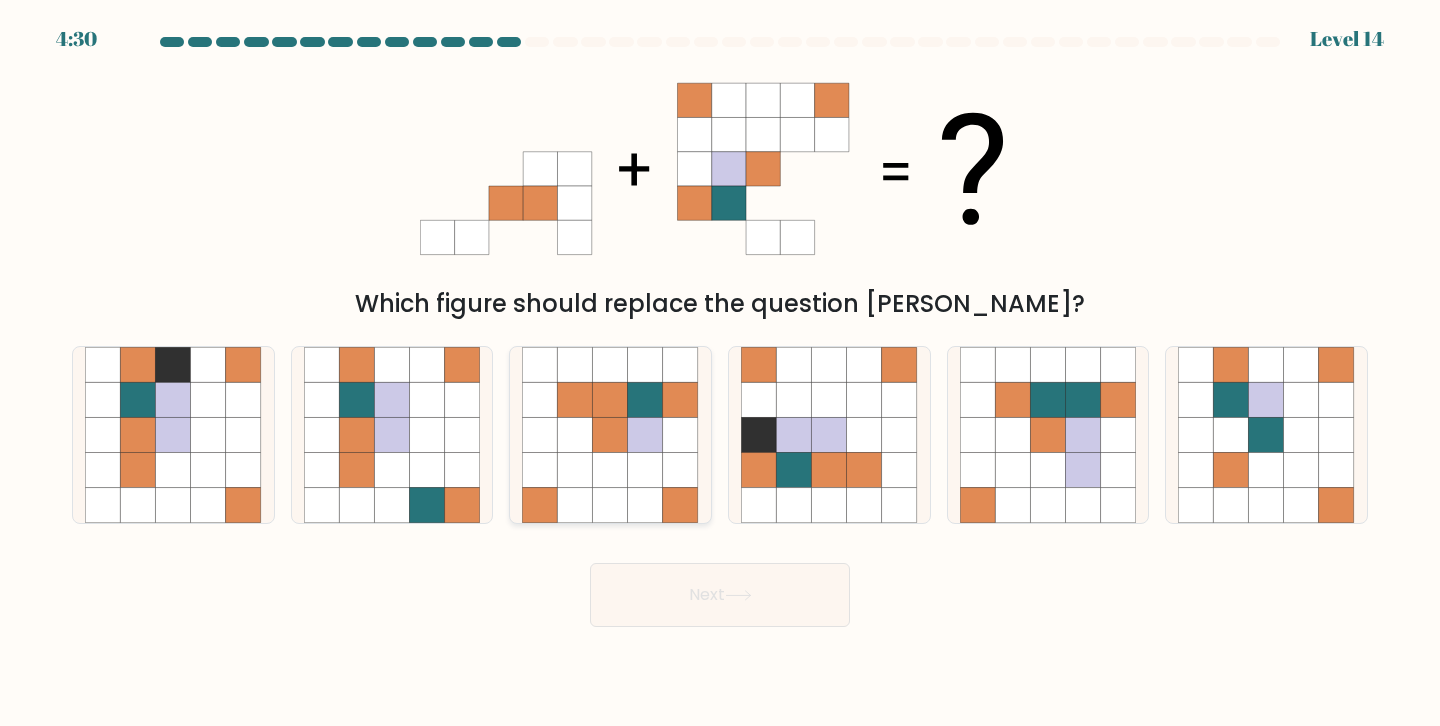 click 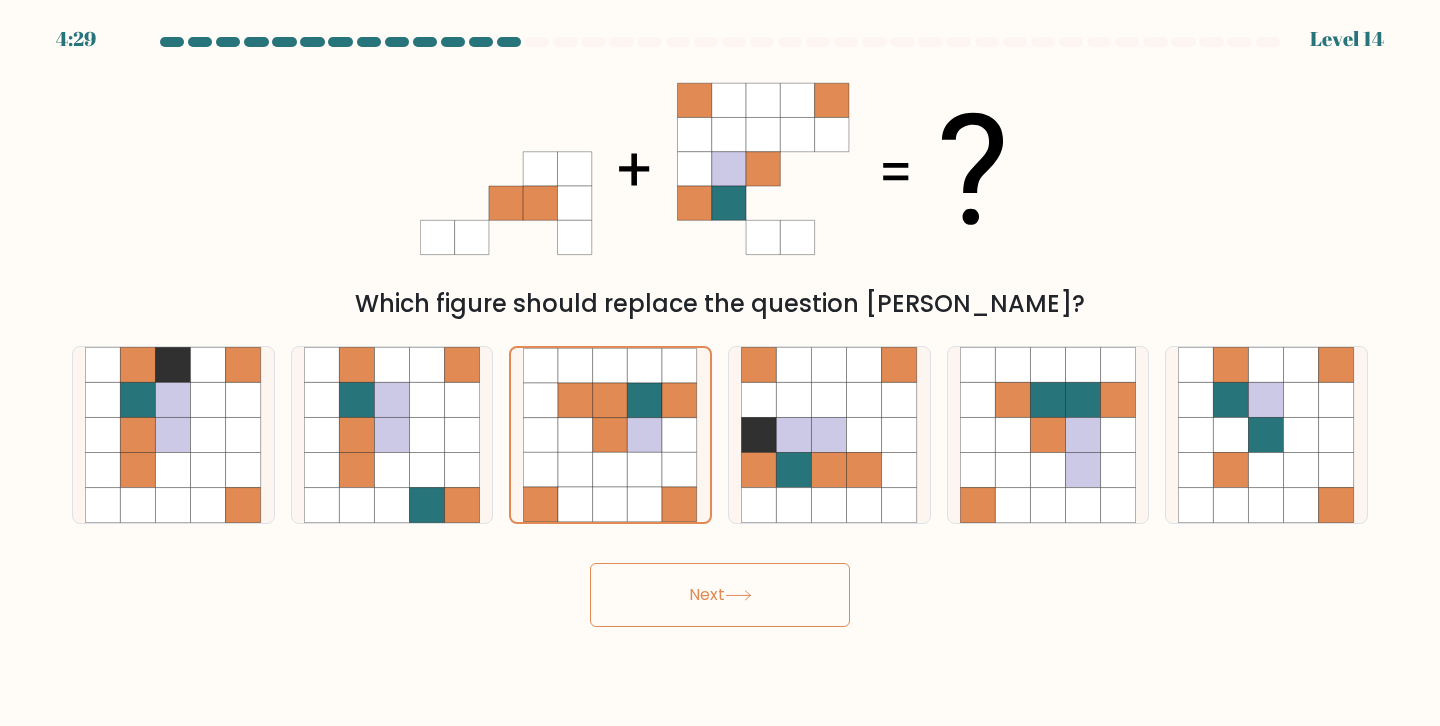 click on "Next" at bounding box center (720, 595) 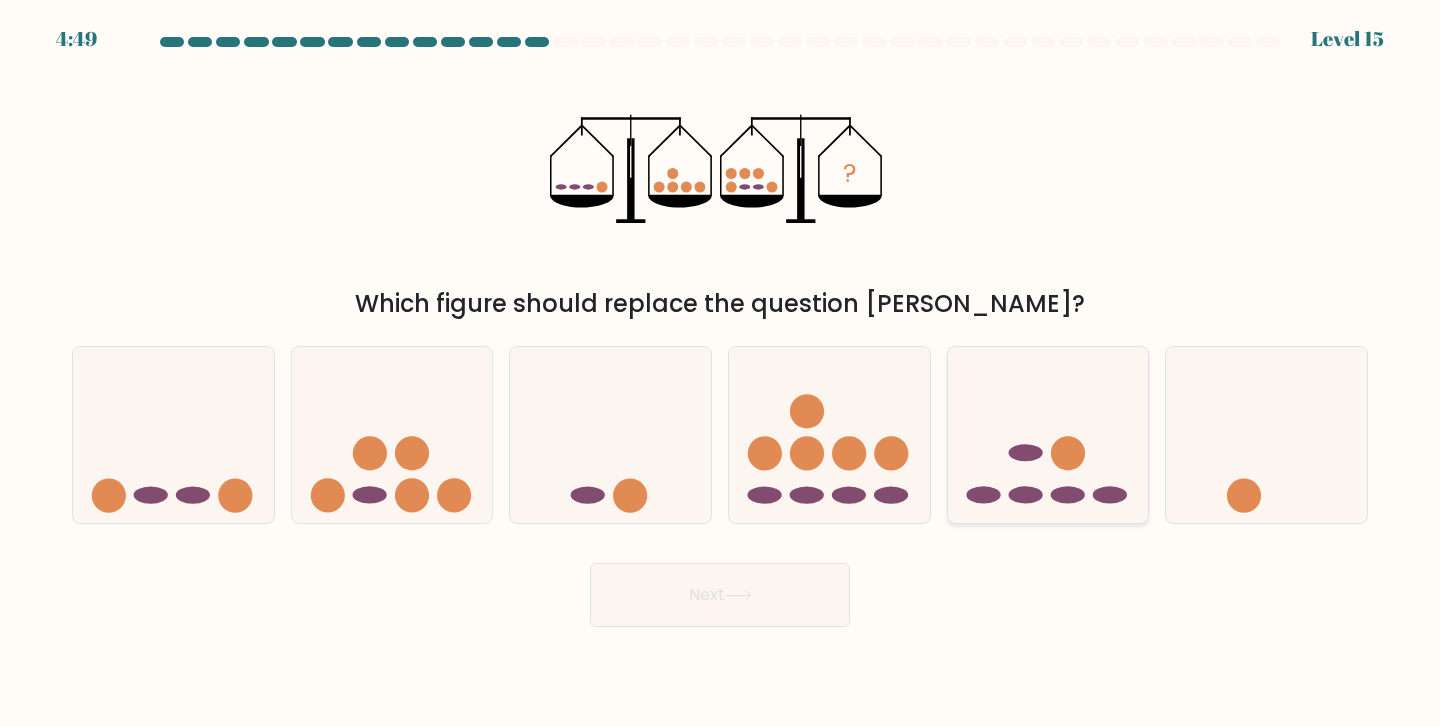 click 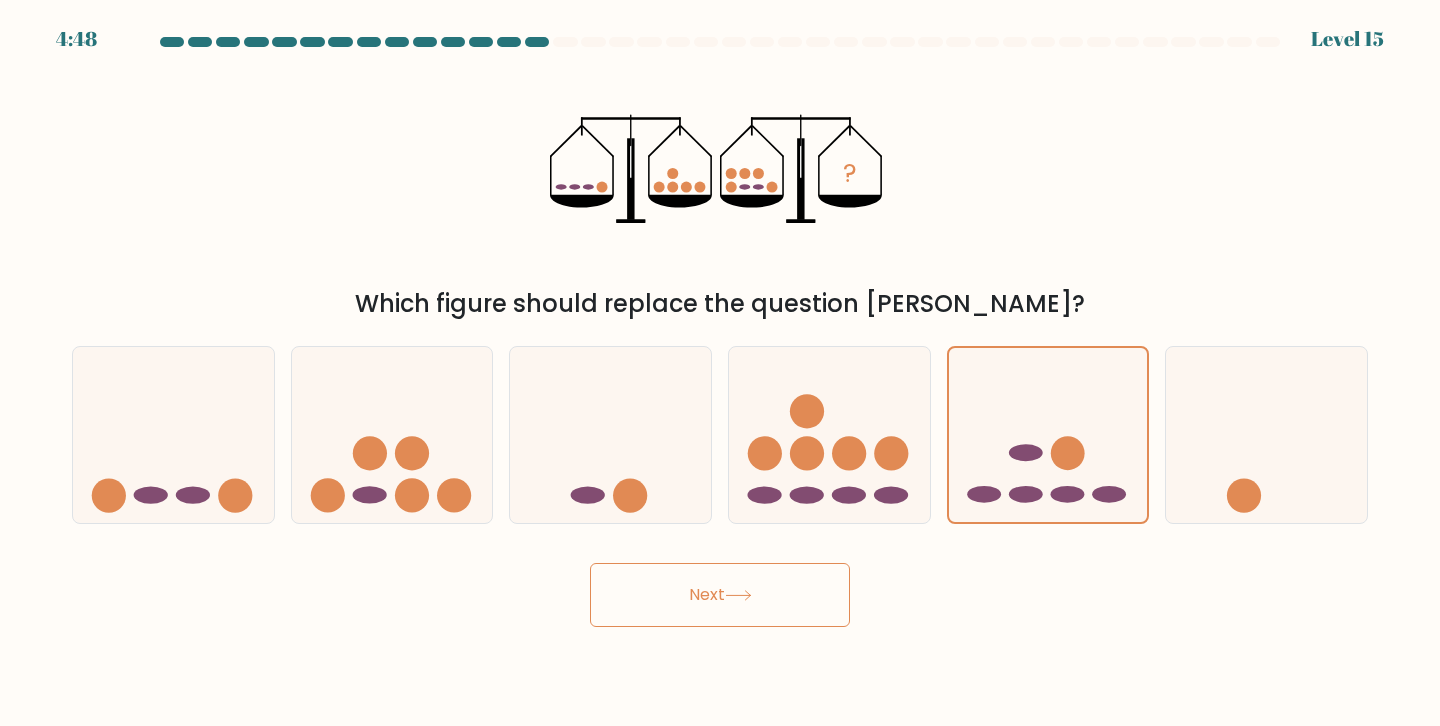 click on "Next" at bounding box center [720, 595] 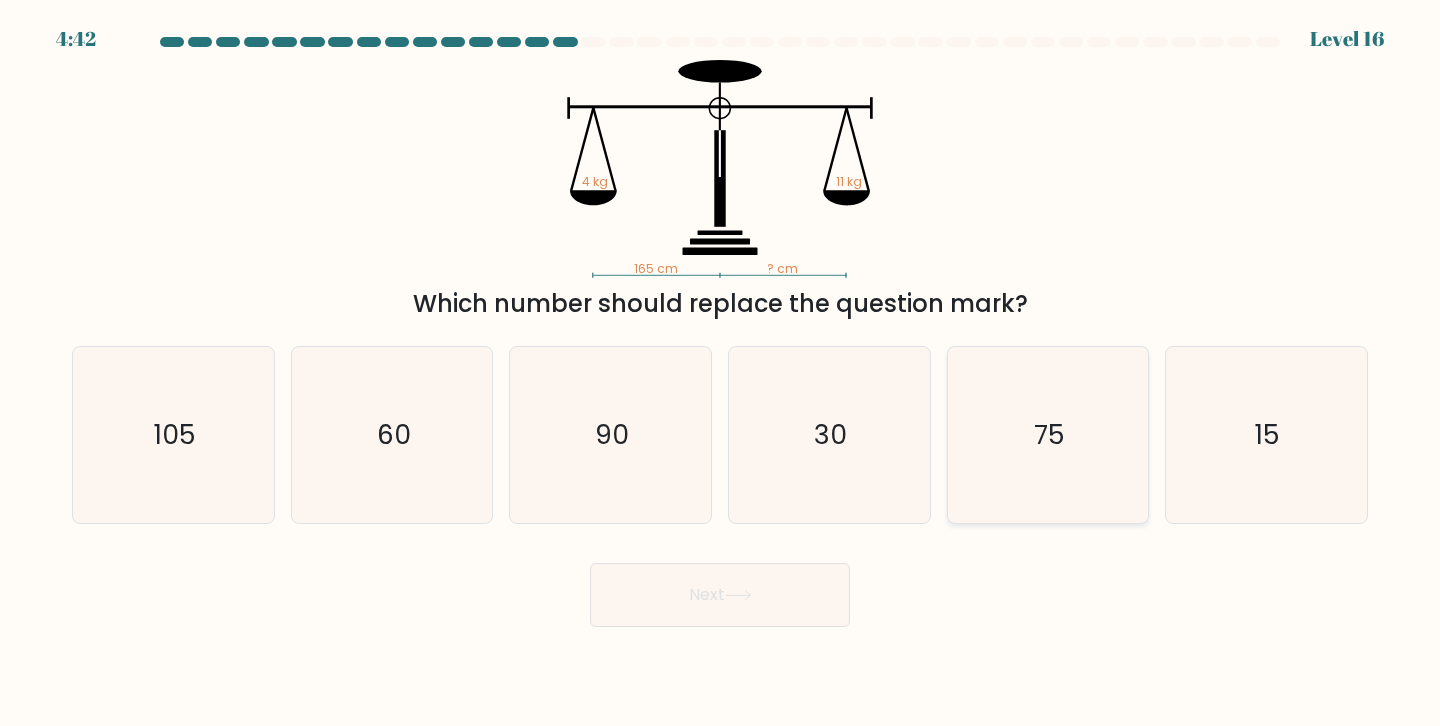 click on "75" 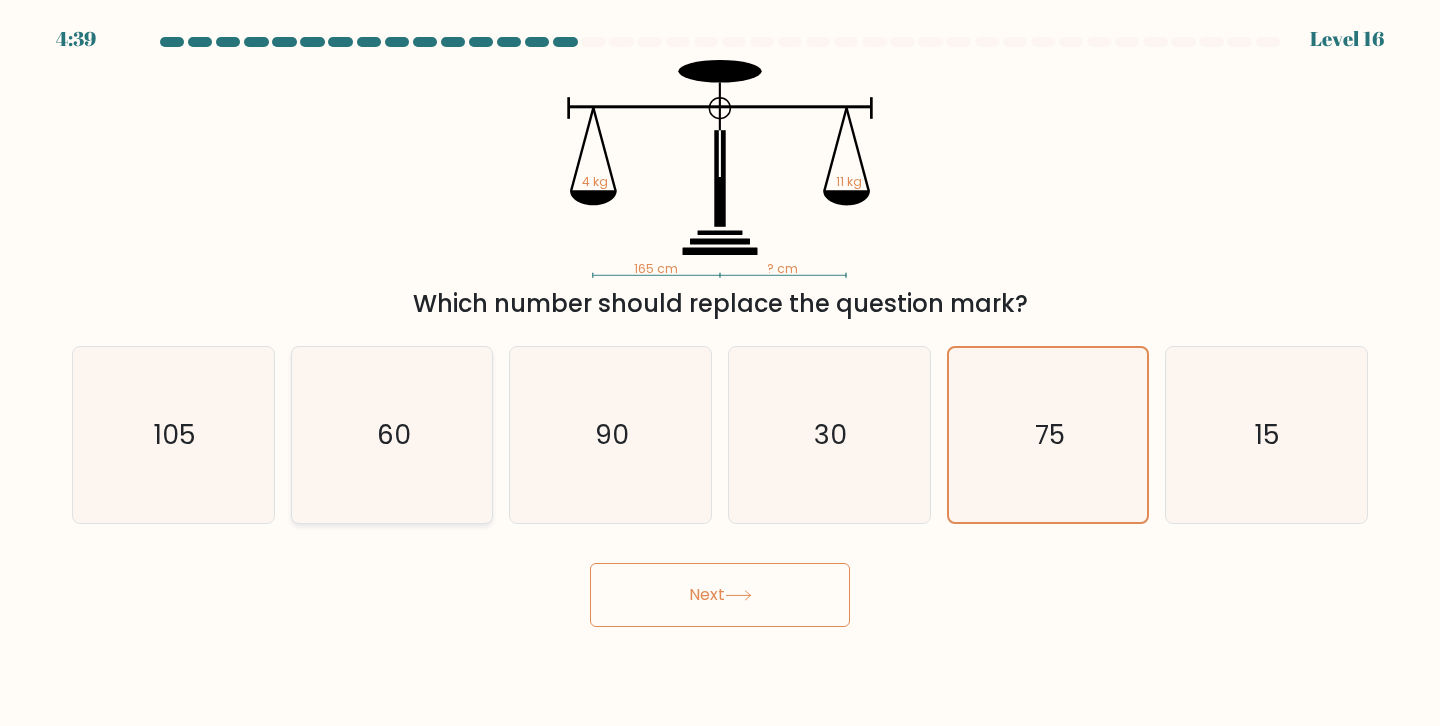 click on "60" 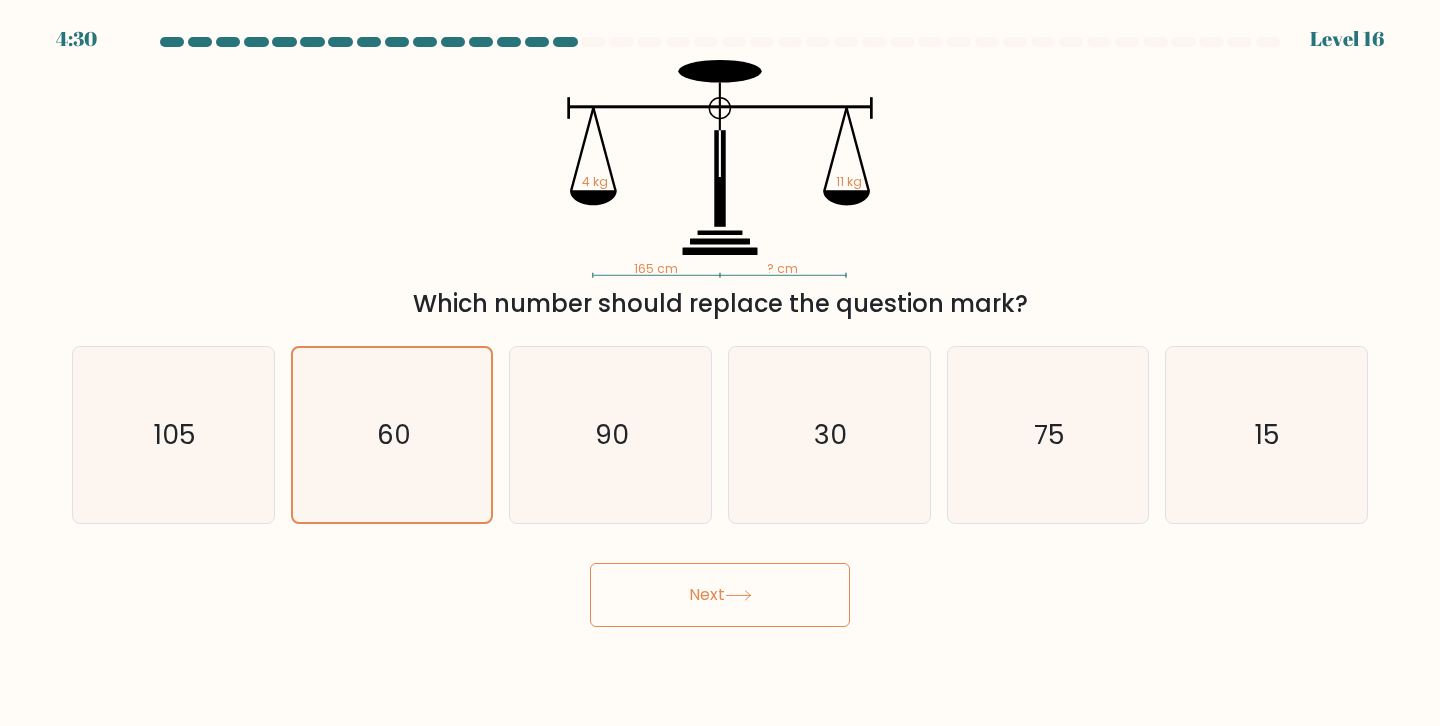 click on "Next" at bounding box center [720, 595] 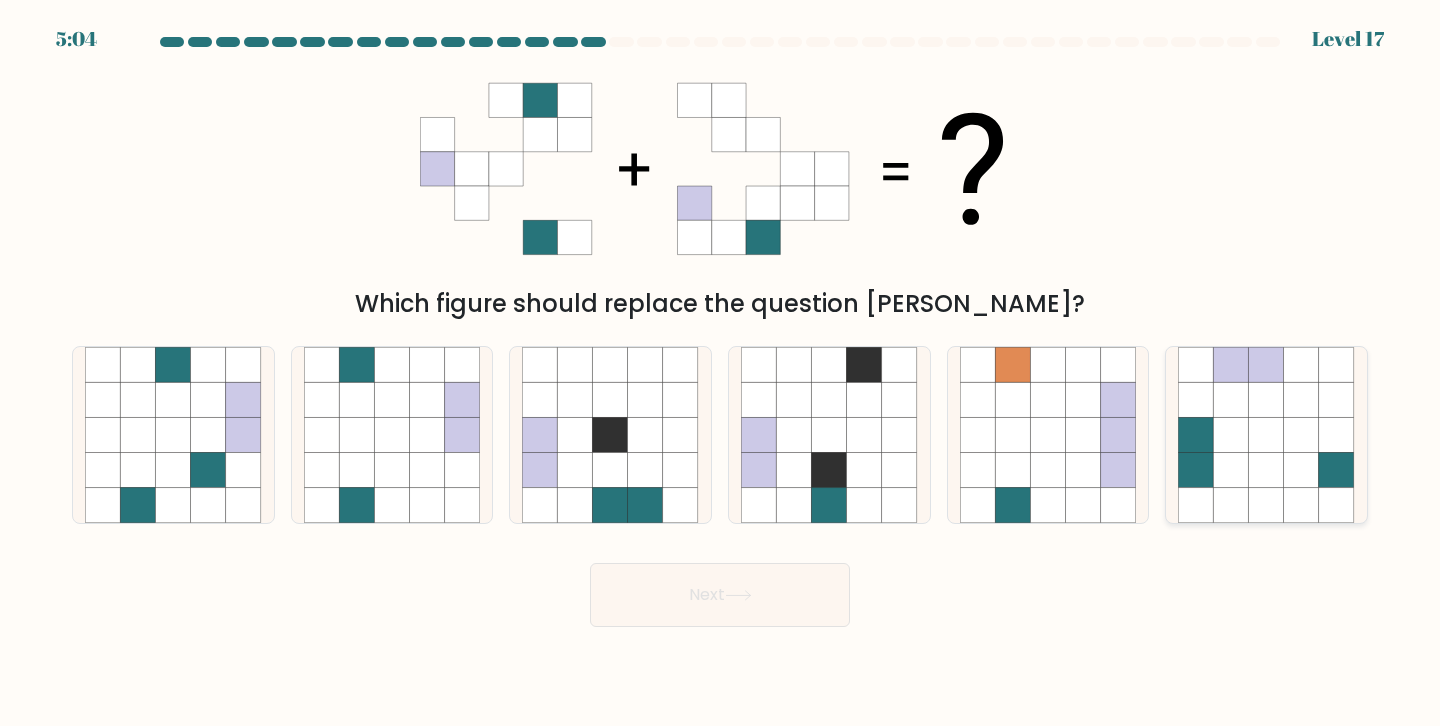click 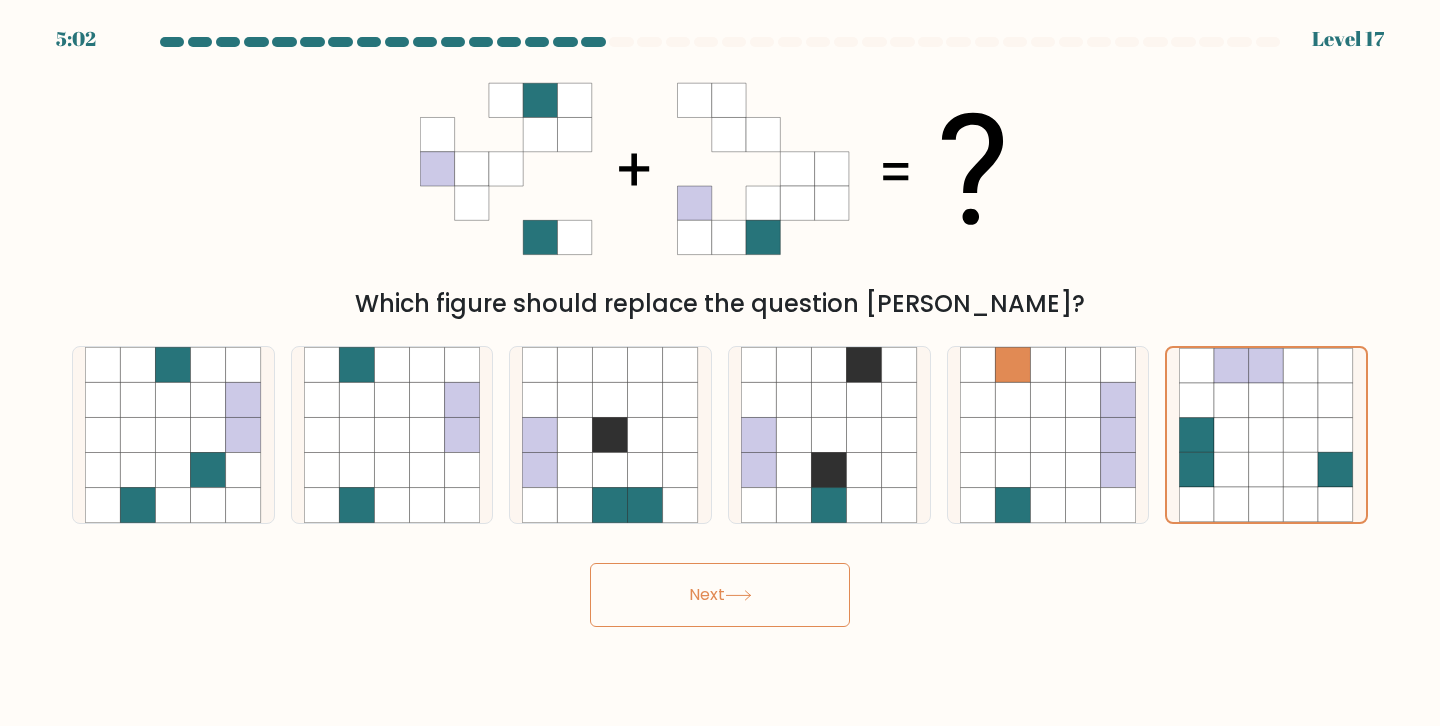 click on "Next" at bounding box center [720, 595] 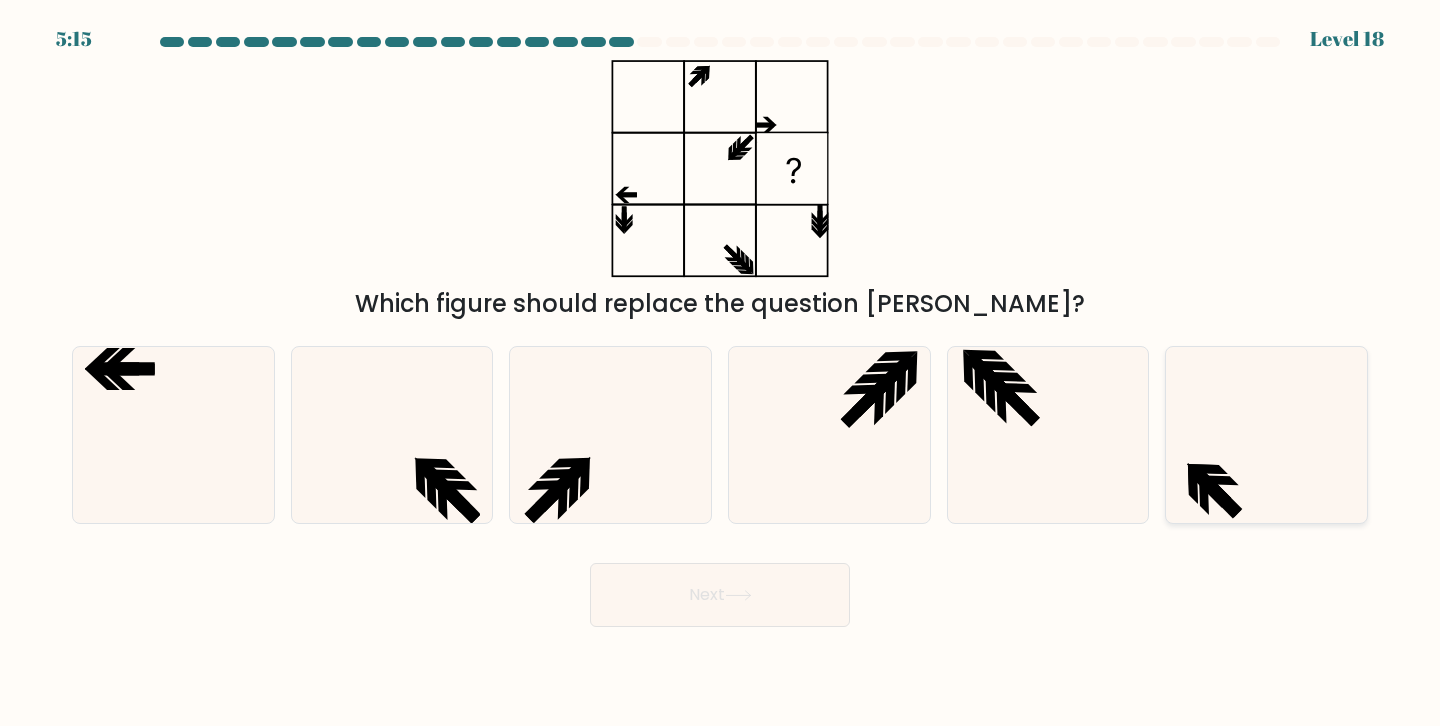 click 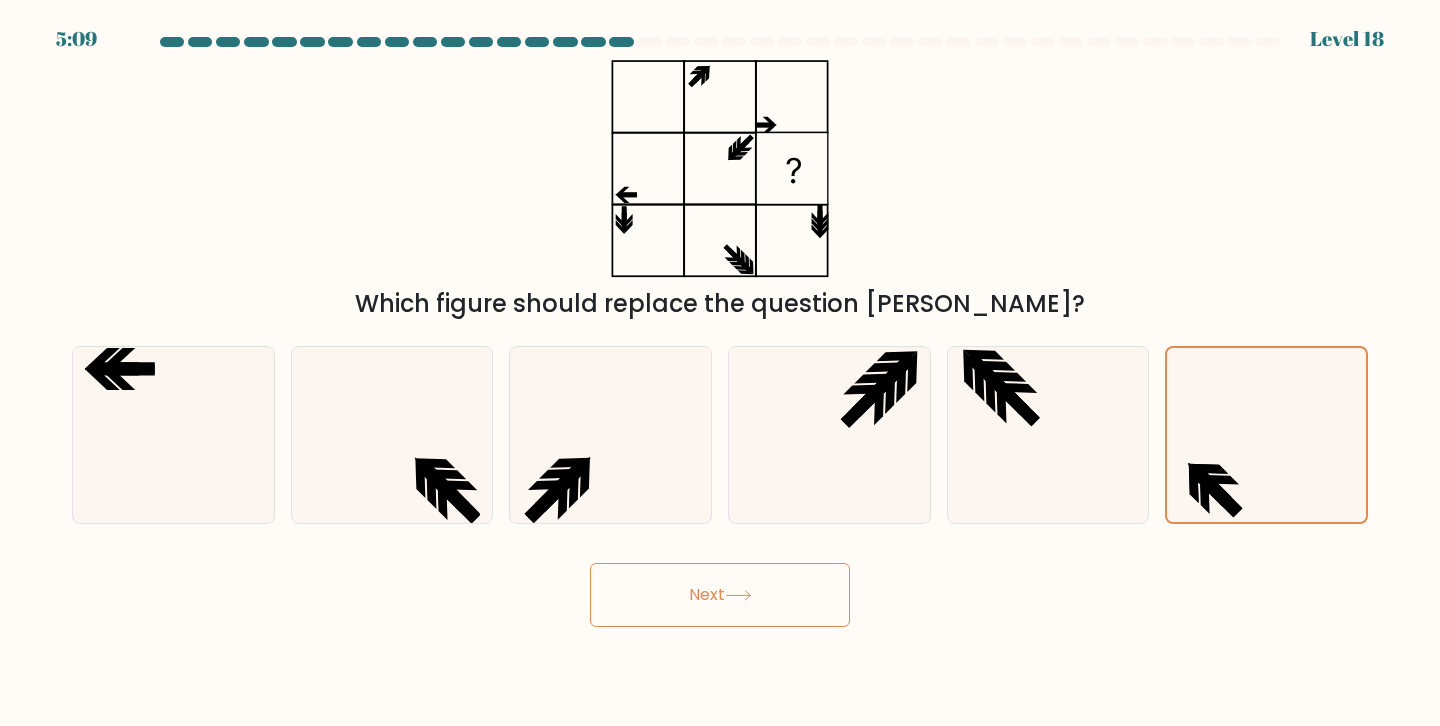 drag, startPoint x: 689, startPoint y: 630, endPoint x: 1148, endPoint y: 658, distance: 459.85324 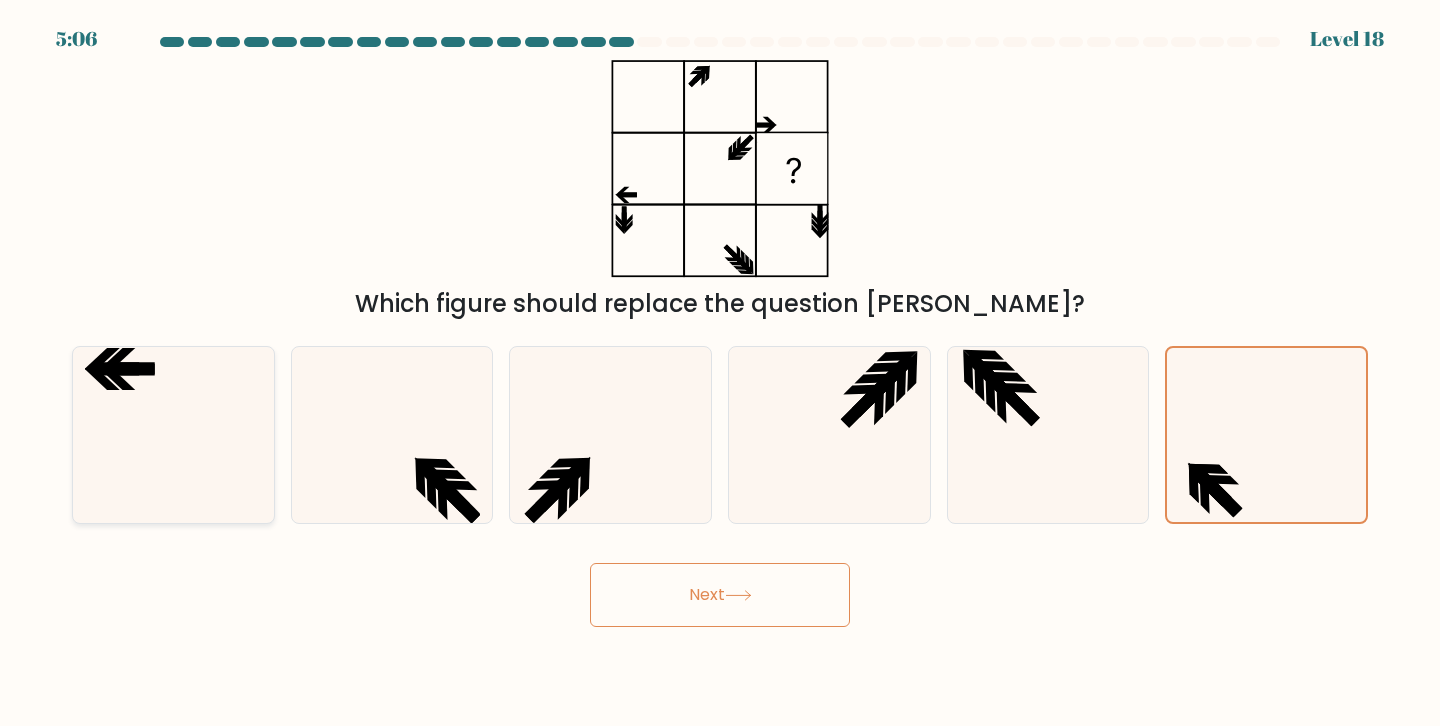 click 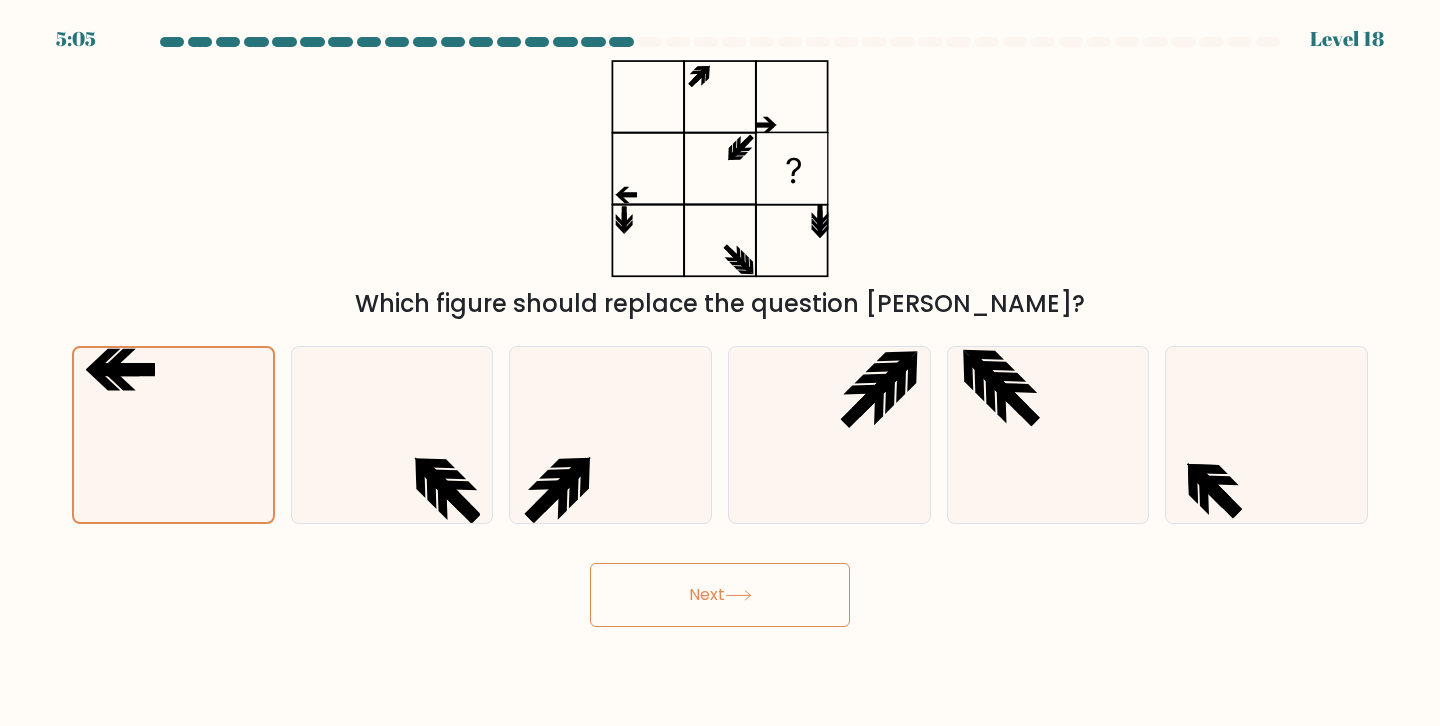 click on "Next" at bounding box center [720, 595] 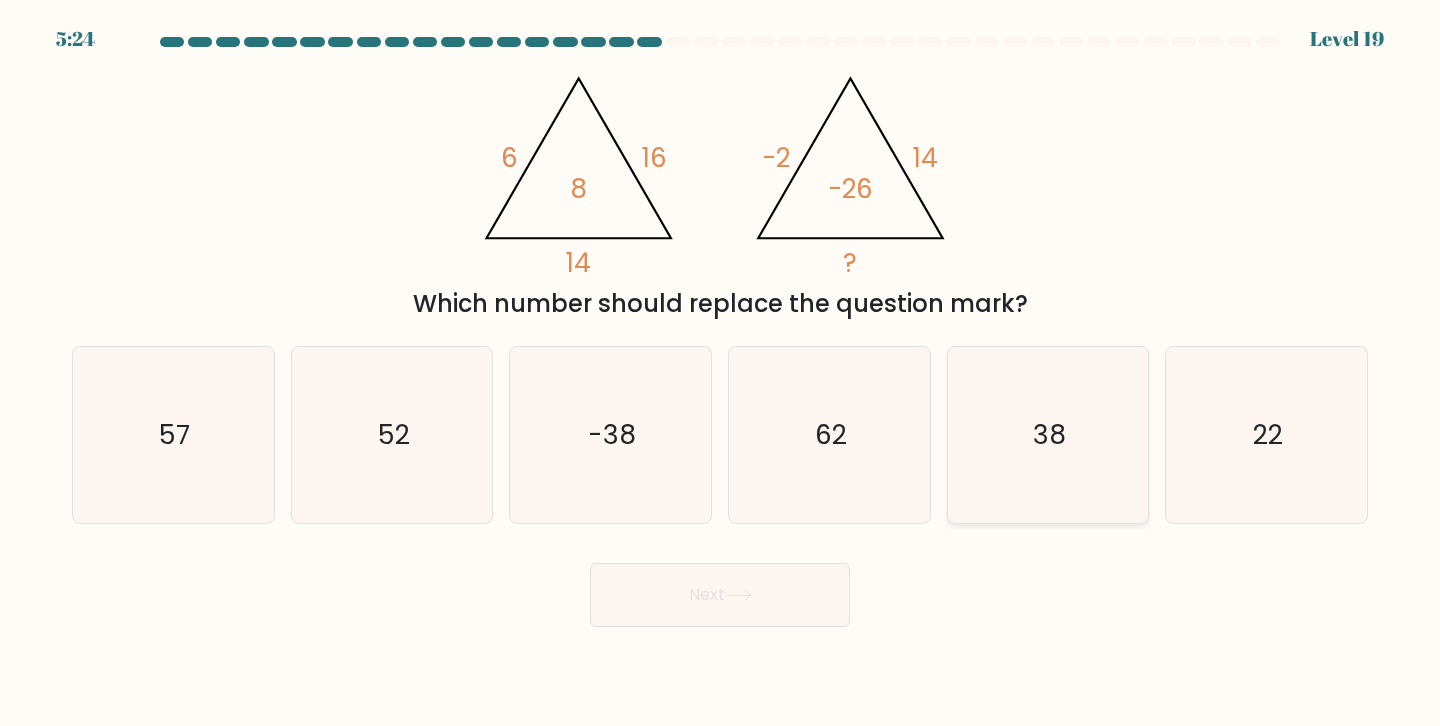 click on "38" 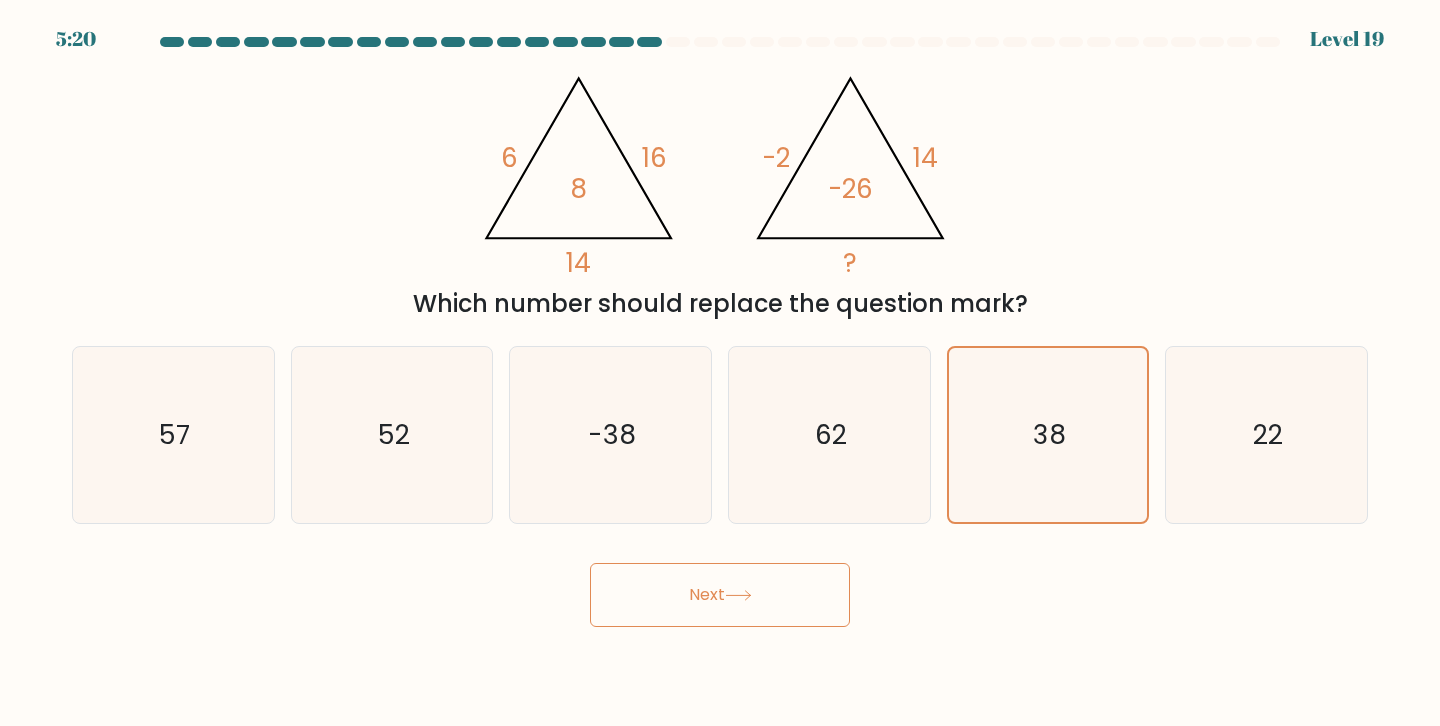 click 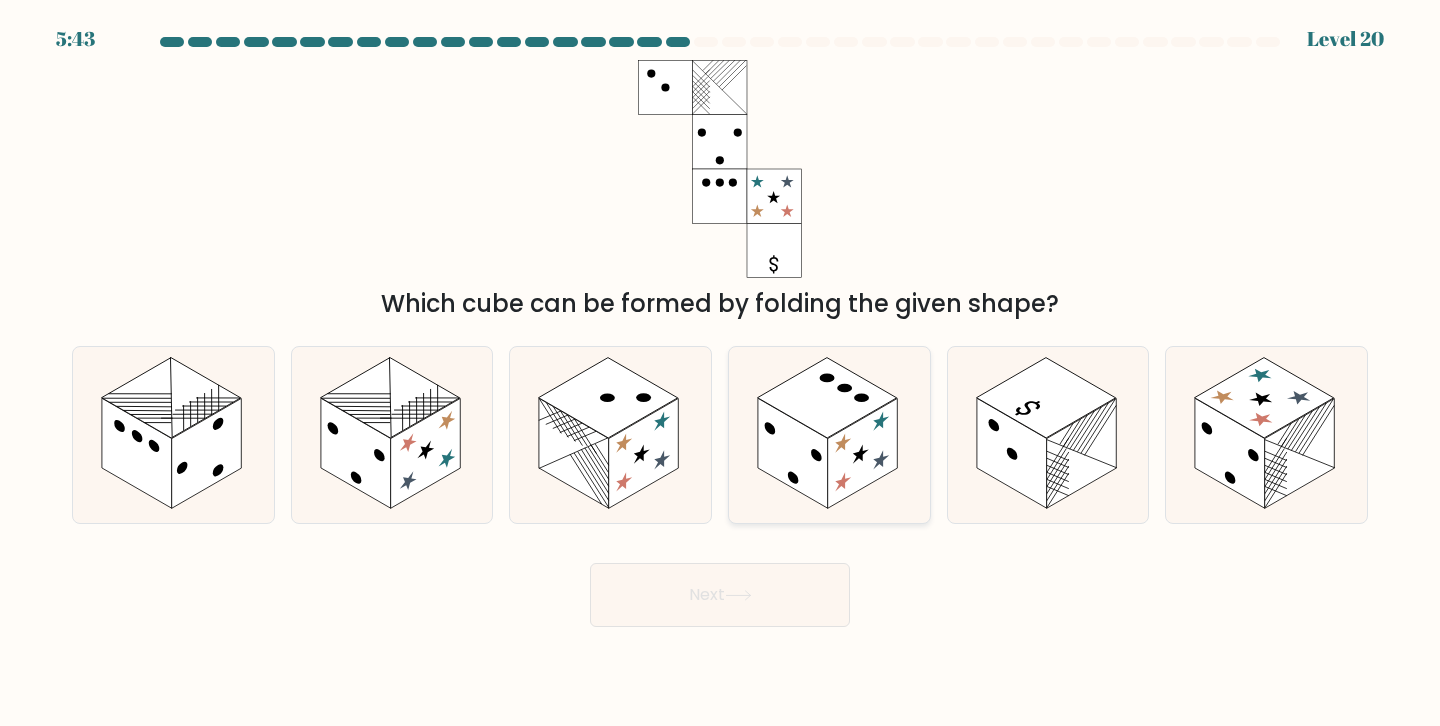 click 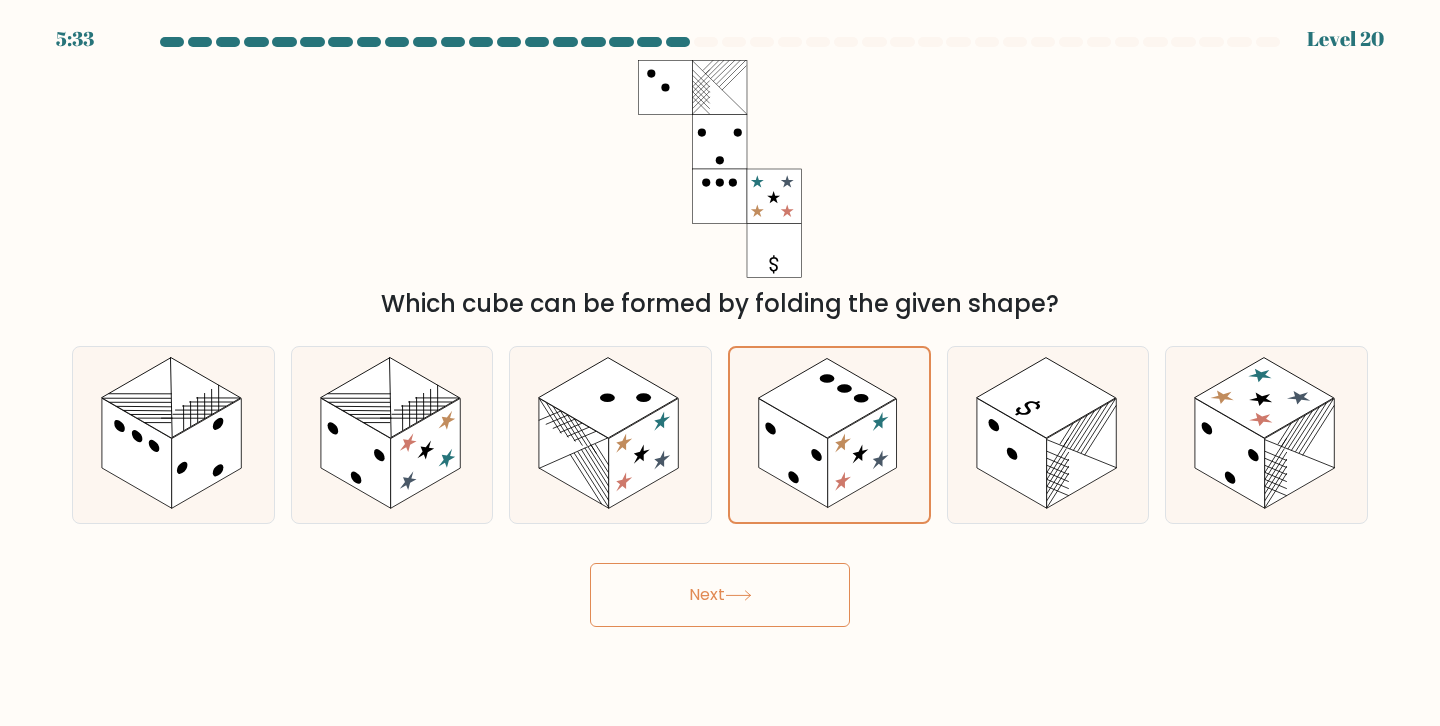 click on "Next" at bounding box center [720, 595] 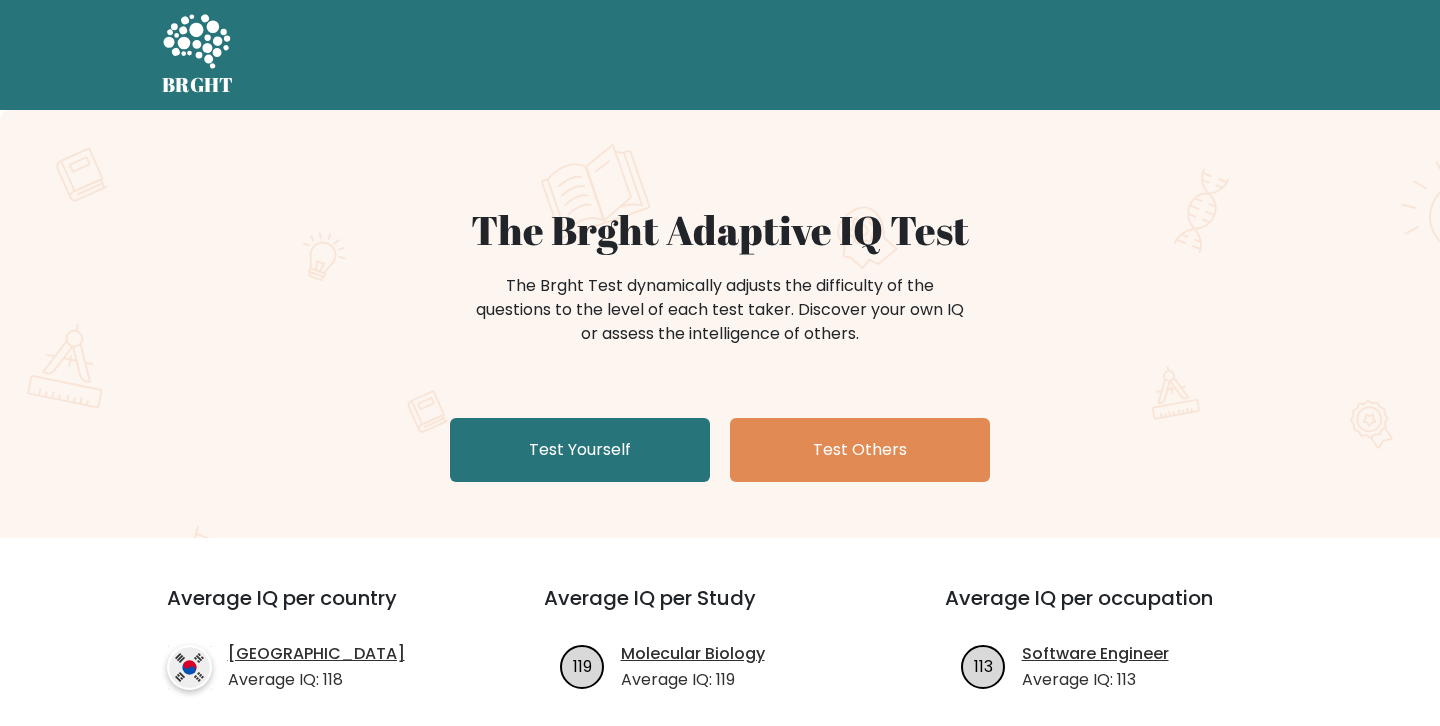 scroll, scrollTop: 0, scrollLeft: 0, axis: both 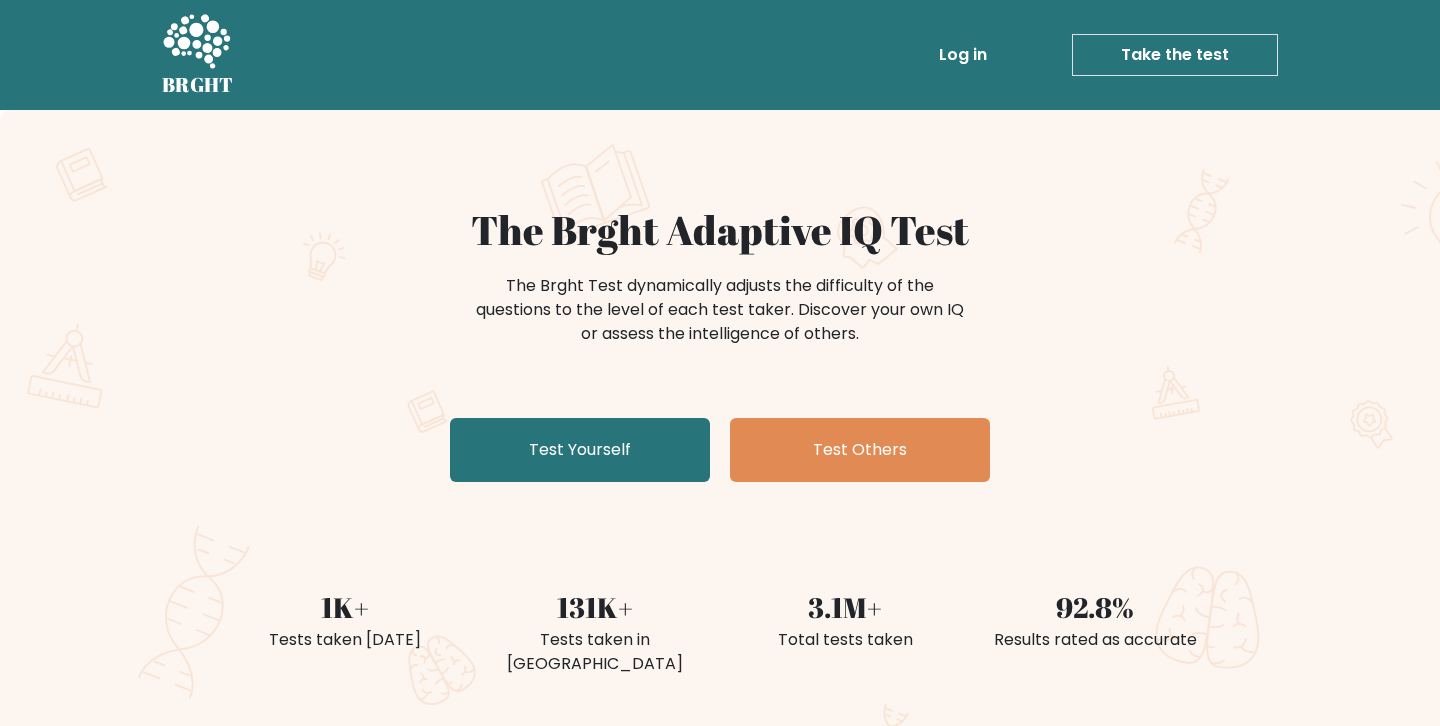 click on "Take the test" at bounding box center [1175, 55] 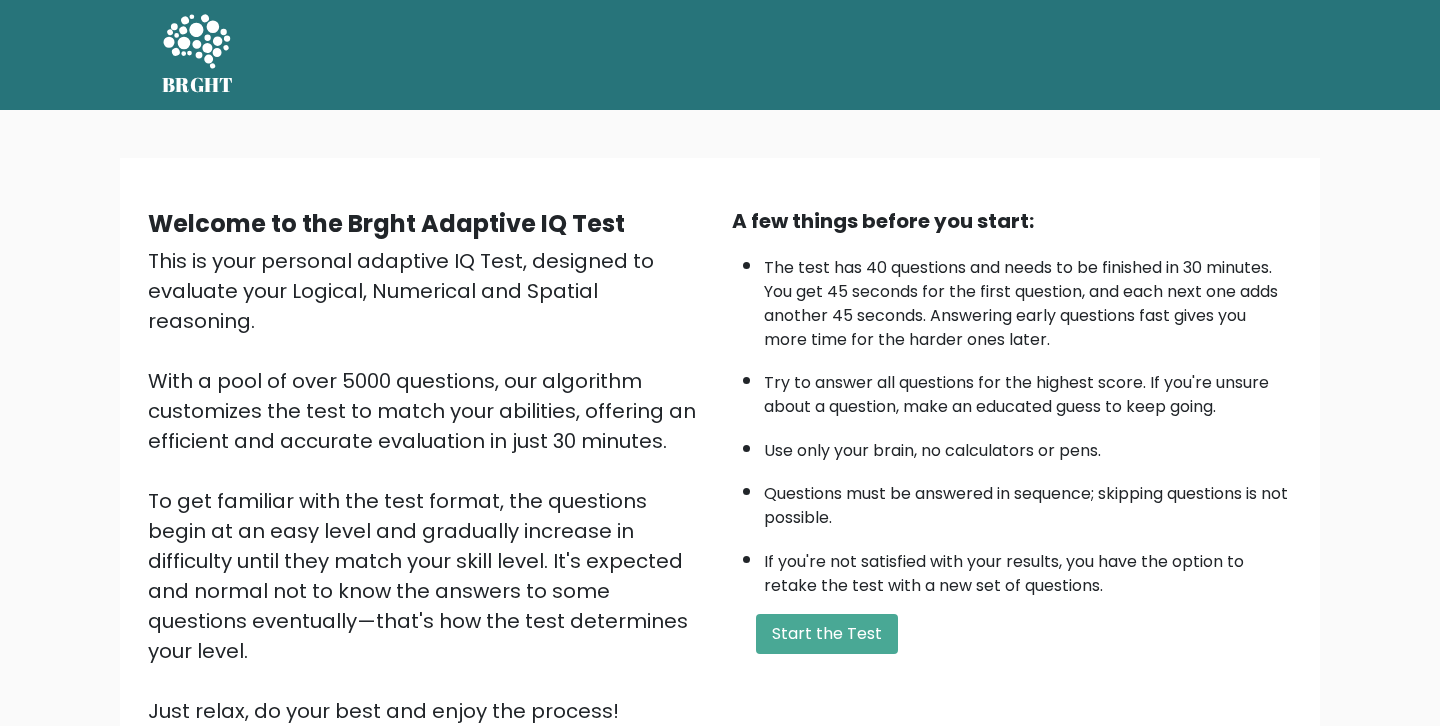 scroll, scrollTop: 0, scrollLeft: 0, axis: both 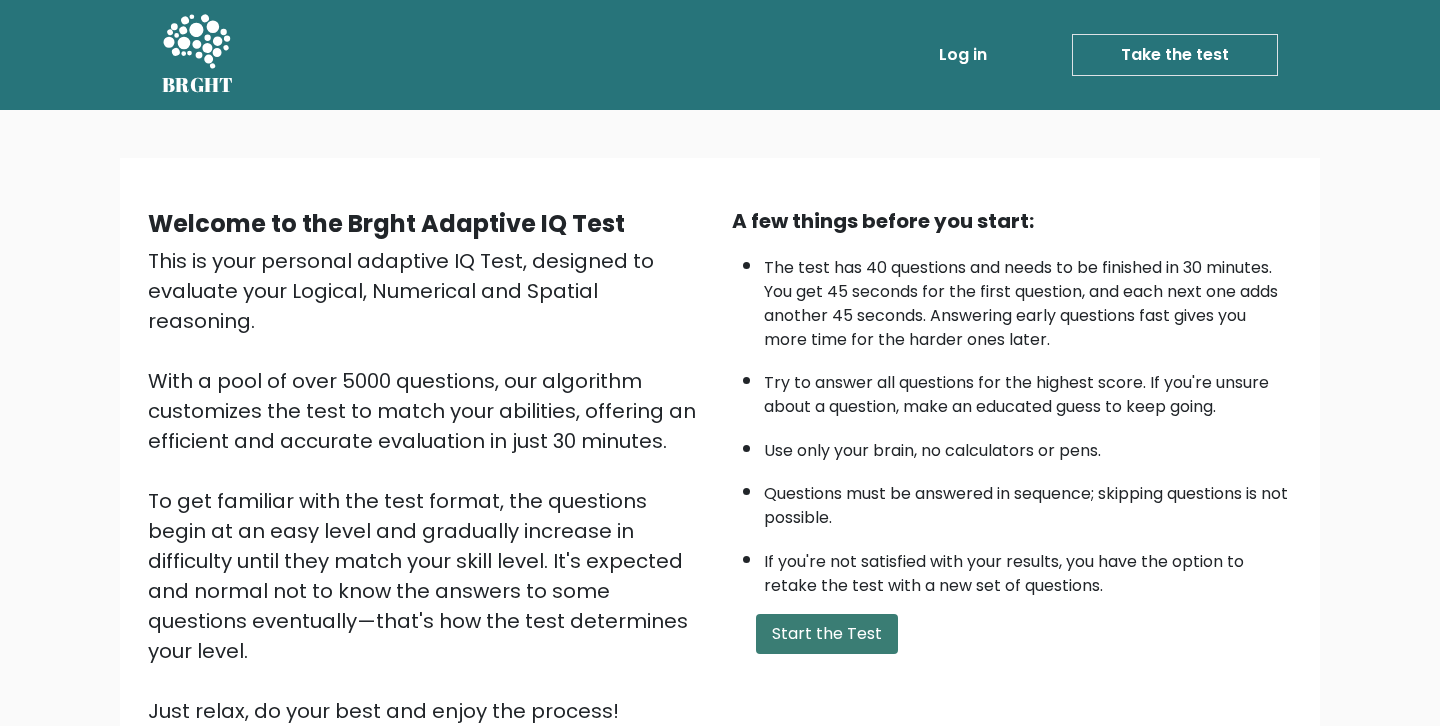 click on "Start the Test" at bounding box center [827, 634] 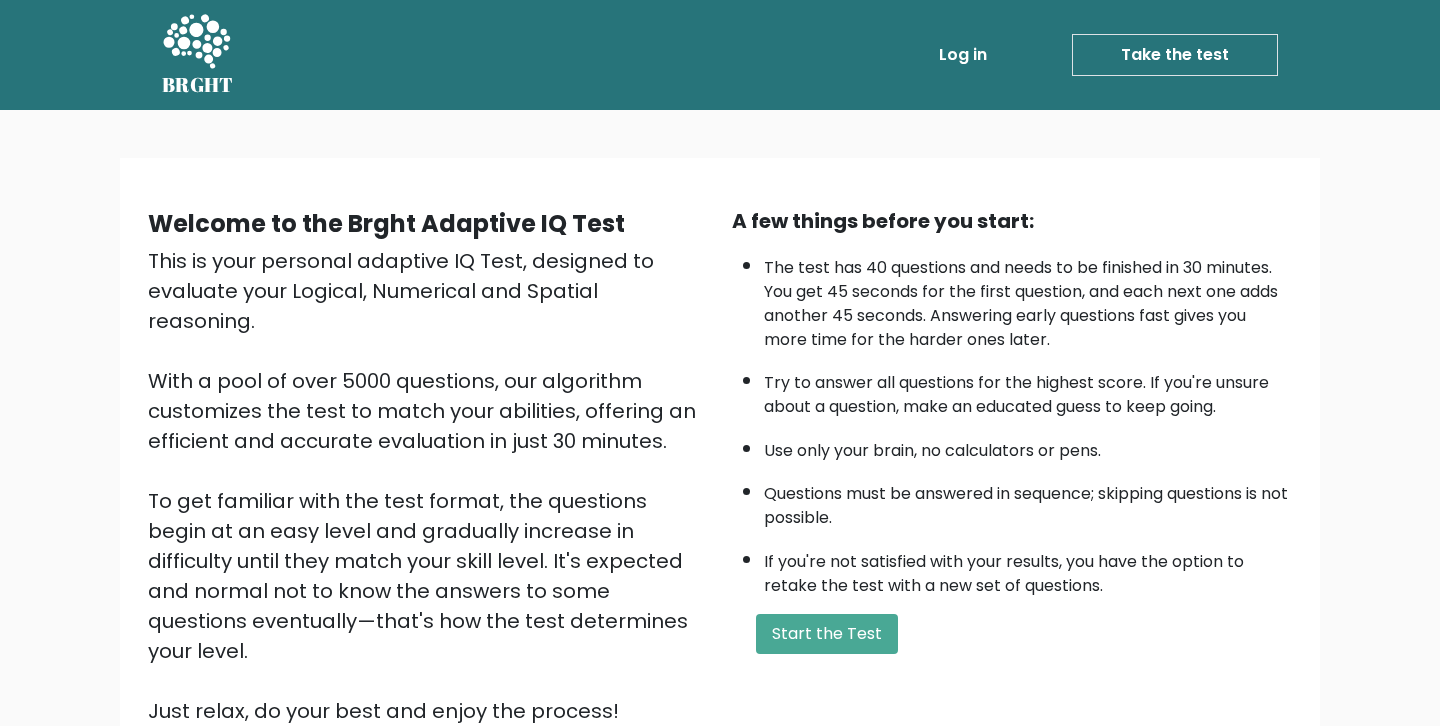 click on "A few things before you start:
The test has 40 questions and needs to be finished in 30 minutes. You get 45 seconds for the first question, and each next one adds another 45 seconds. Answering early questions fast gives you more time for the harder ones later.
Try to answer all questions for the highest score. If you're unsure about a question, make an educated guess to keep going.
Use only your brain, no calculators or pens.
Questions must be answered in sequence; skipping questions is not possible.
If you're not satisfied with your results, you have the option to retake the test with a new set of questions.
Start the Test" at bounding box center [1012, 466] 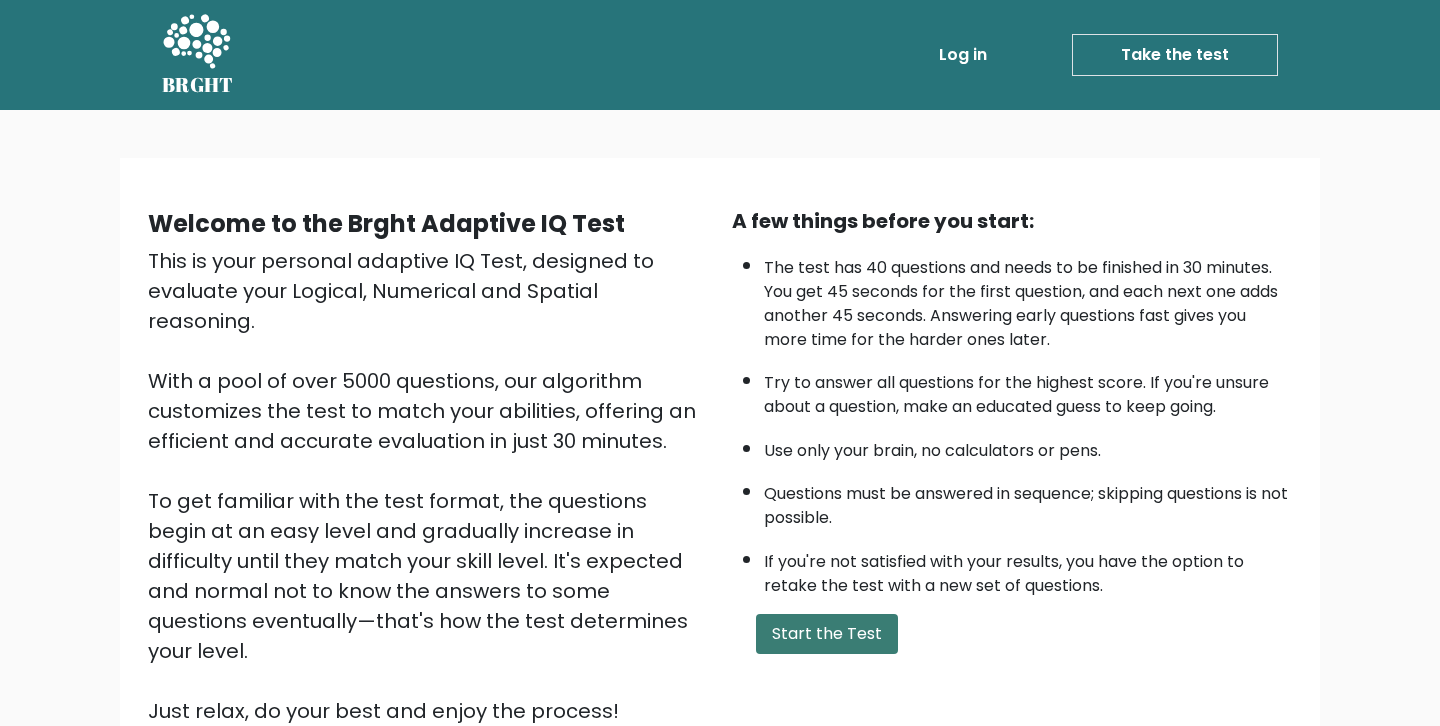 click on "Start the Test" at bounding box center [827, 634] 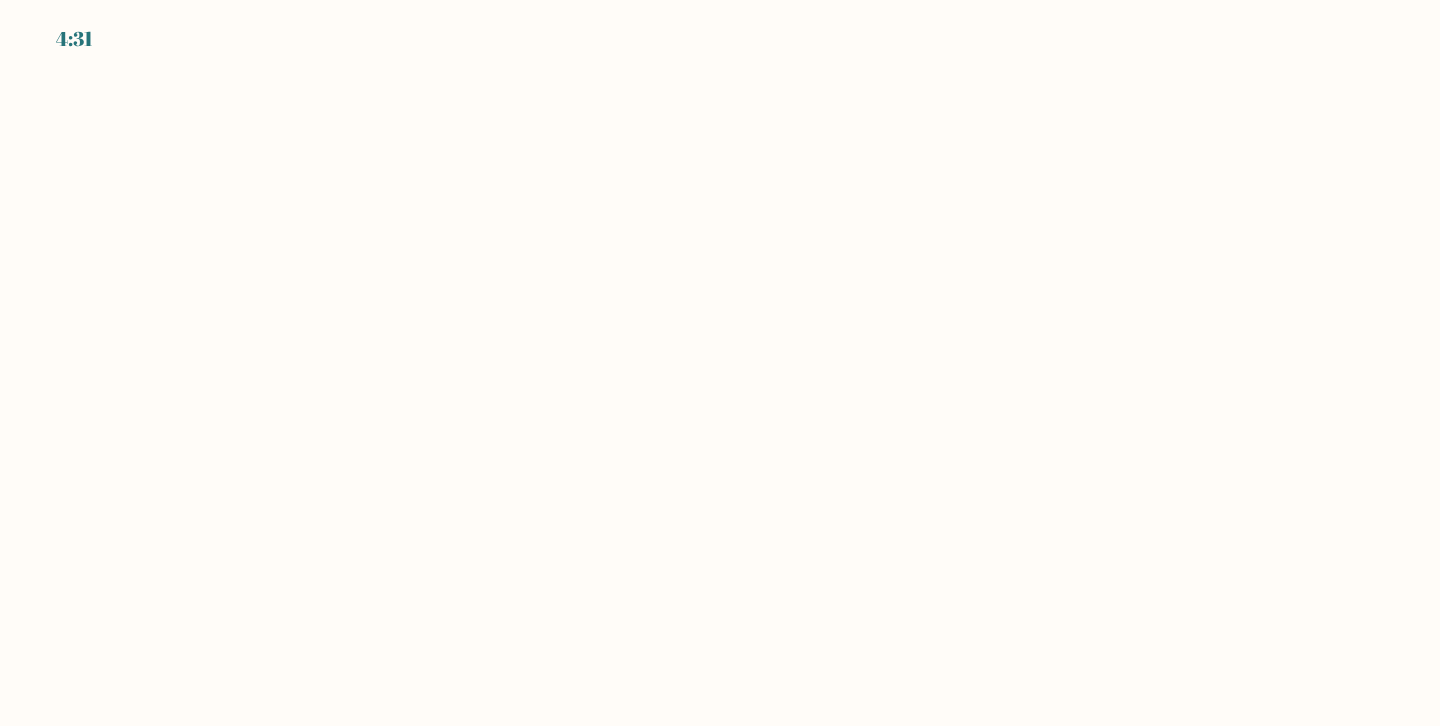 scroll, scrollTop: 0, scrollLeft: 0, axis: both 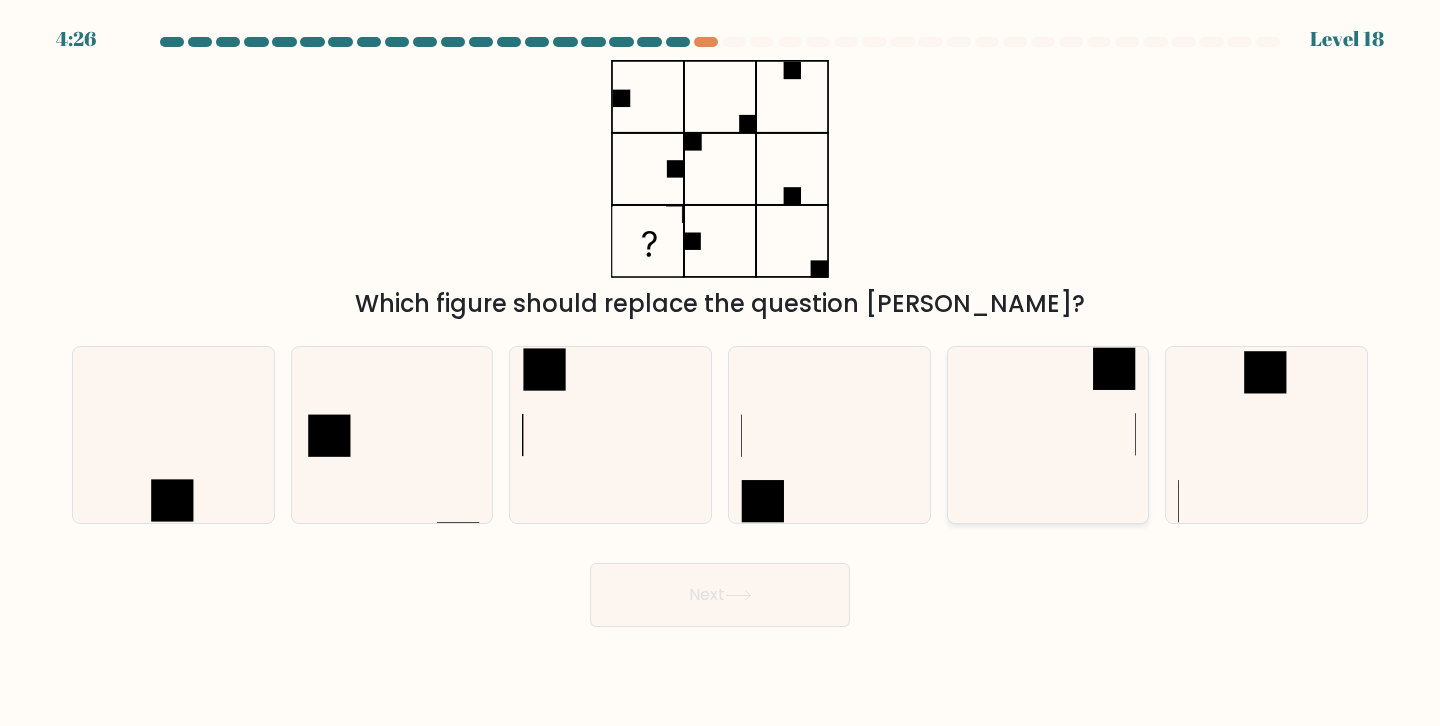 click 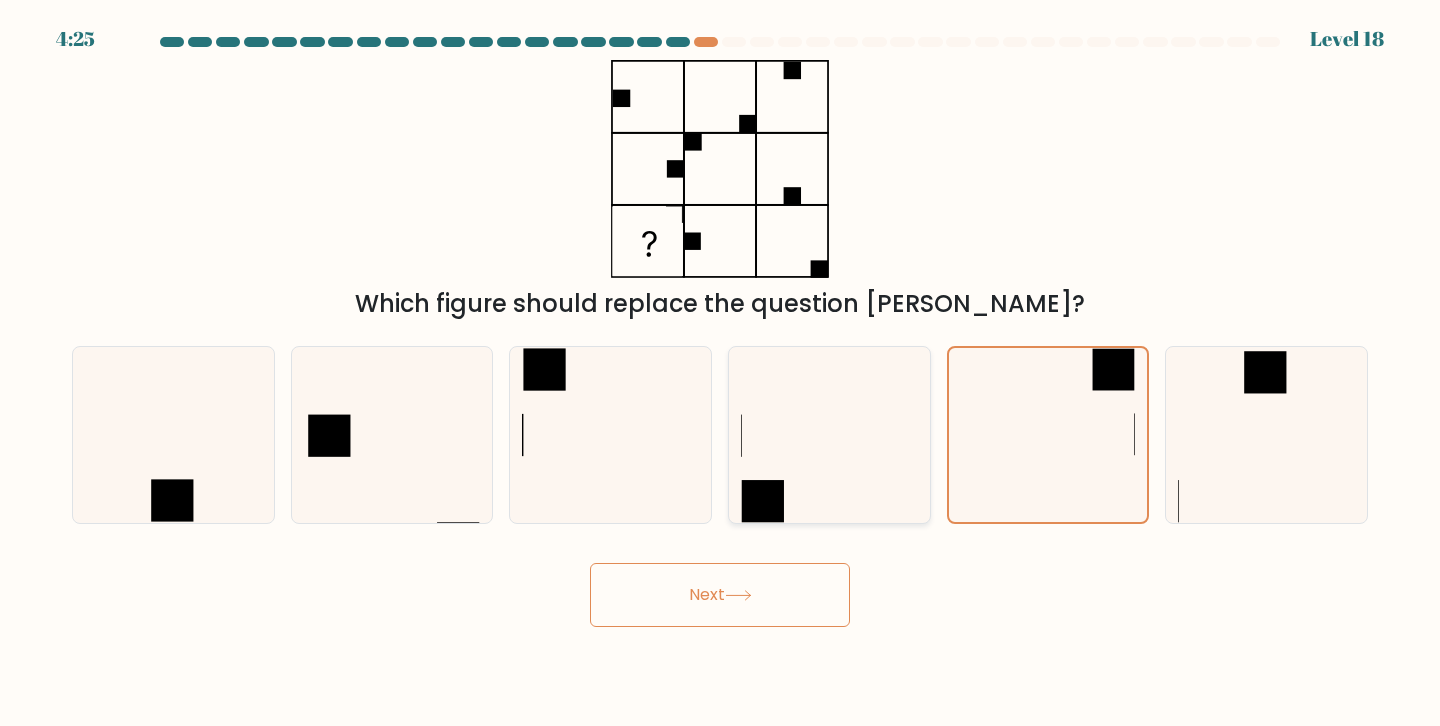 click 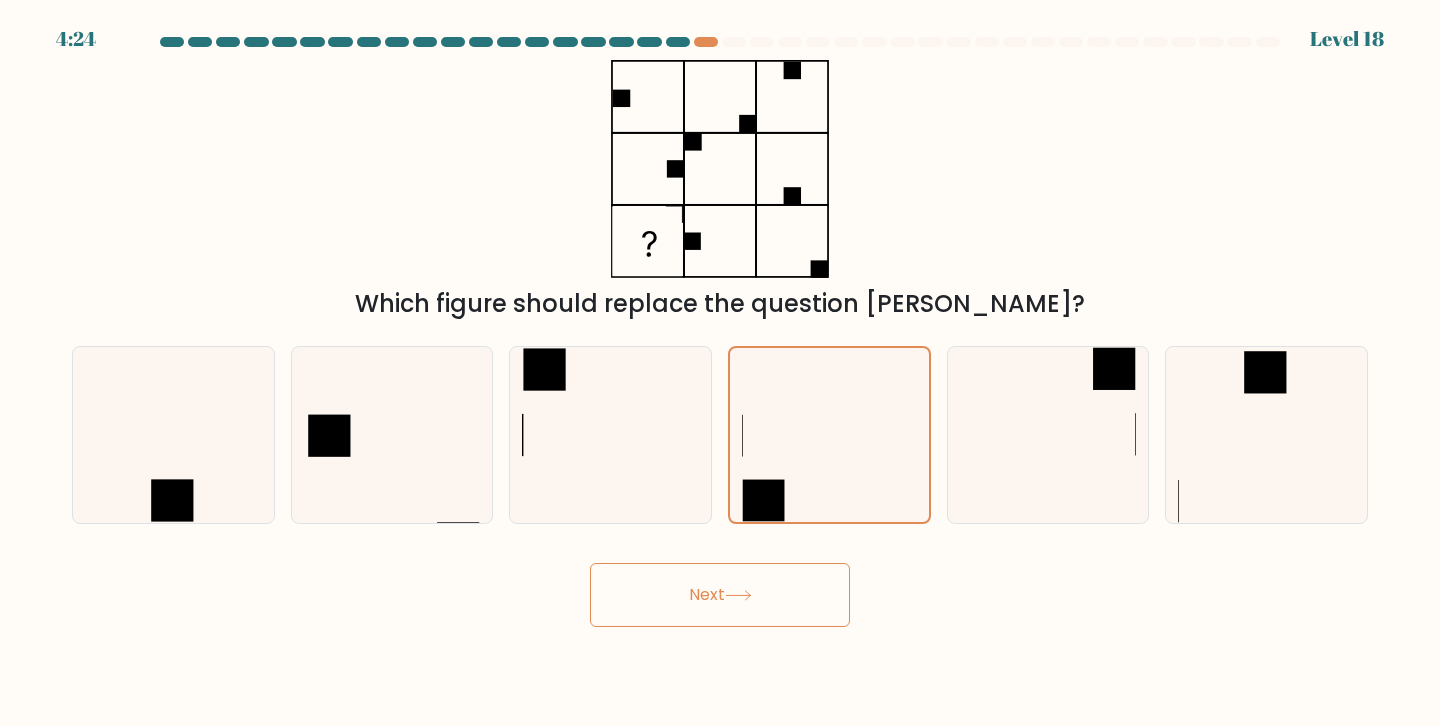 click on "Next" at bounding box center (720, 595) 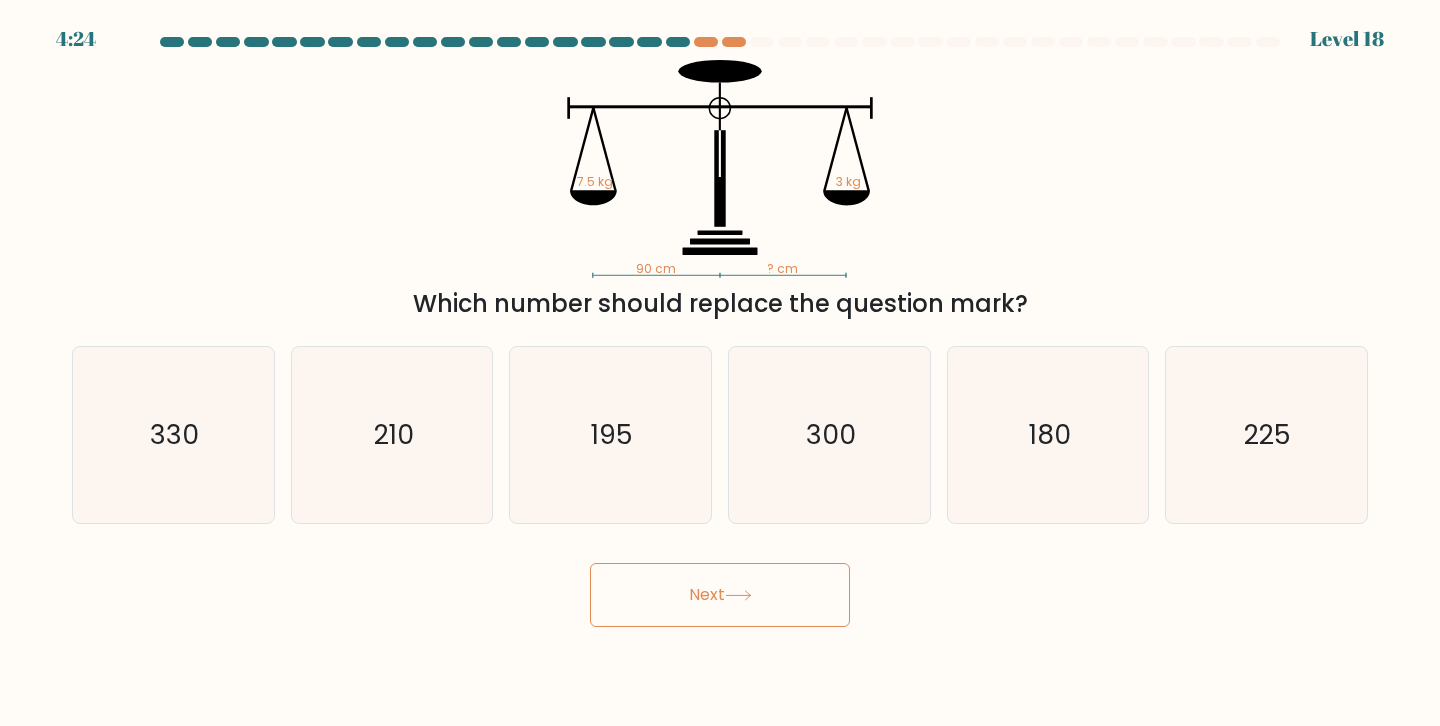 click on "Next" at bounding box center (720, 595) 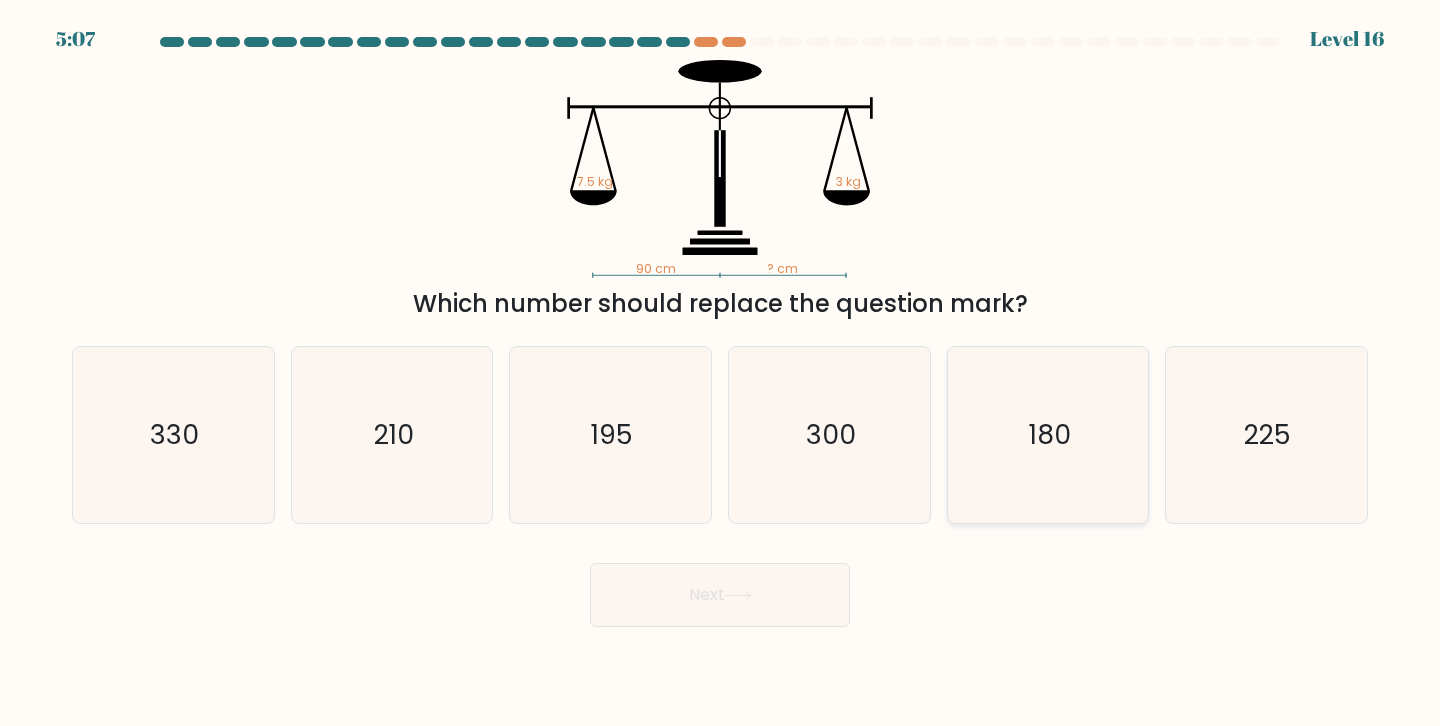 click on "180" 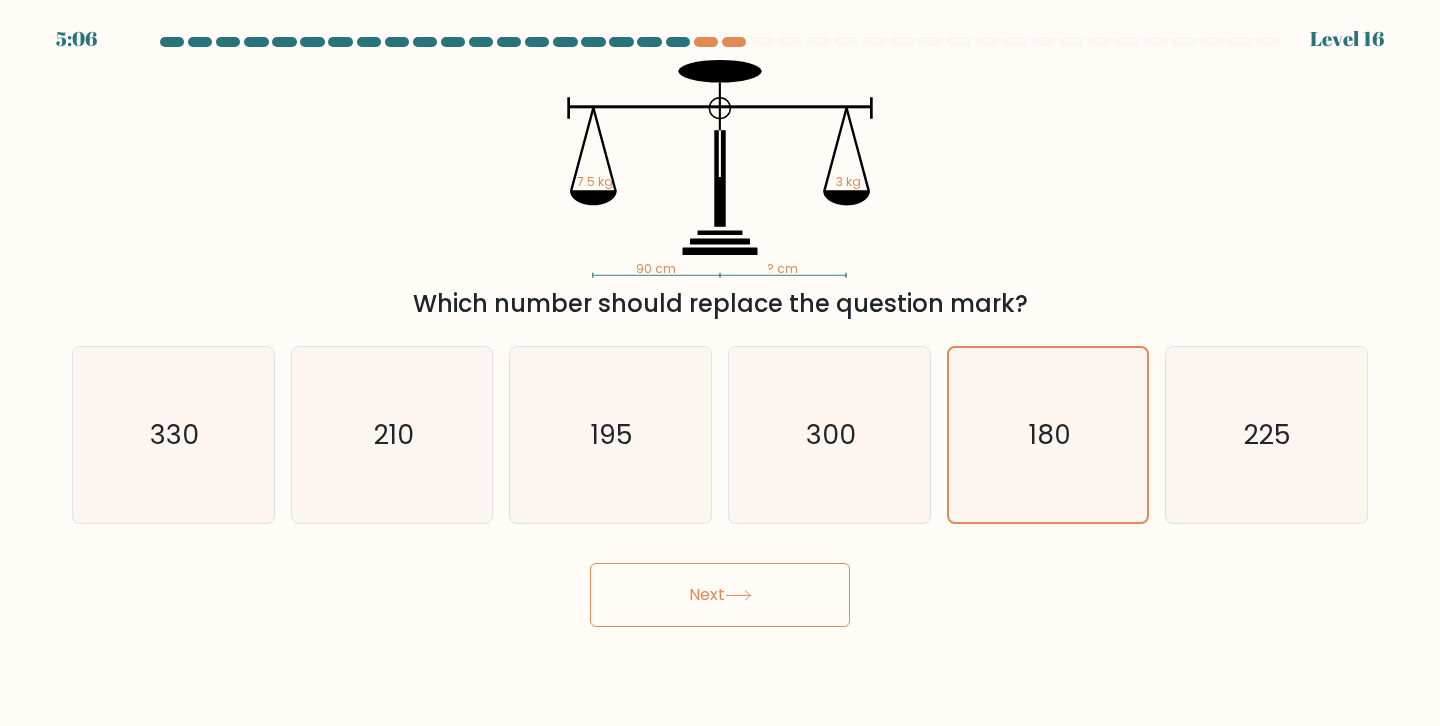 click on "Next" at bounding box center [720, 595] 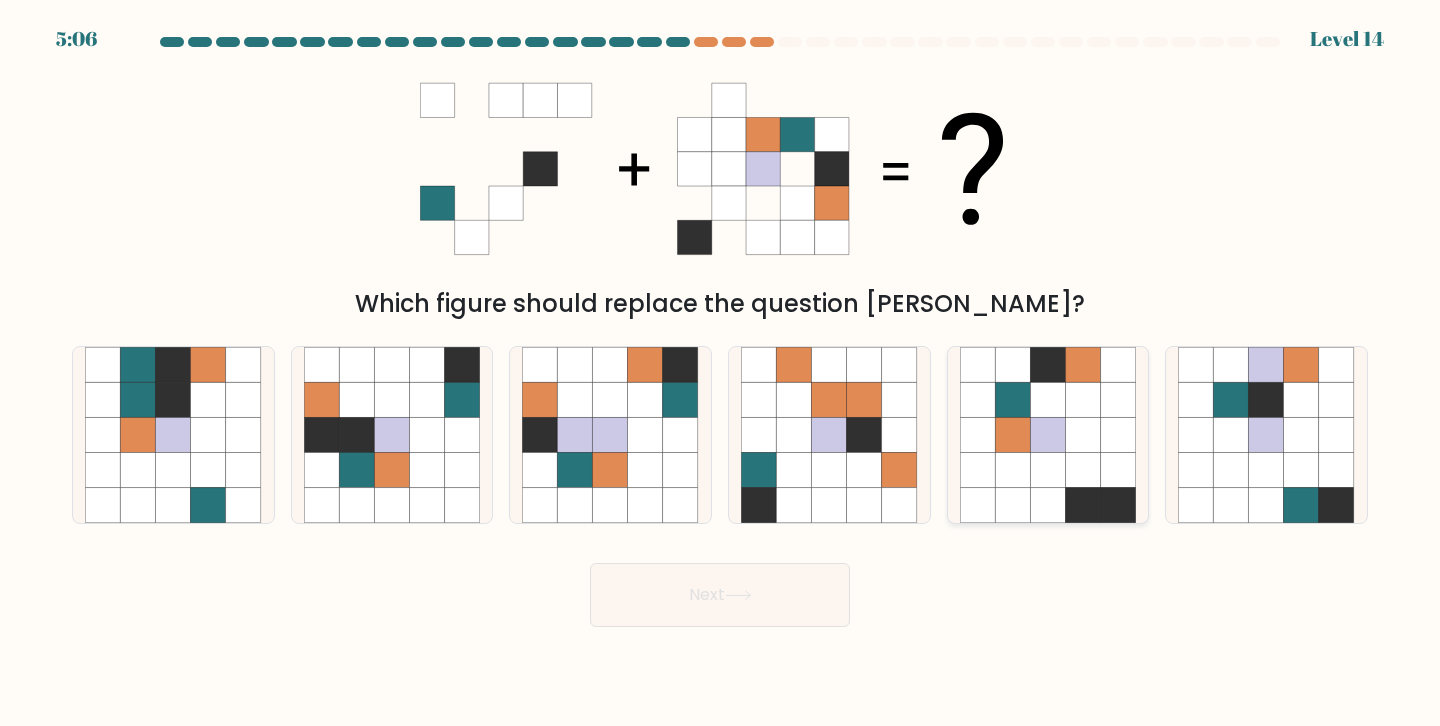 click at bounding box center [1048, 435] 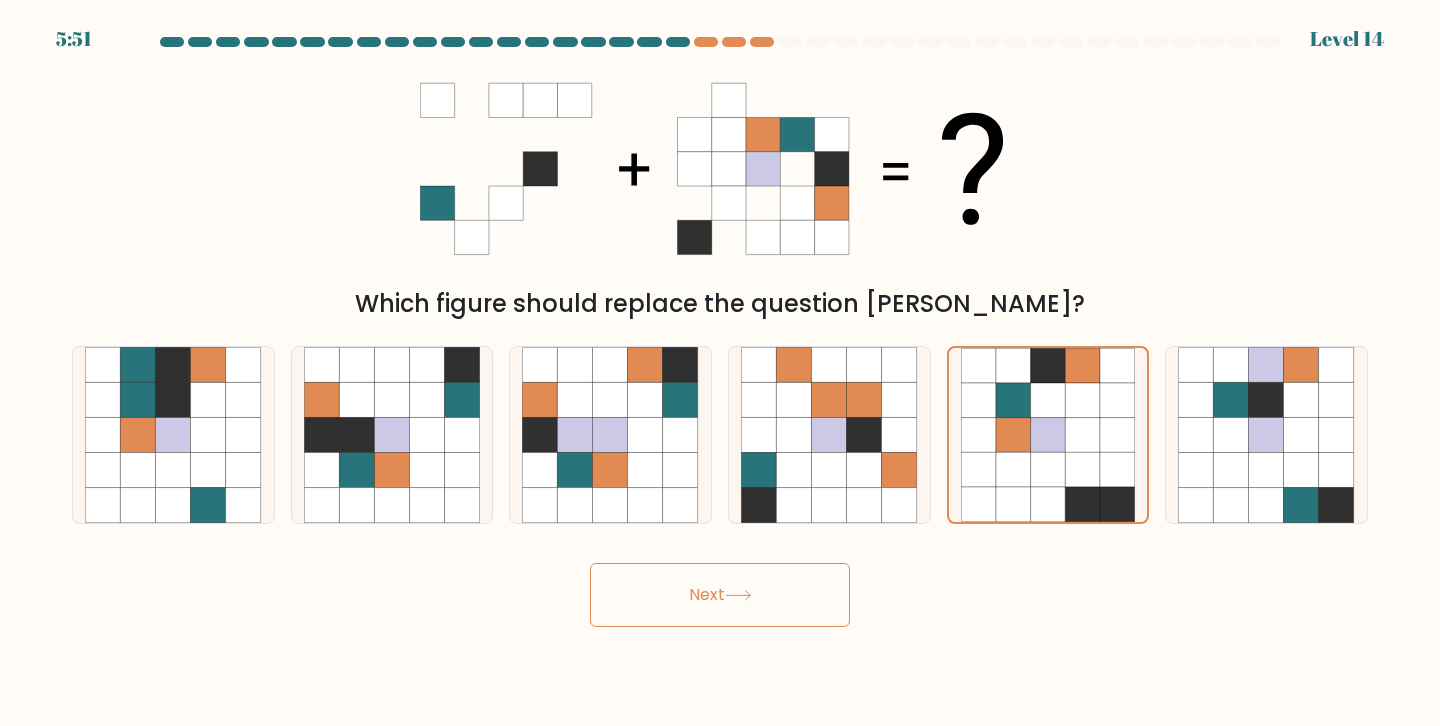 click on "Next" at bounding box center (720, 587) 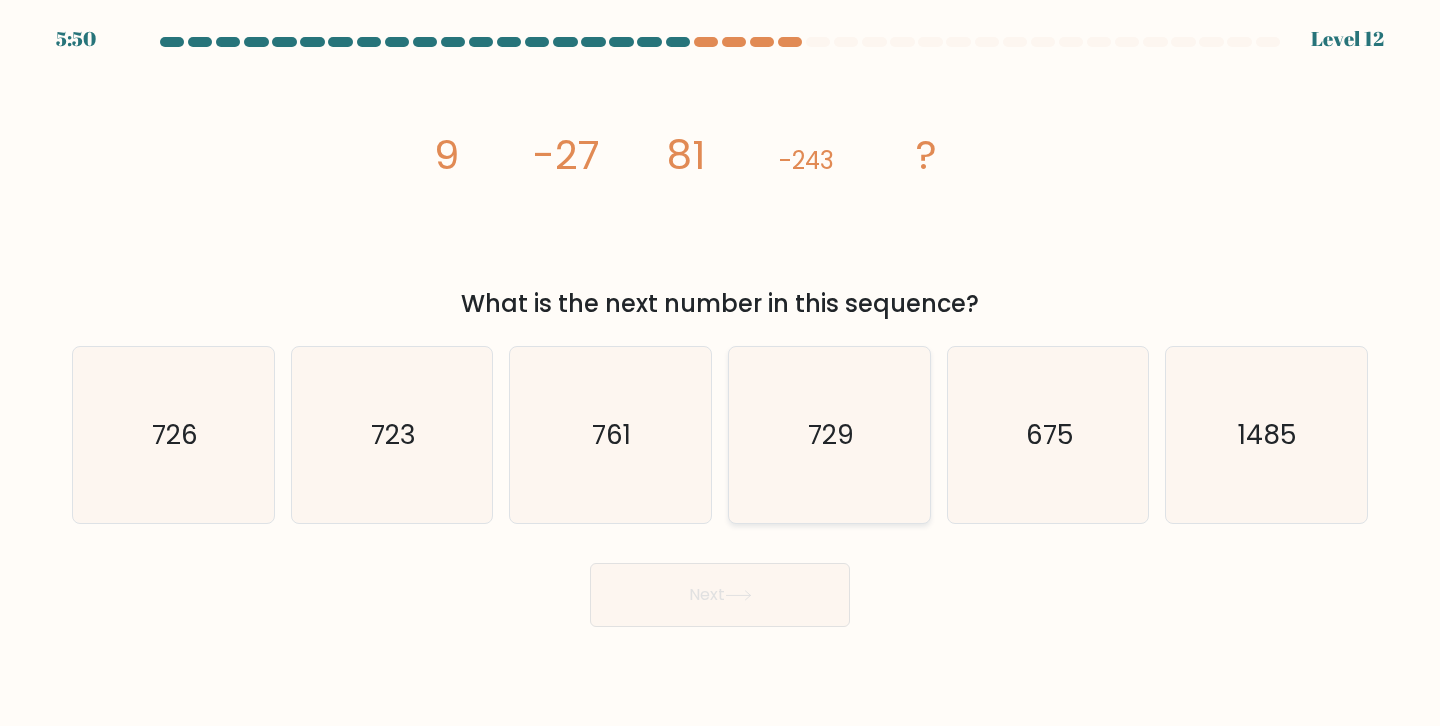 click on "729" 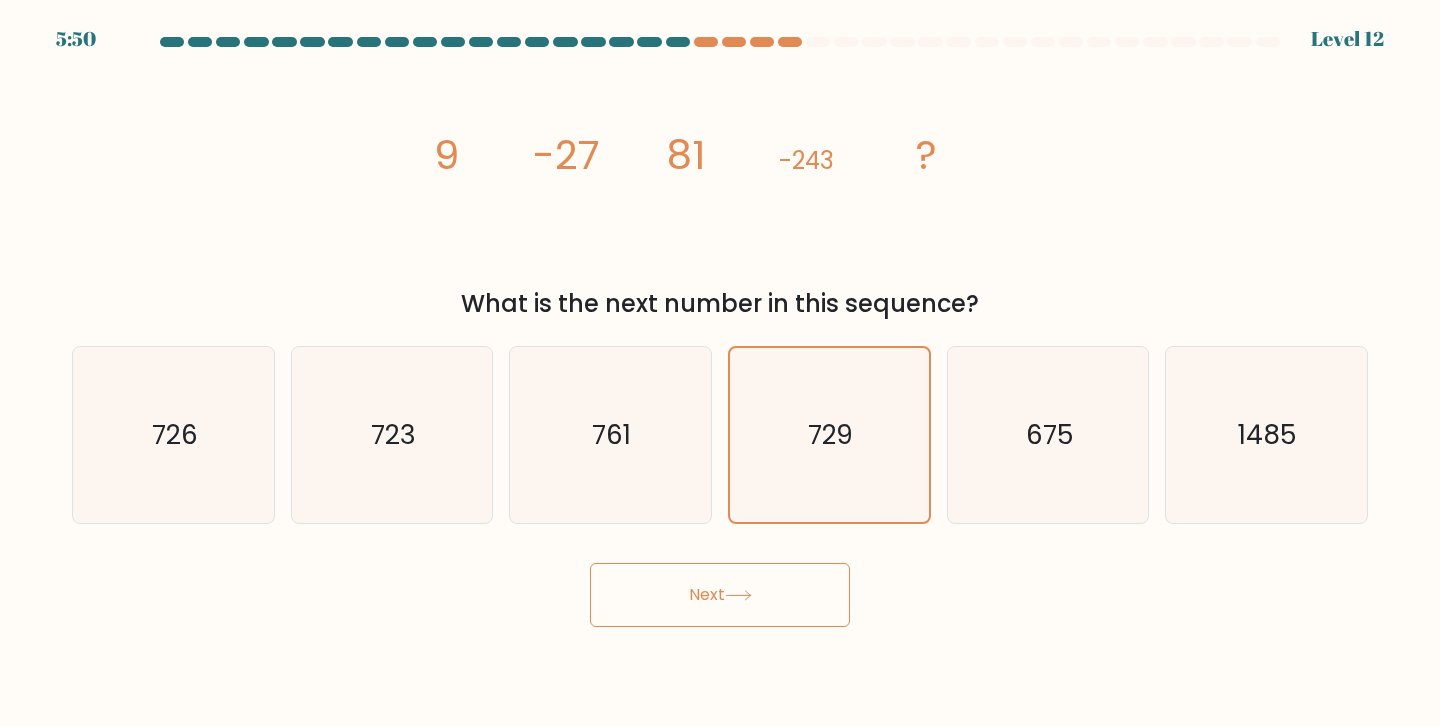 click on "Next" at bounding box center (720, 595) 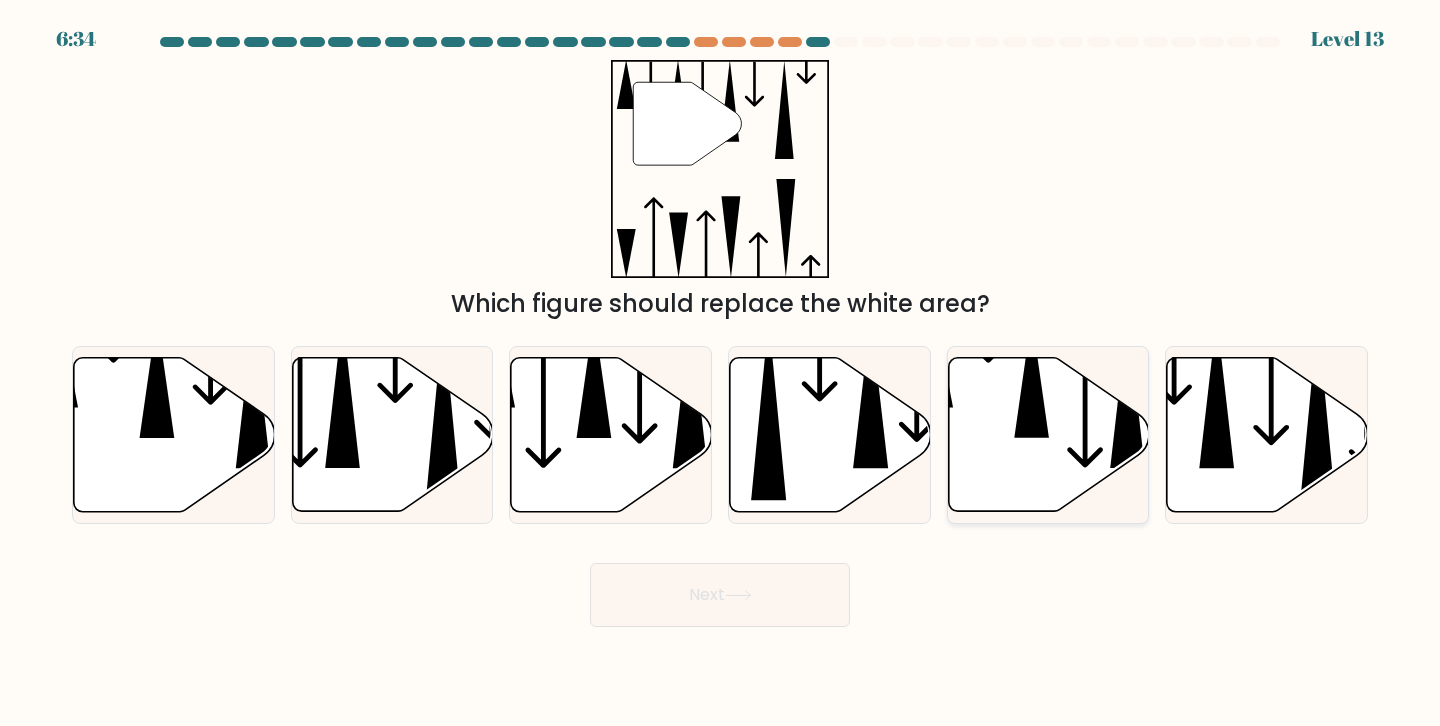 click 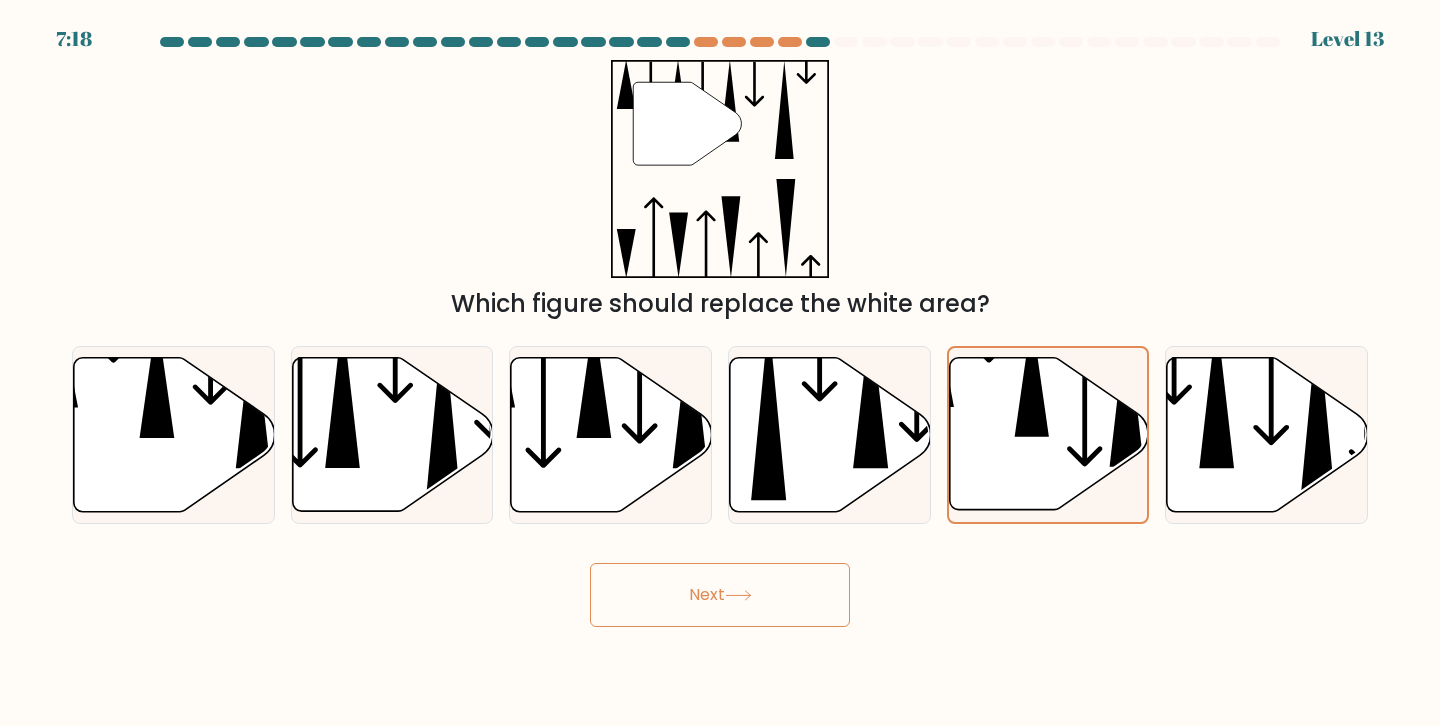 click on "Next" at bounding box center (720, 595) 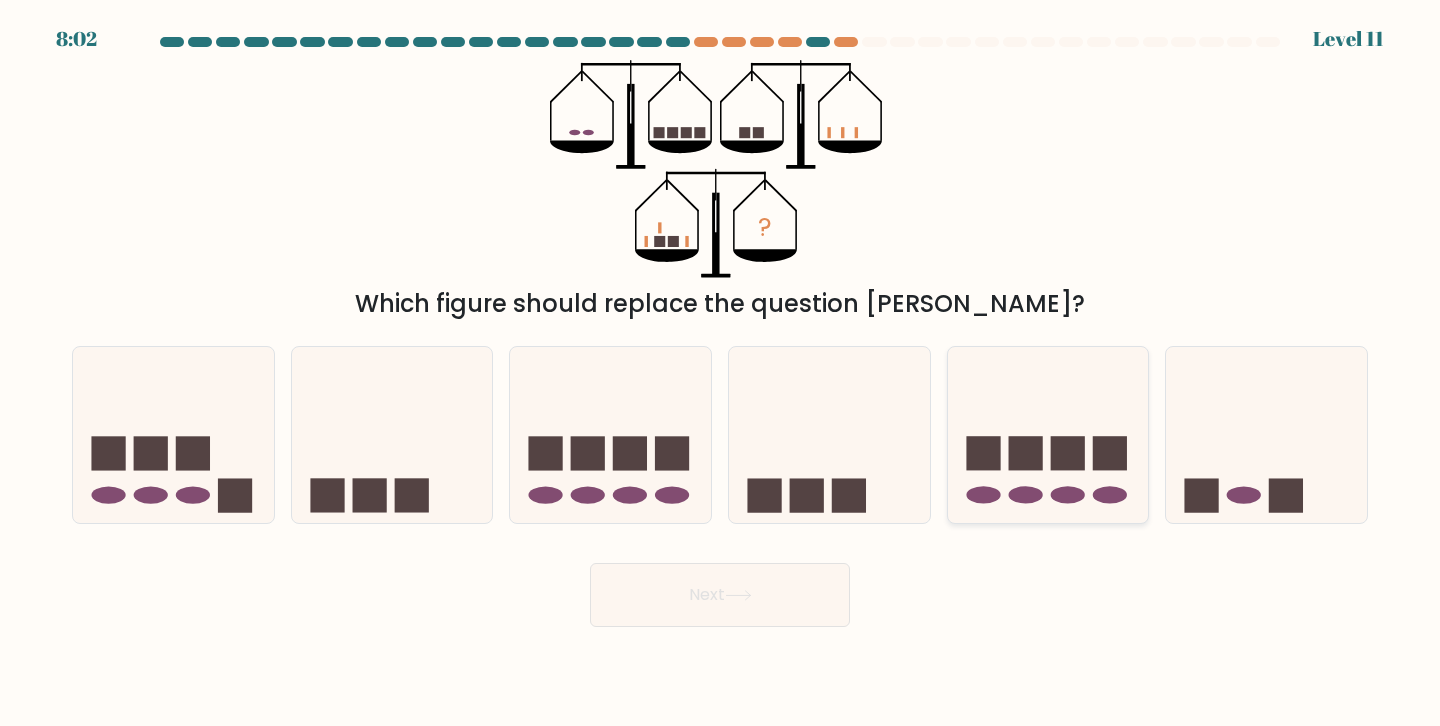 click 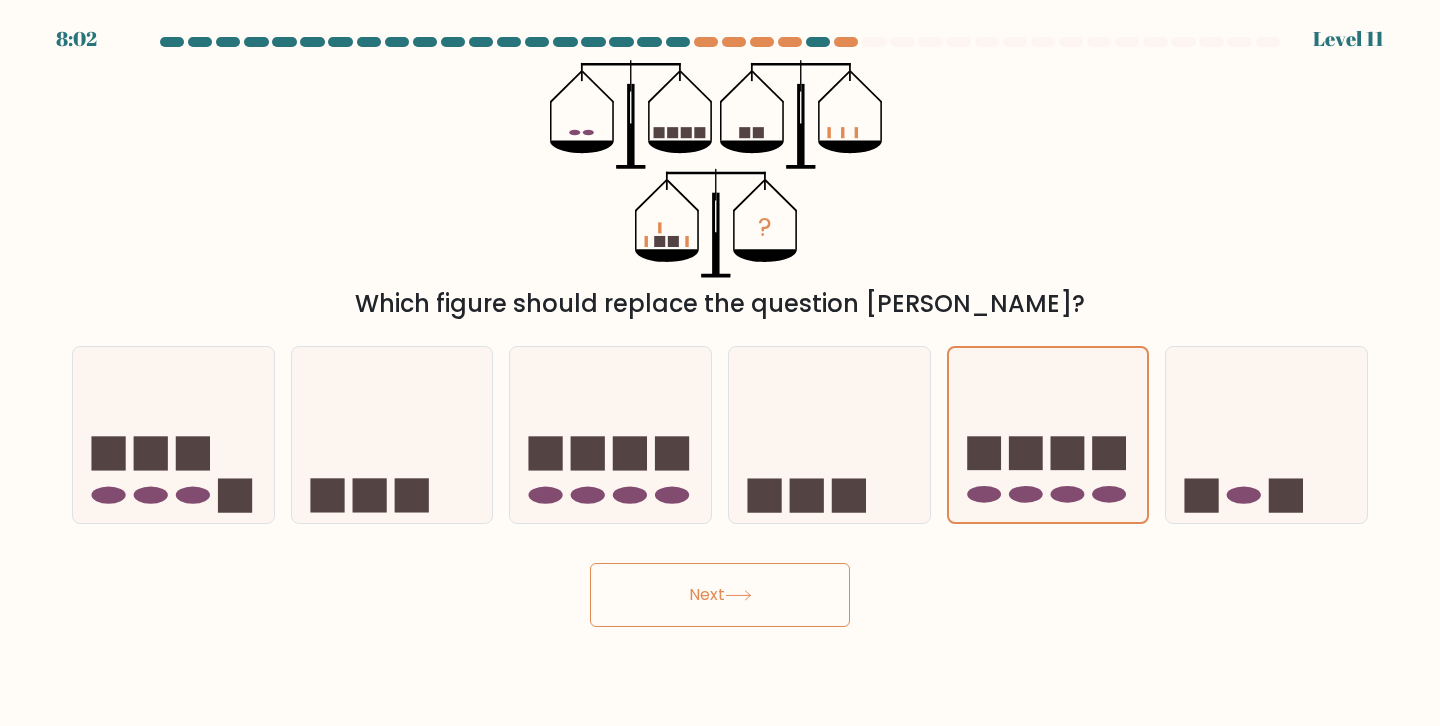 click on "Next" at bounding box center (720, 595) 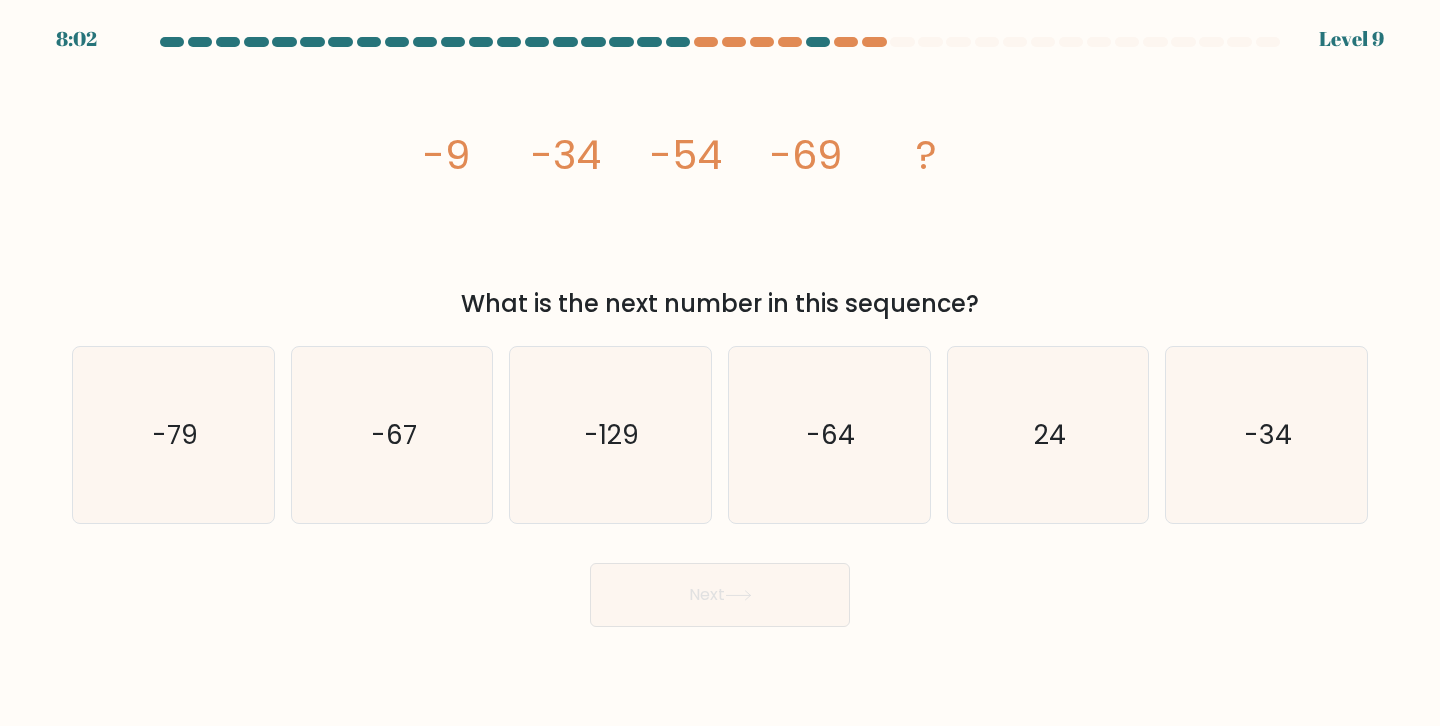click on "Next" at bounding box center [720, 595] 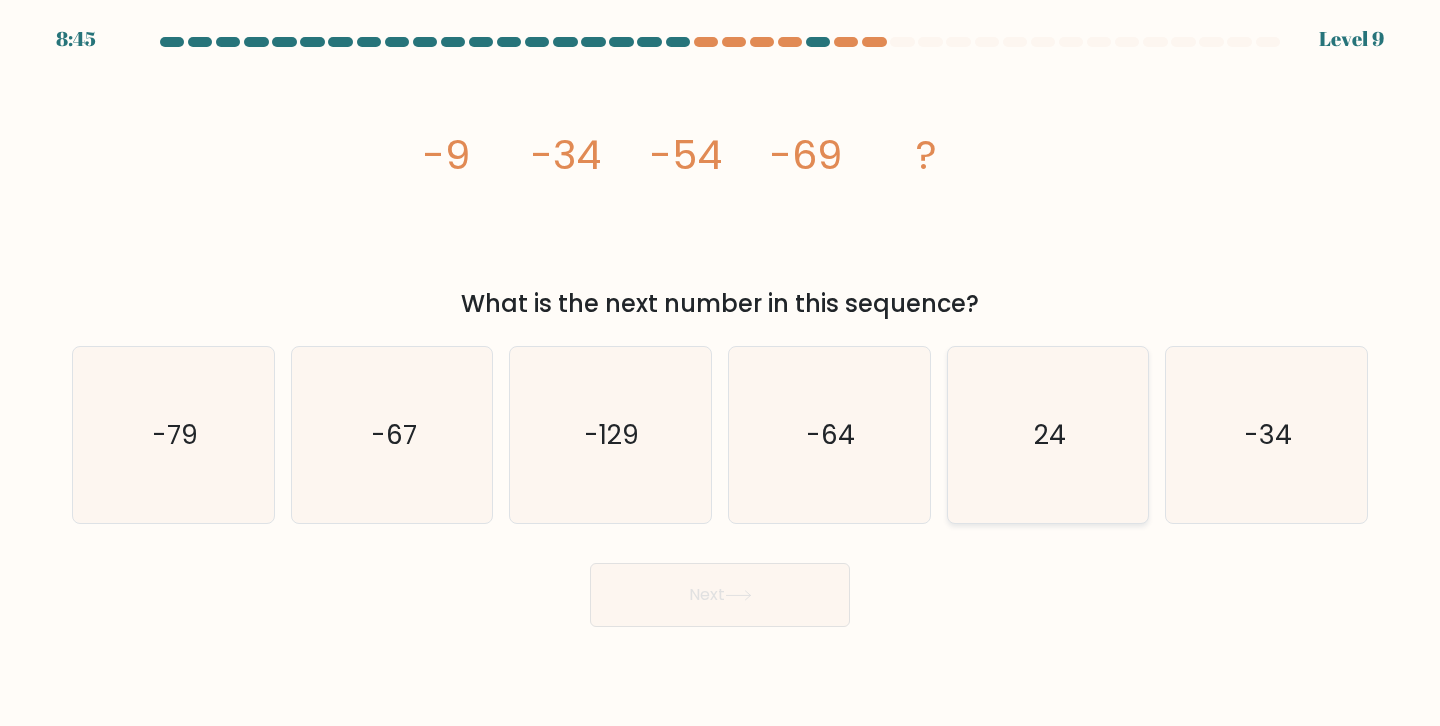 click on "24" 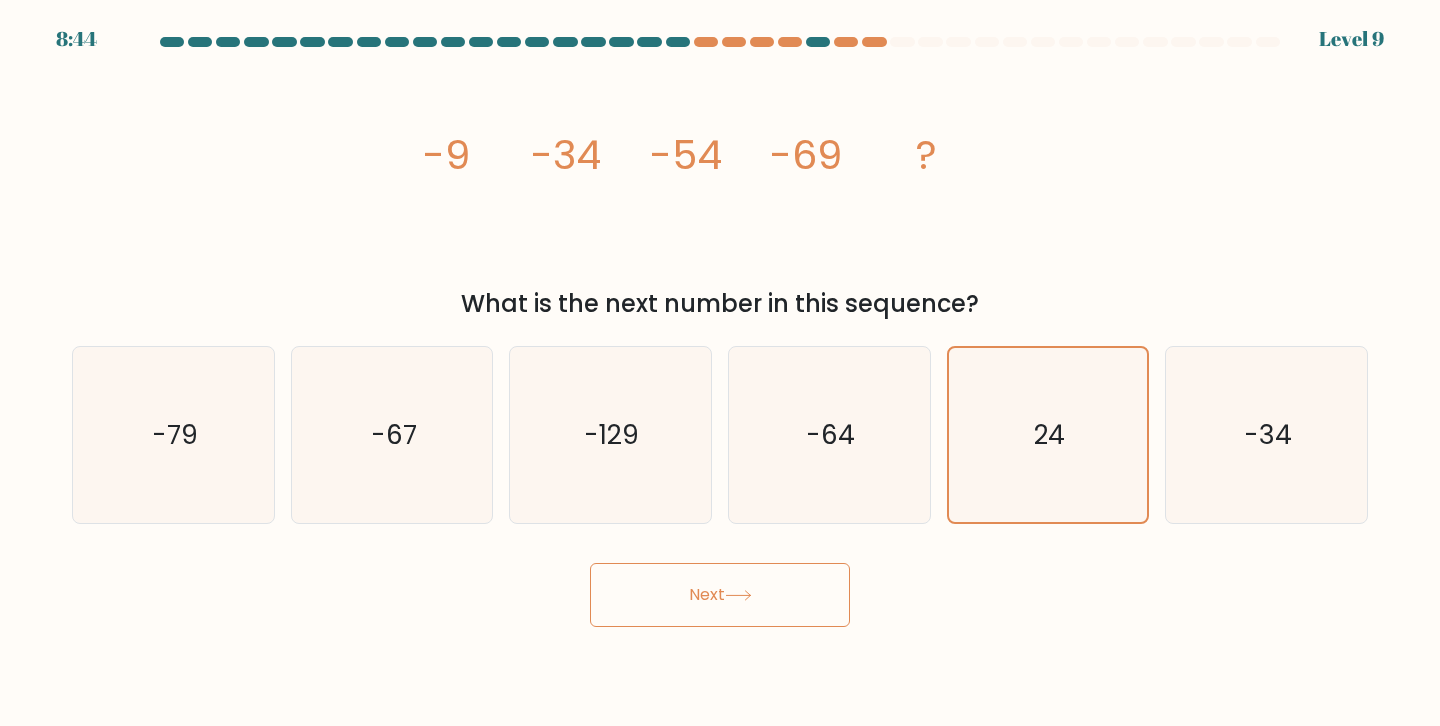 click on "Next" at bounding box center [720, 595] 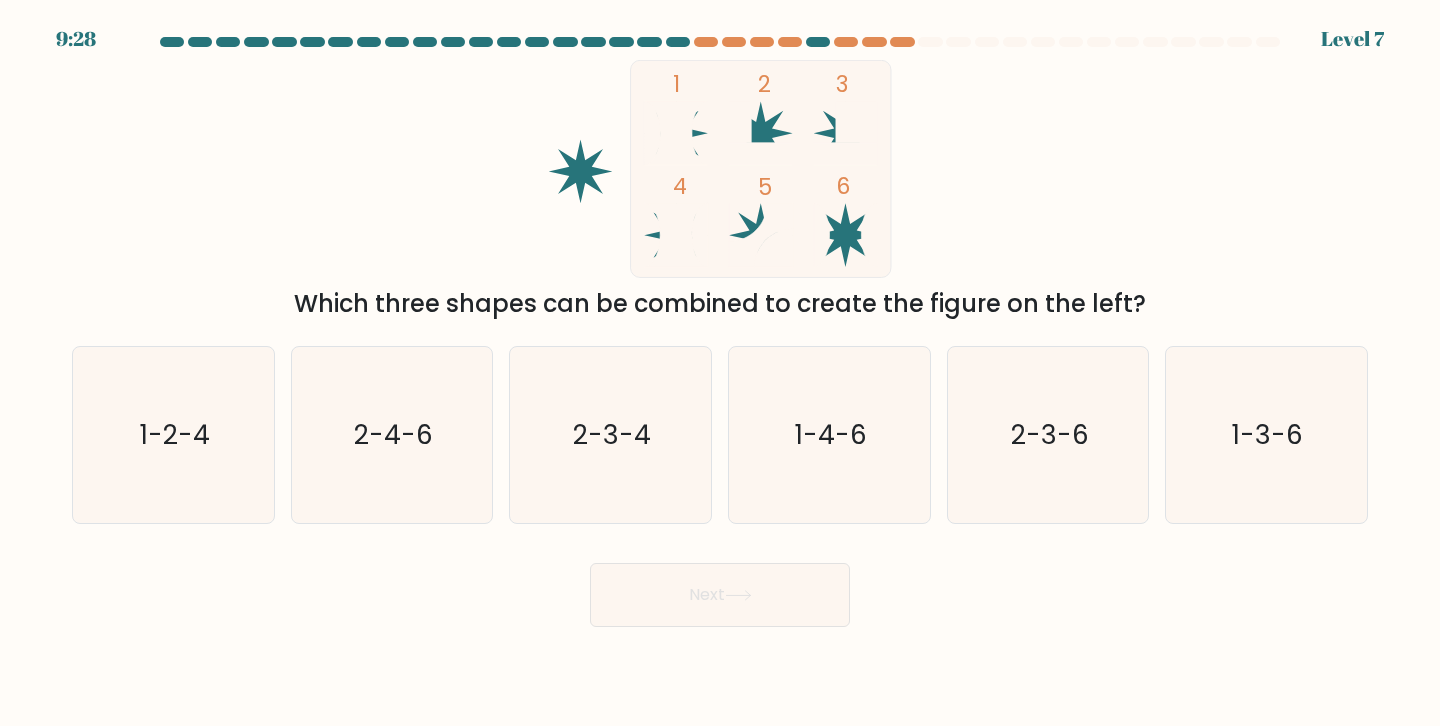 click on "e.
2-3-6" at bounding box center (1048, 435) 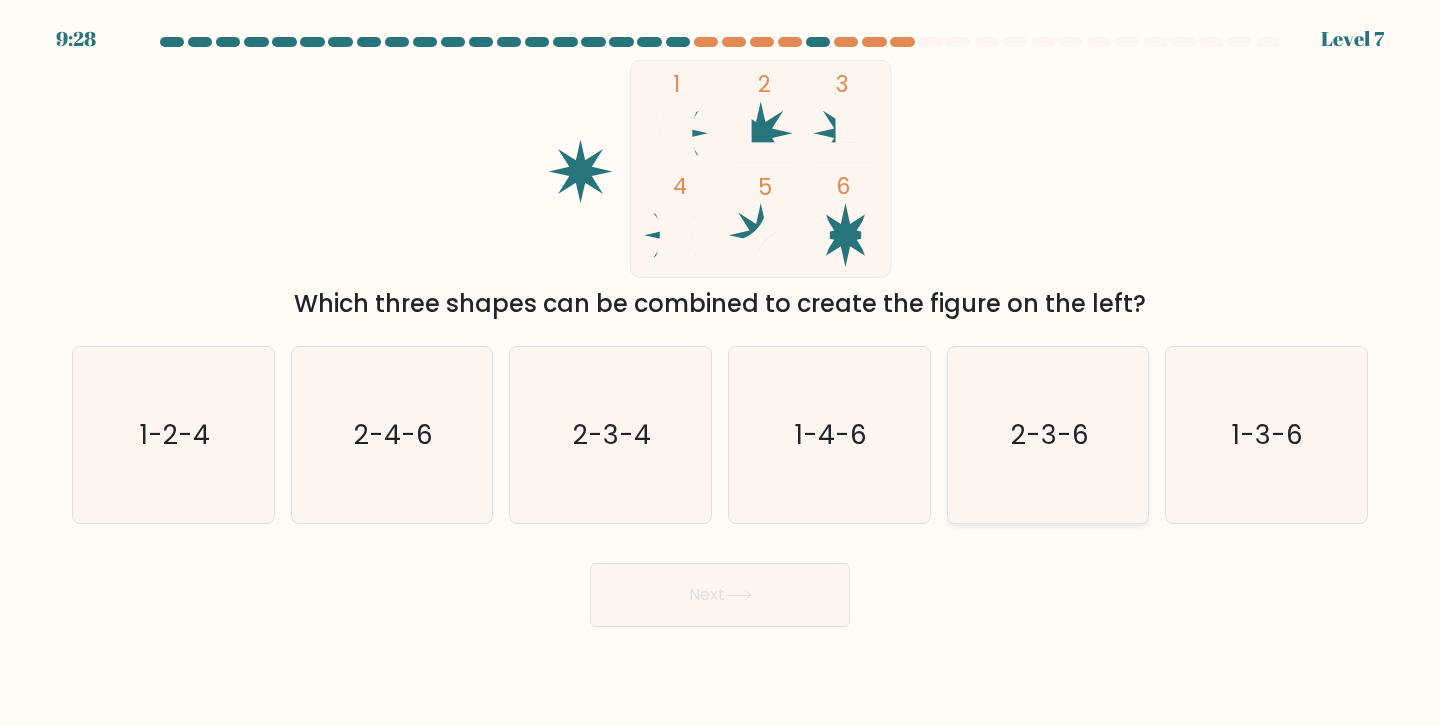 click on "2-3-6" 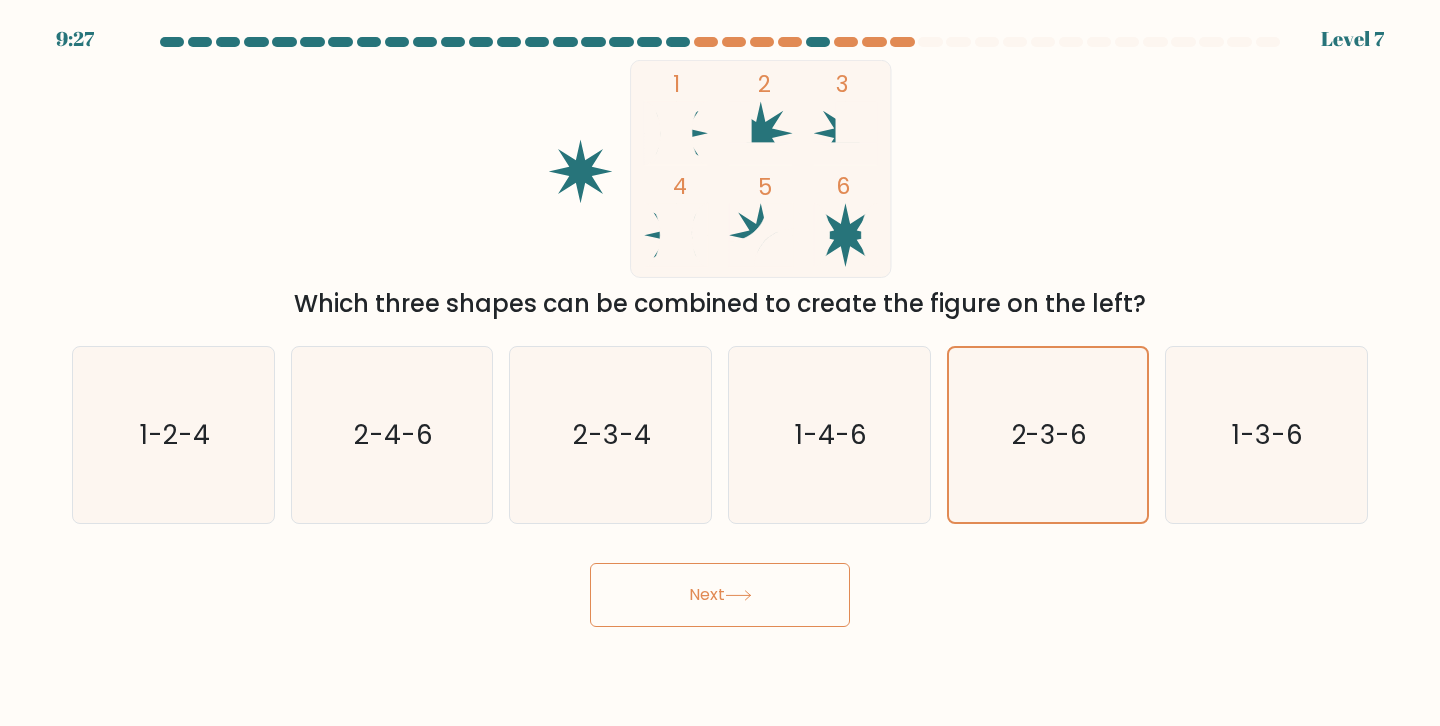 click on "Next" at bounding box center [720, 595] 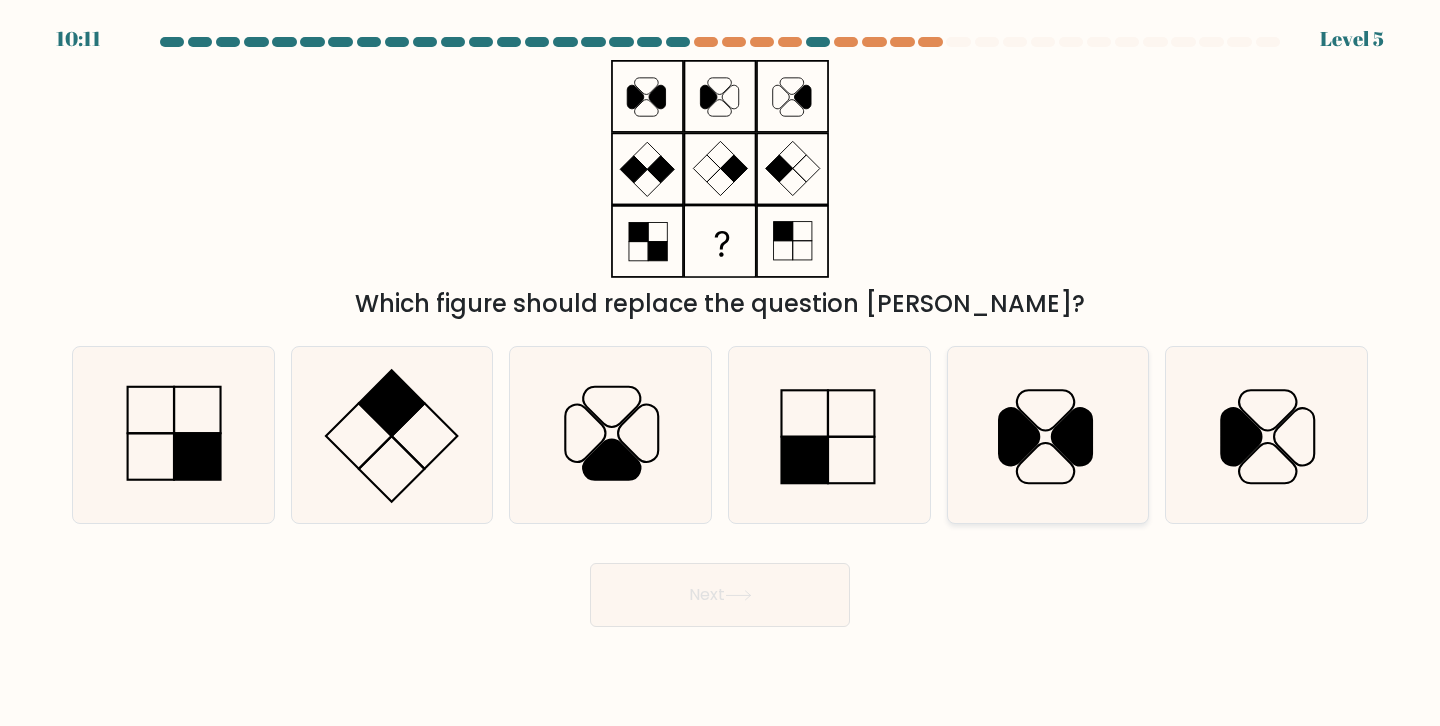 click at bounding box center (1048, 435) 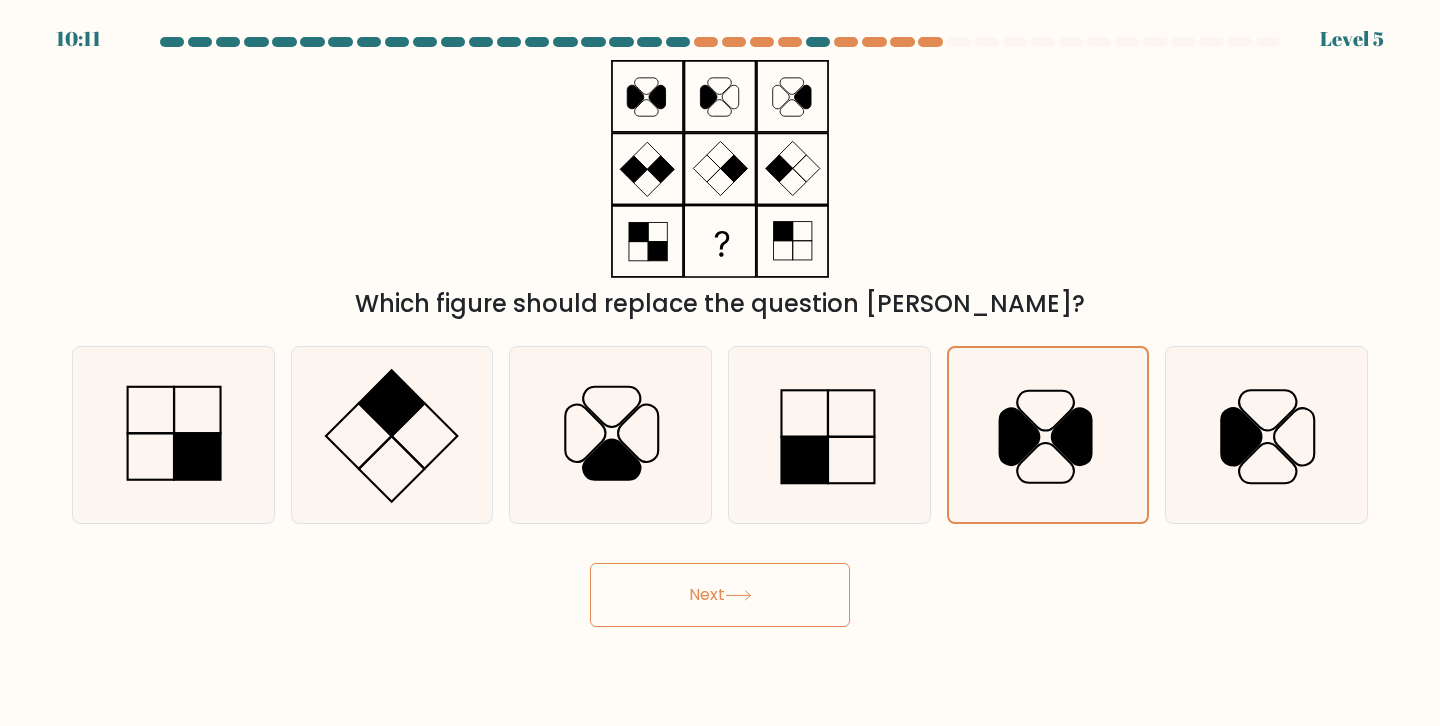 click on "Next" at bounding box center [720, 595] 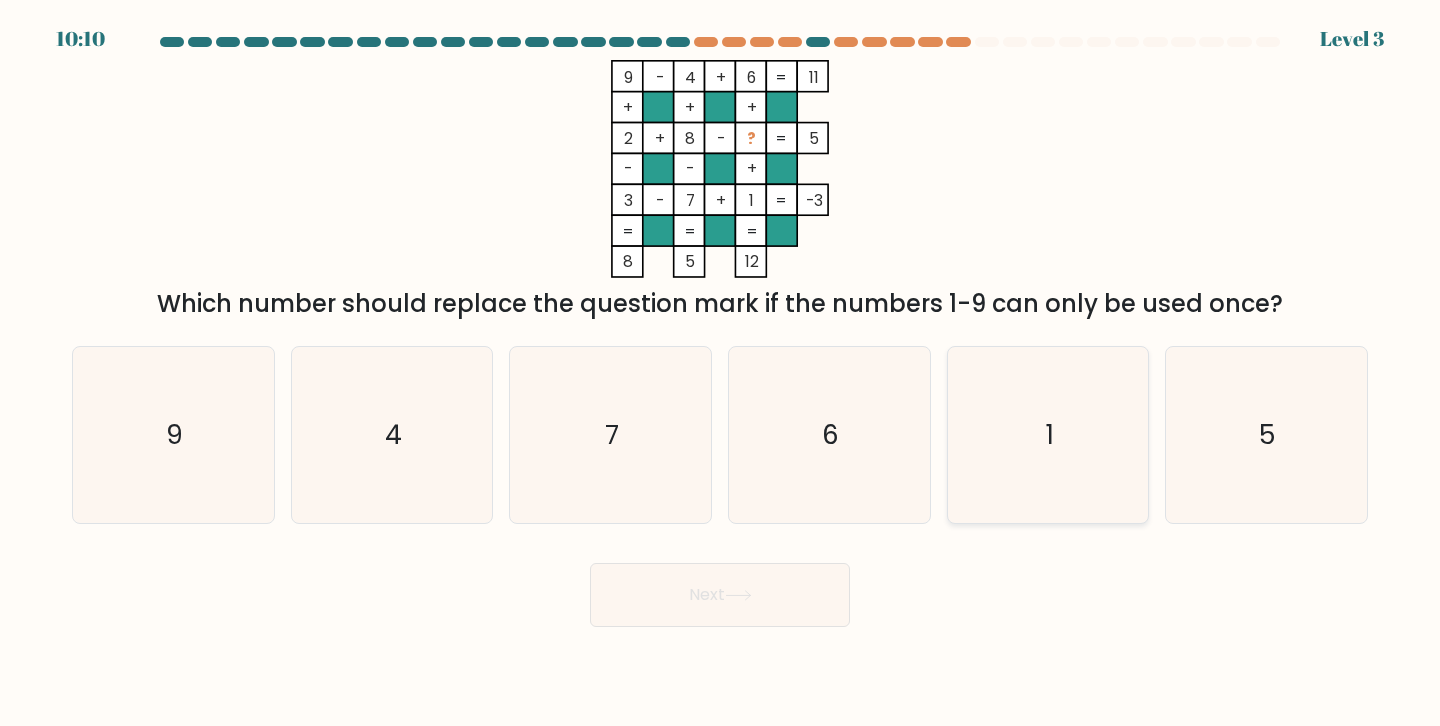 click on "1" 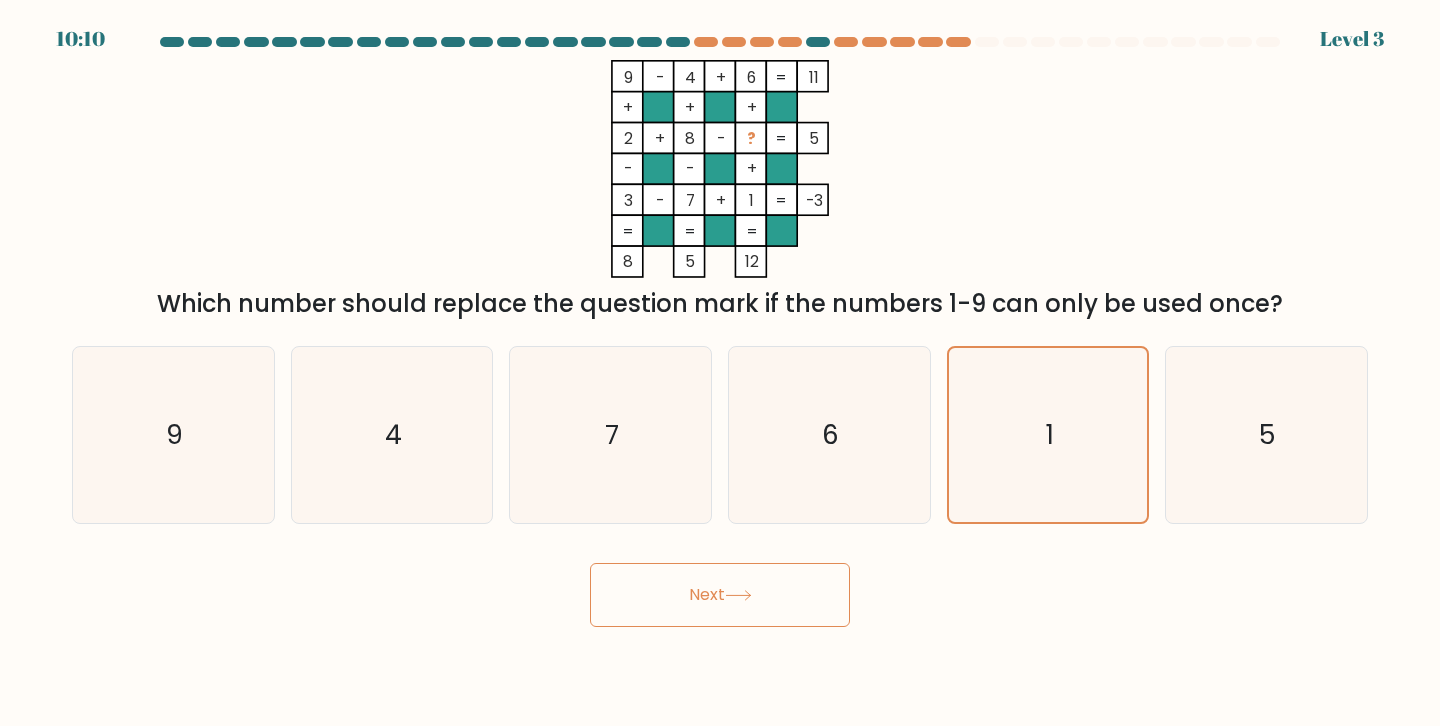 click on "Next" at bounding box center [720, 595] 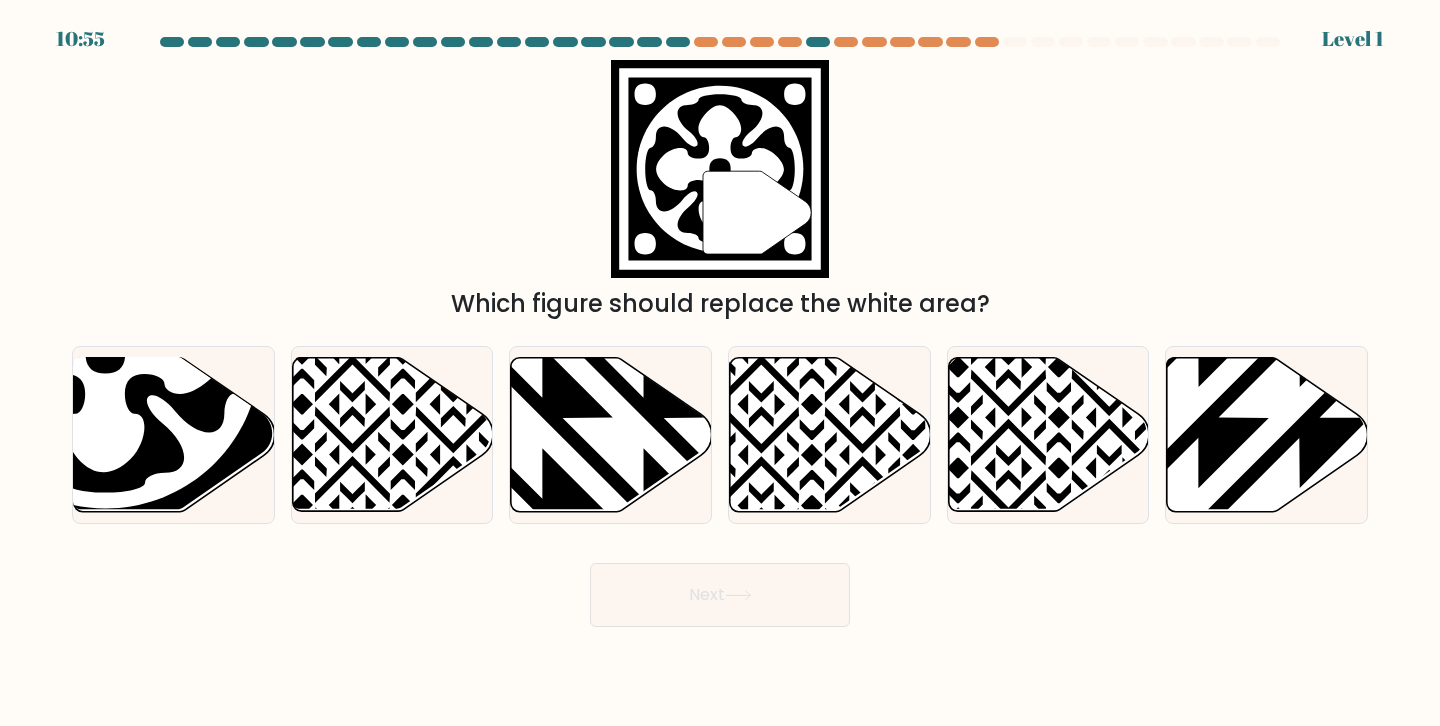 click 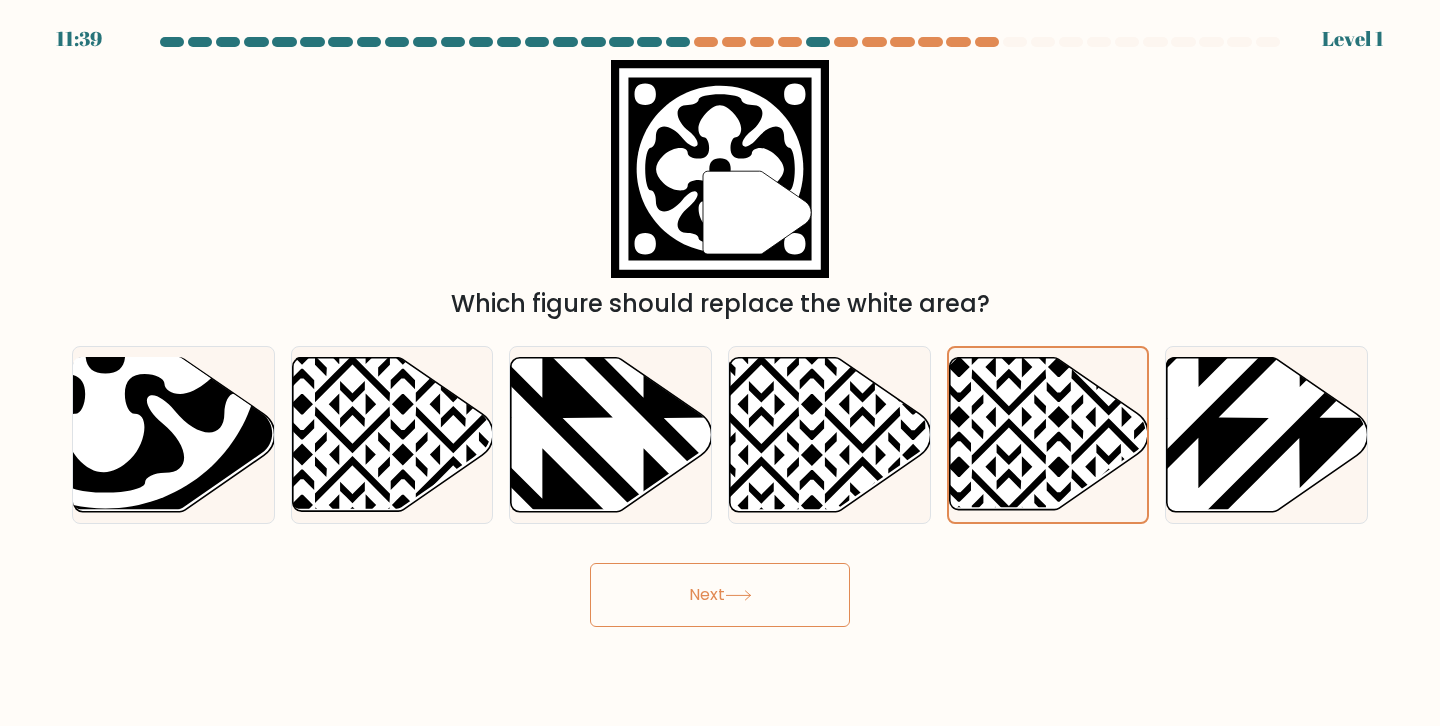 click on "Next" at bounding box center (720, 595) 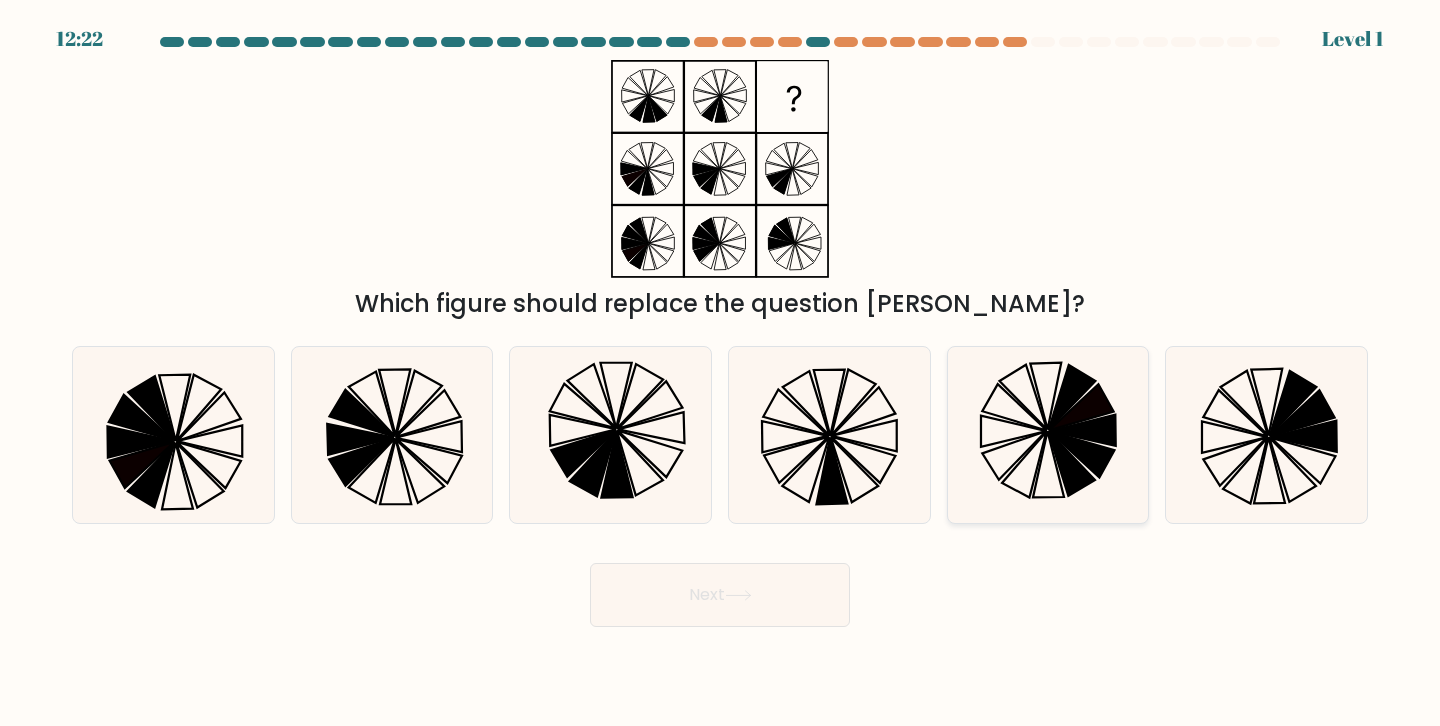 click 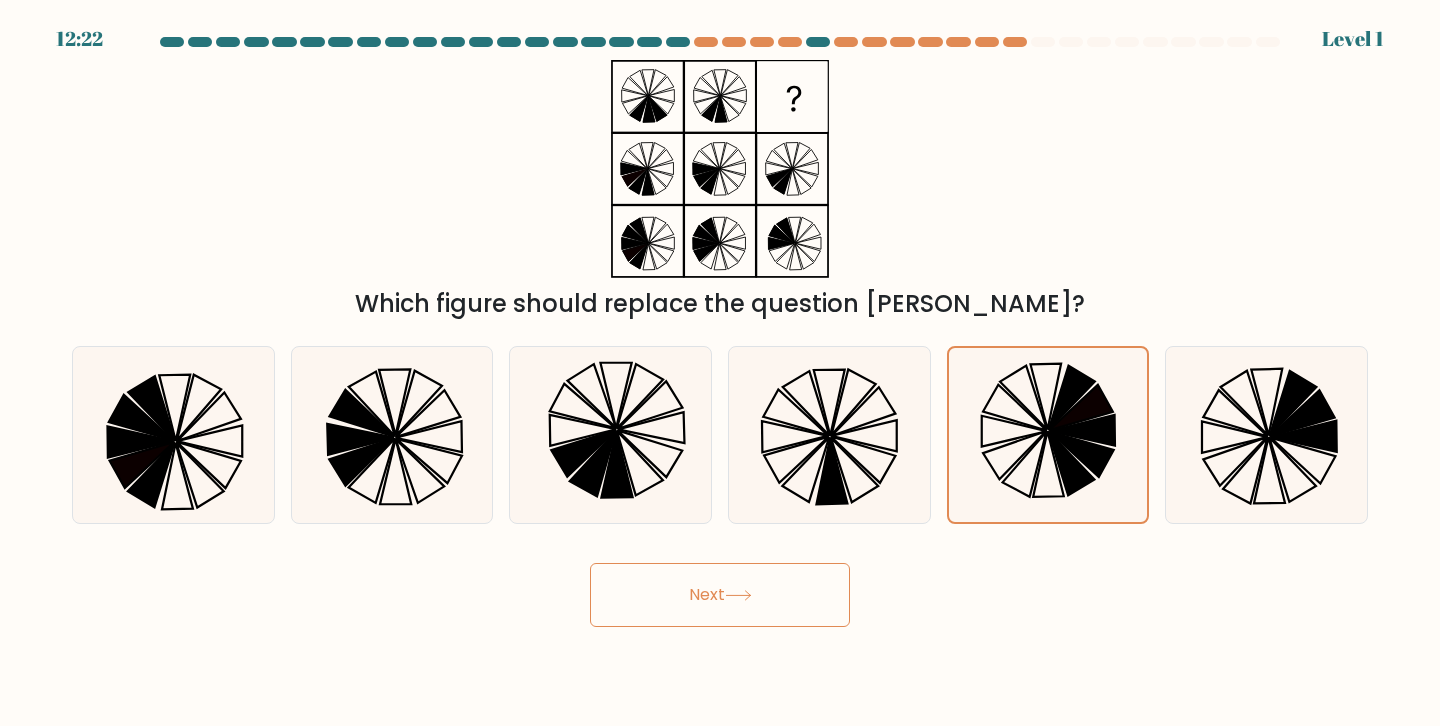click on "12:22
Level 1" at bounding box center (720, 363) 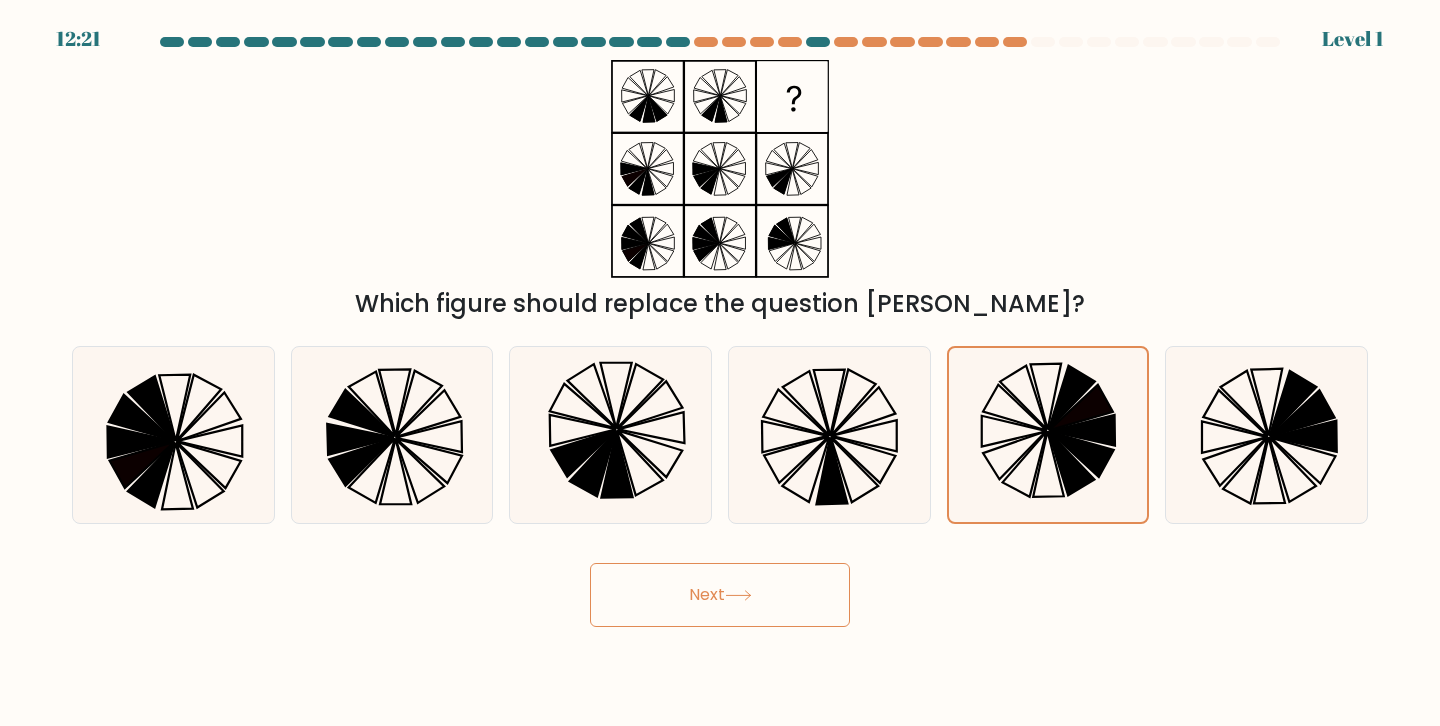 click on "Next" at bounding box center [720, 595] 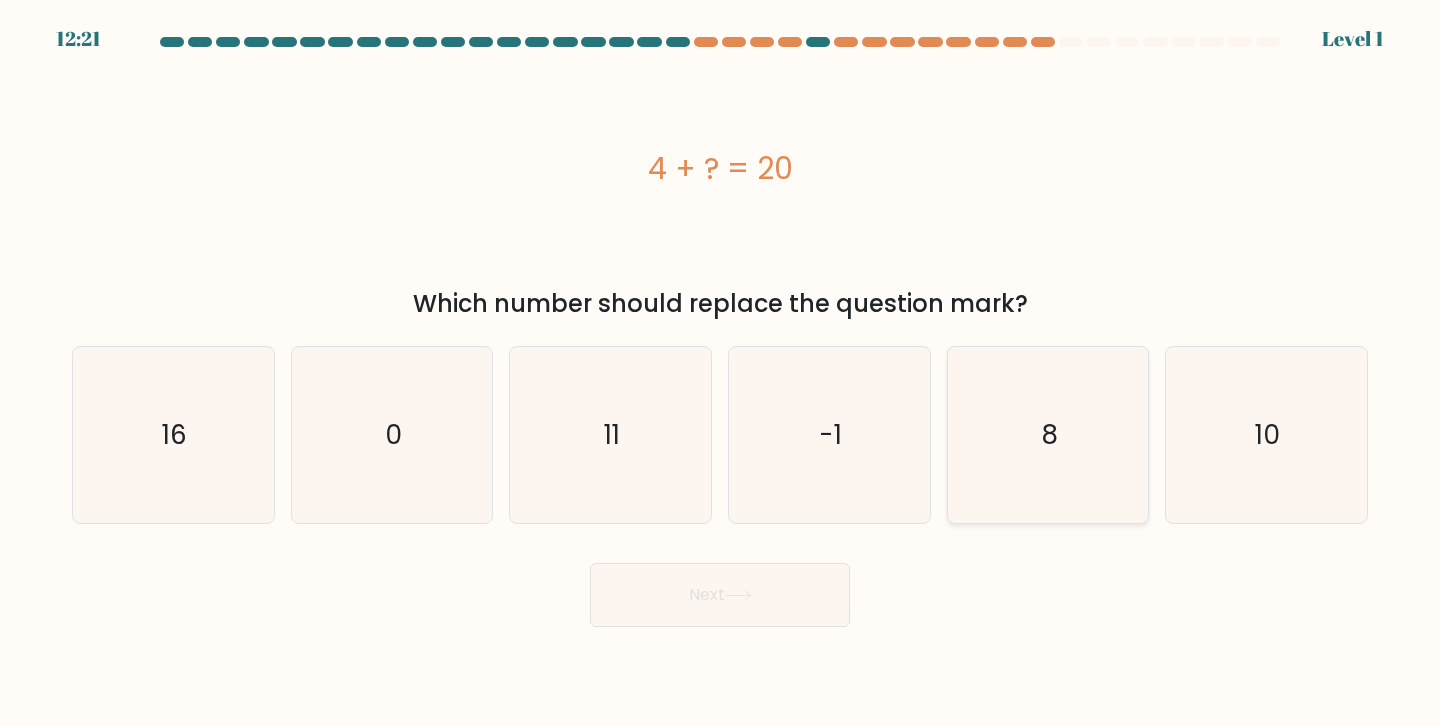 click on "8" 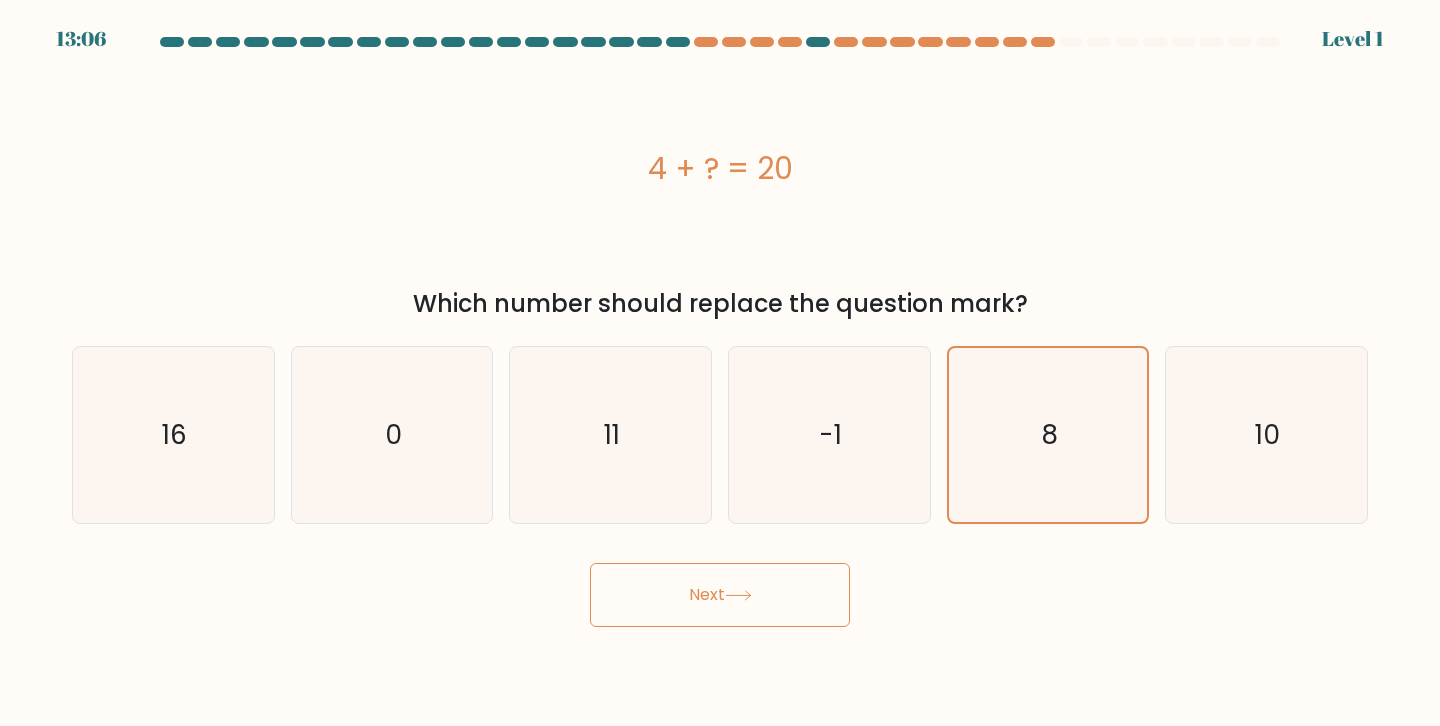 click on "Next" at bounding box center [720, 595] 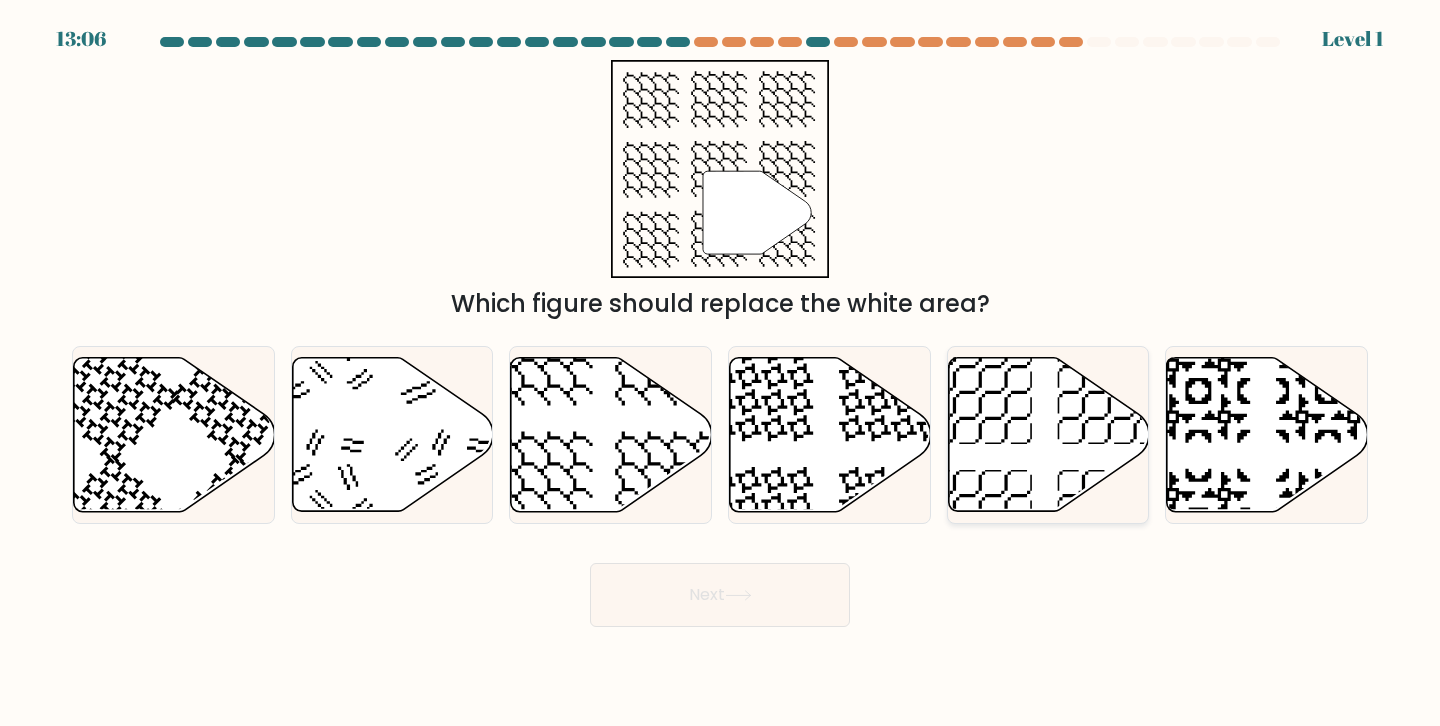 click 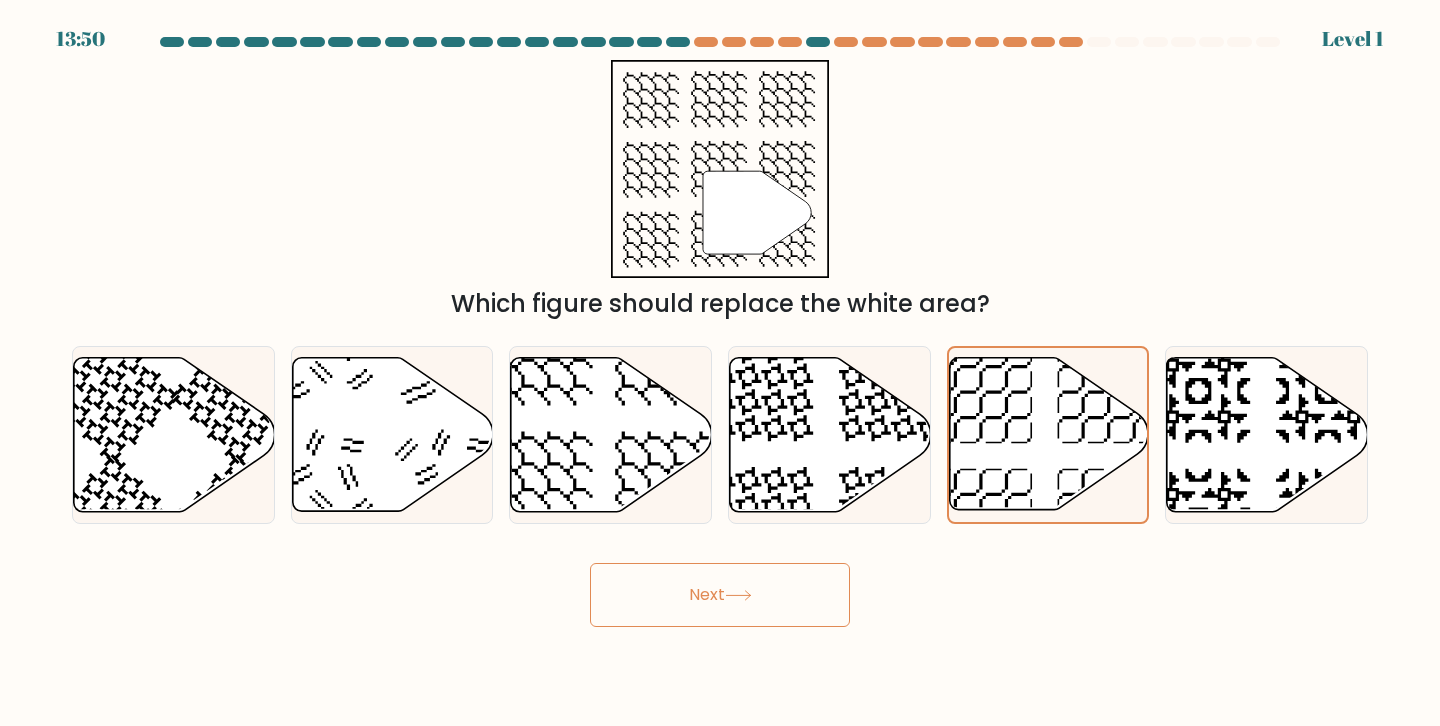 click on "Next" at bounding box center [720, 595] 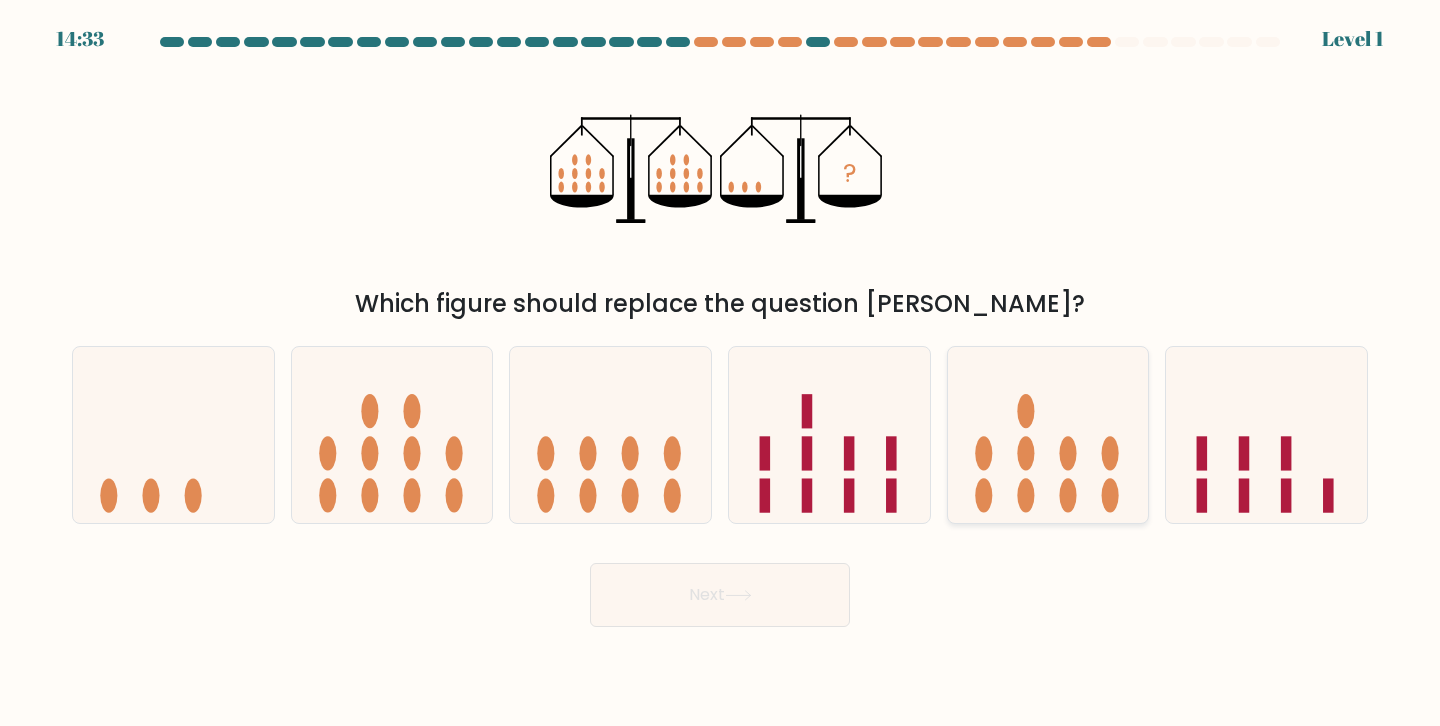 click 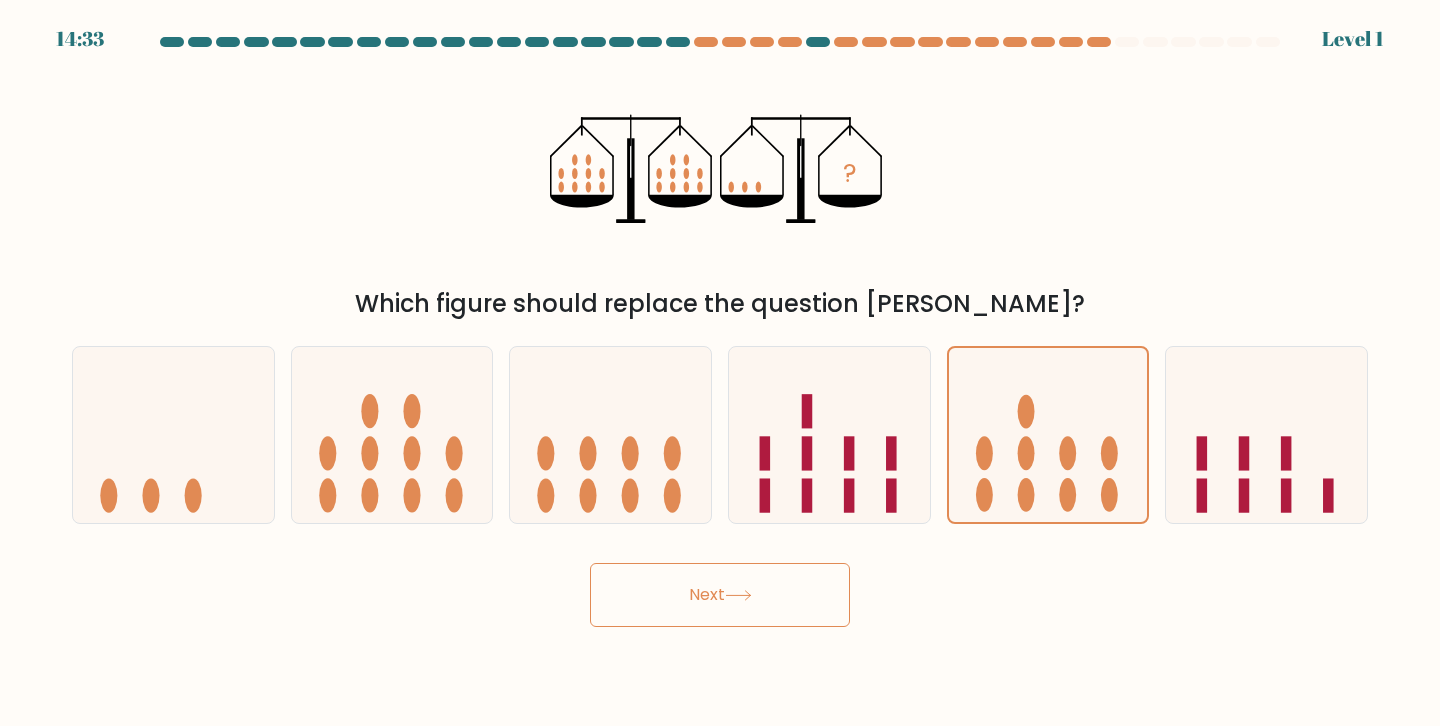 click on "14:33
Level 1" at bounding box center [720, 363] 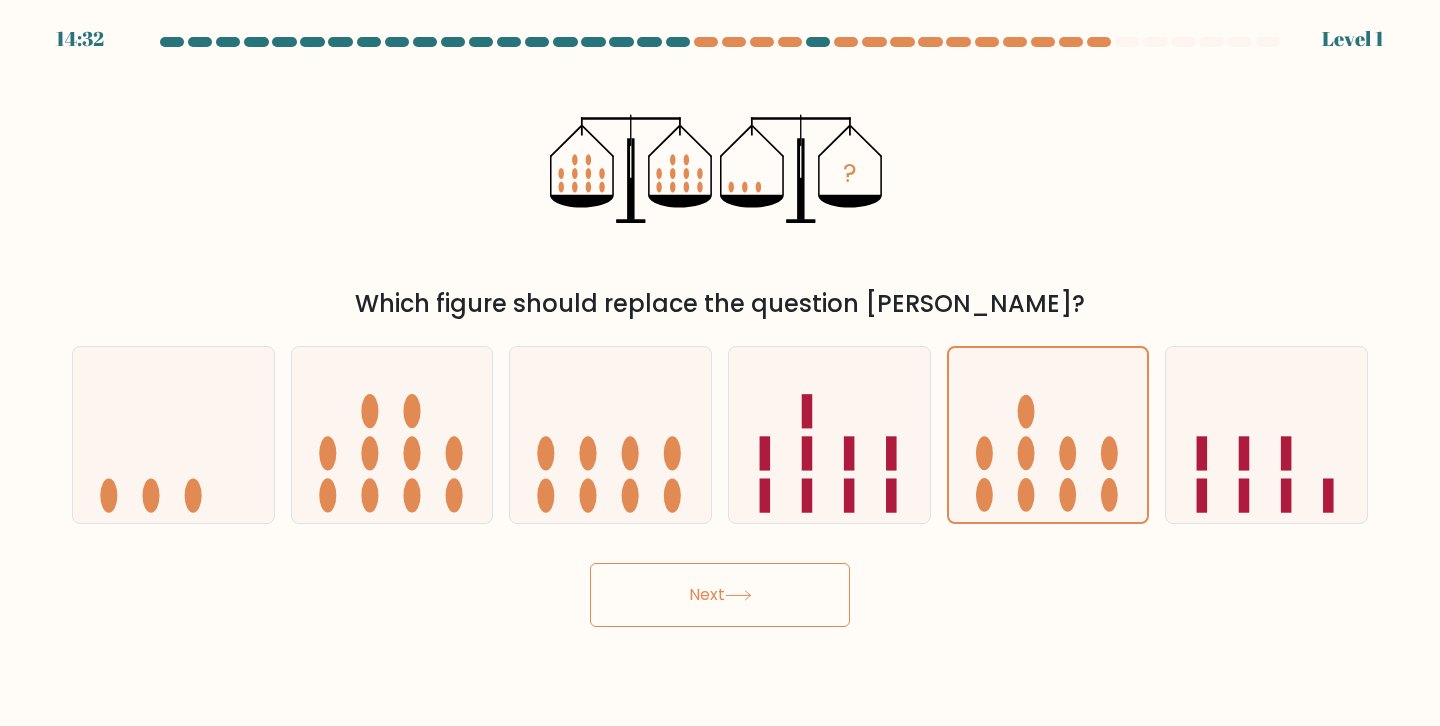 click on "Next" at bounding box center [720, 595] 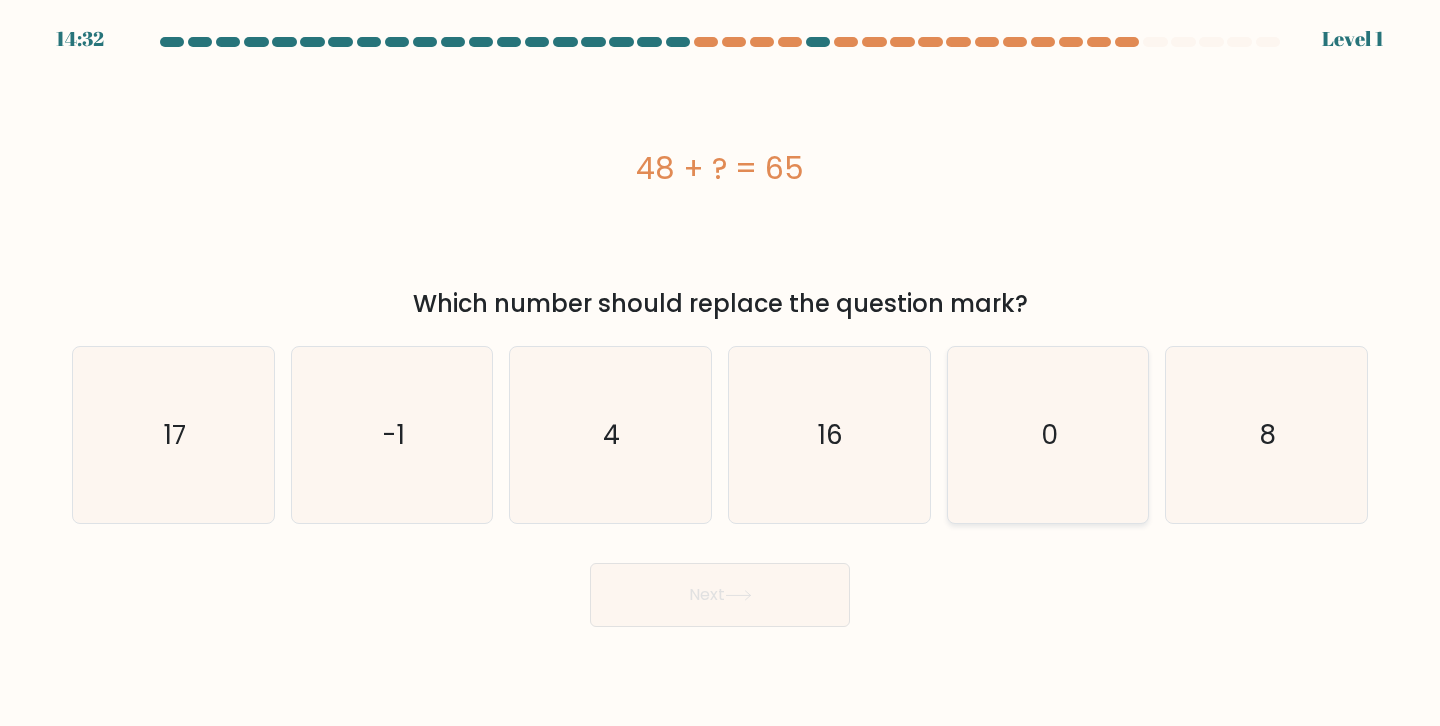 click on "0" 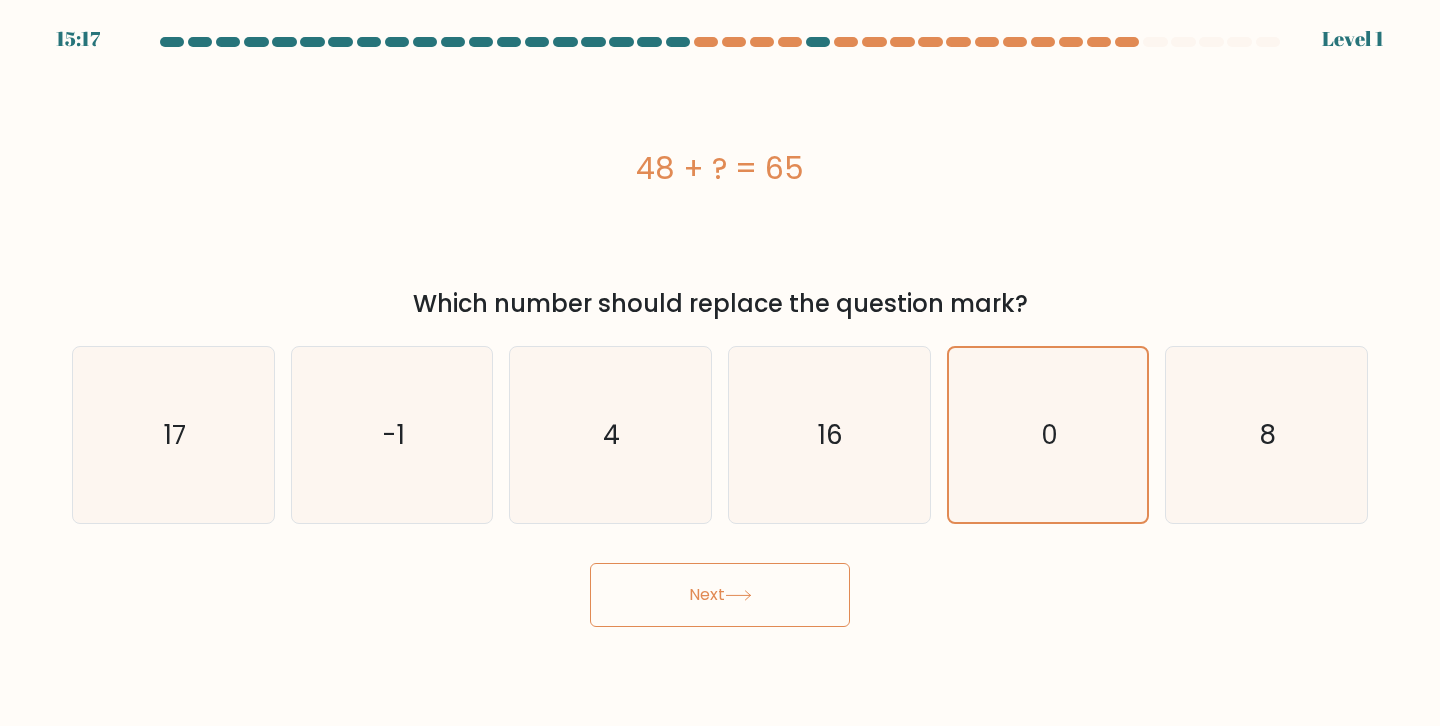 click on "Next" at bounding box center (720, 595) 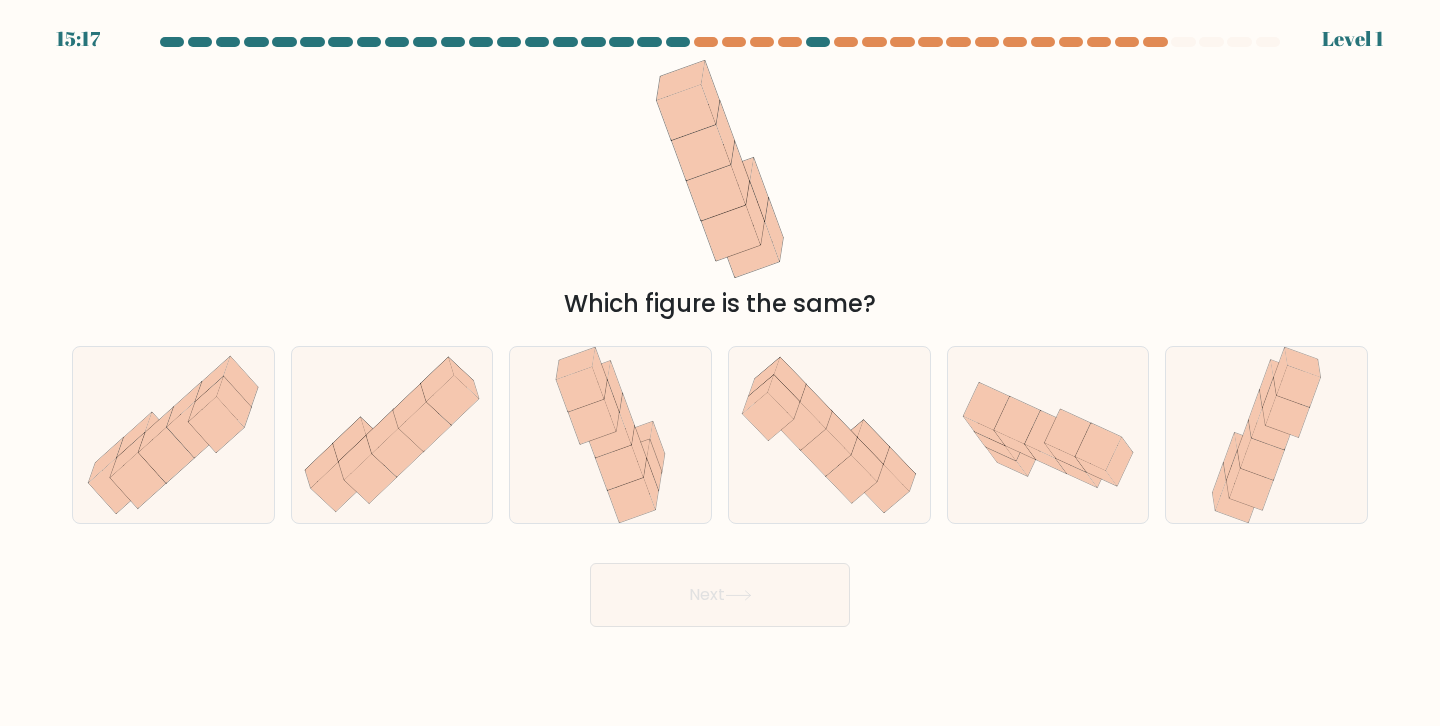 click at bounding box center [720, 332] 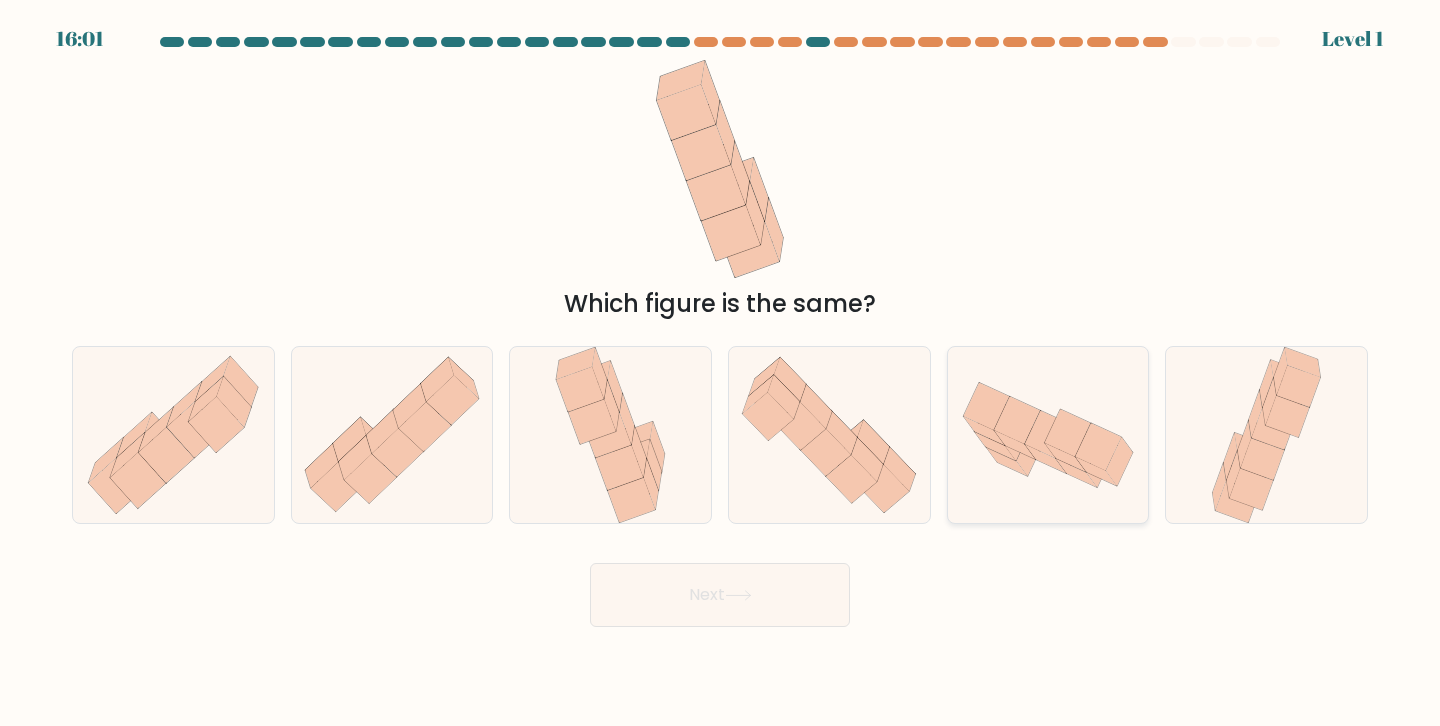 click 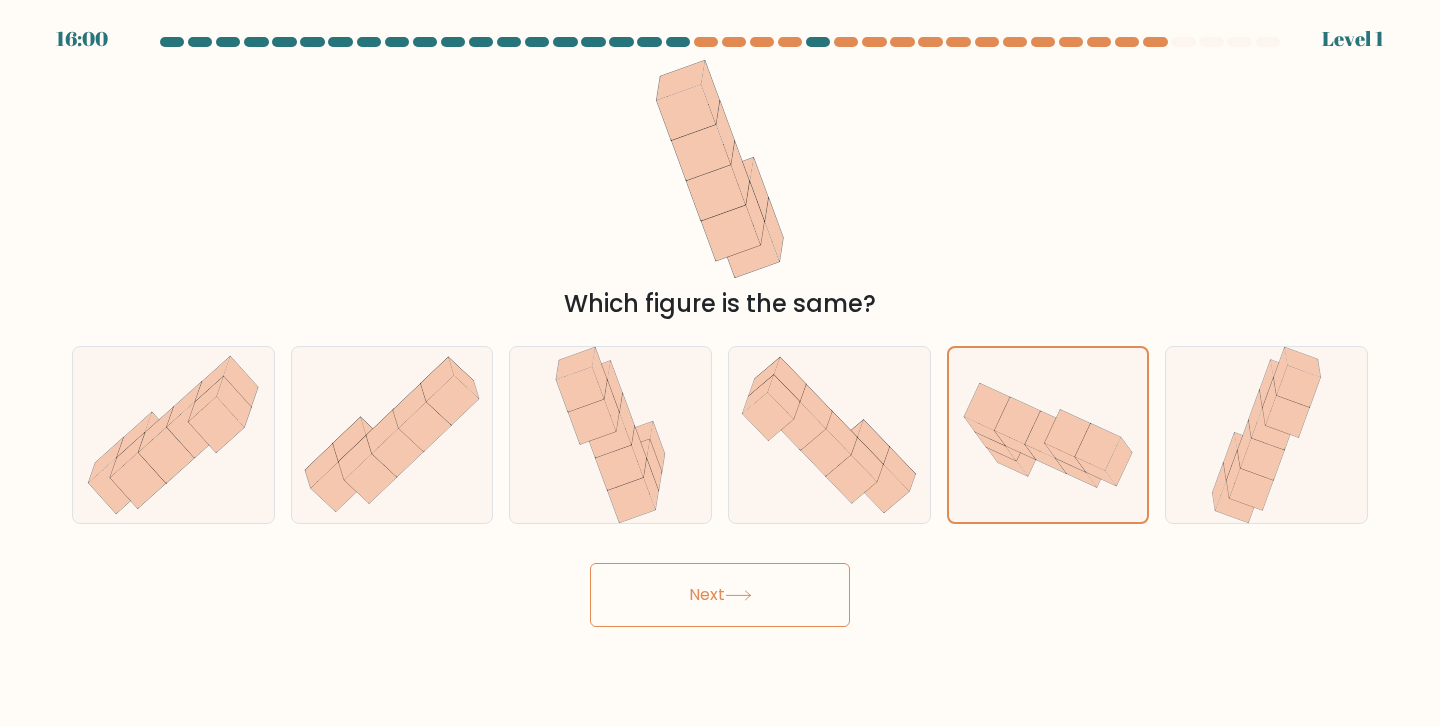 click on "16:00
Level 1" at bounding box center (720, 363) 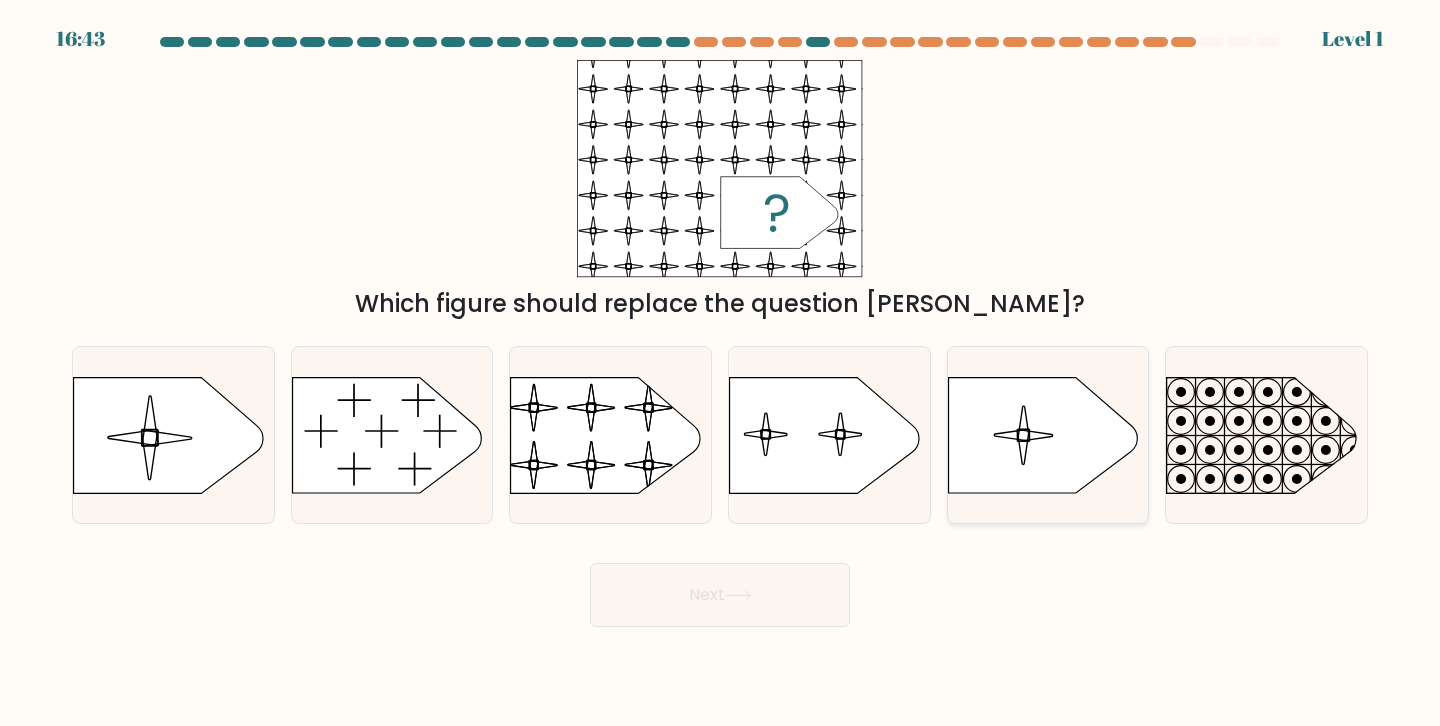 click at bounding box center [1048, 435] 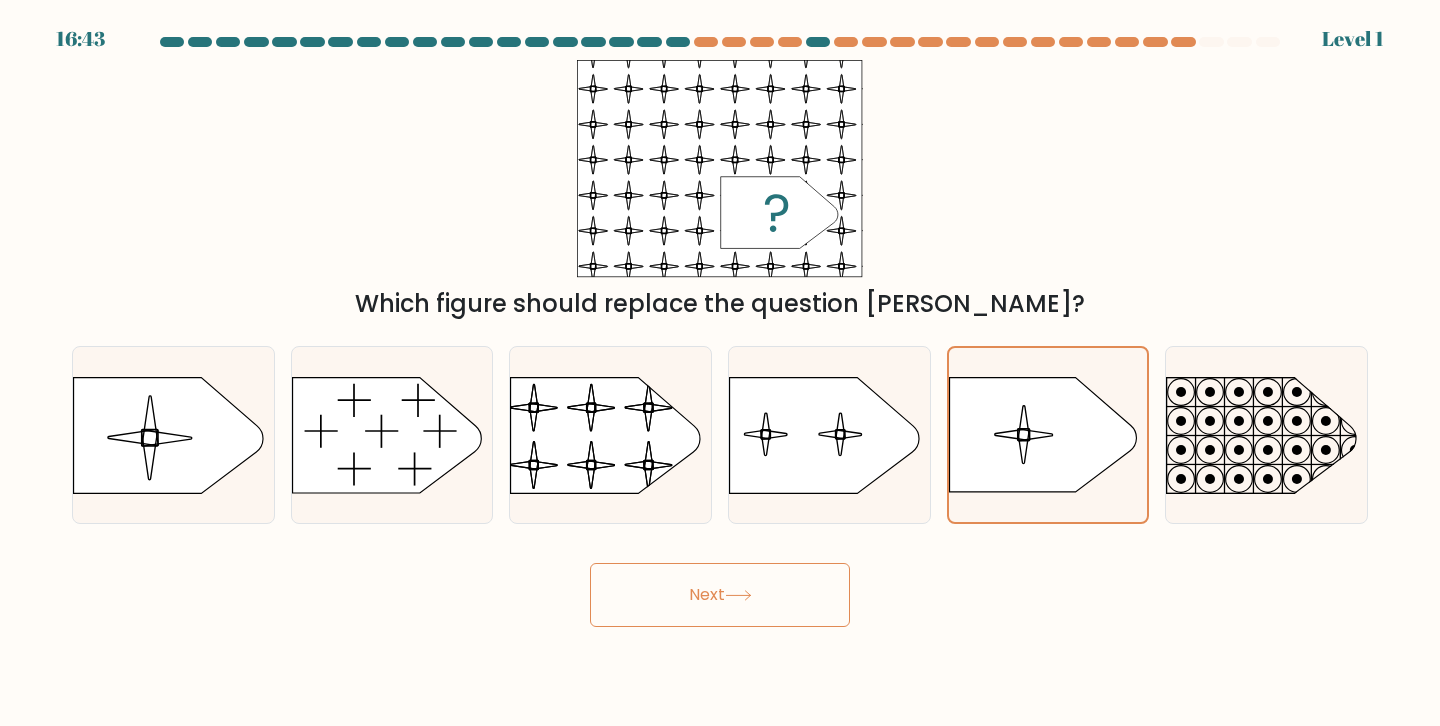 click on "Next" at bounding box center [720, 595] 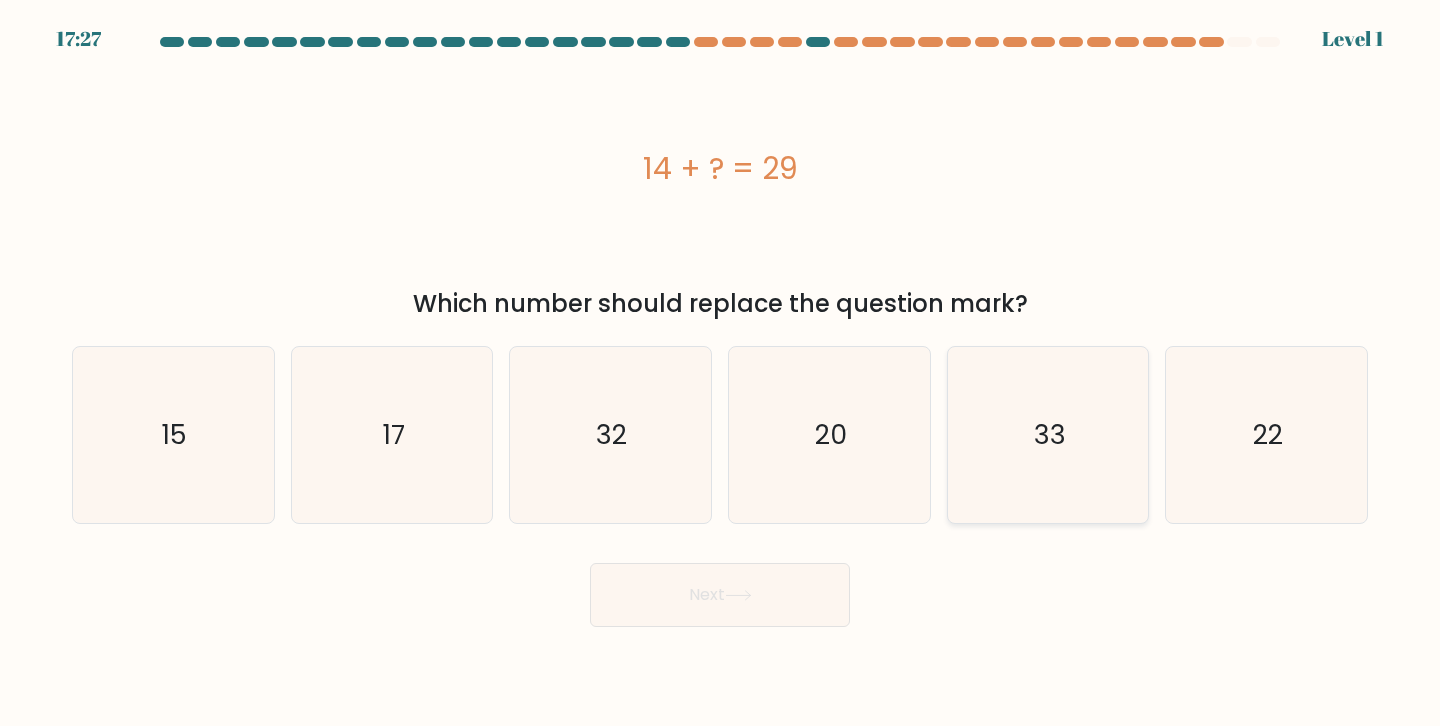 click on "33" 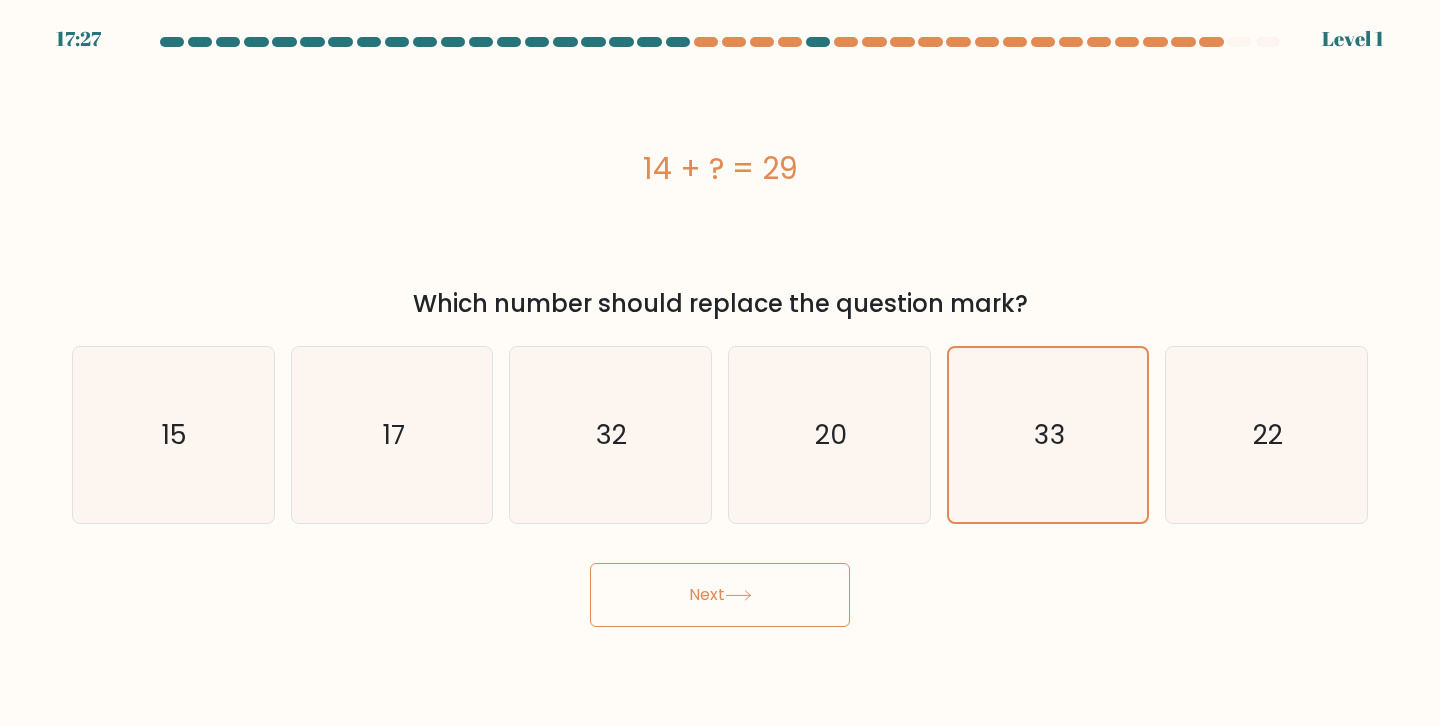 click on "Next" at bounding box center [720, 595] 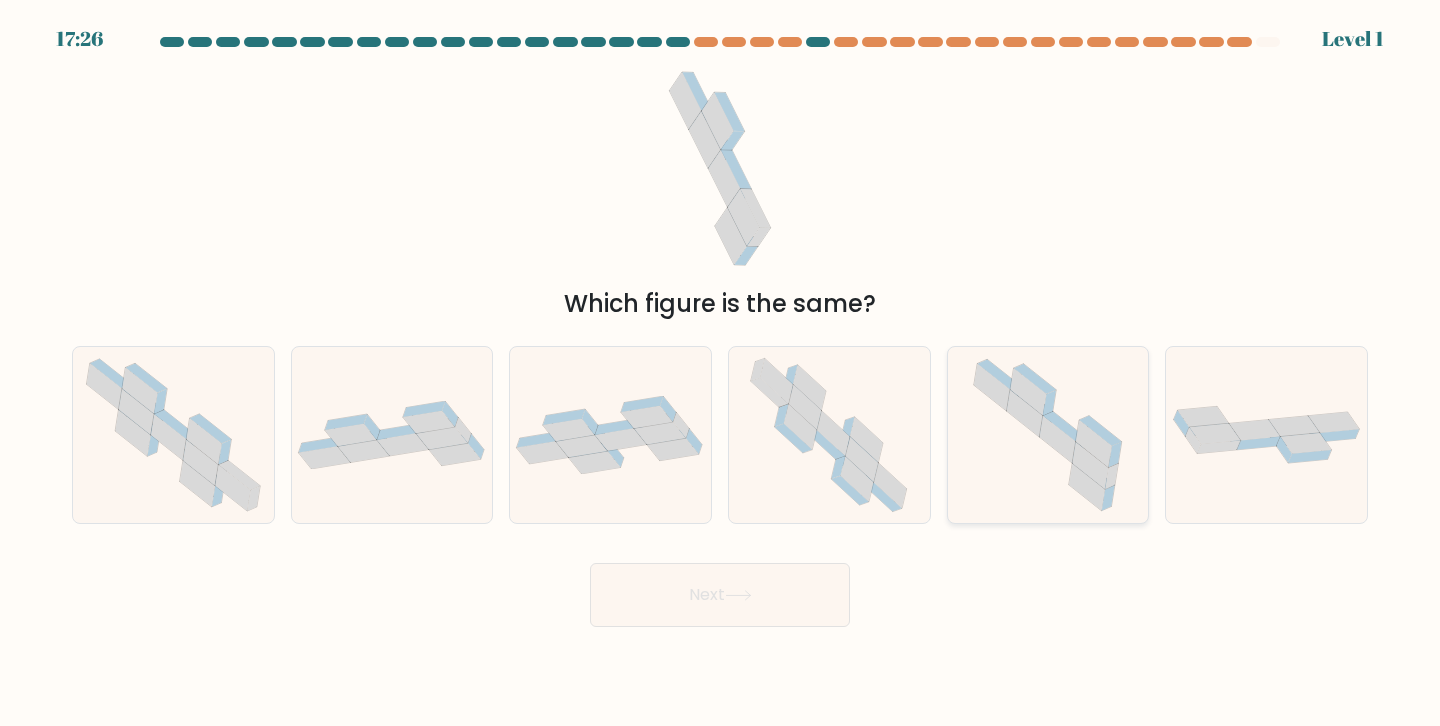 click 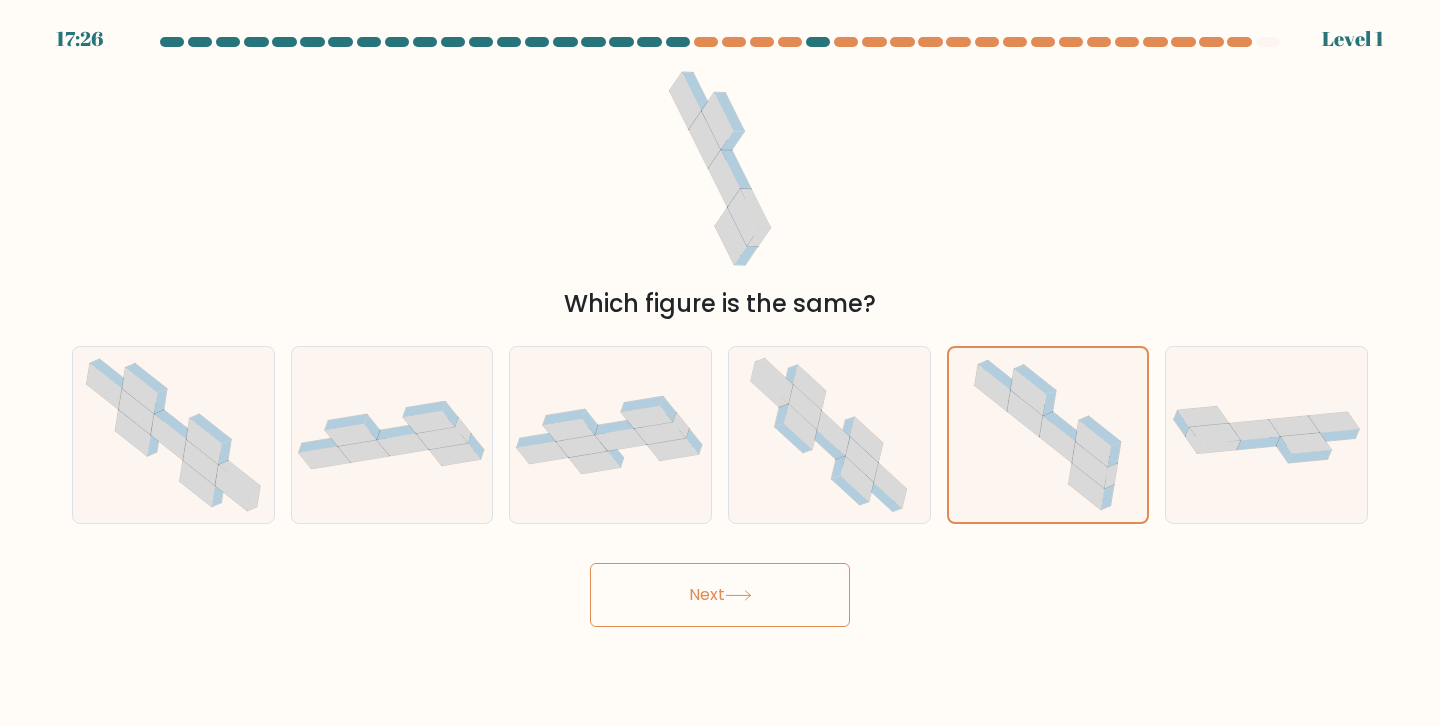 click on "Next" at bounding box center (720, 595) 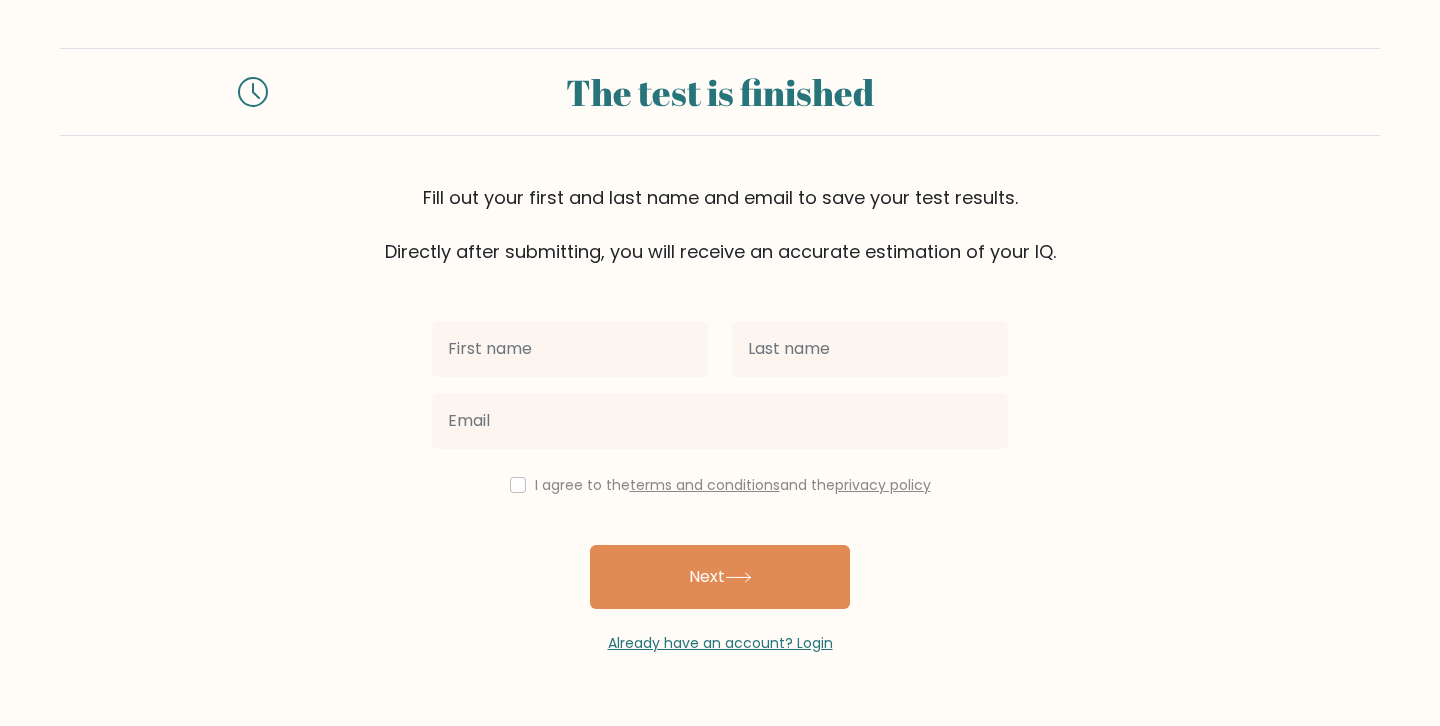 scroll, scrollTop: 0, scrollLeft: 0, axis: both 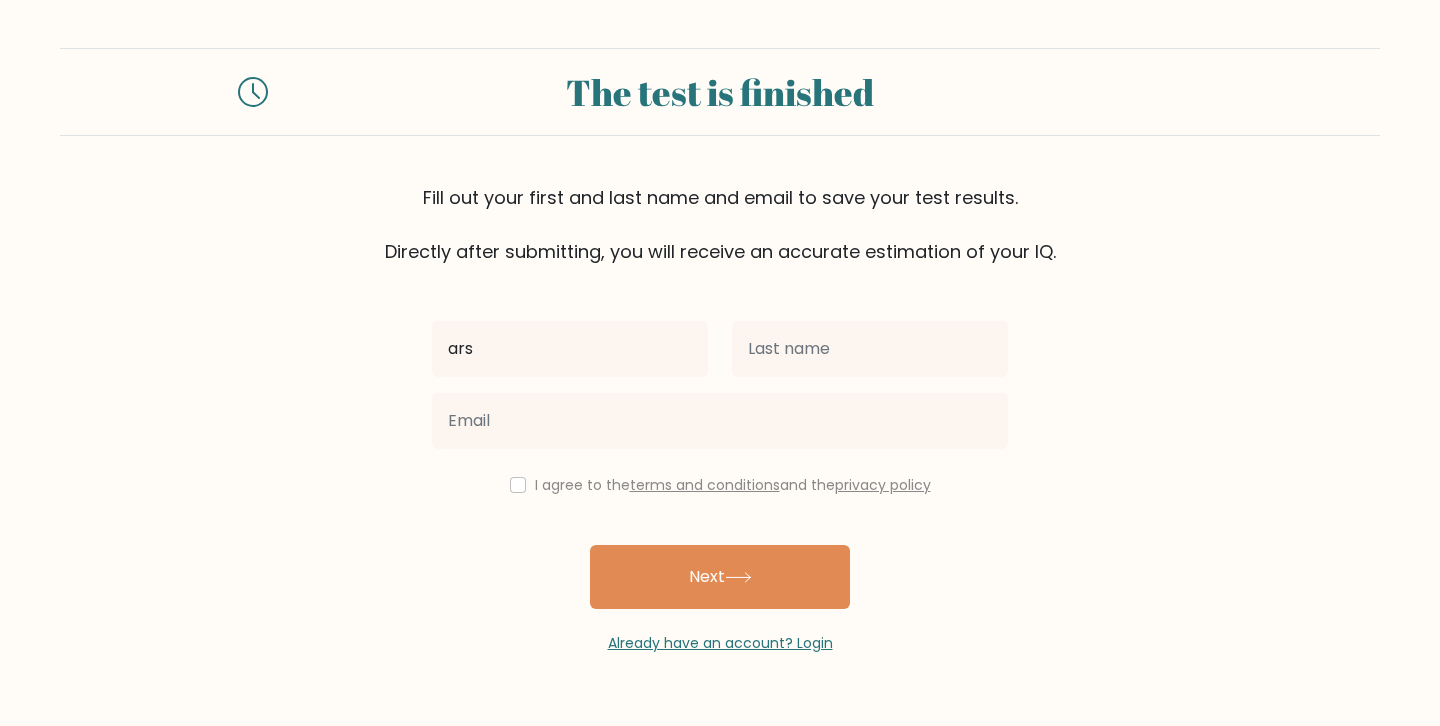 type on "ars" 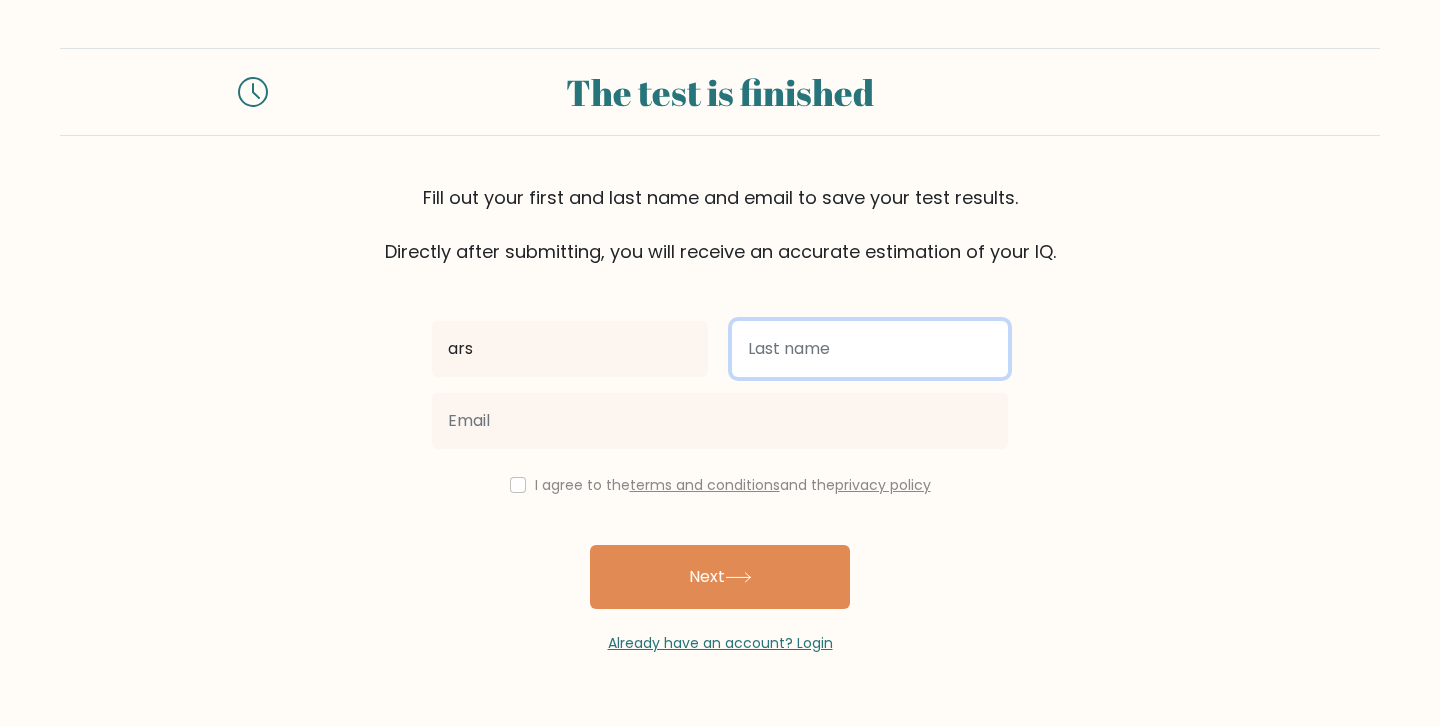 click at bounding box center [870, 349] 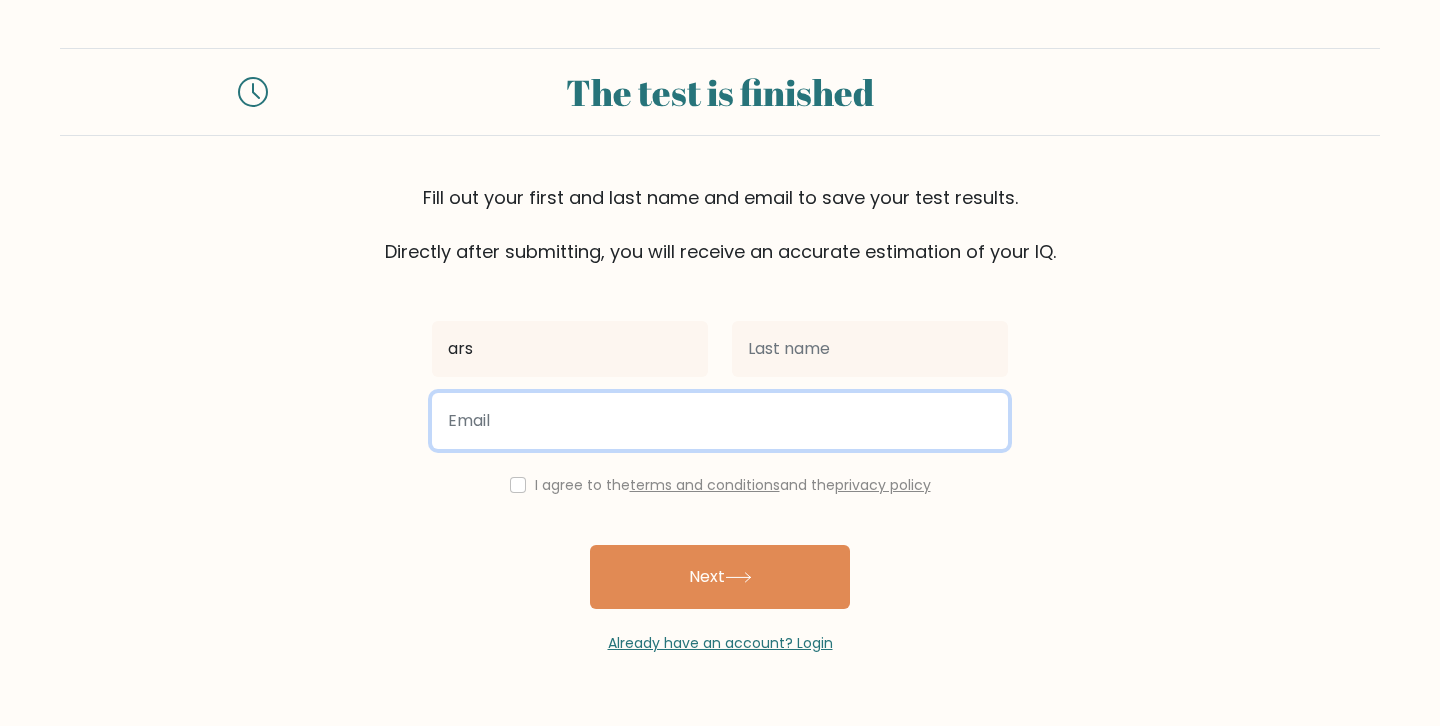 click at bounding box center (720, 421) 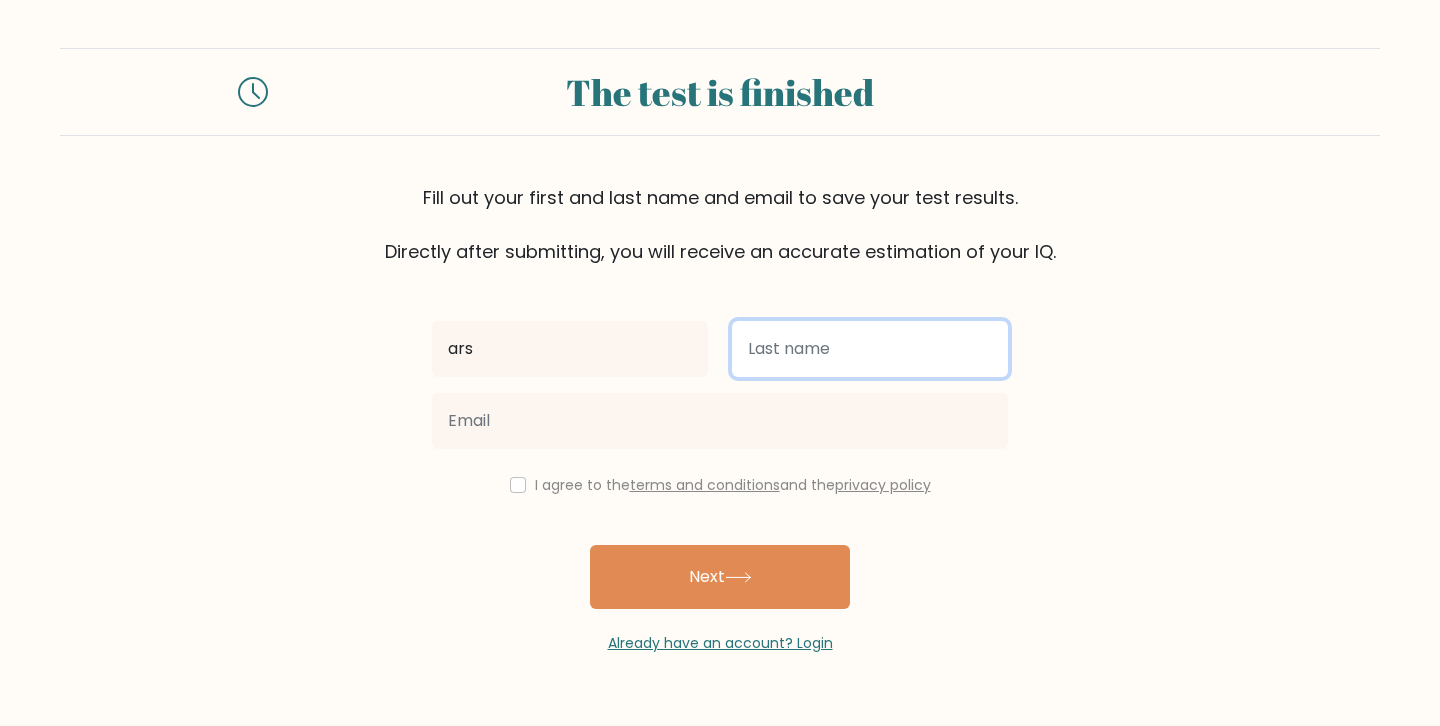 click at bounding box center [870, 349] 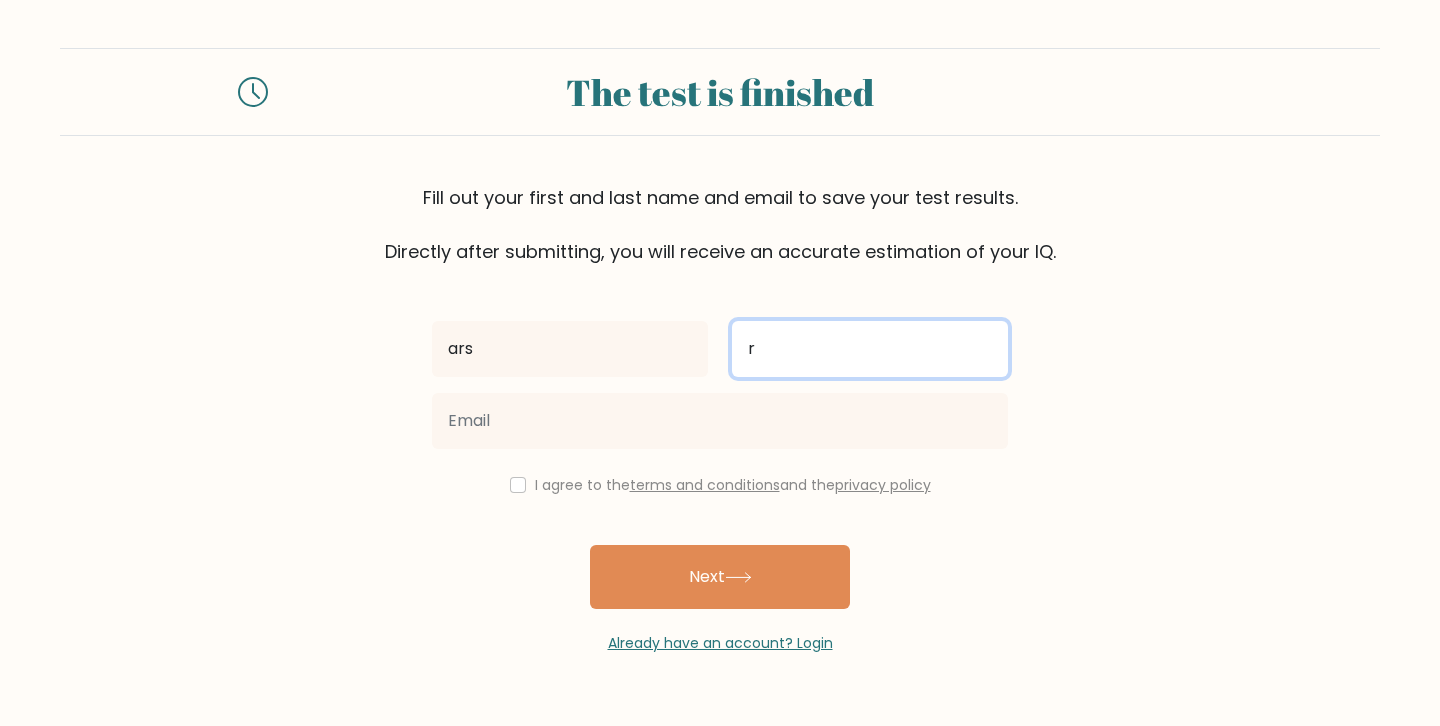 type on "r" 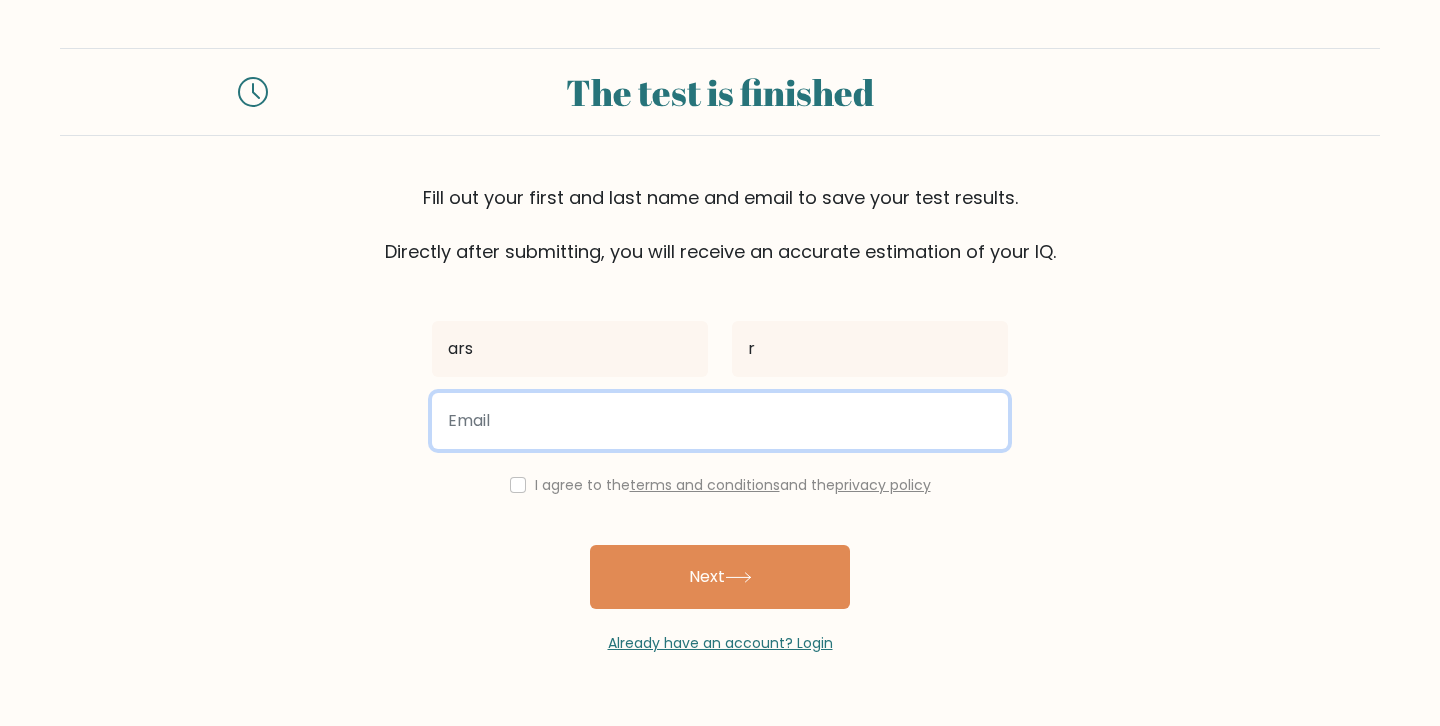 click at bounding box center (720, 421) 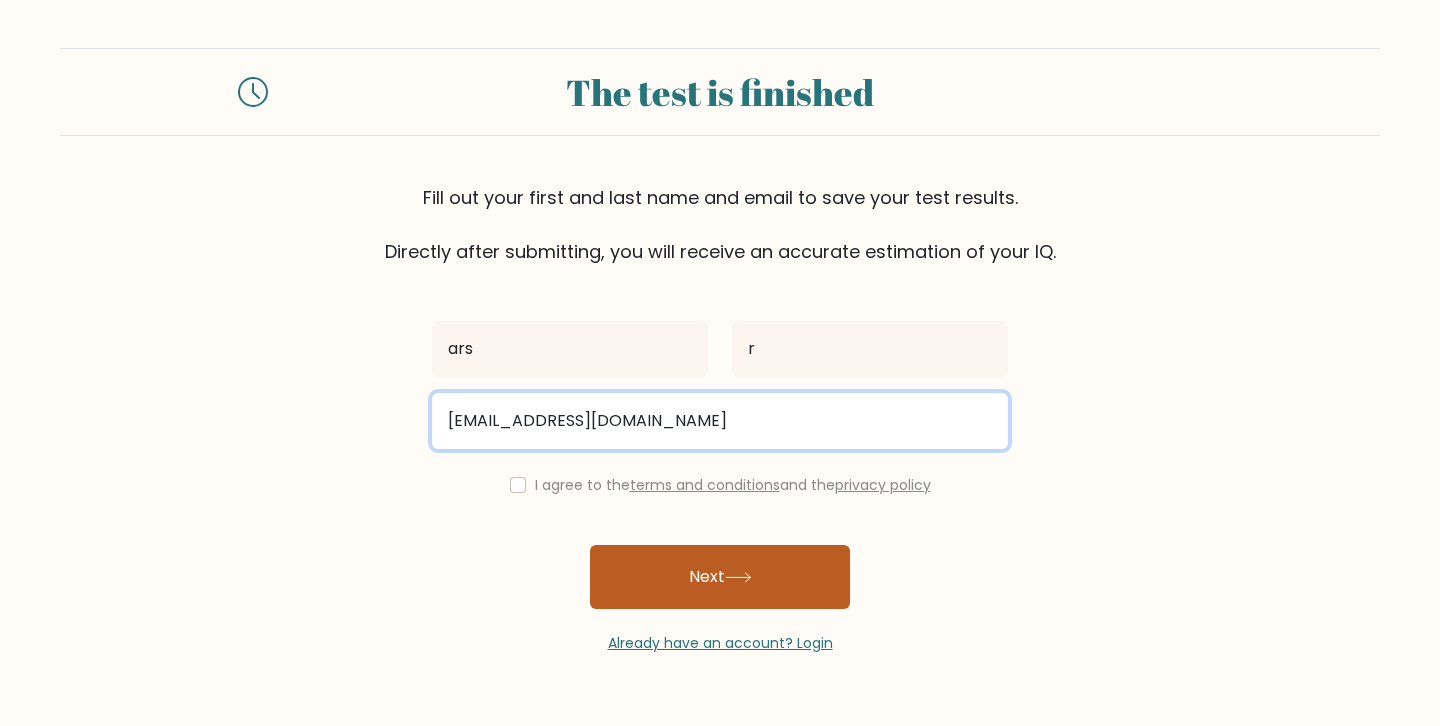 type on "[EMAIL_ADDRESS][DOMAIN_NAME]" 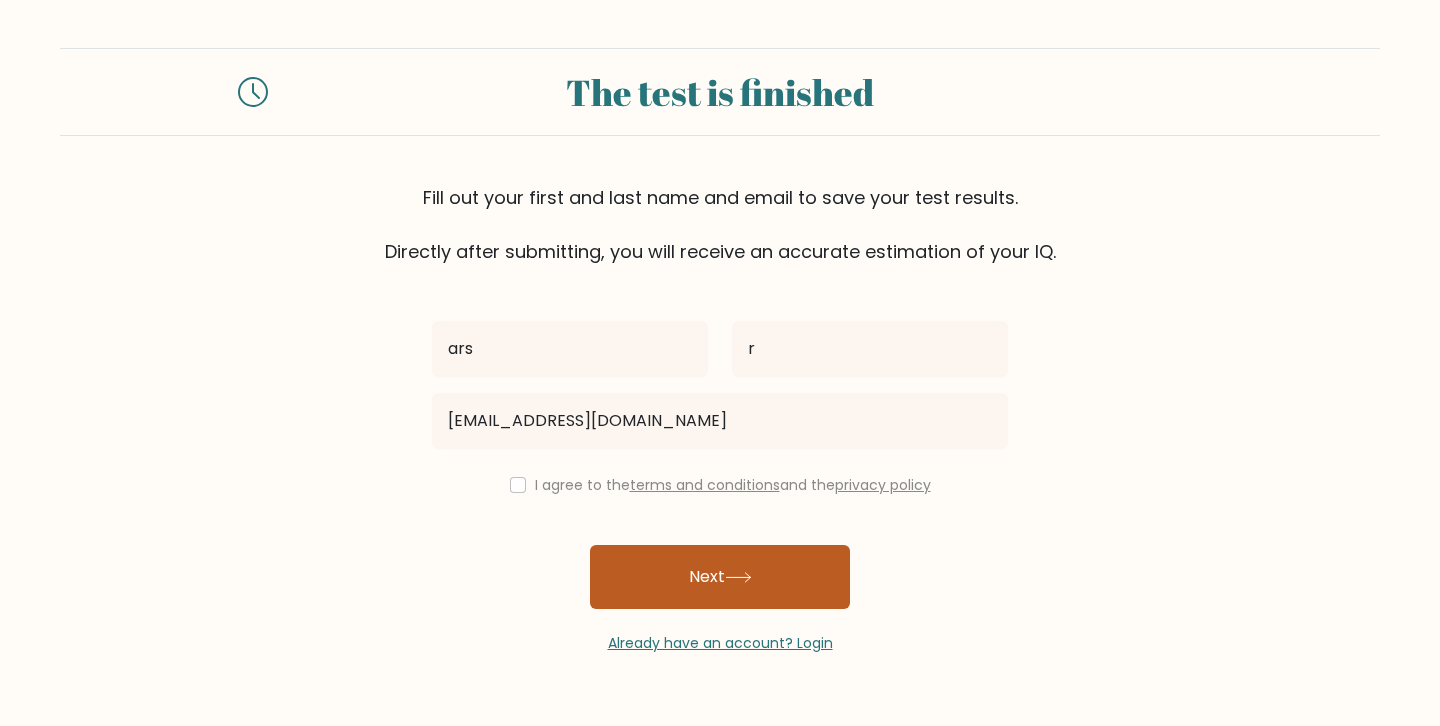 click on "Next" at bounding box center [720, 577] 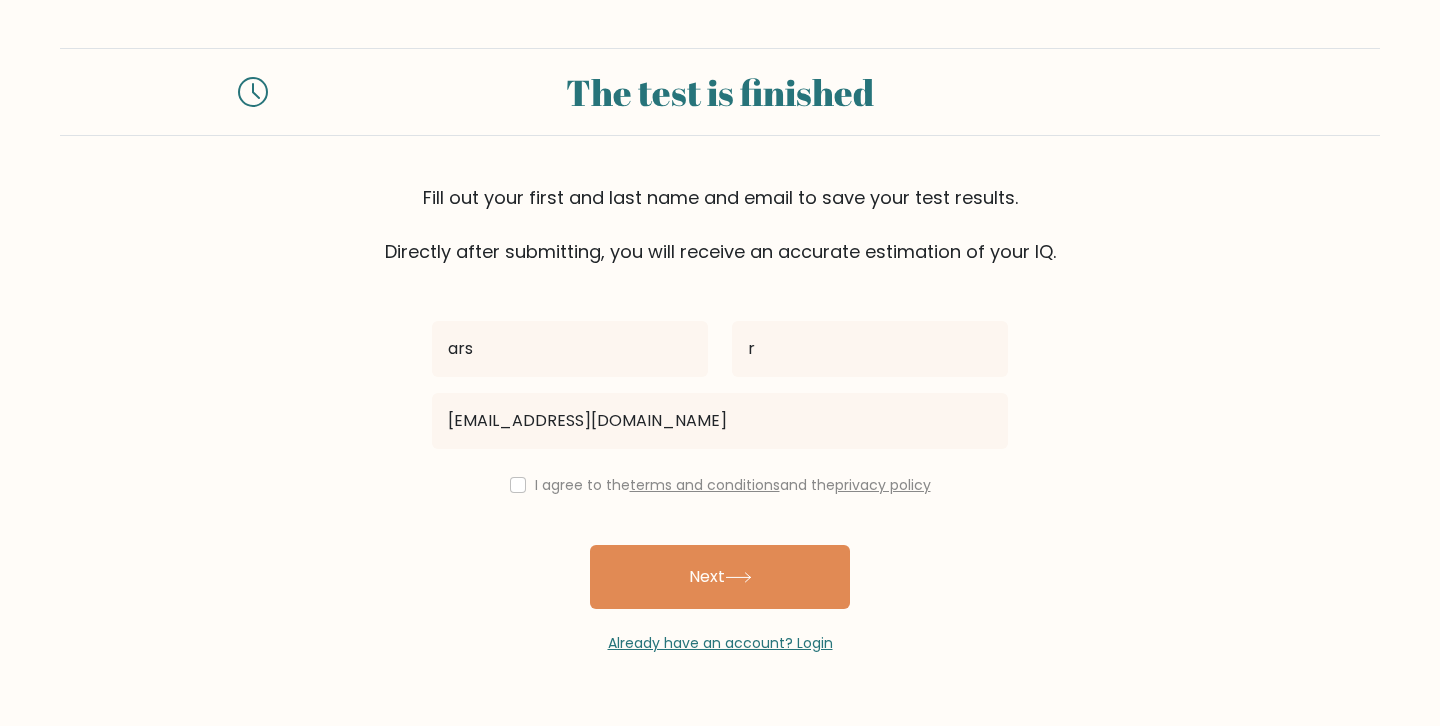 click on "I agree to the  terms and conditions  and the  privacy policy" at bounding box center [733, 485] 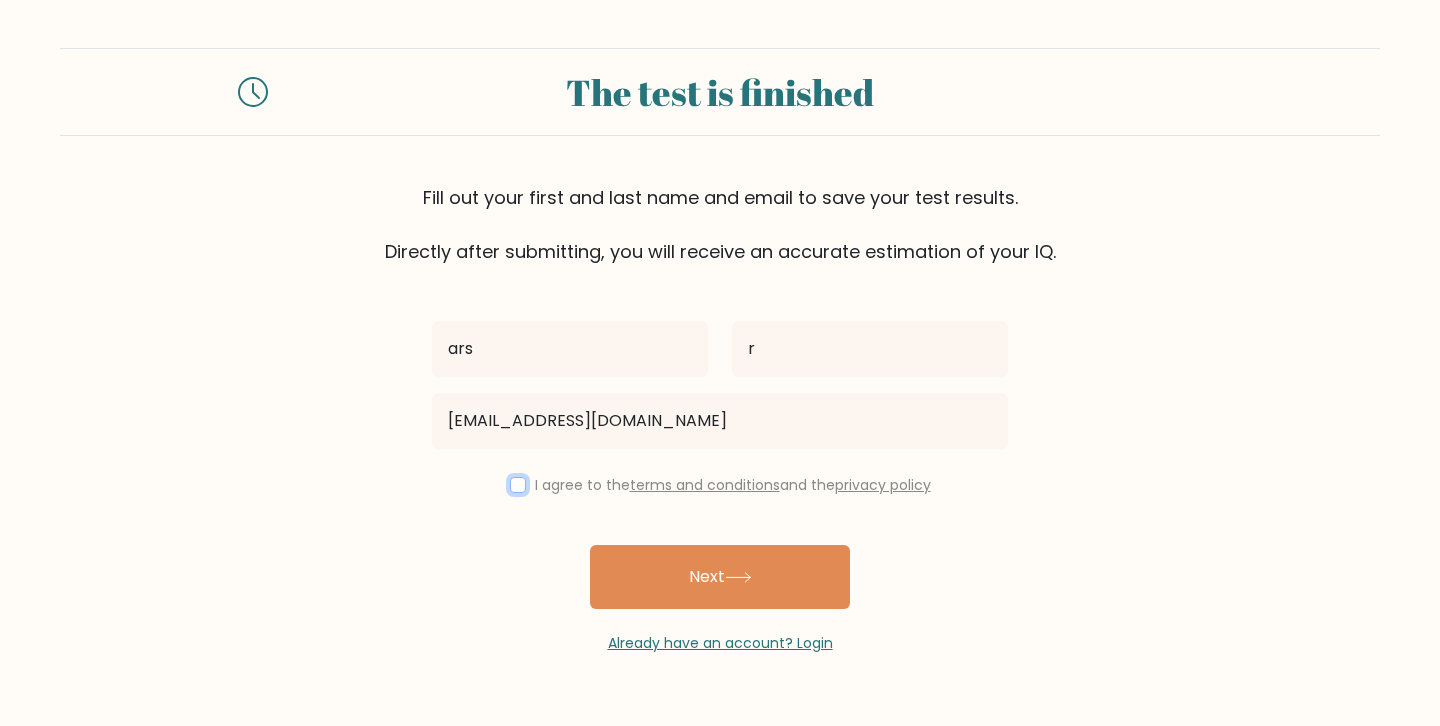 click at bounding box center [518, 485] 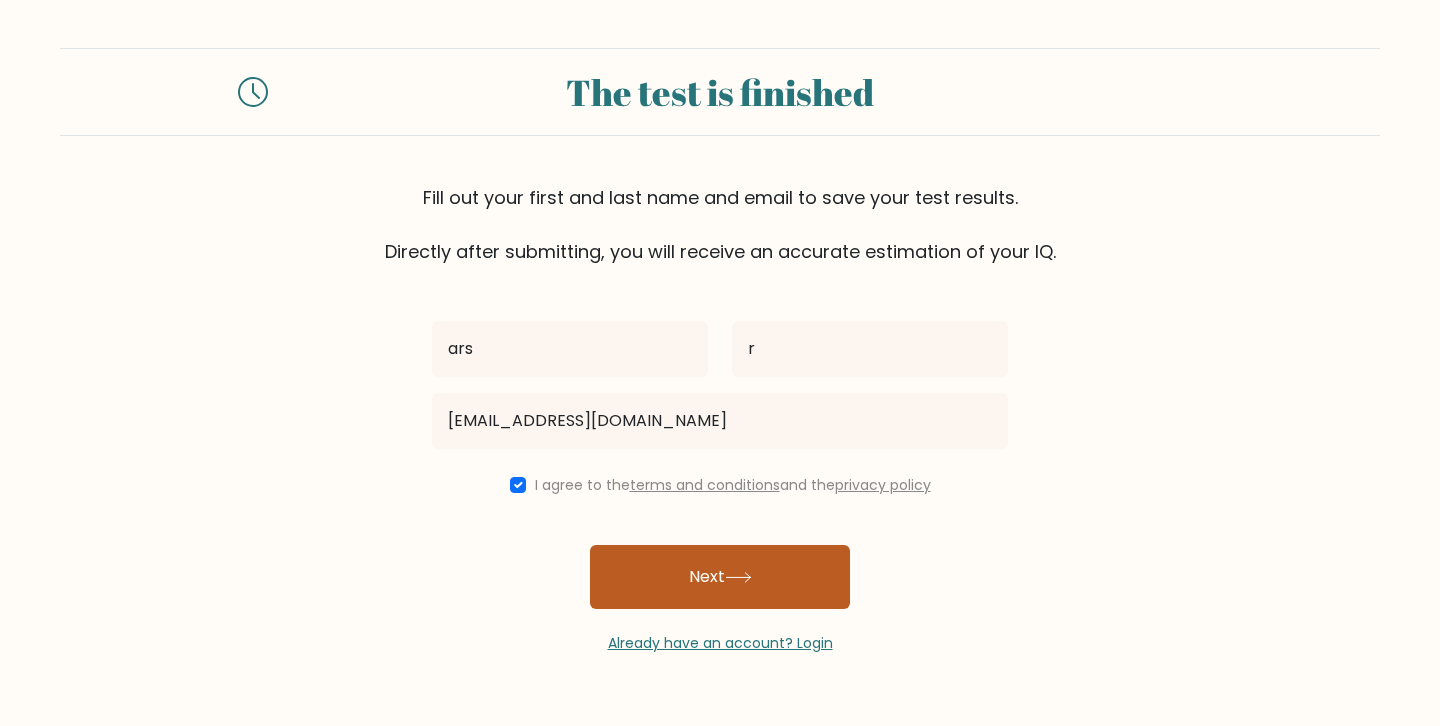 click on "Next" at bounding box center (720, 577) 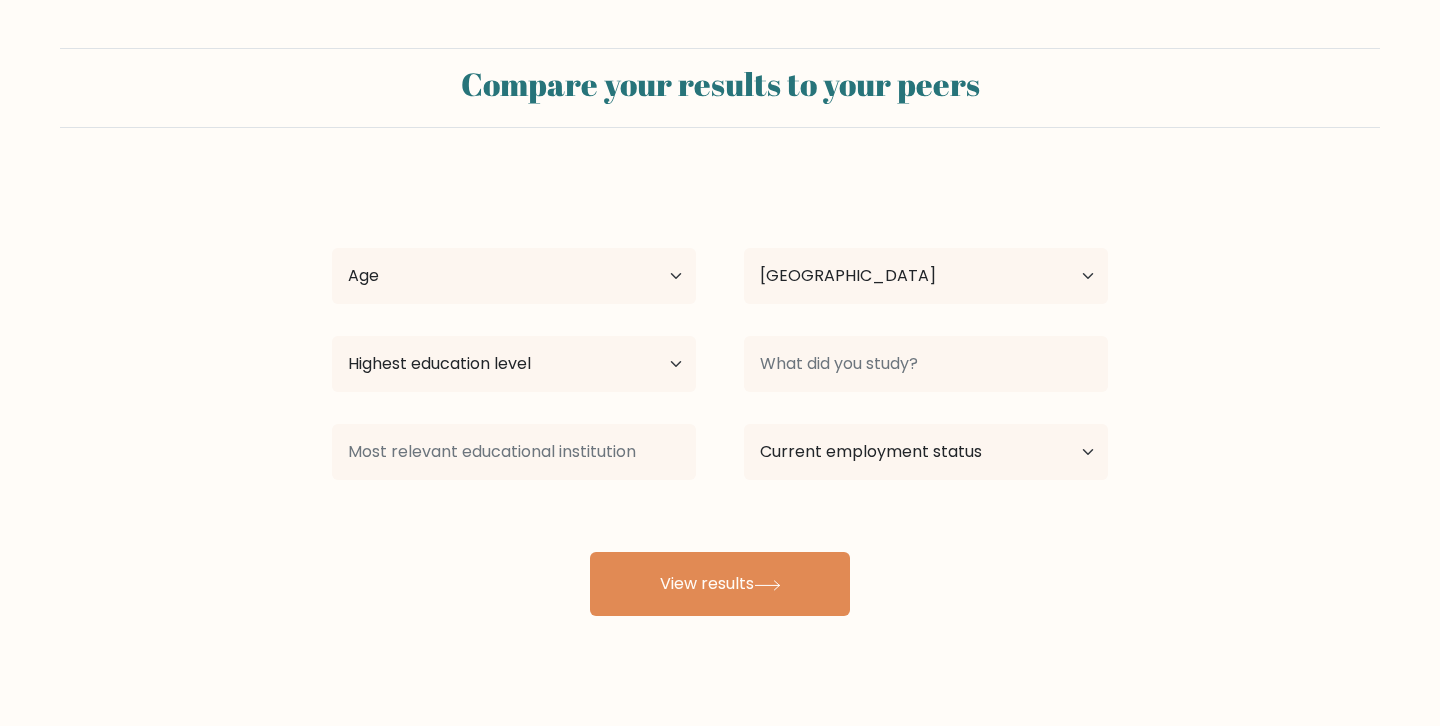 select on "US" 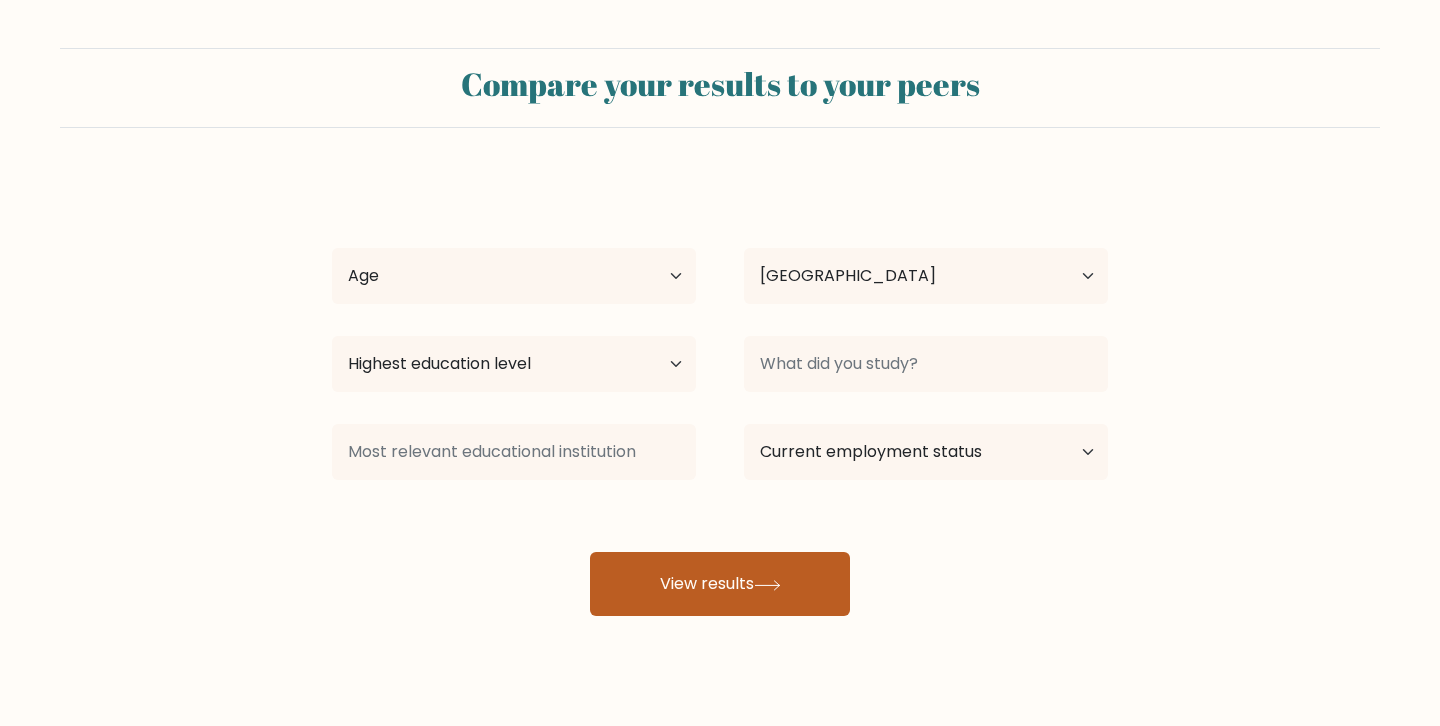 scroll, scrollTop: 0, scrollLeft: 0, axis: both 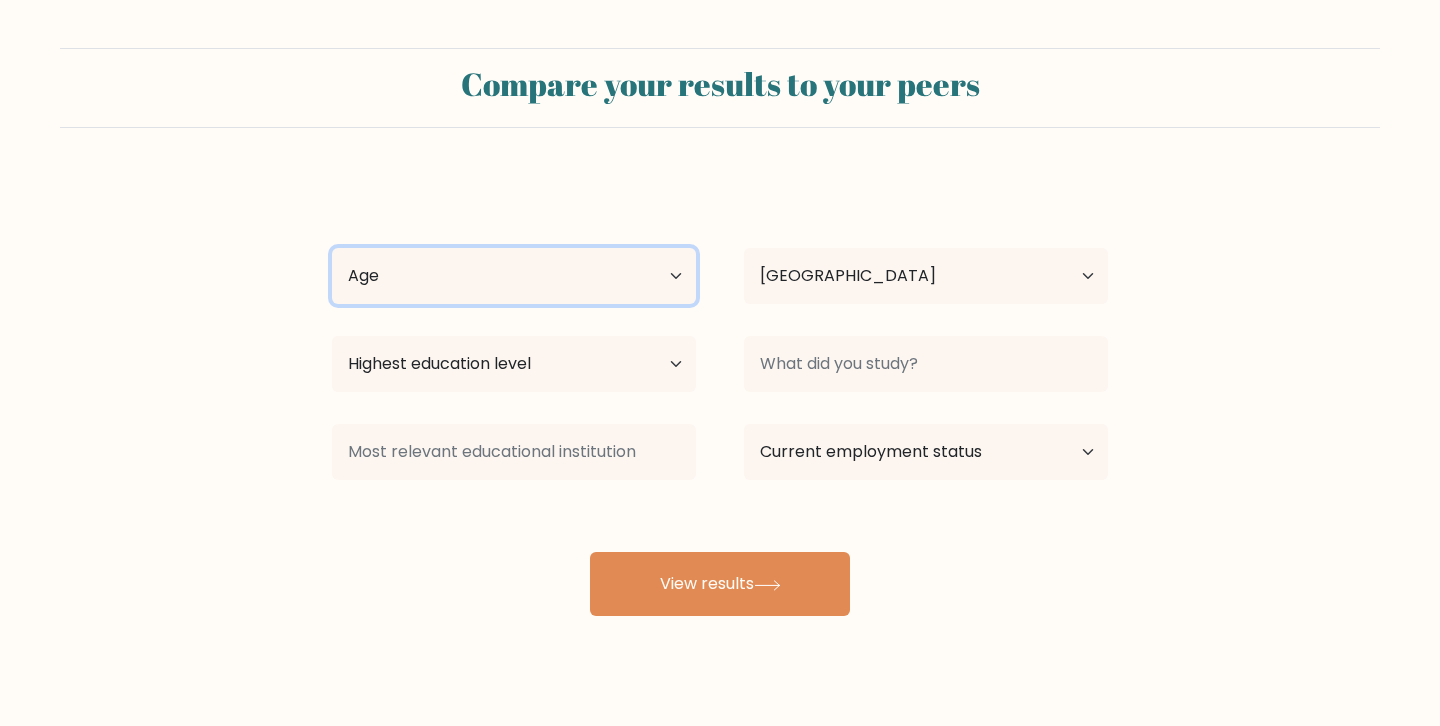 click on "Age
Under [DEMOGRAPHIC_DATA]
[DEMOGRAPHIC_DATA]
[DEMOGRAPHIC_DATA]
[DEMOGRAPHIC_DATA]
[DEMOGRAPHIC_DATA]
[DEMOGRAPHIC_DATA]
[DEMOGRAPHIC_DATA] and above" at bounding box center (514, 276) 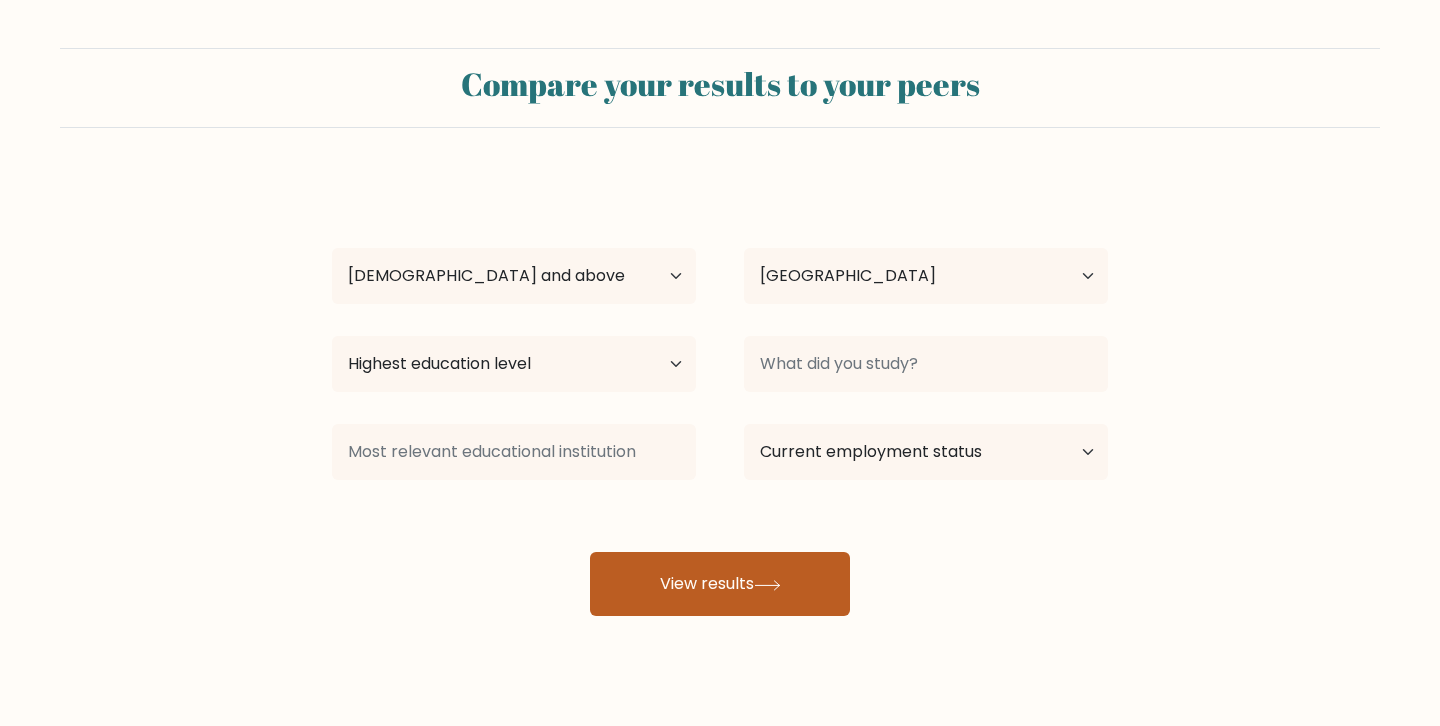 click on "View results" at bounding box center (720, 584) 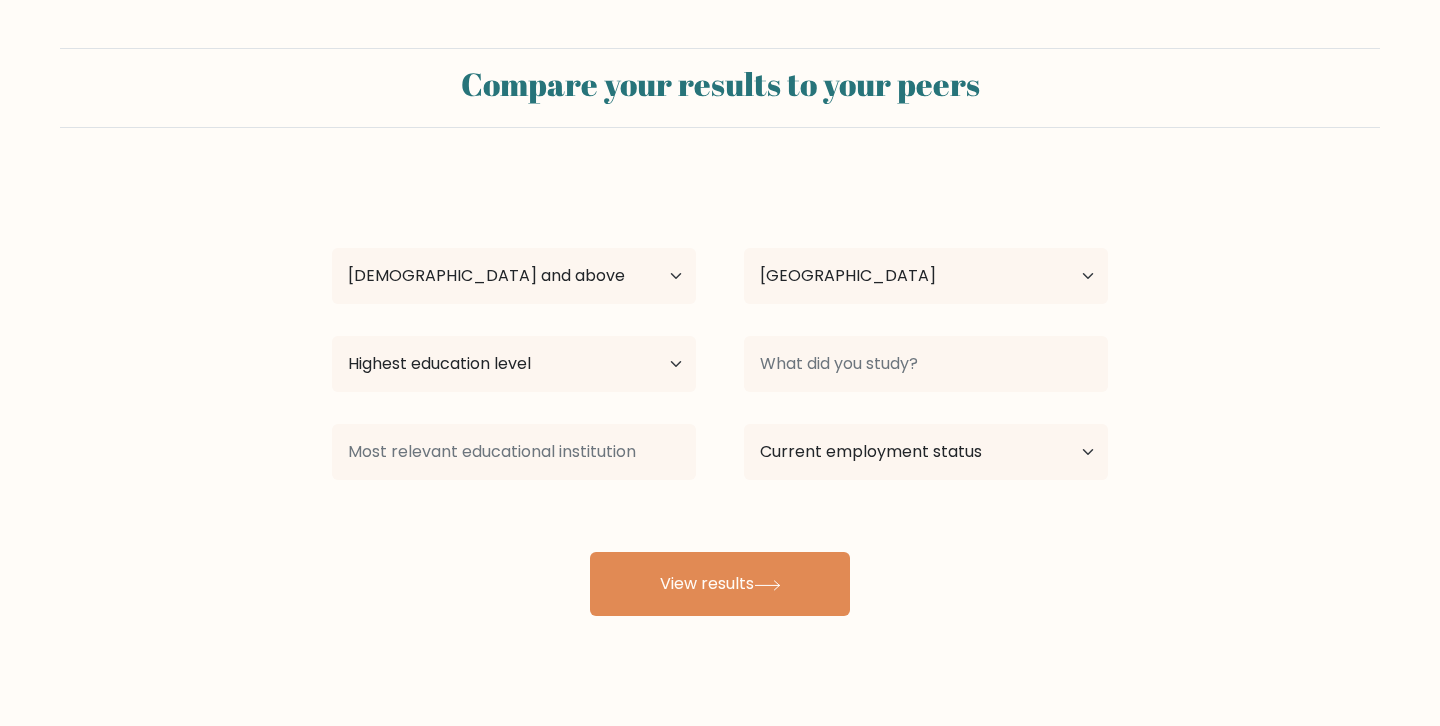 click on "Highest education level
No schooling
Primary
Lower Secondary
Upper Secondary
Occupation Specific
Bachelor's degree
Master's degree
Doctoral degree" at bounding box center [514, 364] 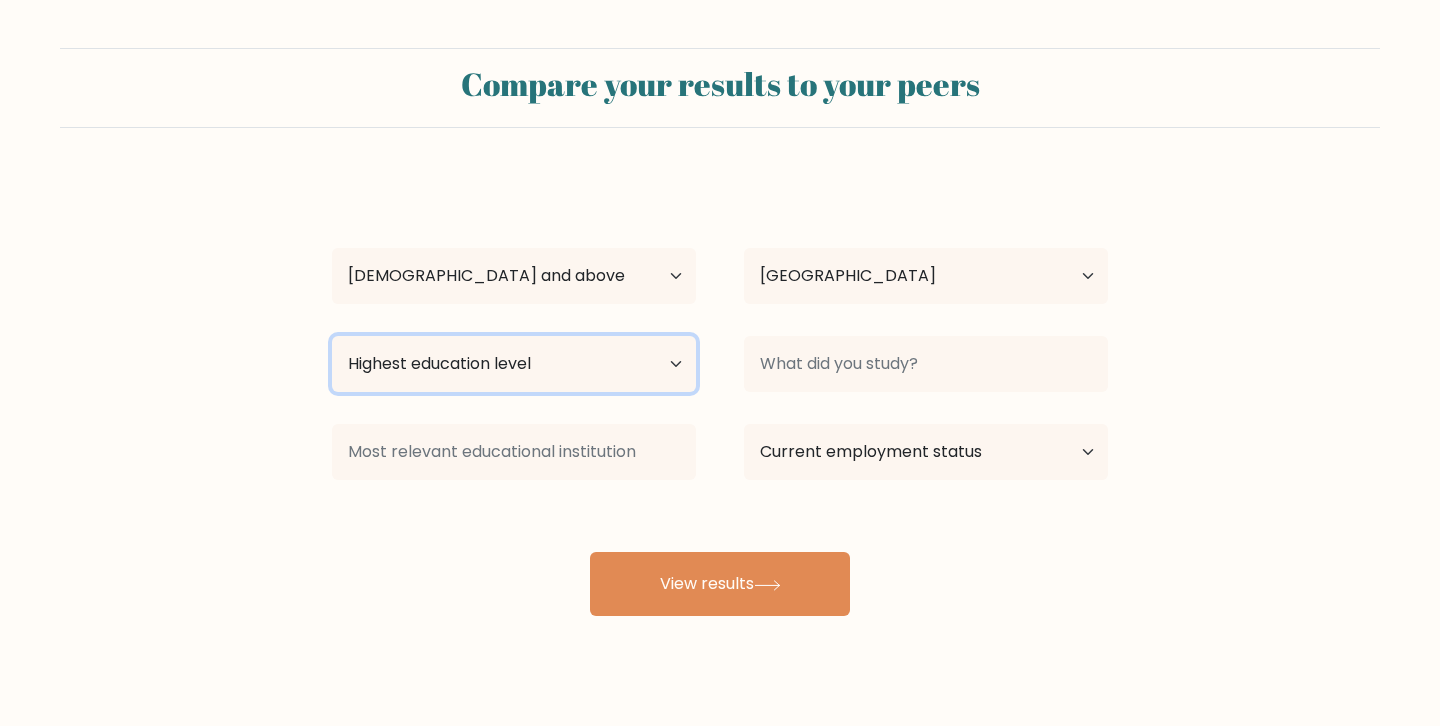 click on "Highest education level
No schooling
Primary
Lower Secondary
Upper Secondary
Occupation Specific
Bachelor's degree
Master's degree
Doctoral degree" at bounding box center (514, 364) 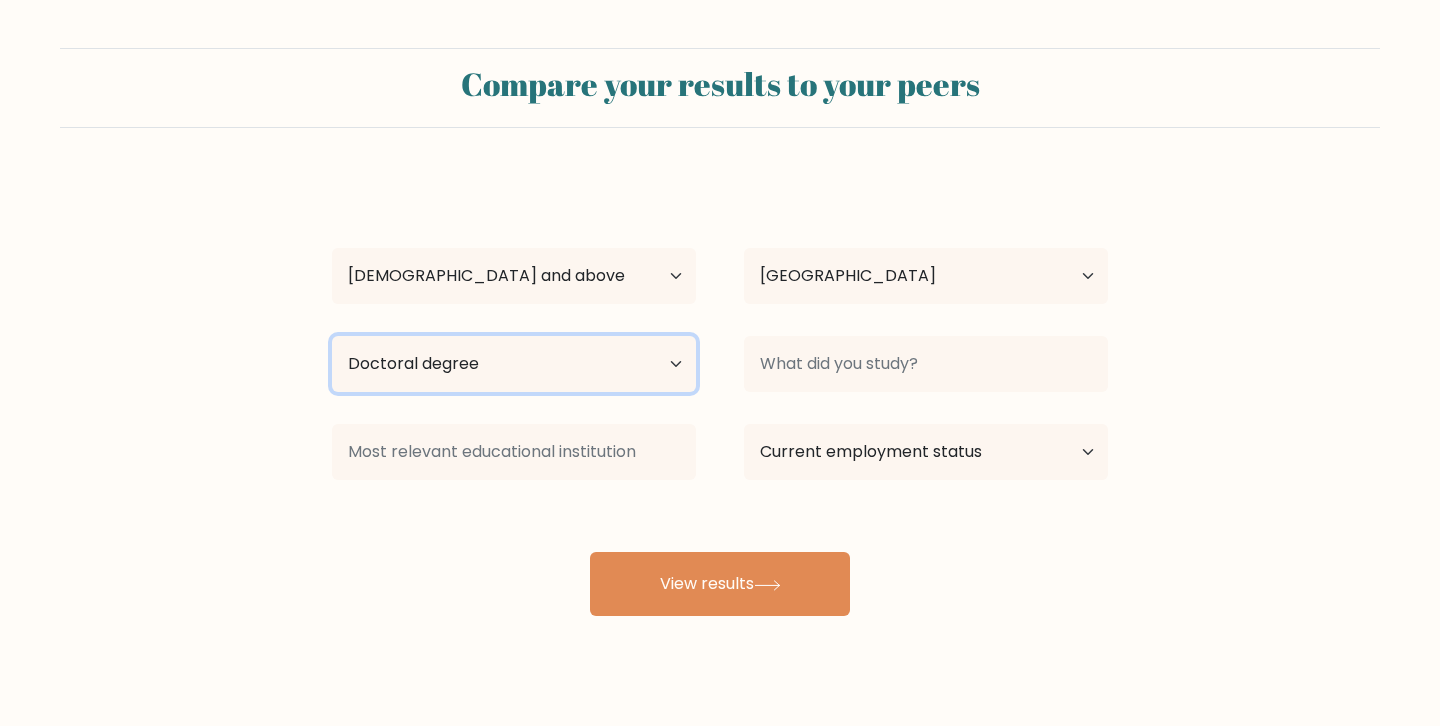 click on "Highest education level
No schooling
Primary
Lower Secondary
Upper Secondary
Occupation Specific
Bachelor's degree
Master's degree
Doctoral degree" at bounding box center [514, 364] 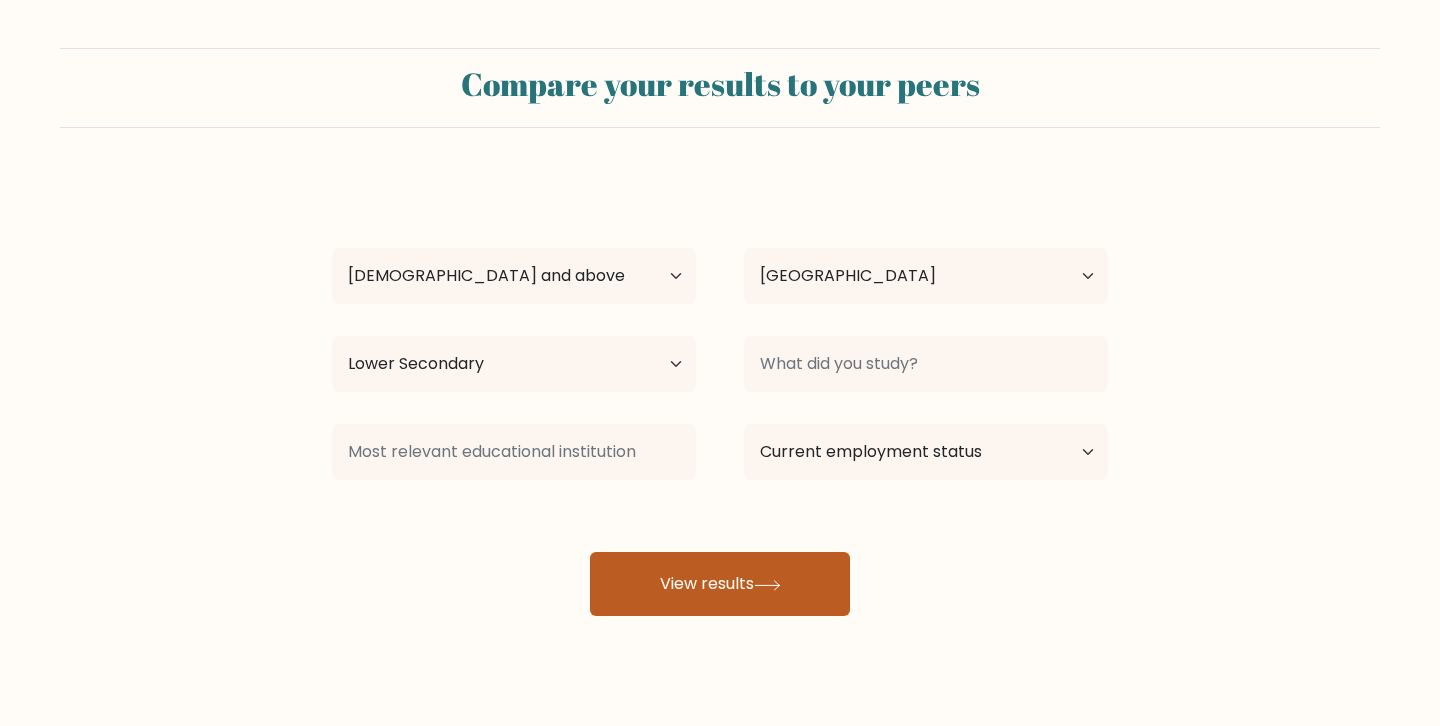 click on "View results" at bounding box center [720, 584] 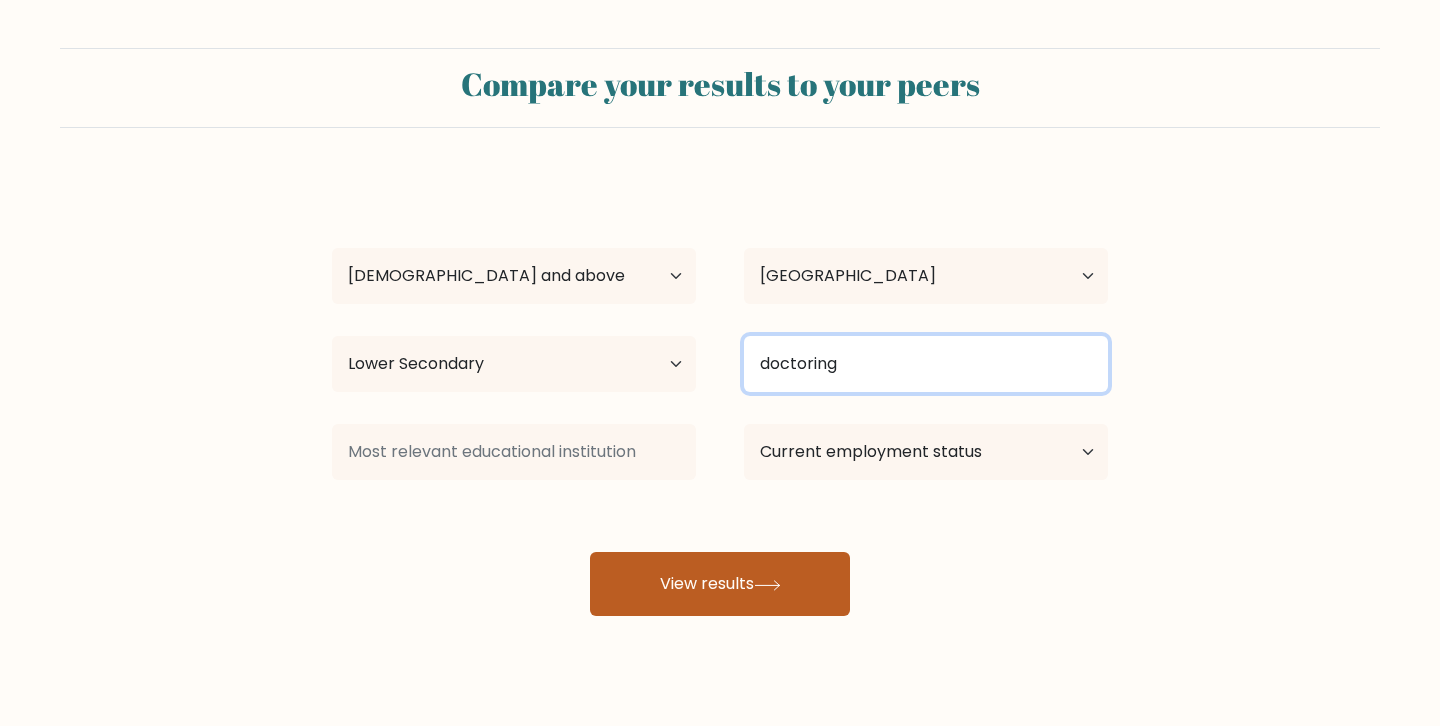 type on "doctoring" 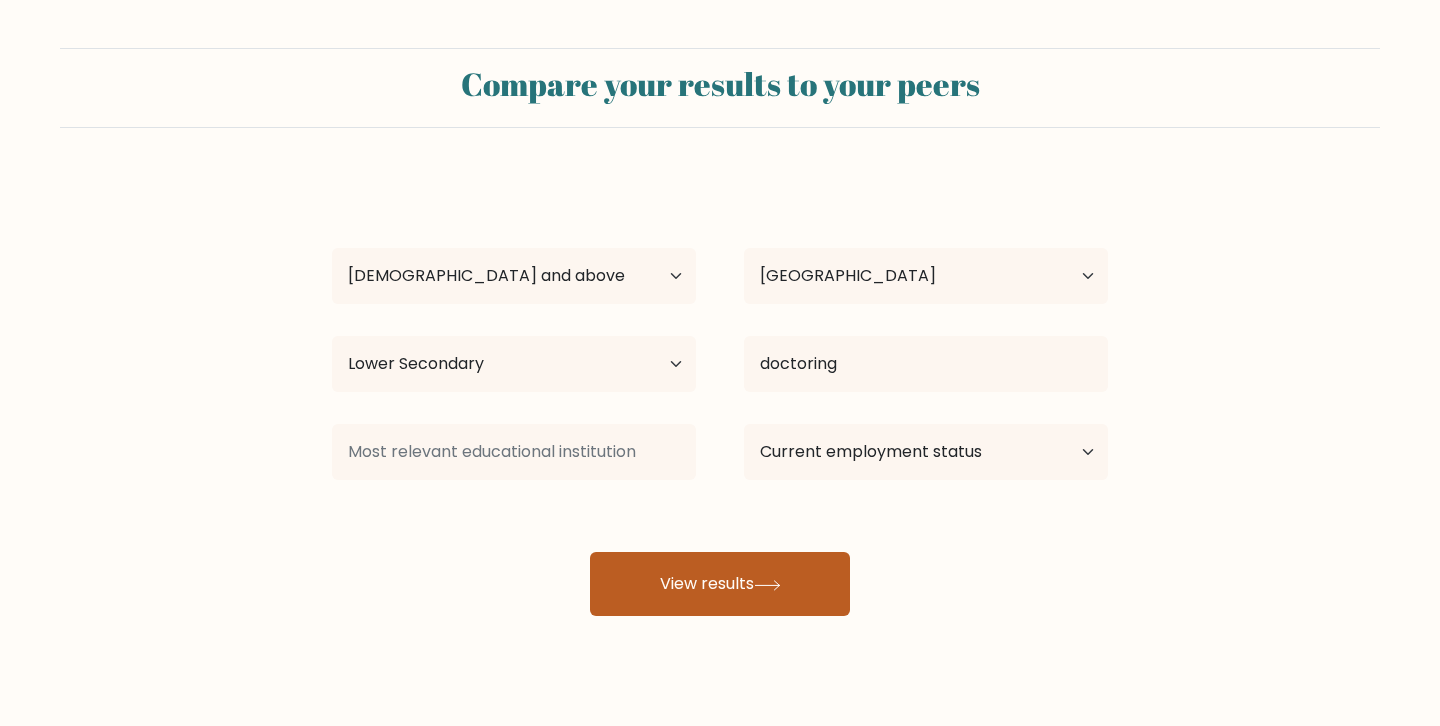 click on "View results" at bounding box center (720, 584) 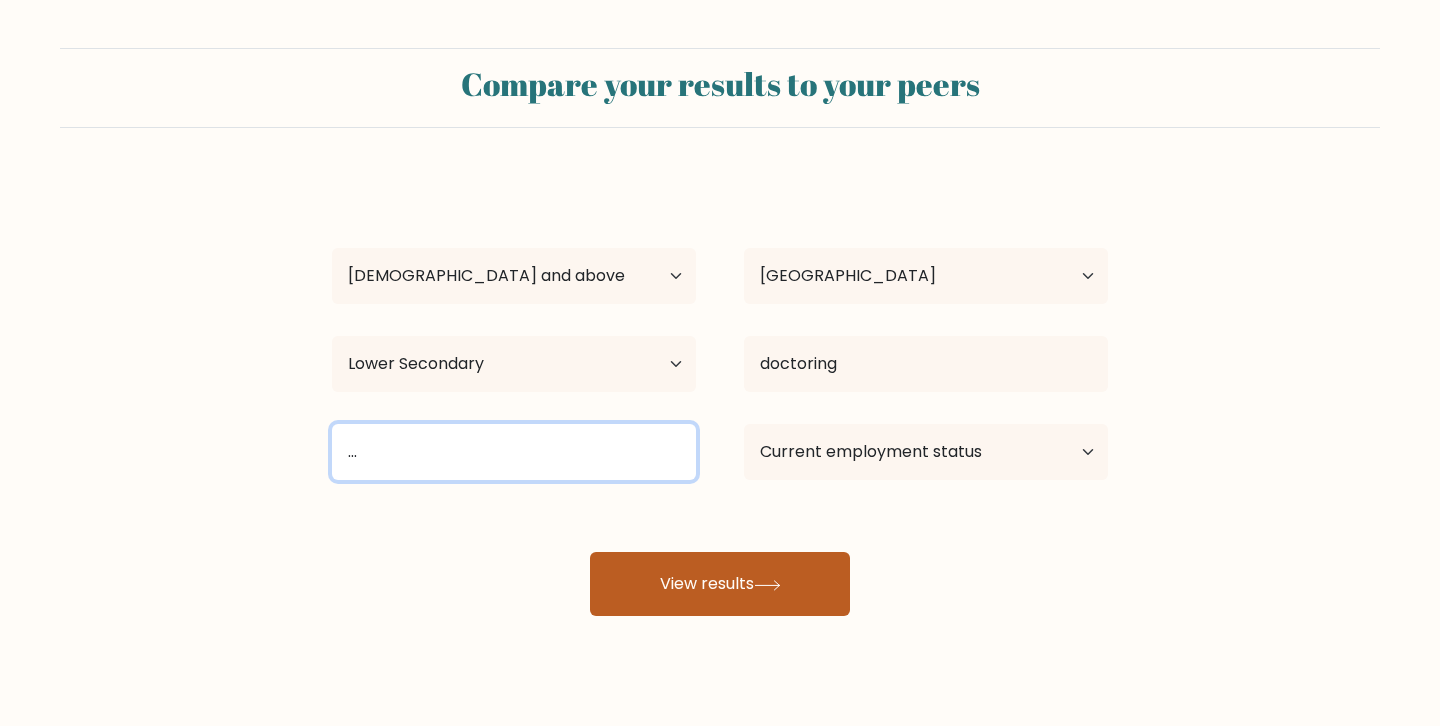 type on "..." 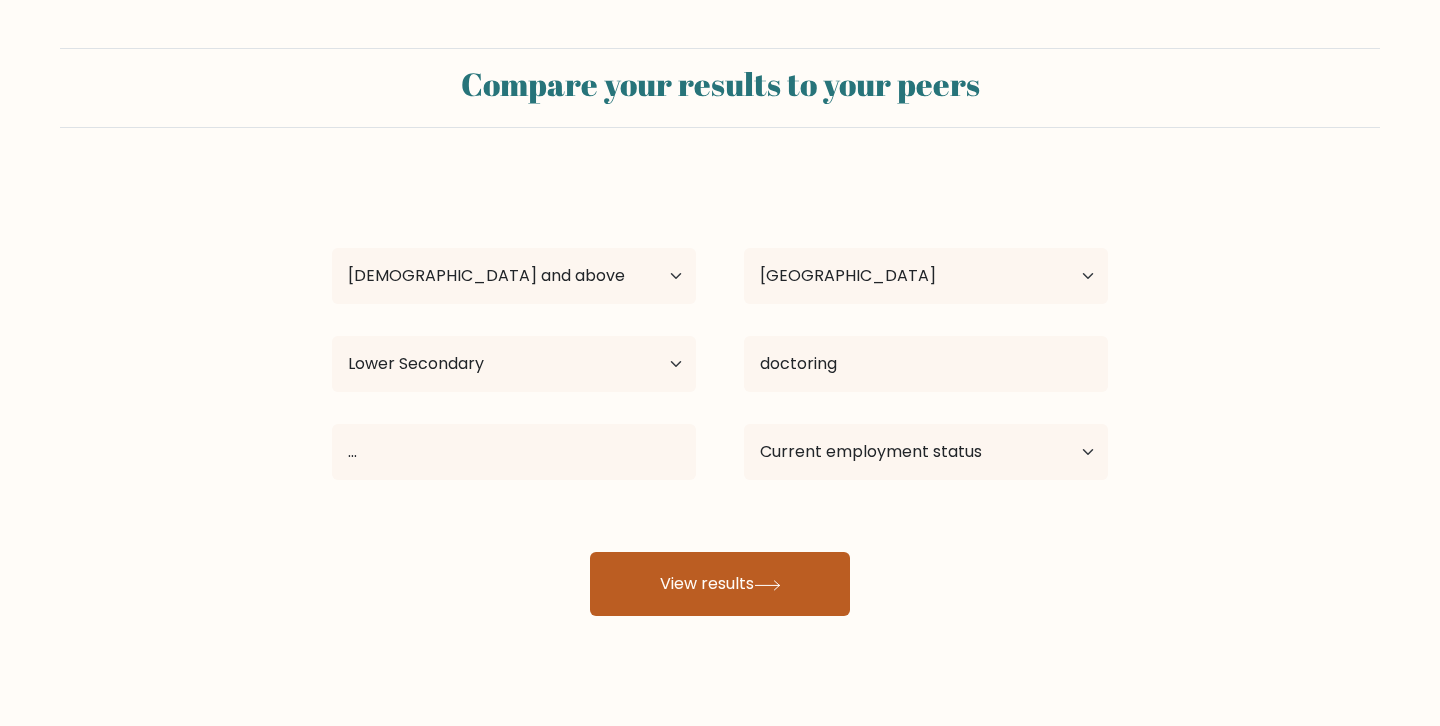 click on "View results" at bounding box center (720, 584) 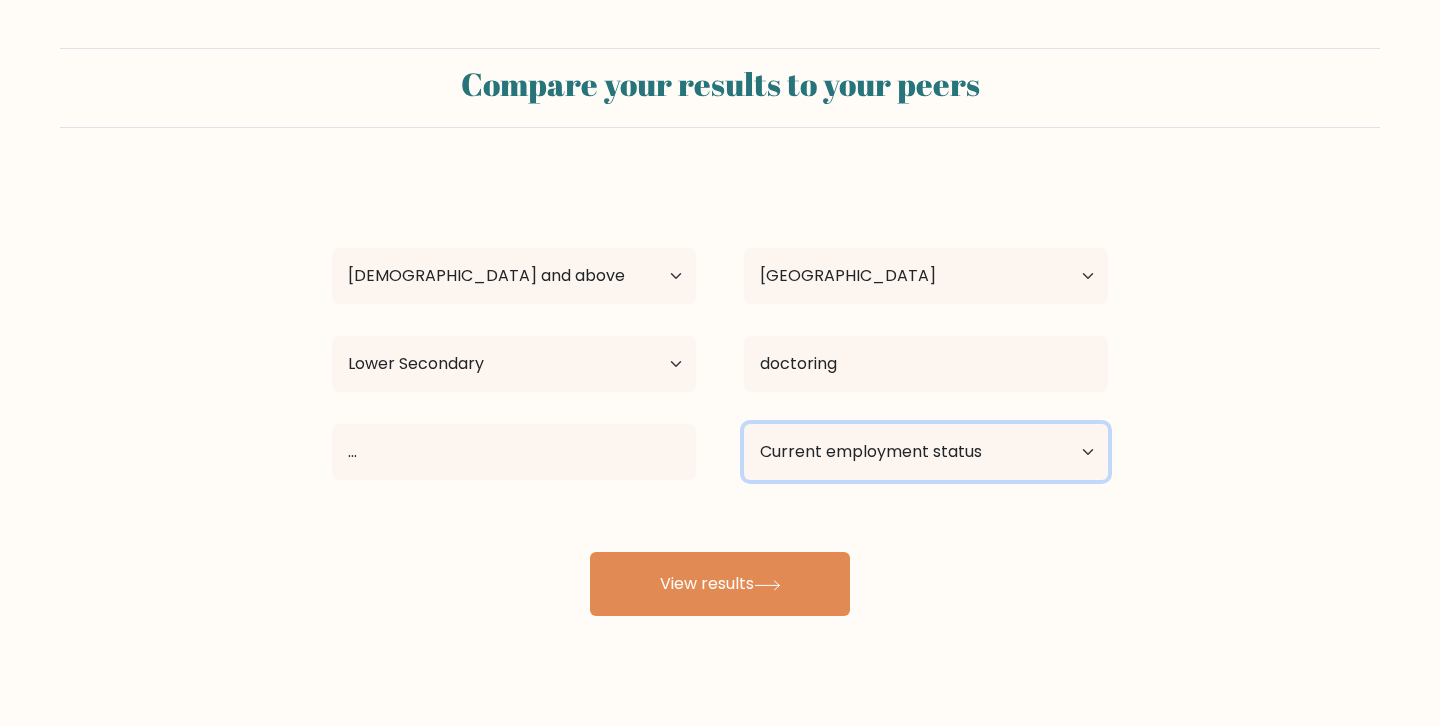 click on "Current employment status
Employed
Student
Retired
Other / prefer not to answer" at bounding box center [926, 452] 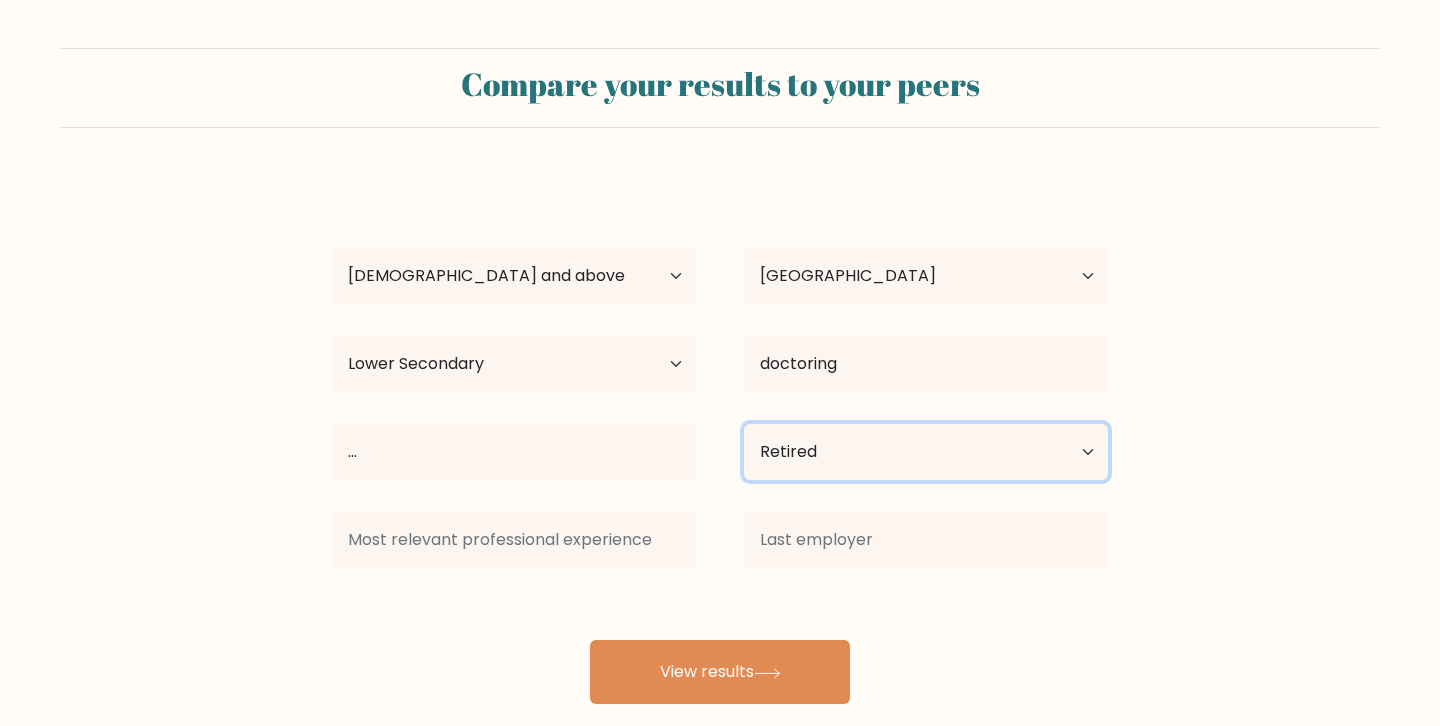 click on "Current employment status
Employed
Student
Retired
Other / prefer not to answer" at bounding box center (926, 452) 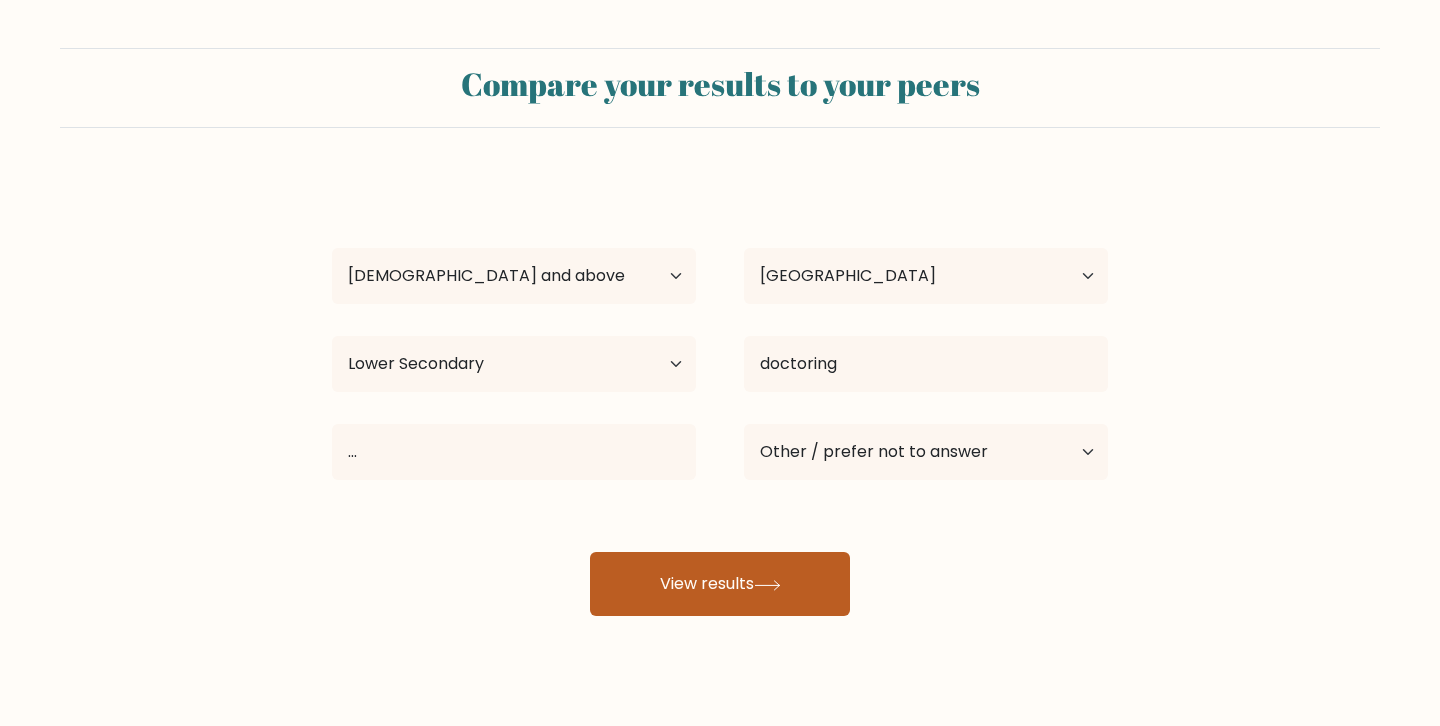 click on "View results" at bounding box center [720, 584] 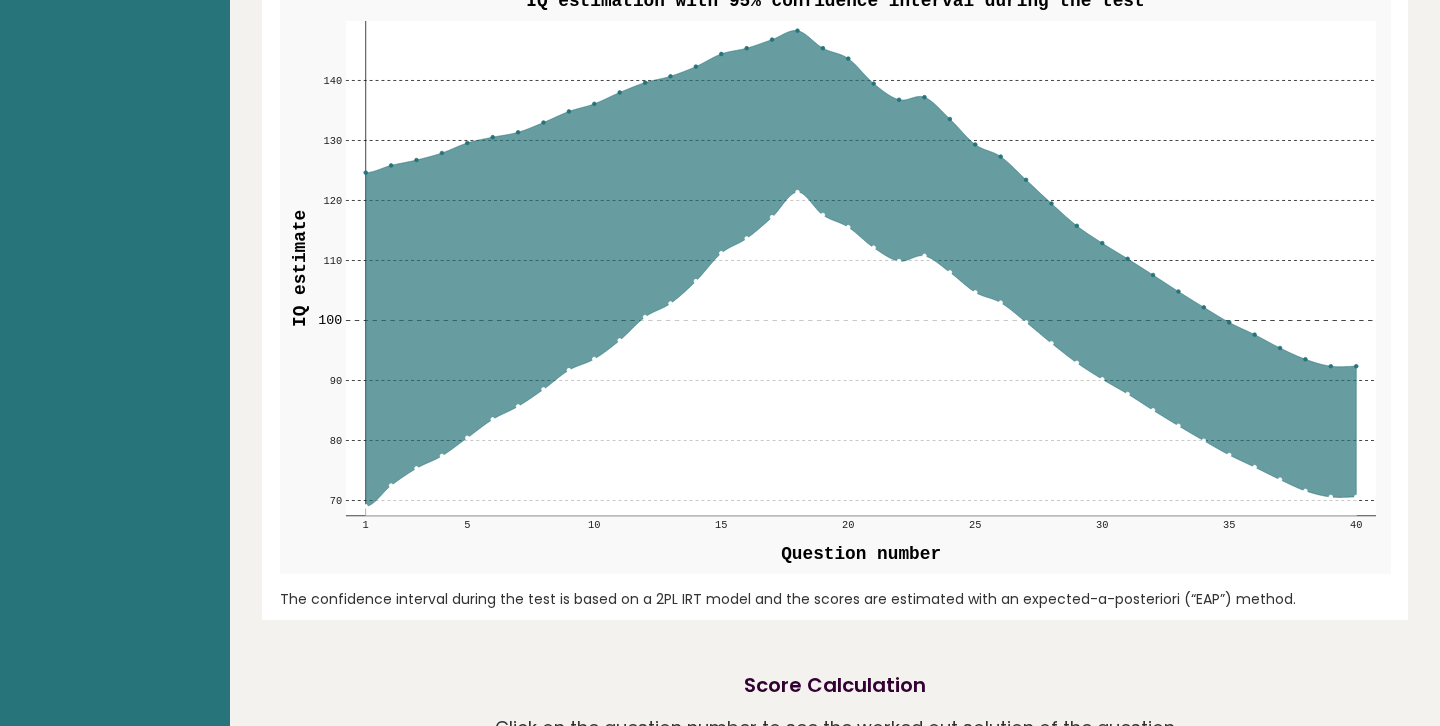 scroll, scrollTop: 2383, scrollLeft: 0, axis: vertical 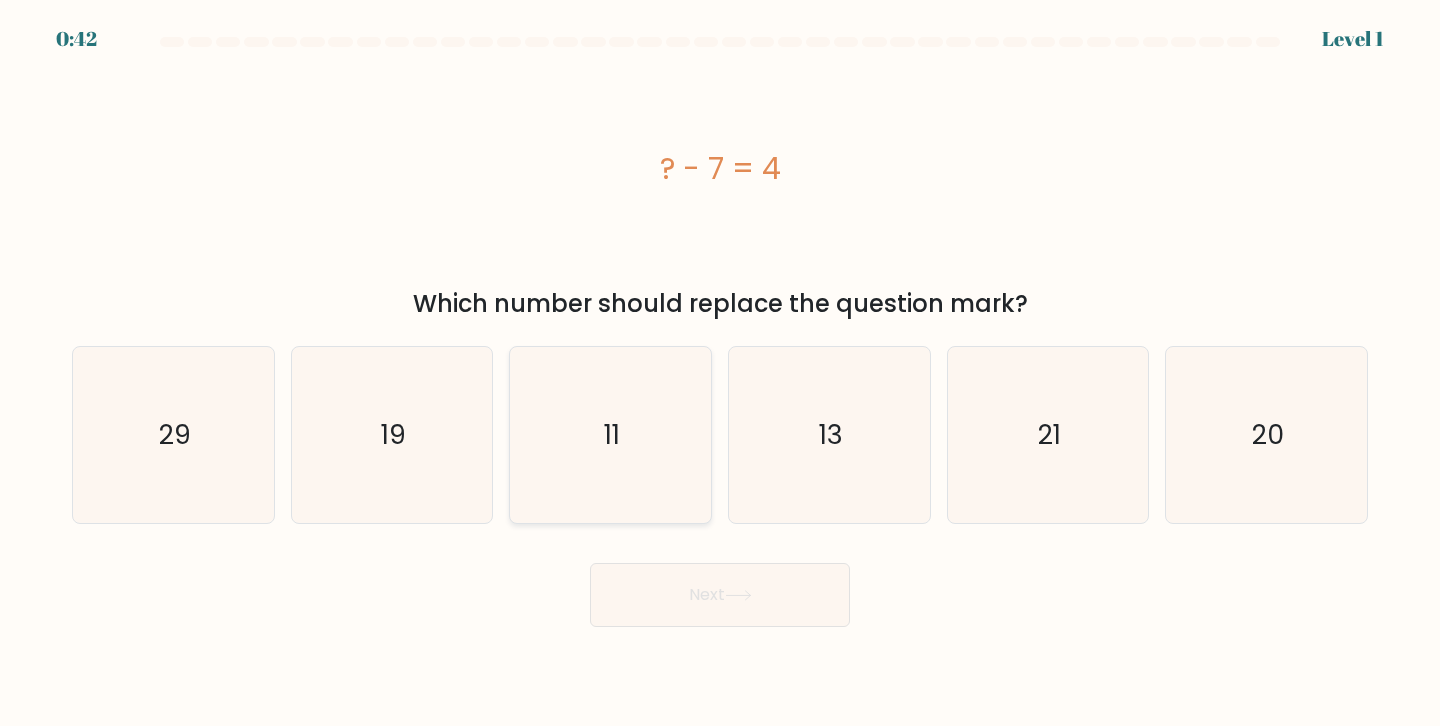 click on "11" 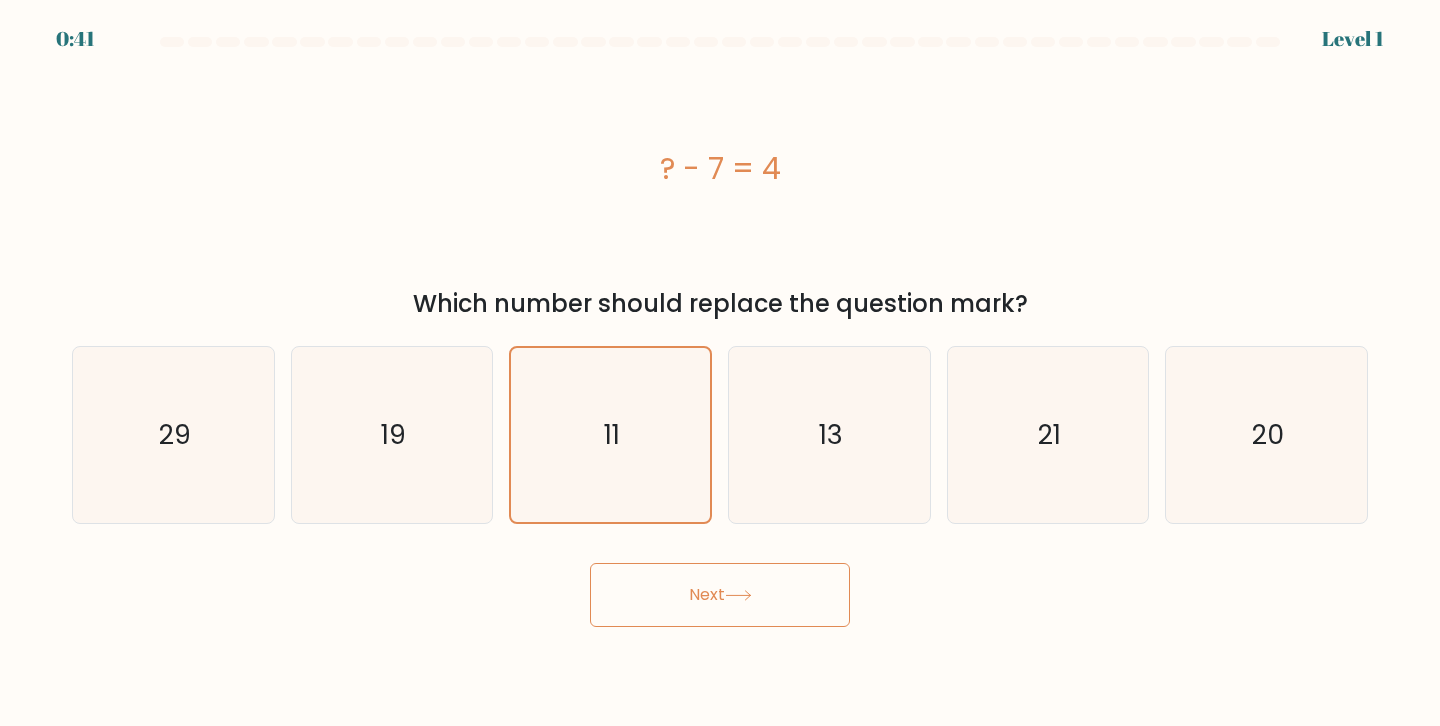 click on "Next" at bounding box center [720, 595] 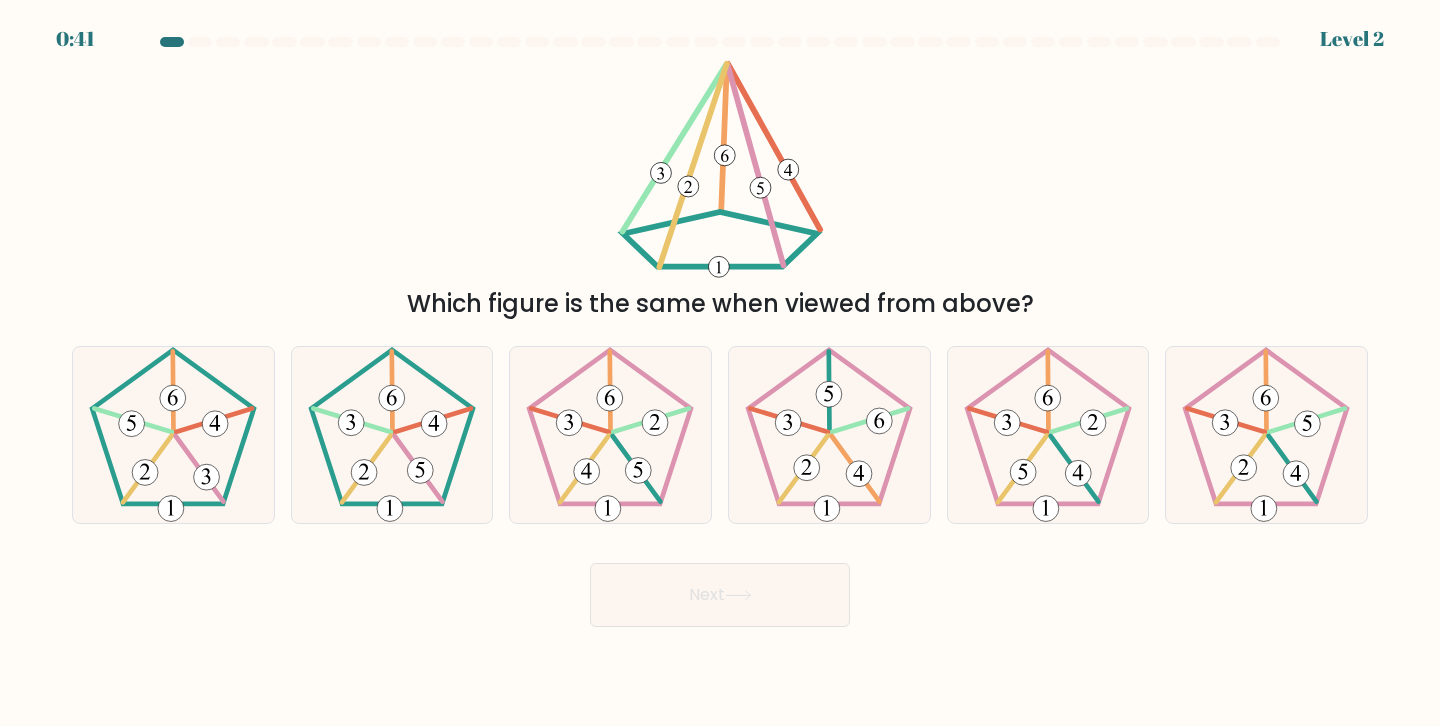 click 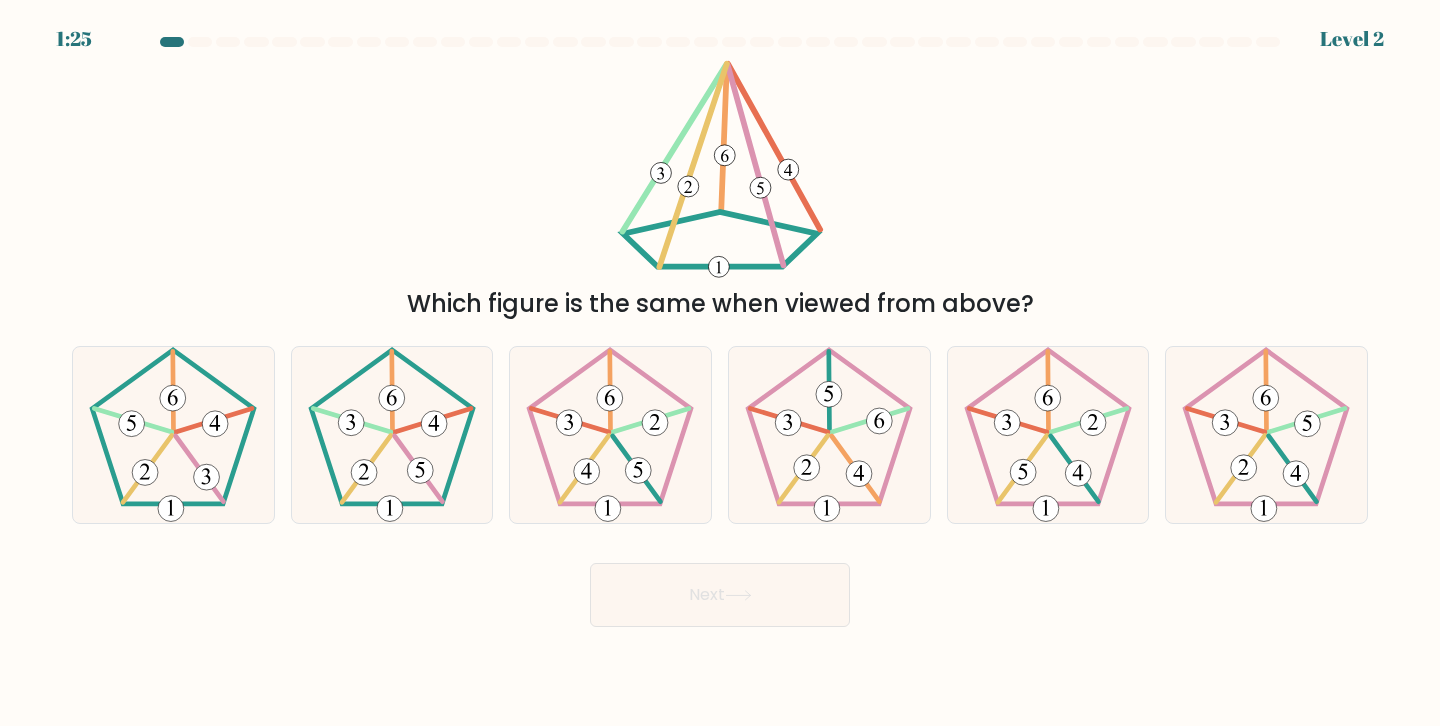 click on "1:25
Level 2" at bounding box center (720, 12) 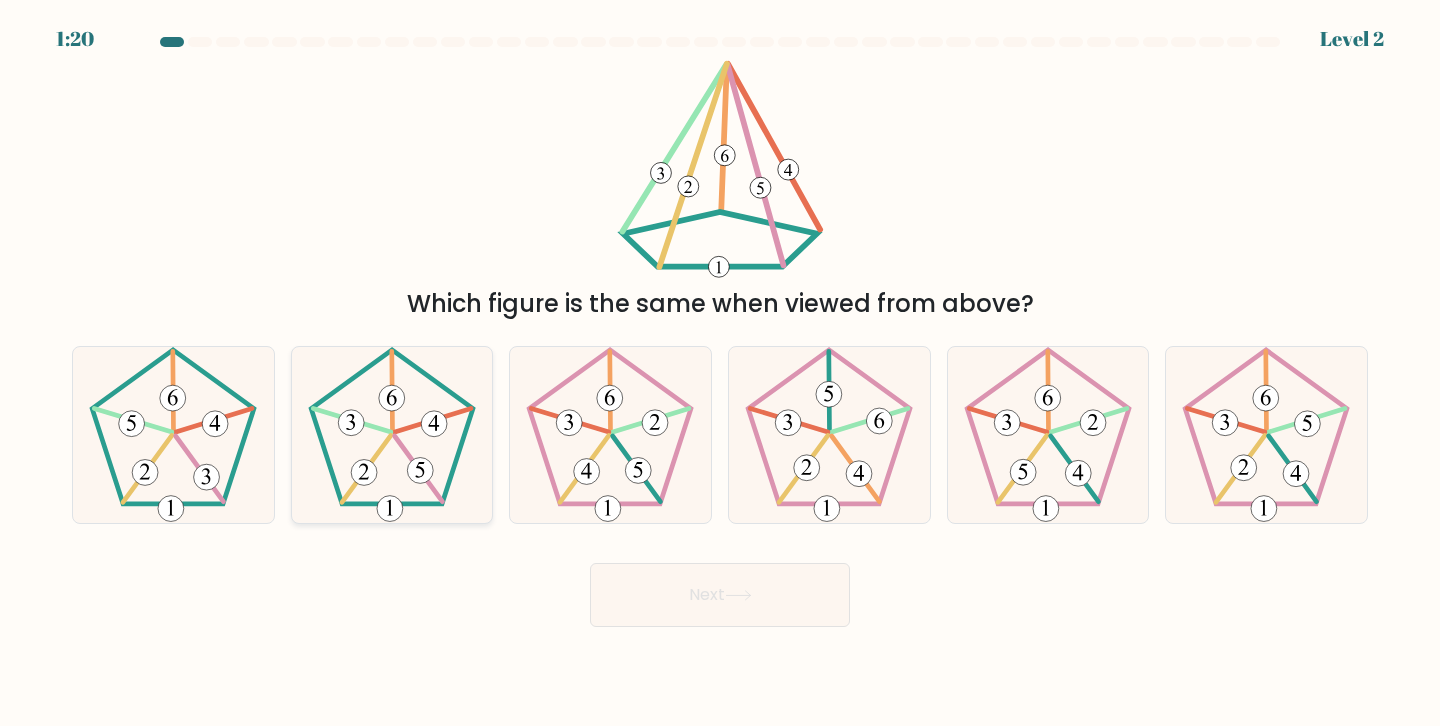 click 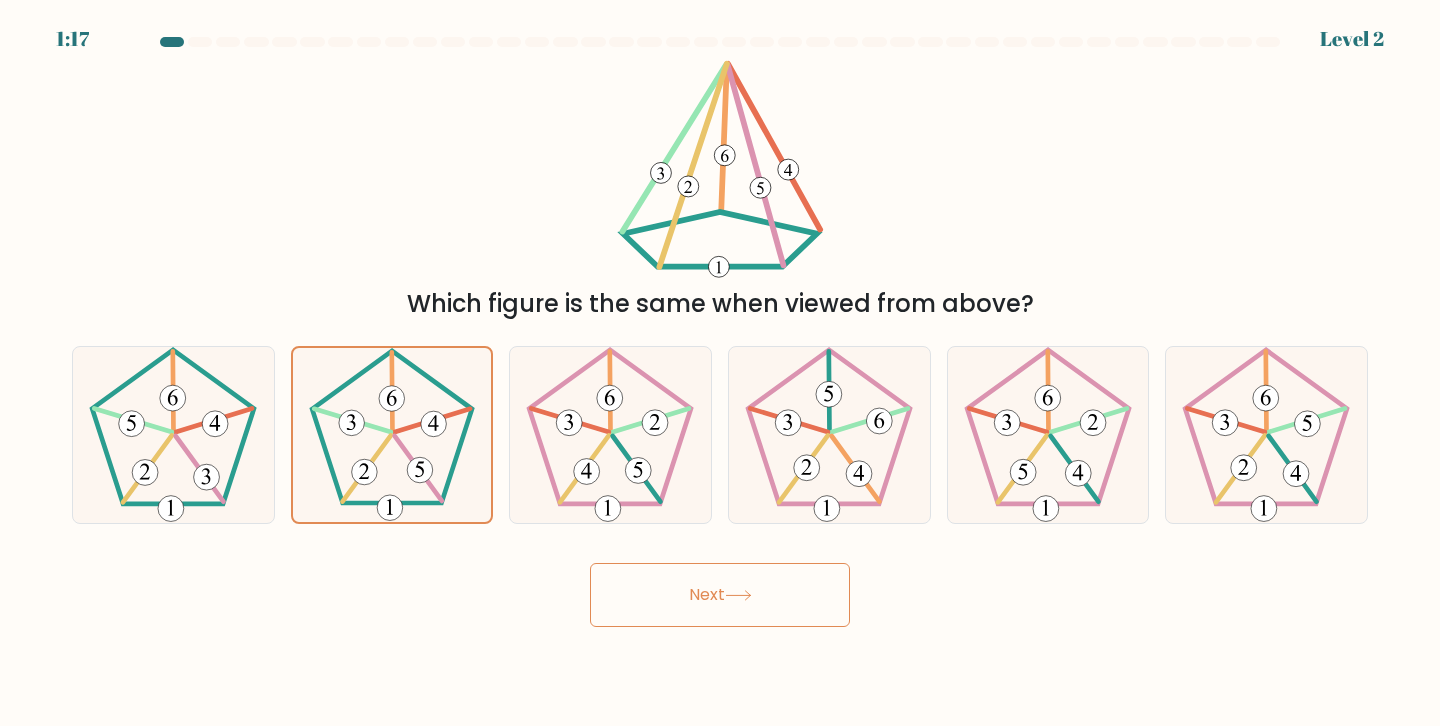 click on "Next" at bounding box center (720, 595) 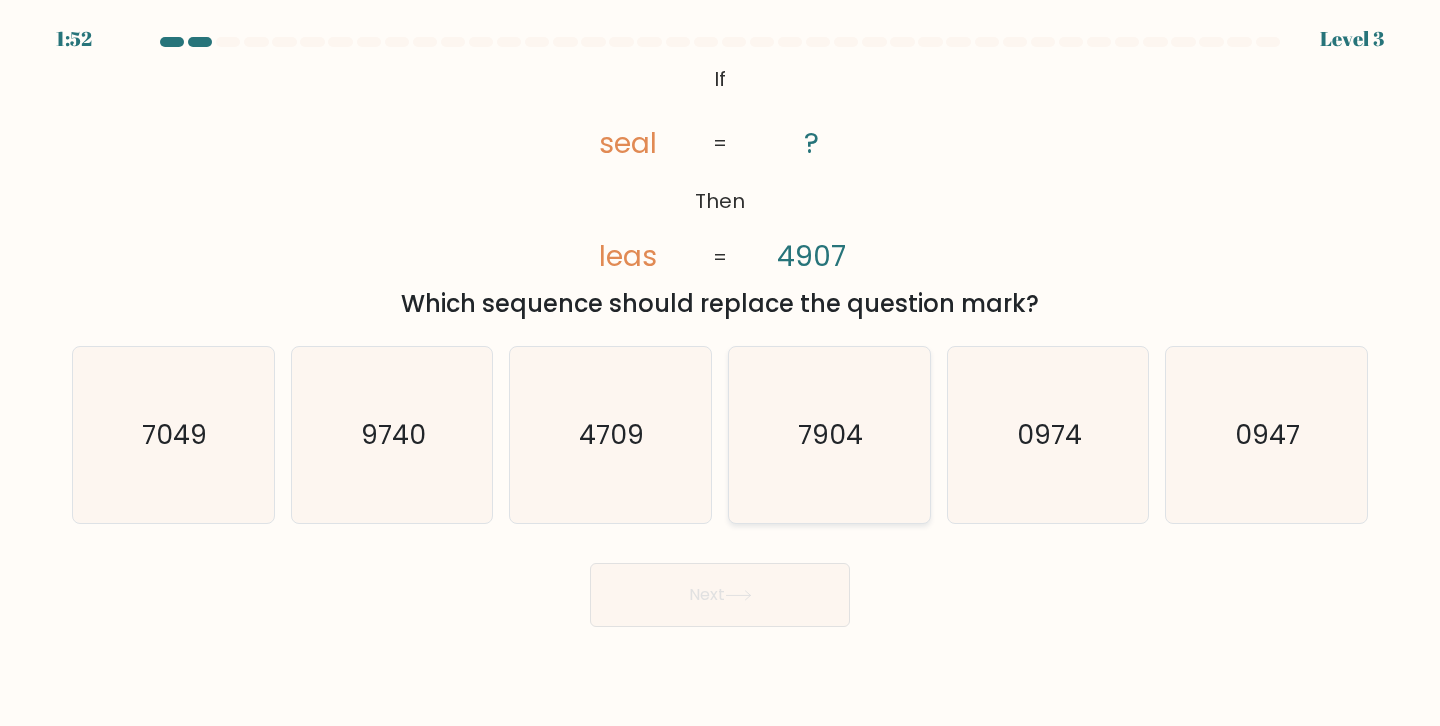 click on "7904" 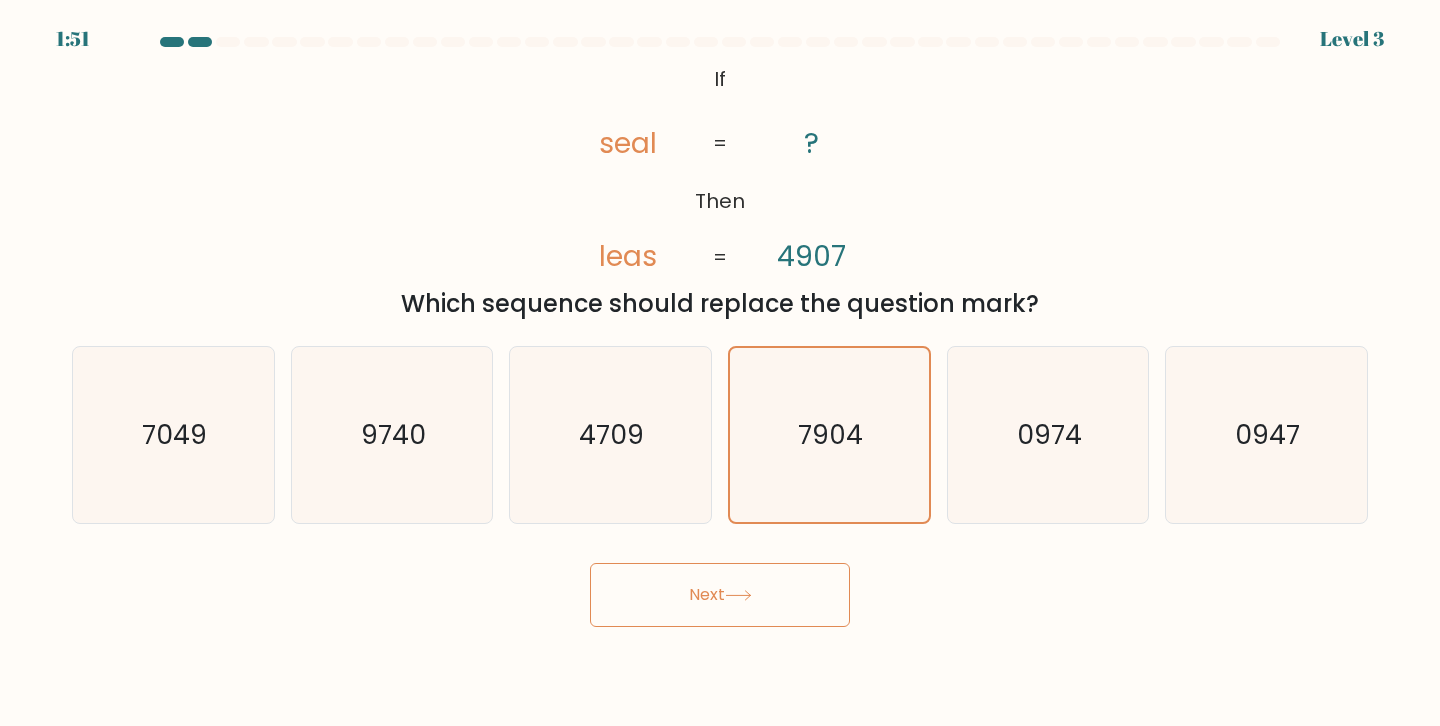 click on "Next" at bounding box center (720, 595) 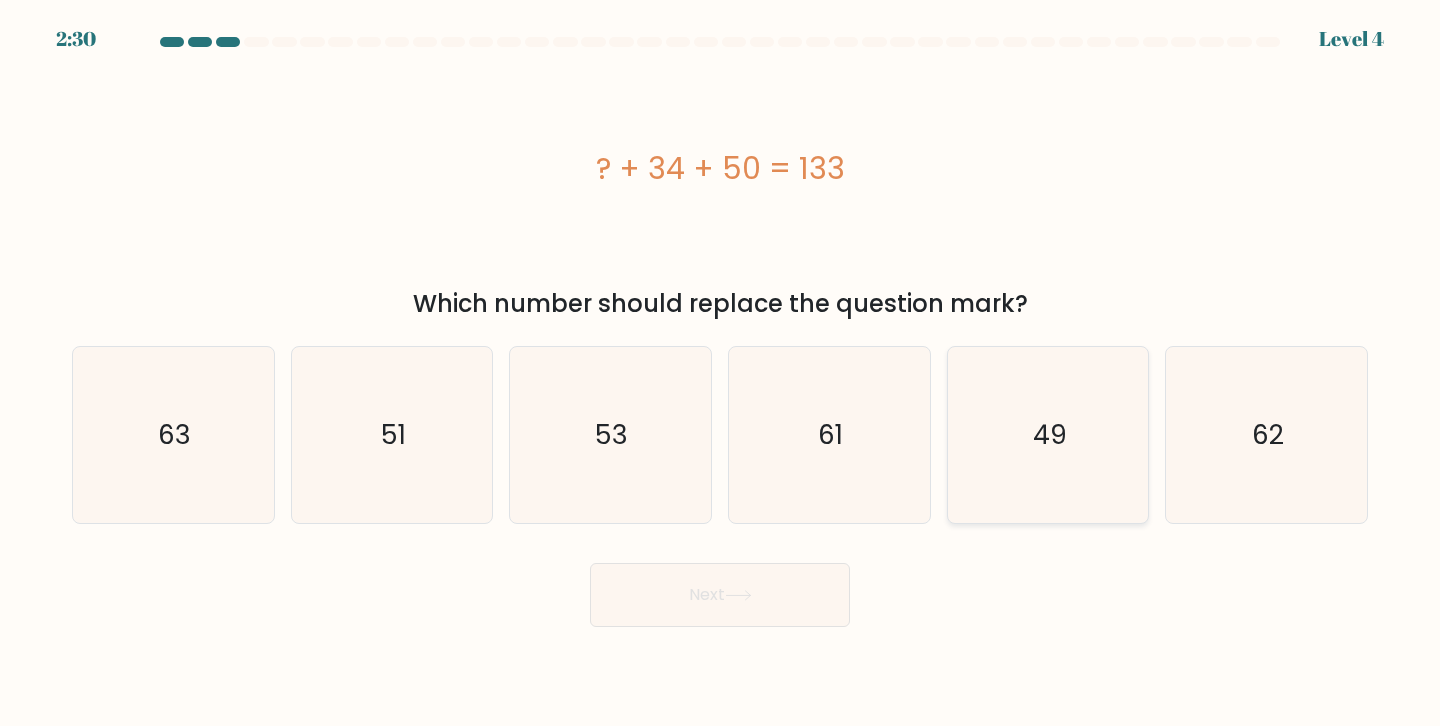 click on "49" 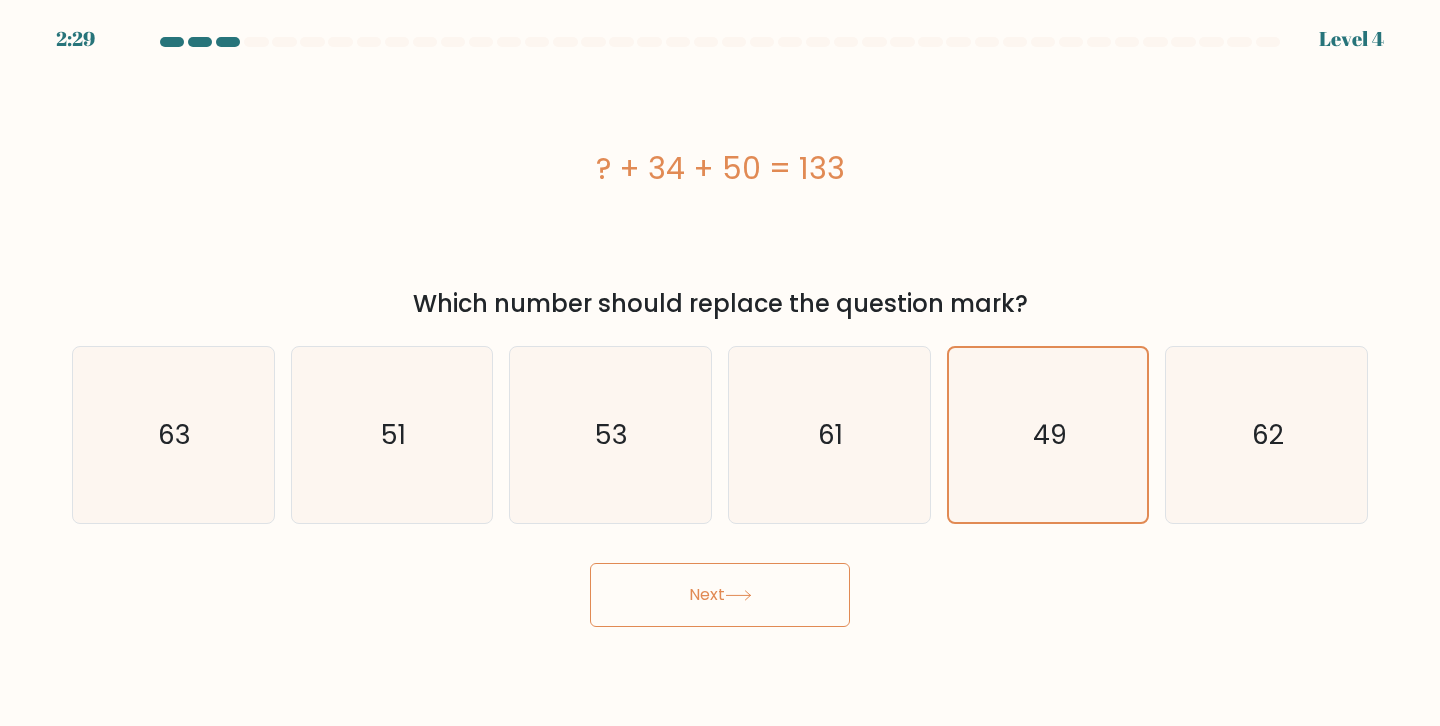 click on "Next" at bounding box center [720, 595] 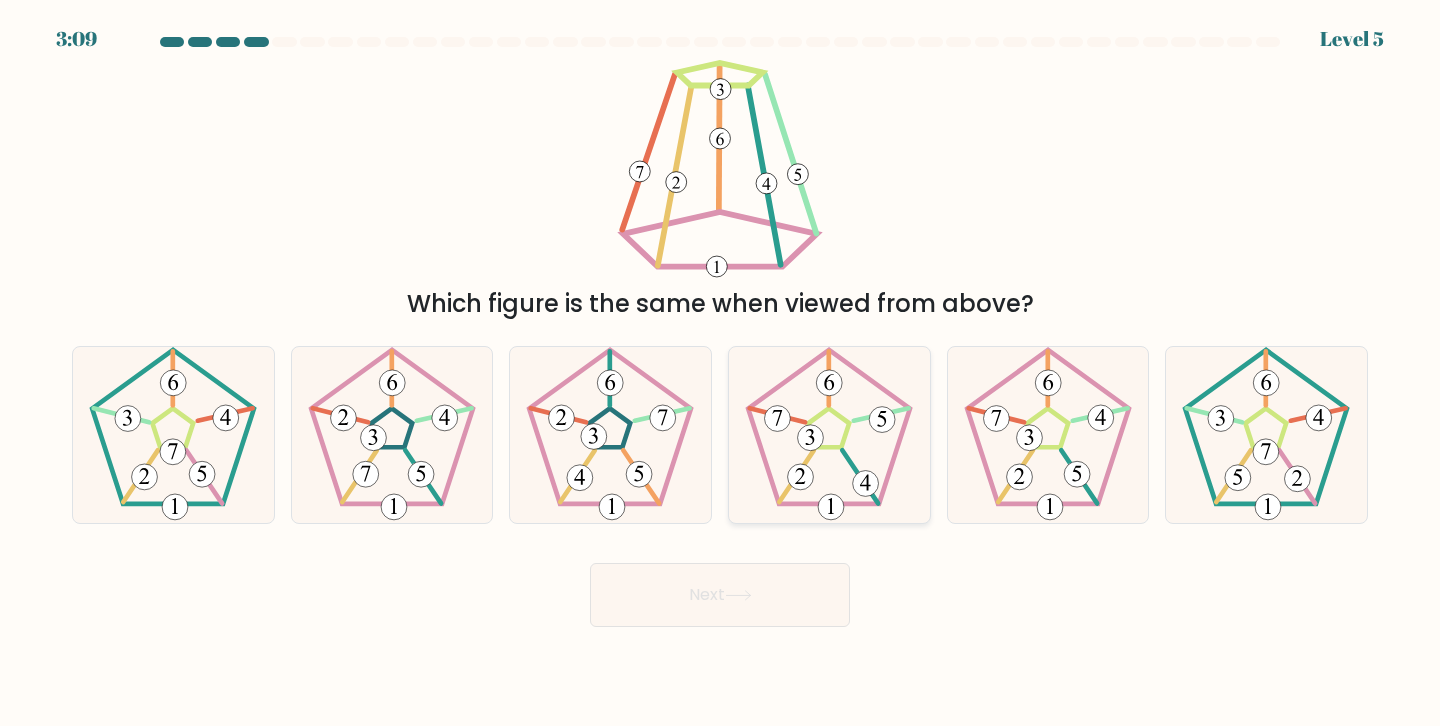 click 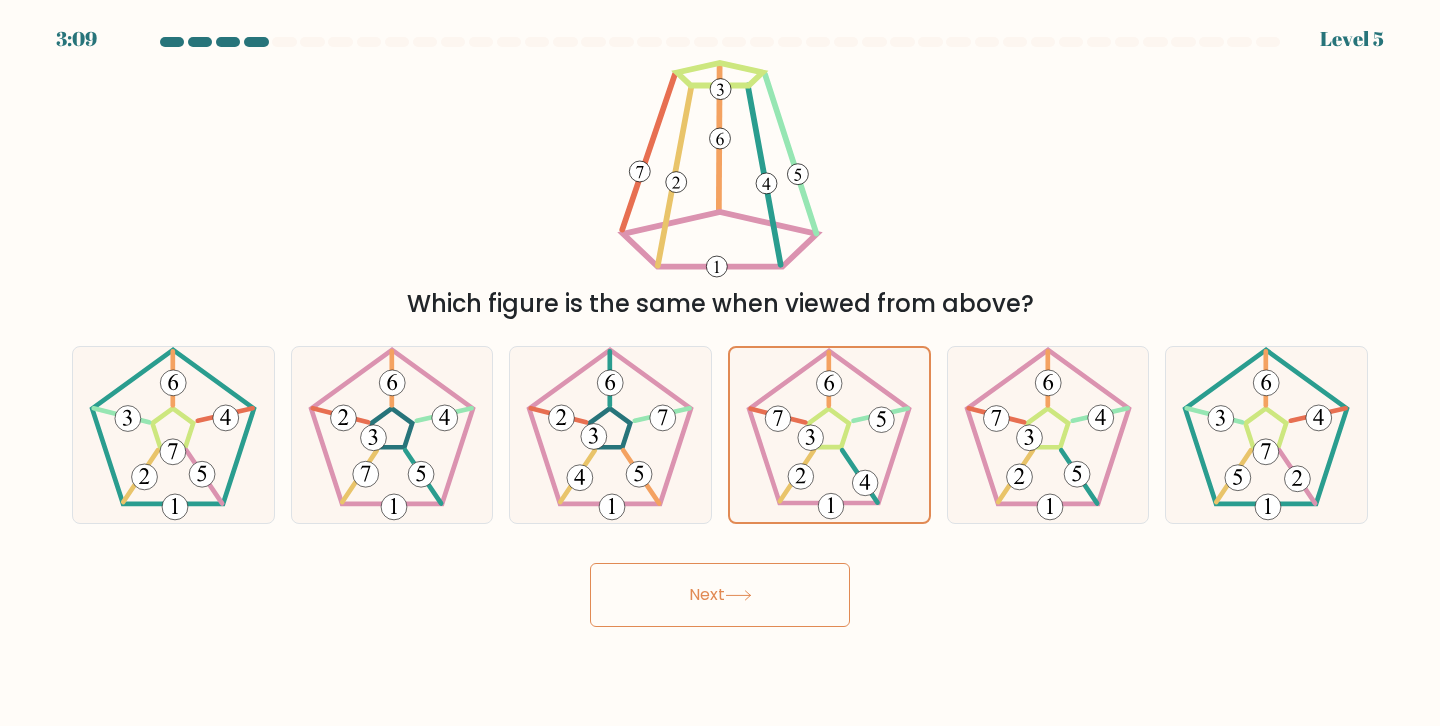 click on "Next" at bounding box center [720, 595] 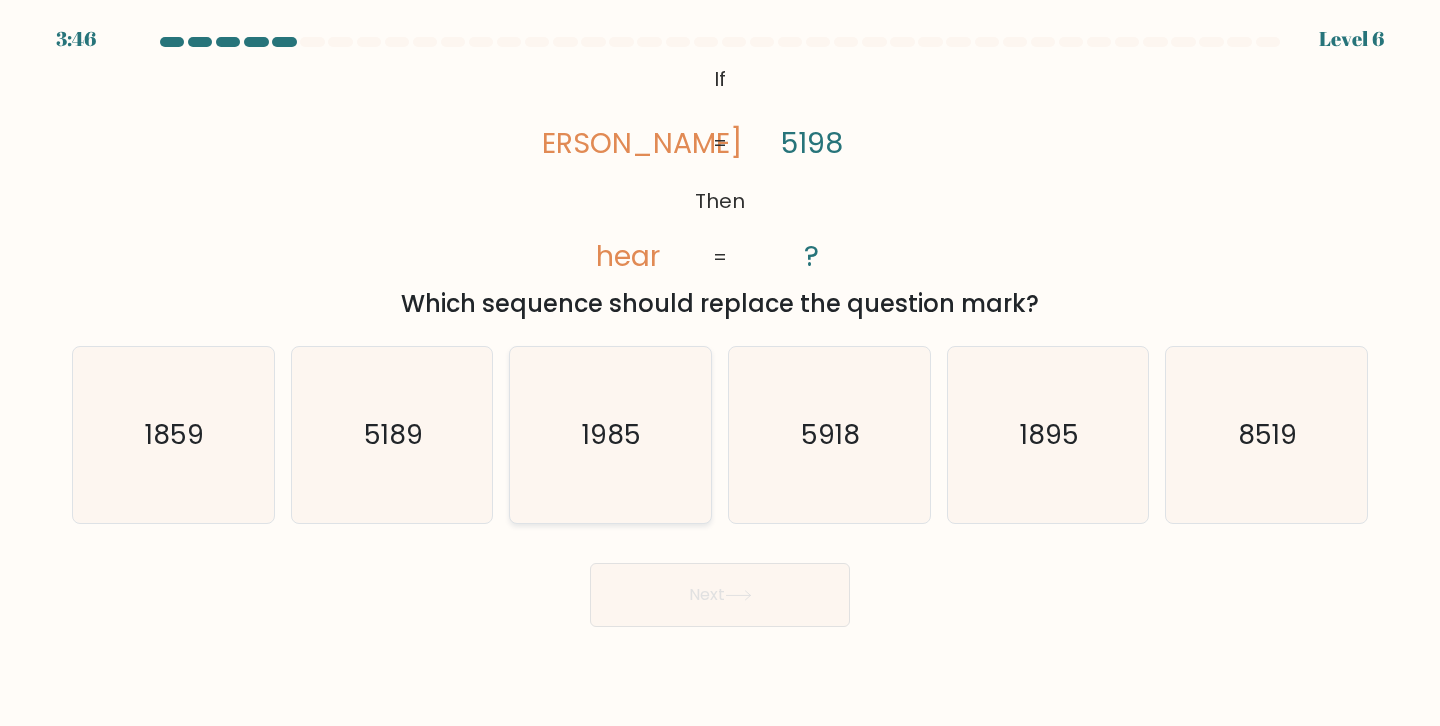 click on "1985" 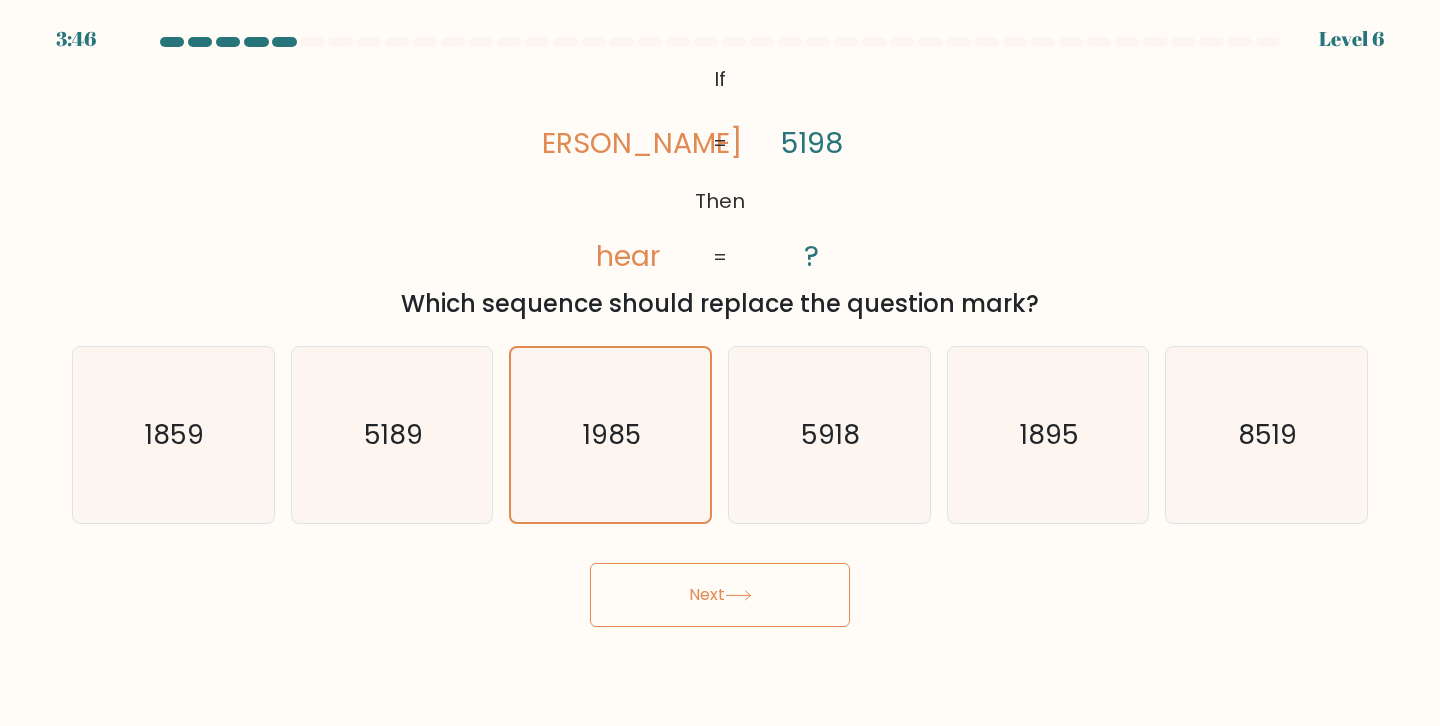 click on "Next" at bounding box center [720, 595] 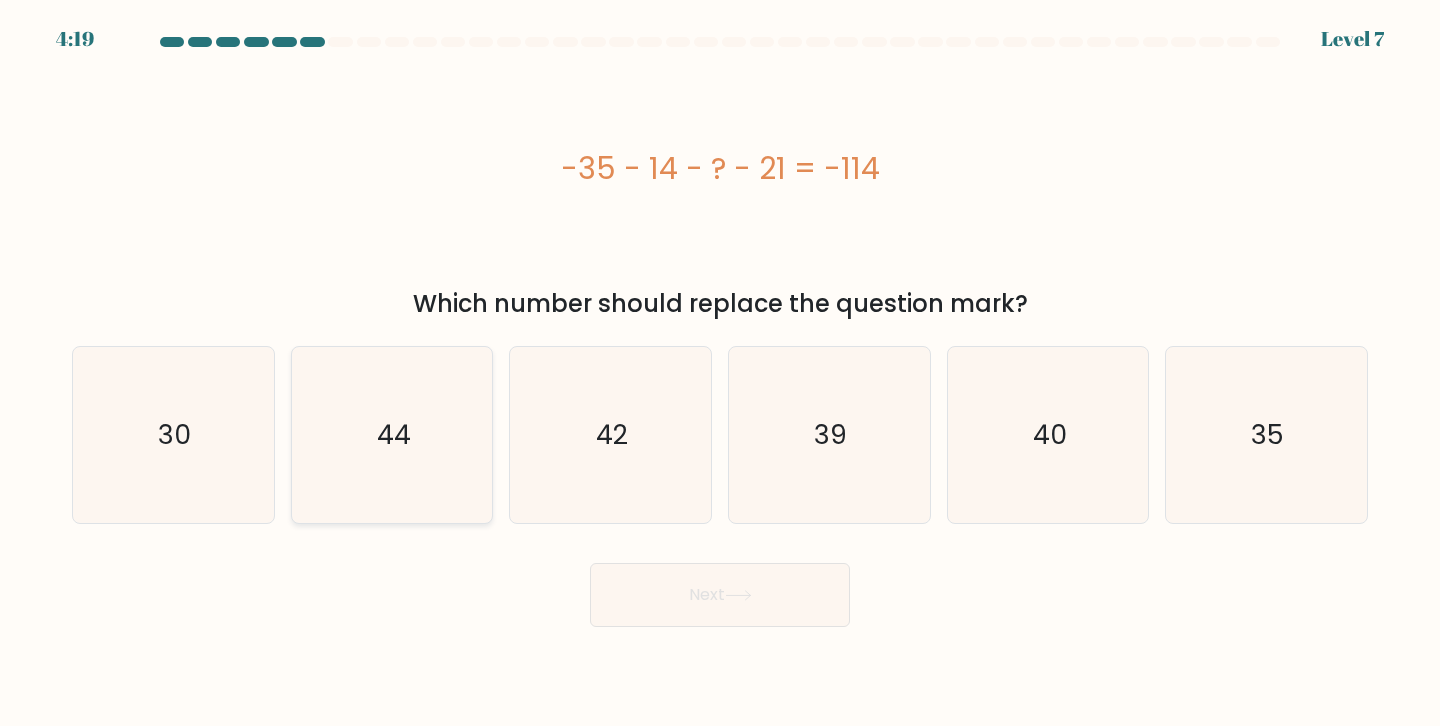 click on "44" 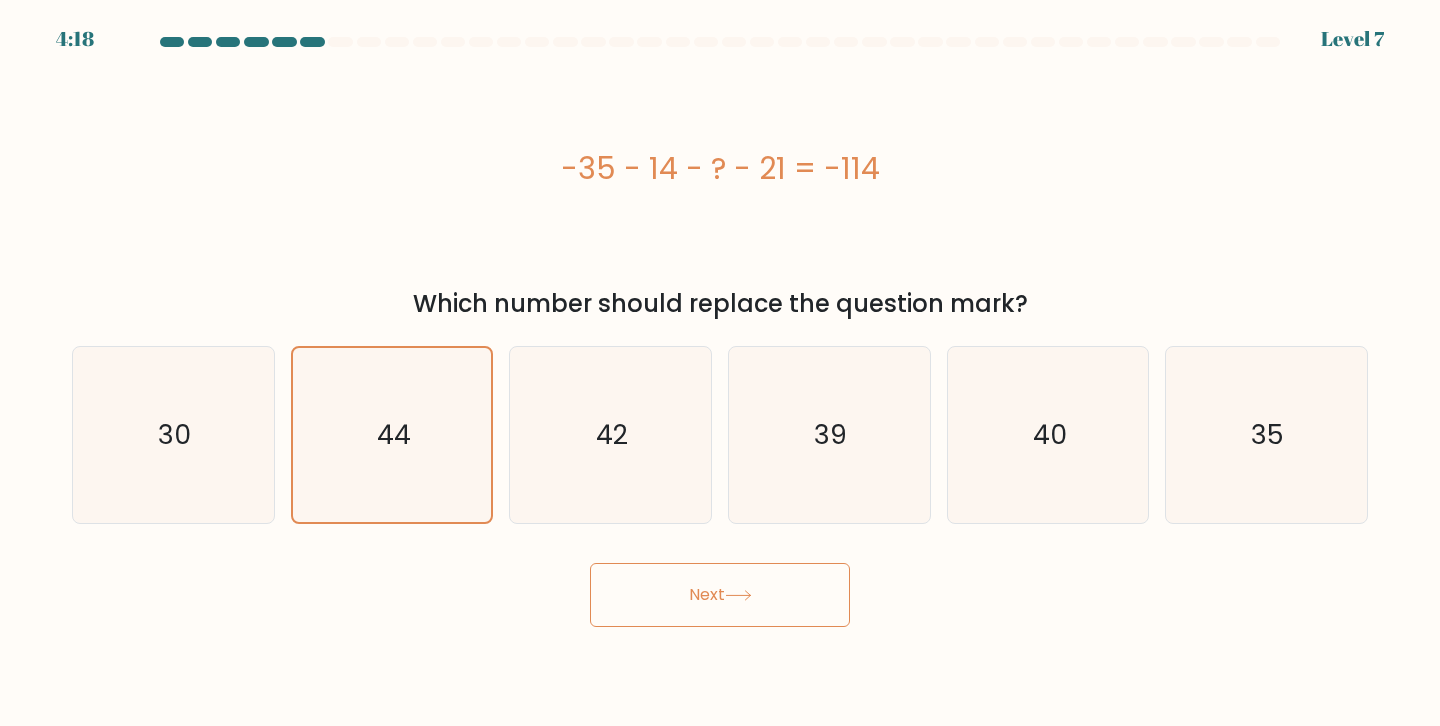 click on "Next" at bounding box center [720, 595] 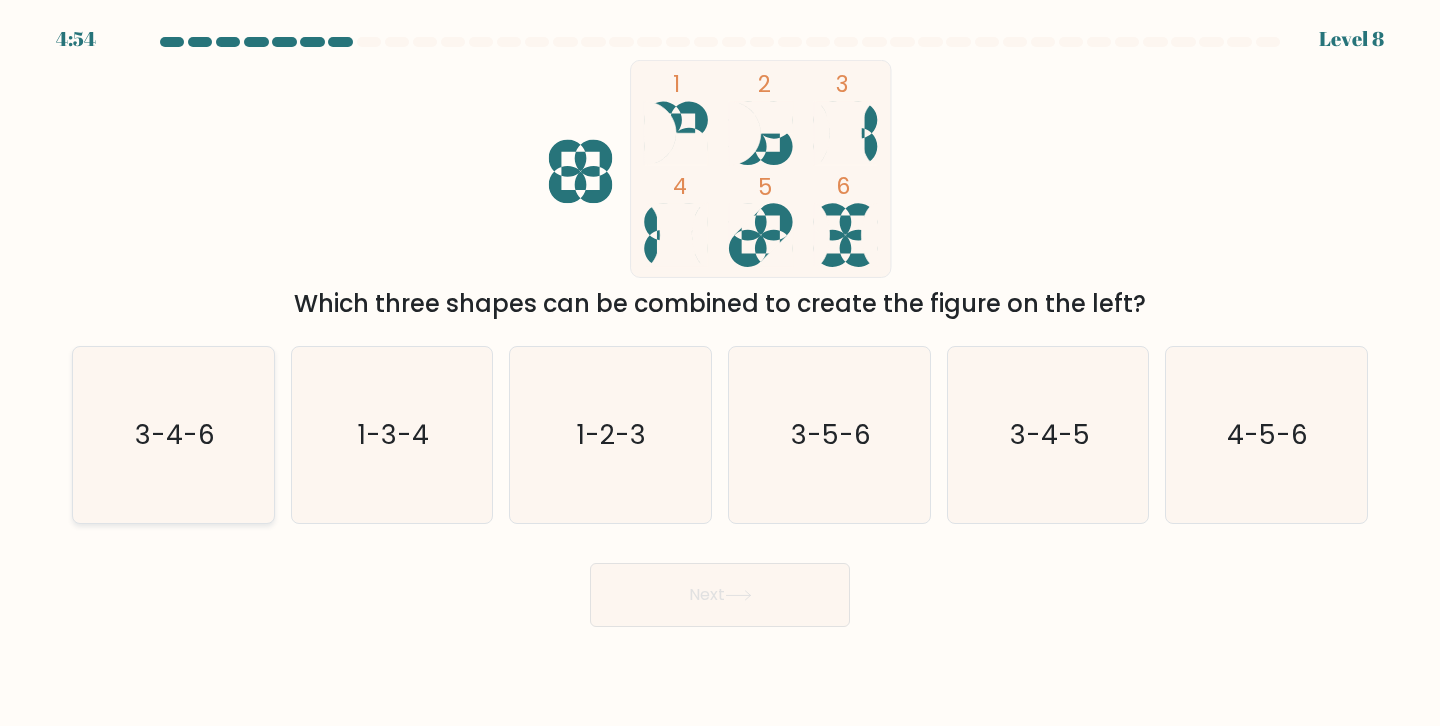 click on "3-4-6" 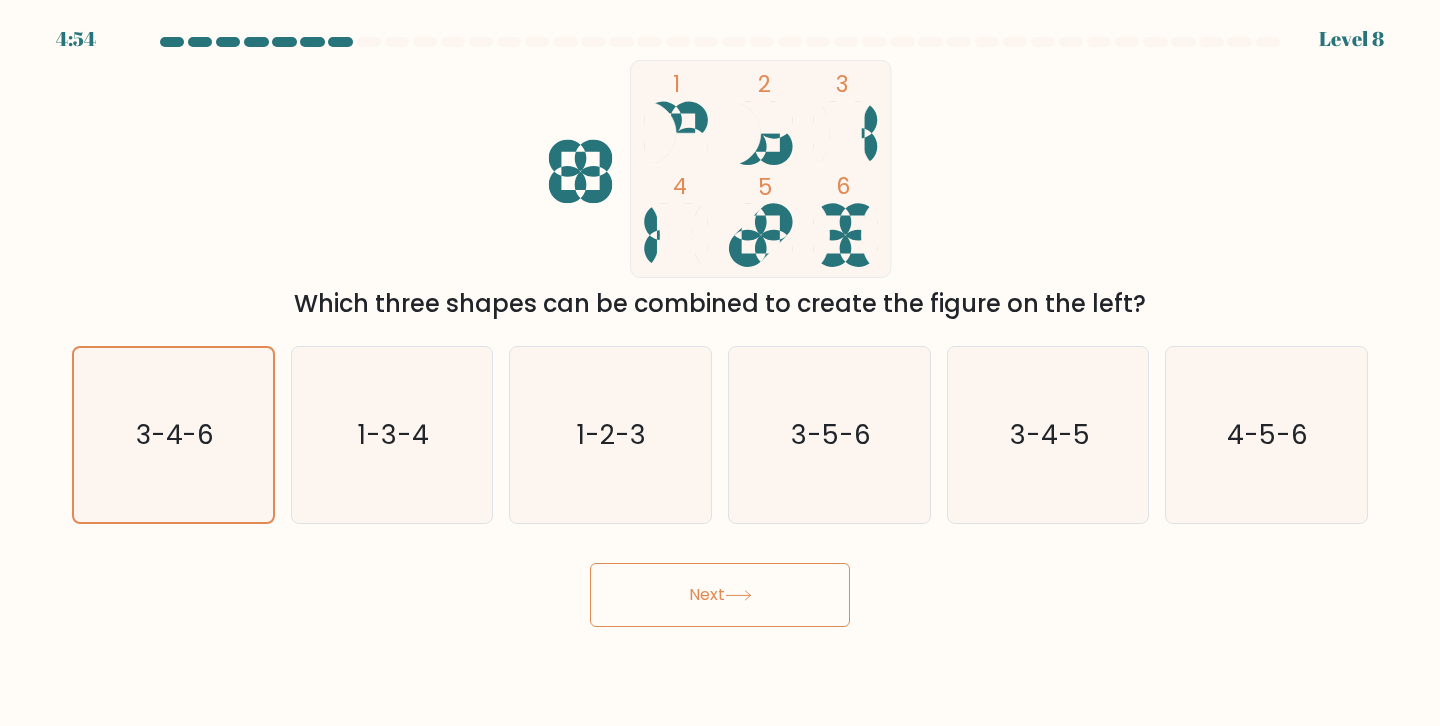 click on "Next" at bounding box center [720, 595] 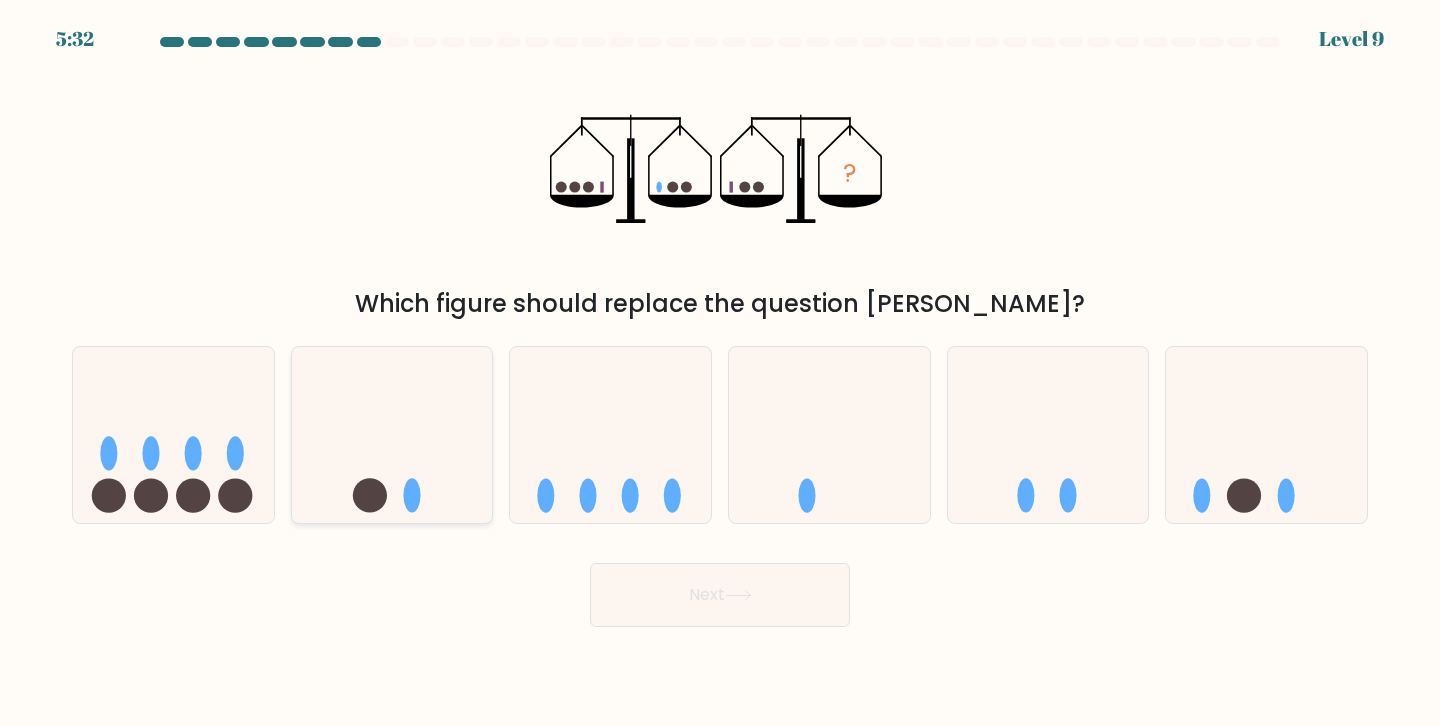 click 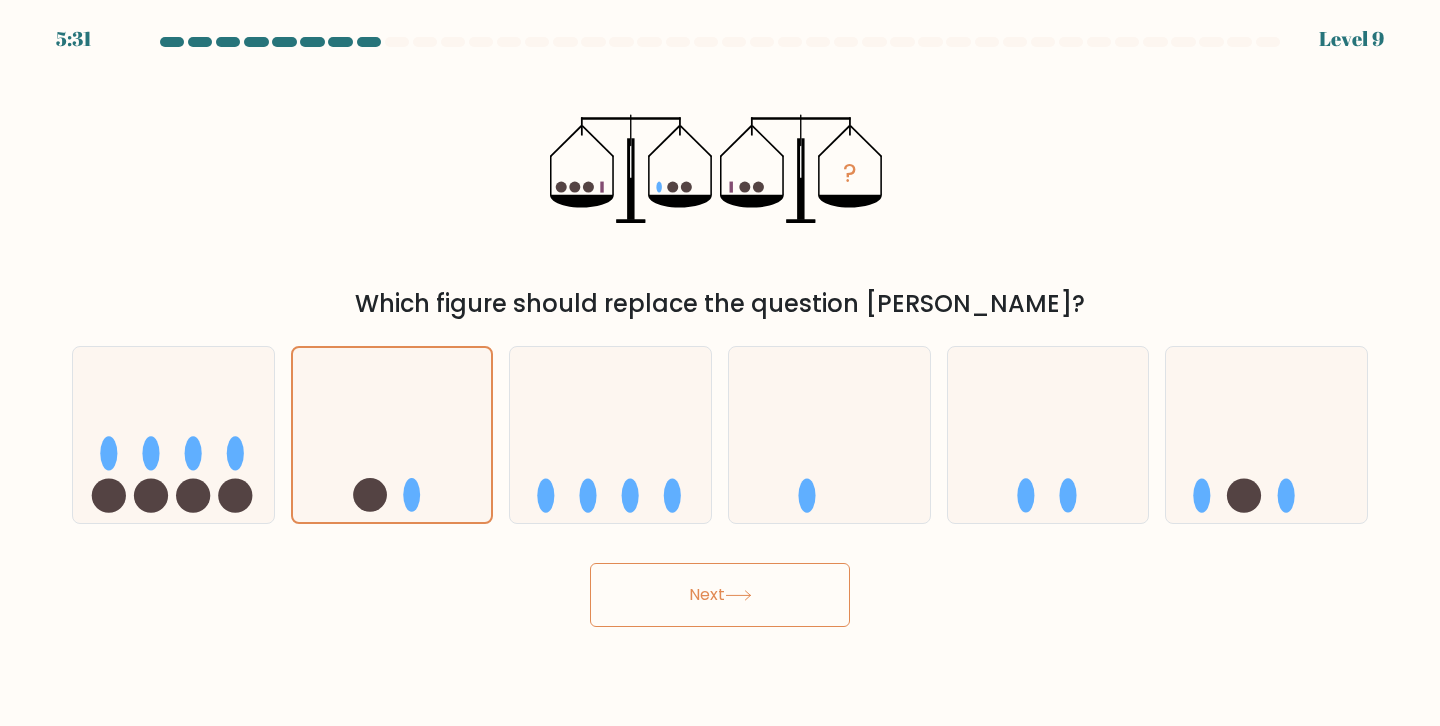 click on "Next" at bounding box center [720, 595] 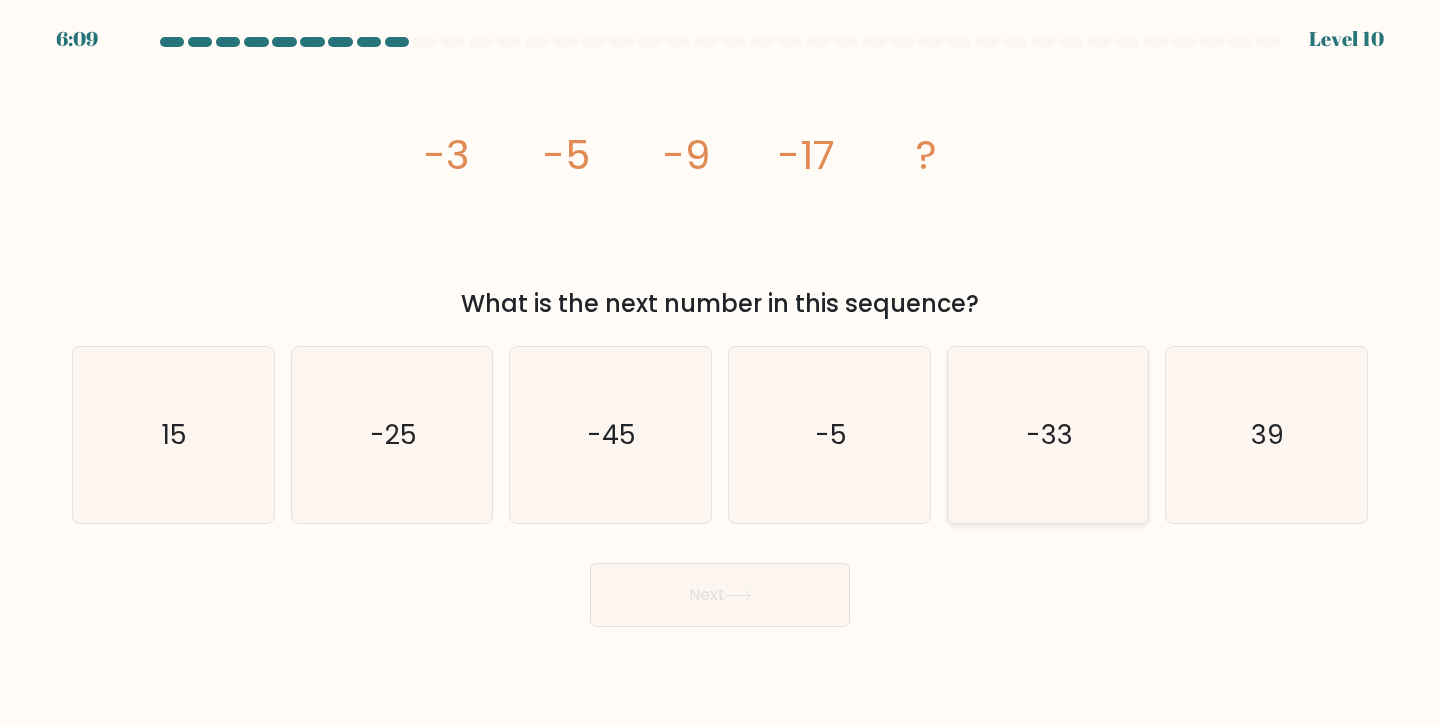 click on "-33" 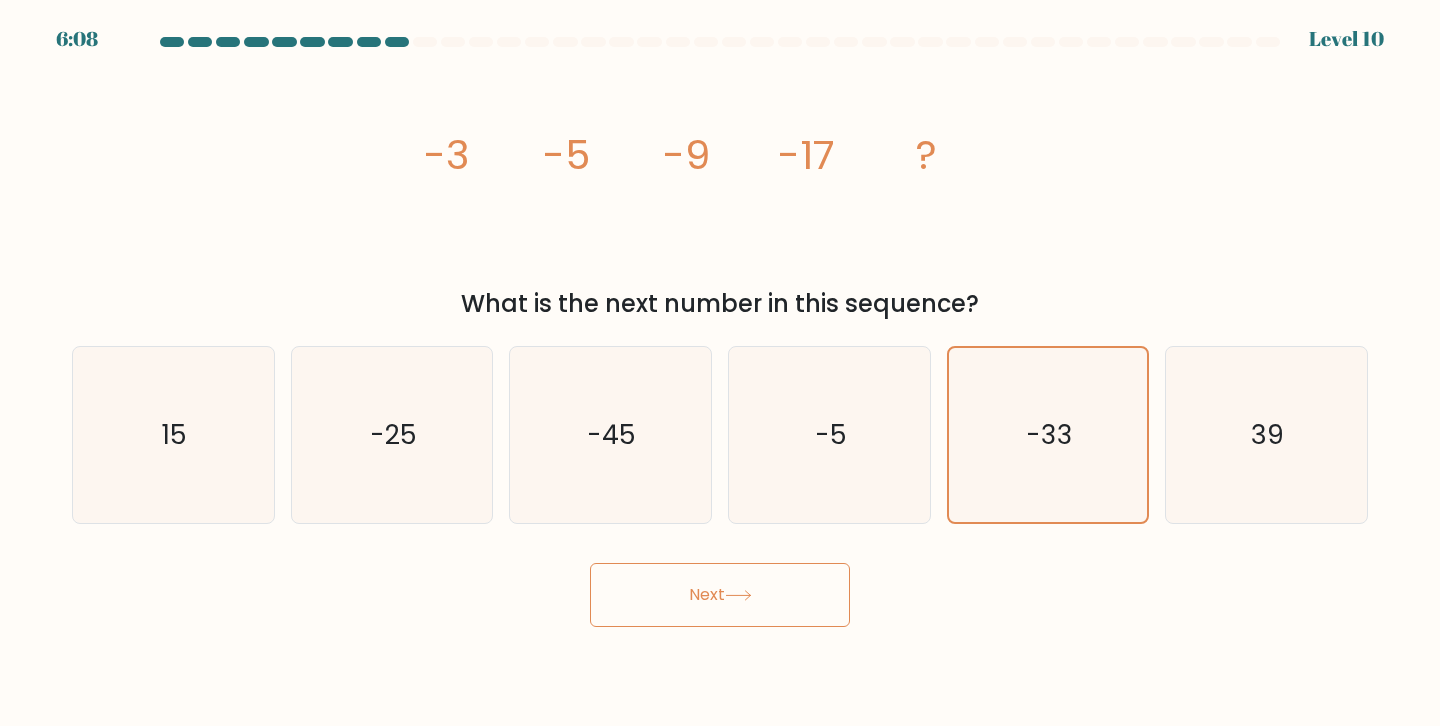 click on "Next" at bounding box center (720, 595) 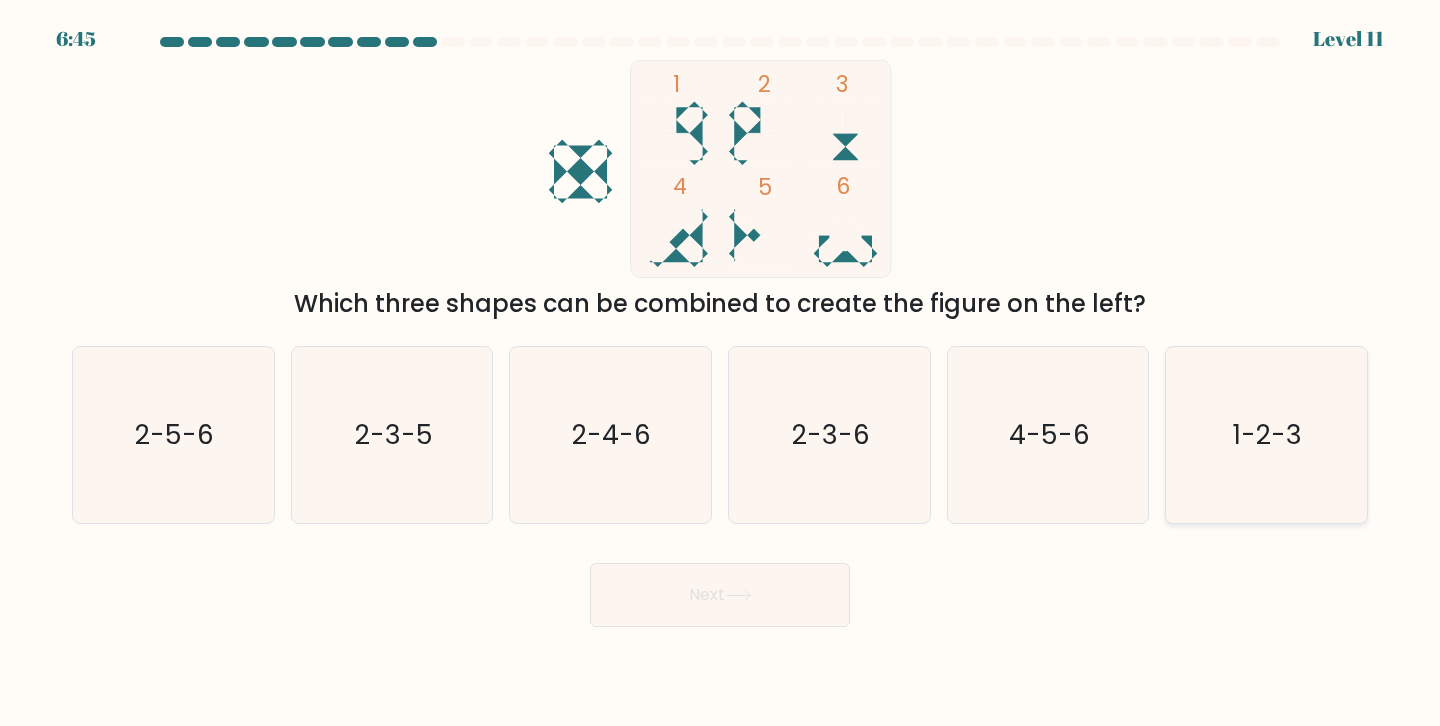 click on "1-2-3" 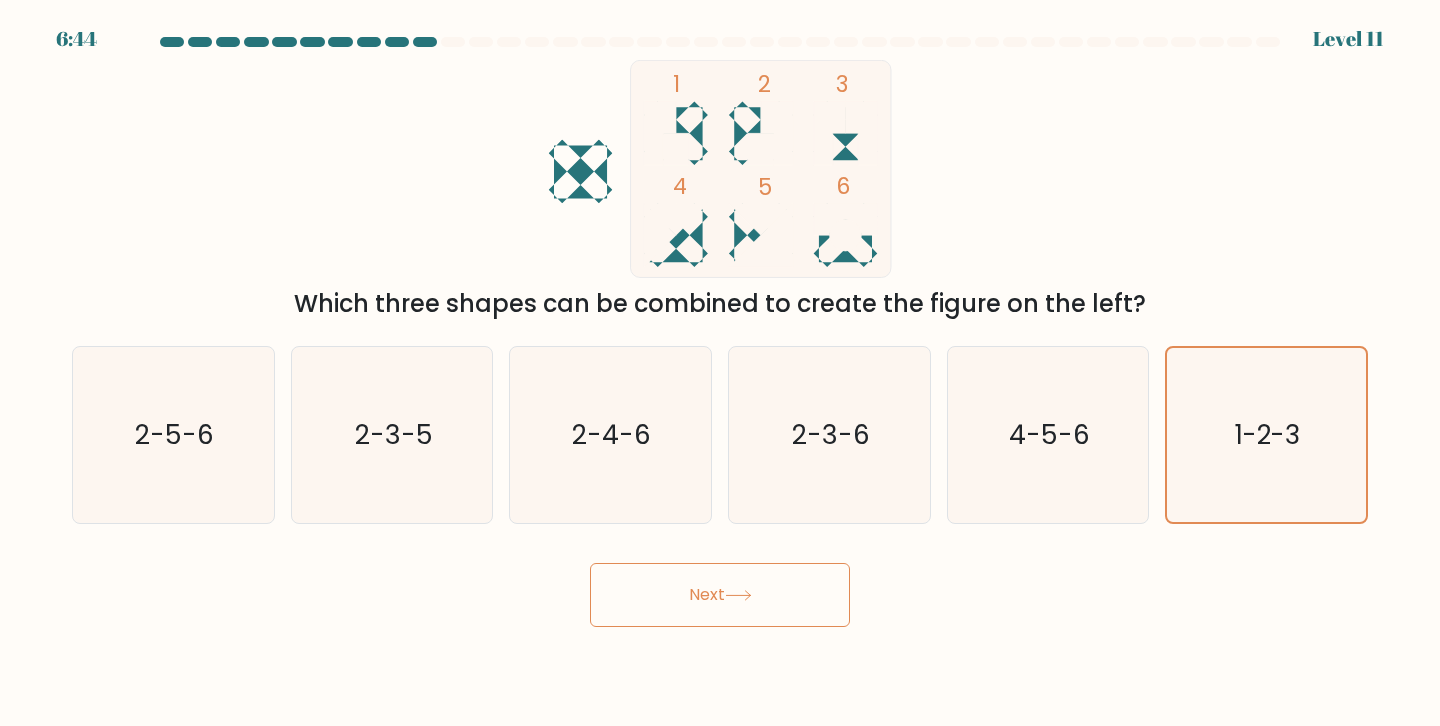 click on "Next" at bounding box center [720, 595] 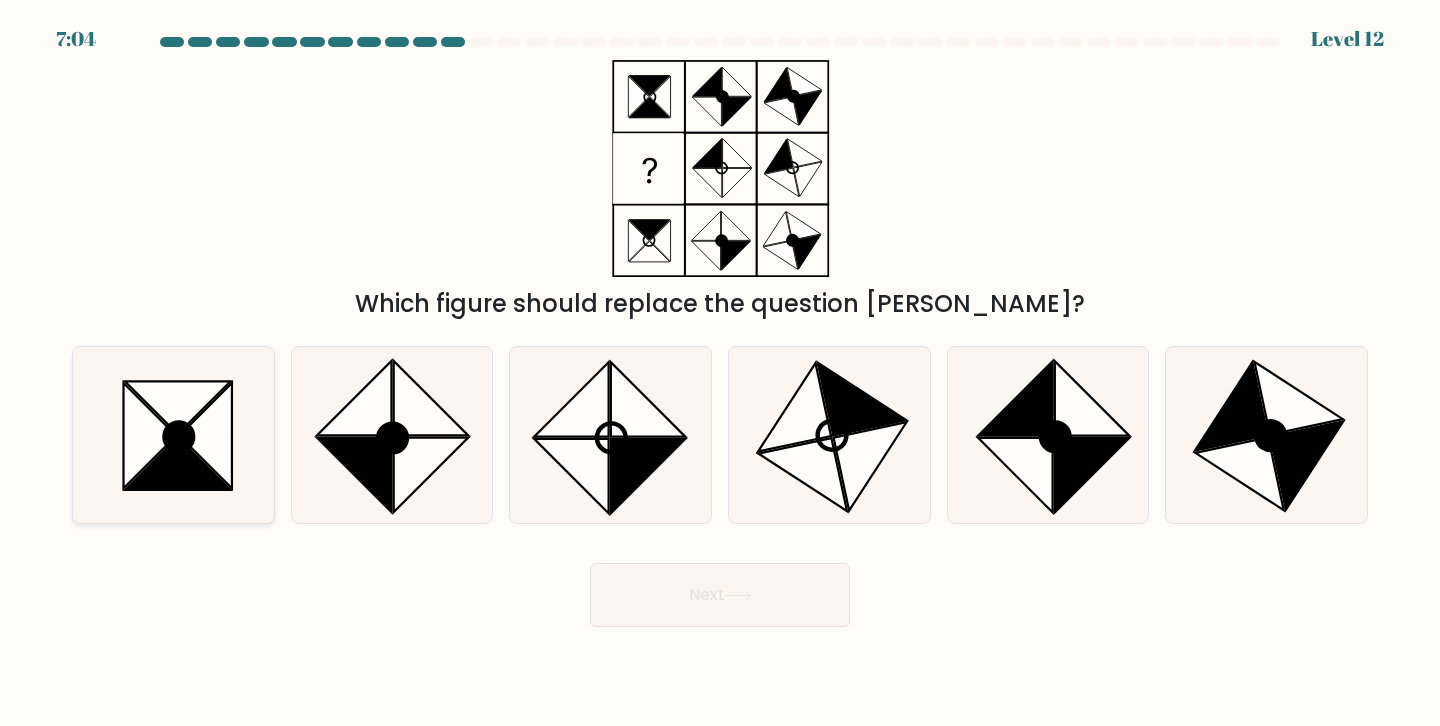 click 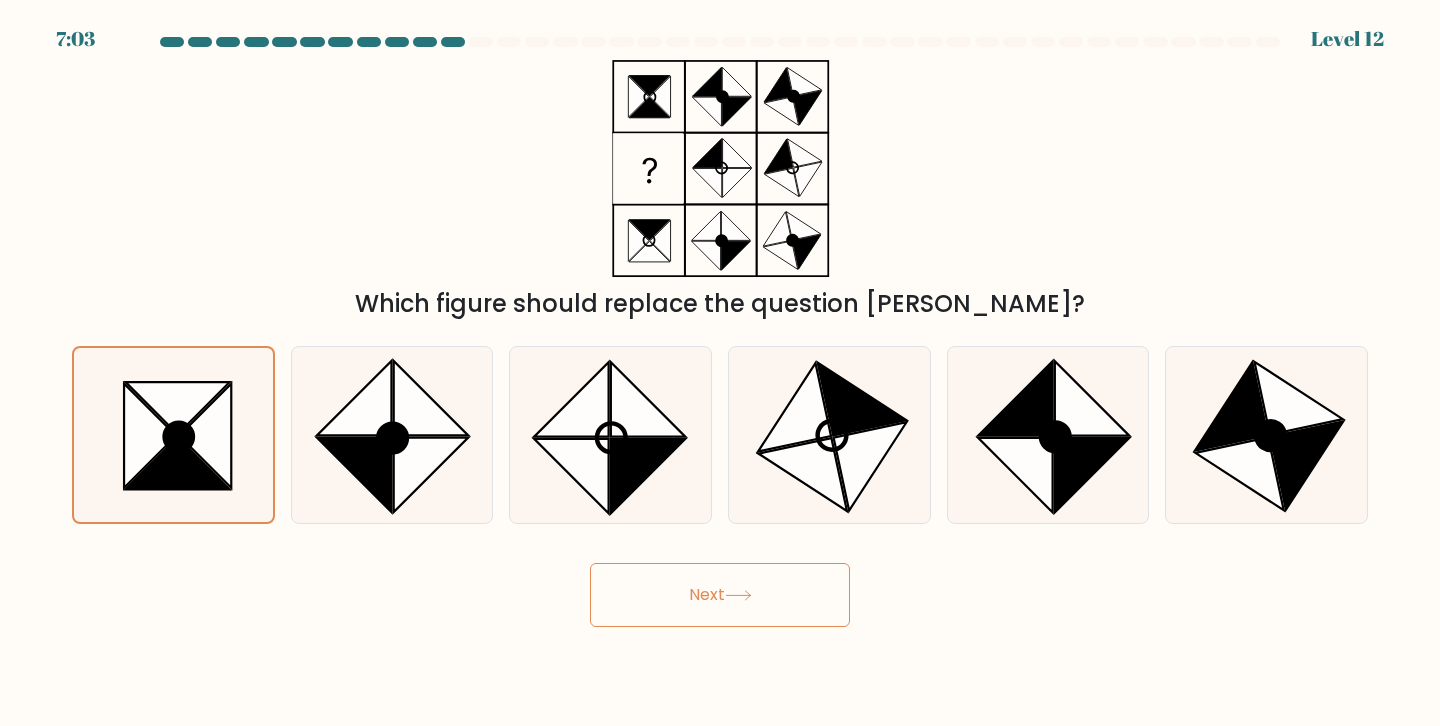 click on "Next" at bounding box center [720, 595] 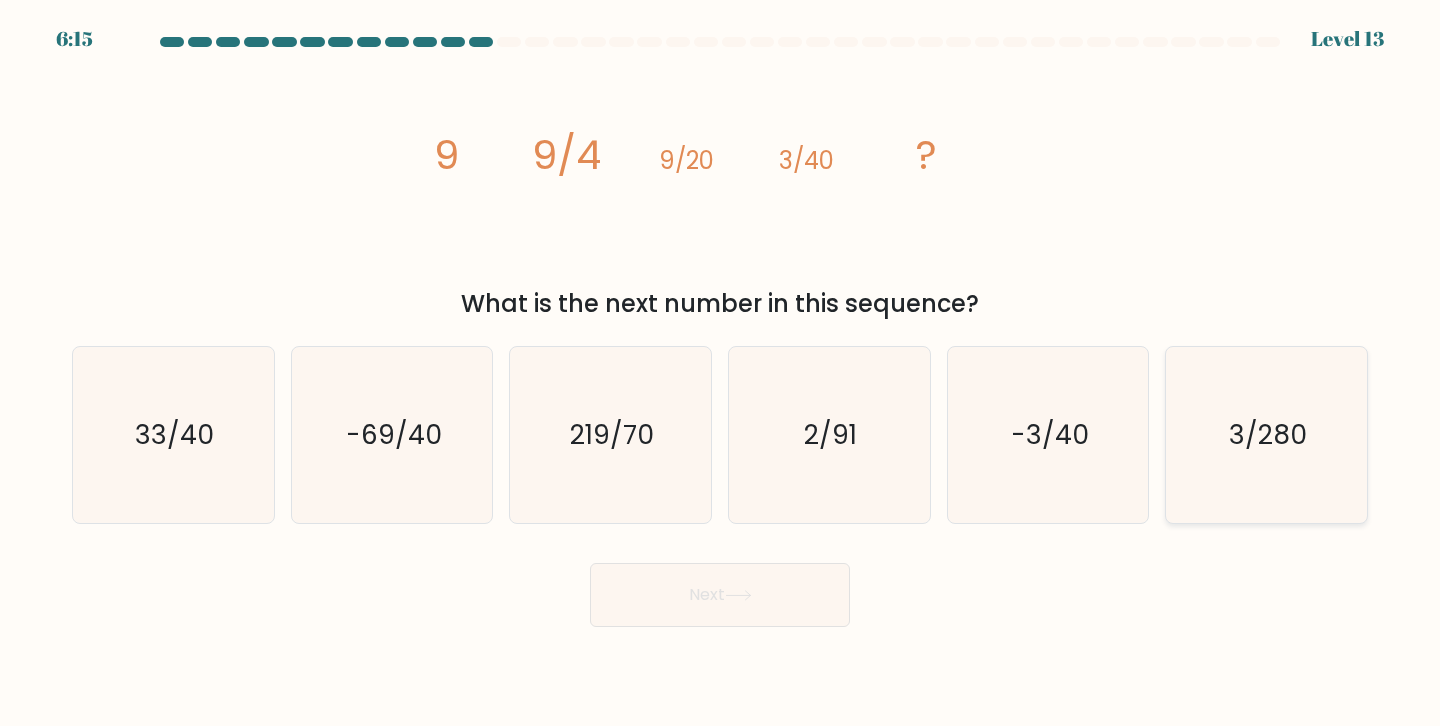 click on "3/280" 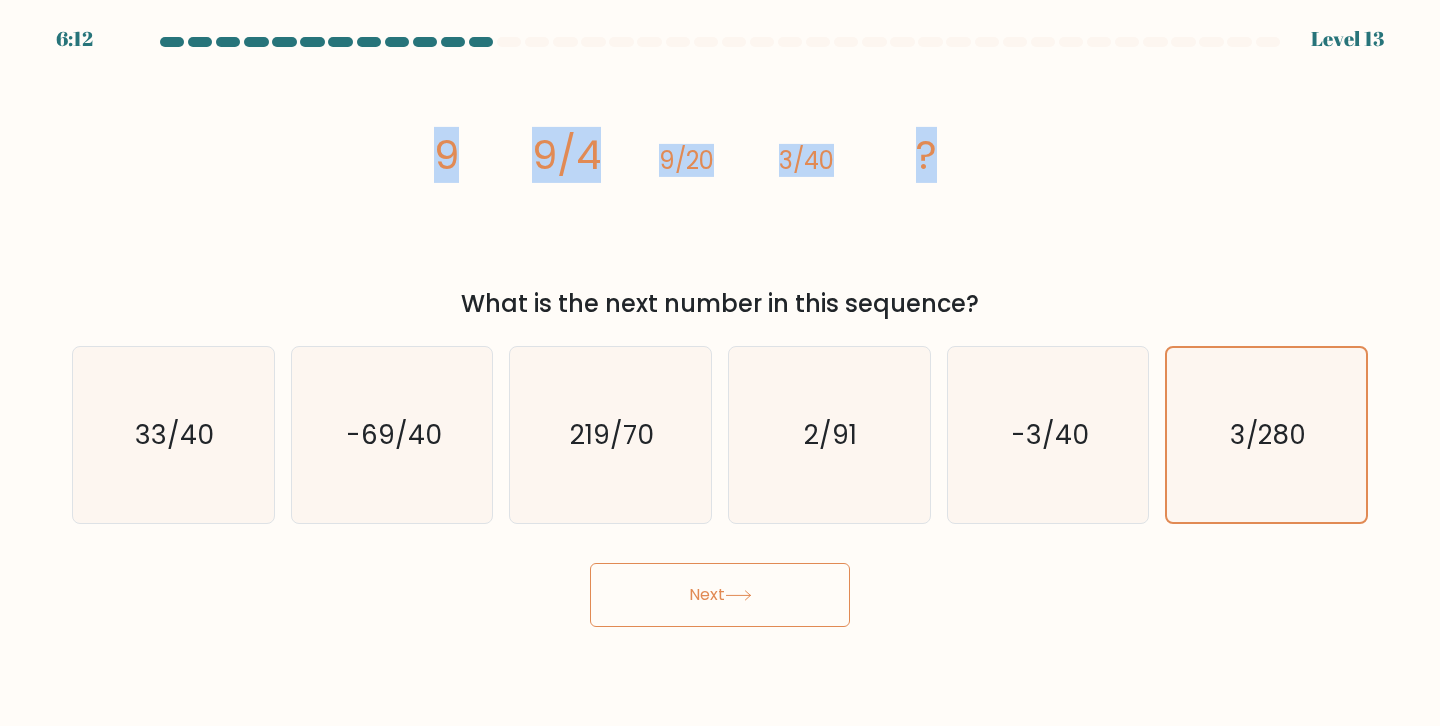 drag, startPoint x: 976, startPoint y: 160, endPoint x: 333, endPoint y: 156, distance: 643.01245 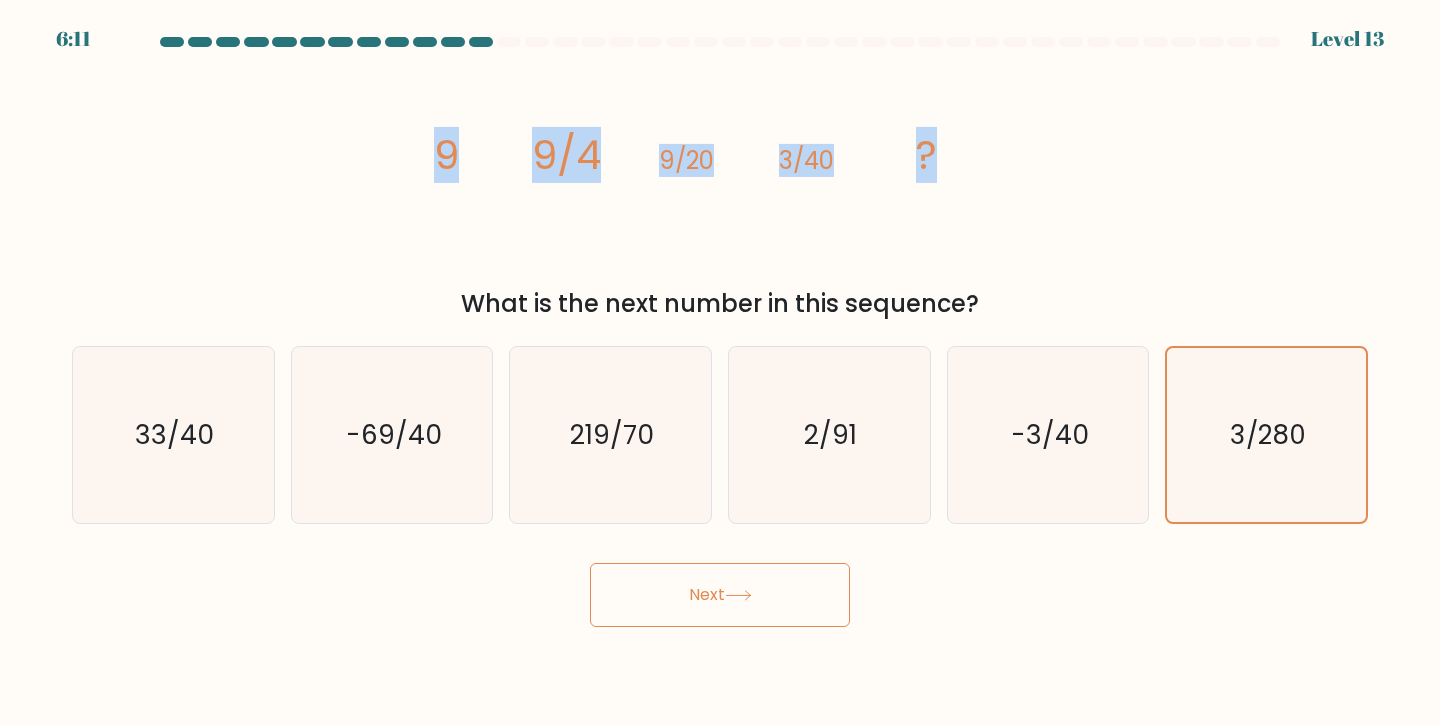 copy on "9
9/4
9/20
3/40
?" 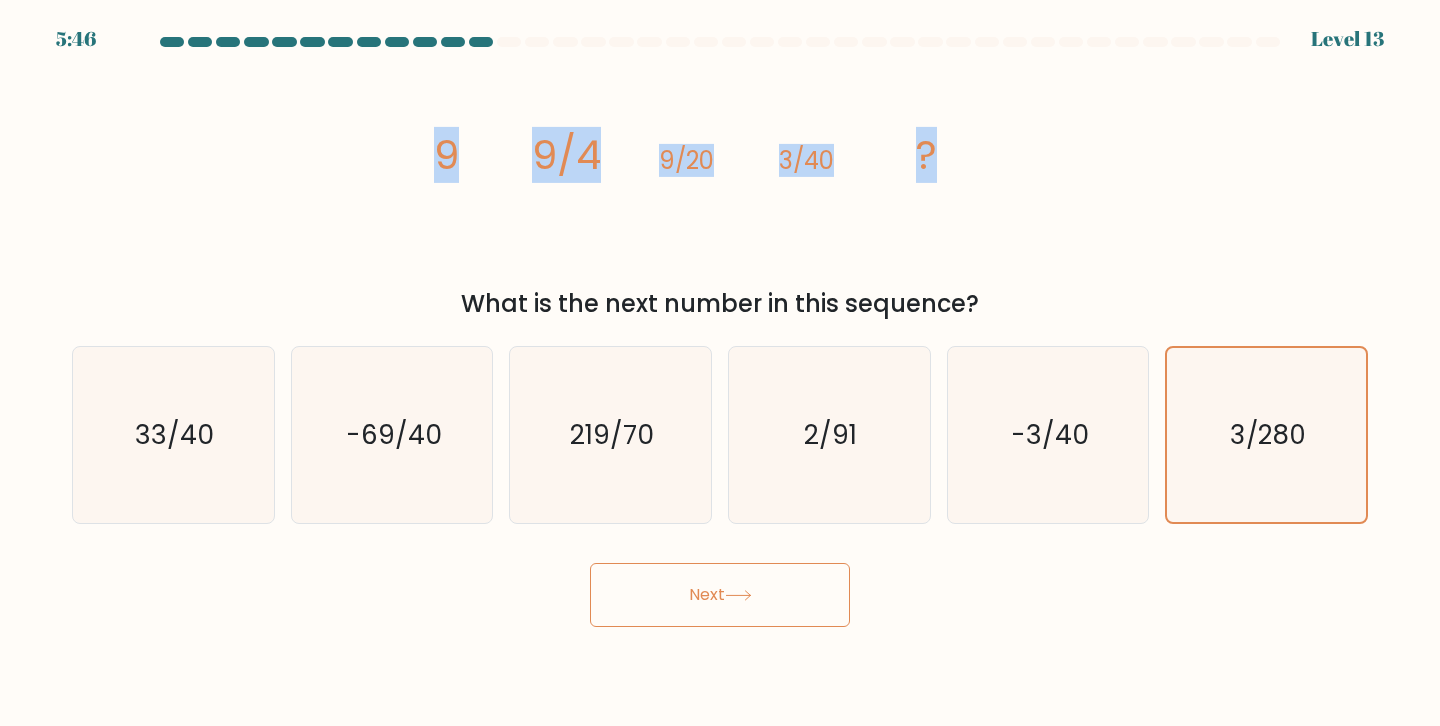 click on "image/svg+xml
9
9/4
9/20
3/40
?
What is the next number in this sequence?" at bounding box center (720, 191) 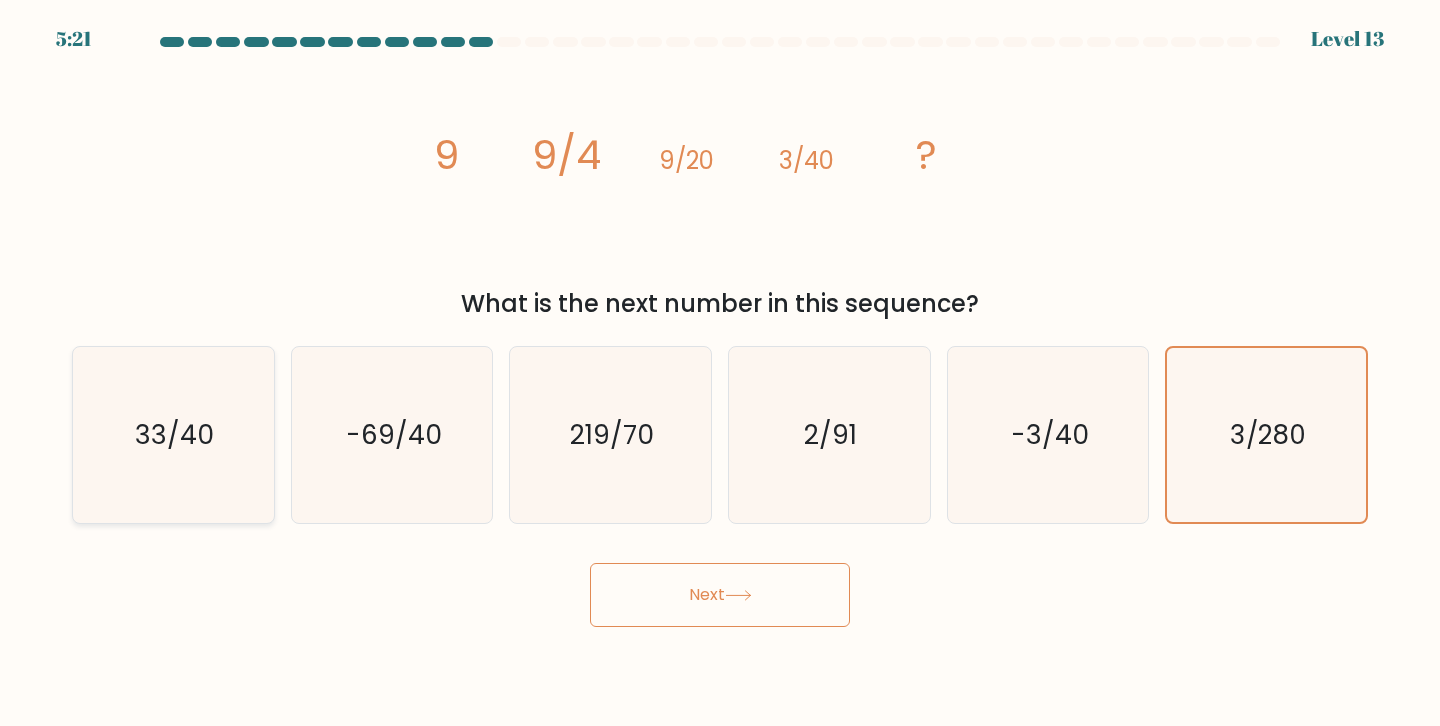 click on "33/40" 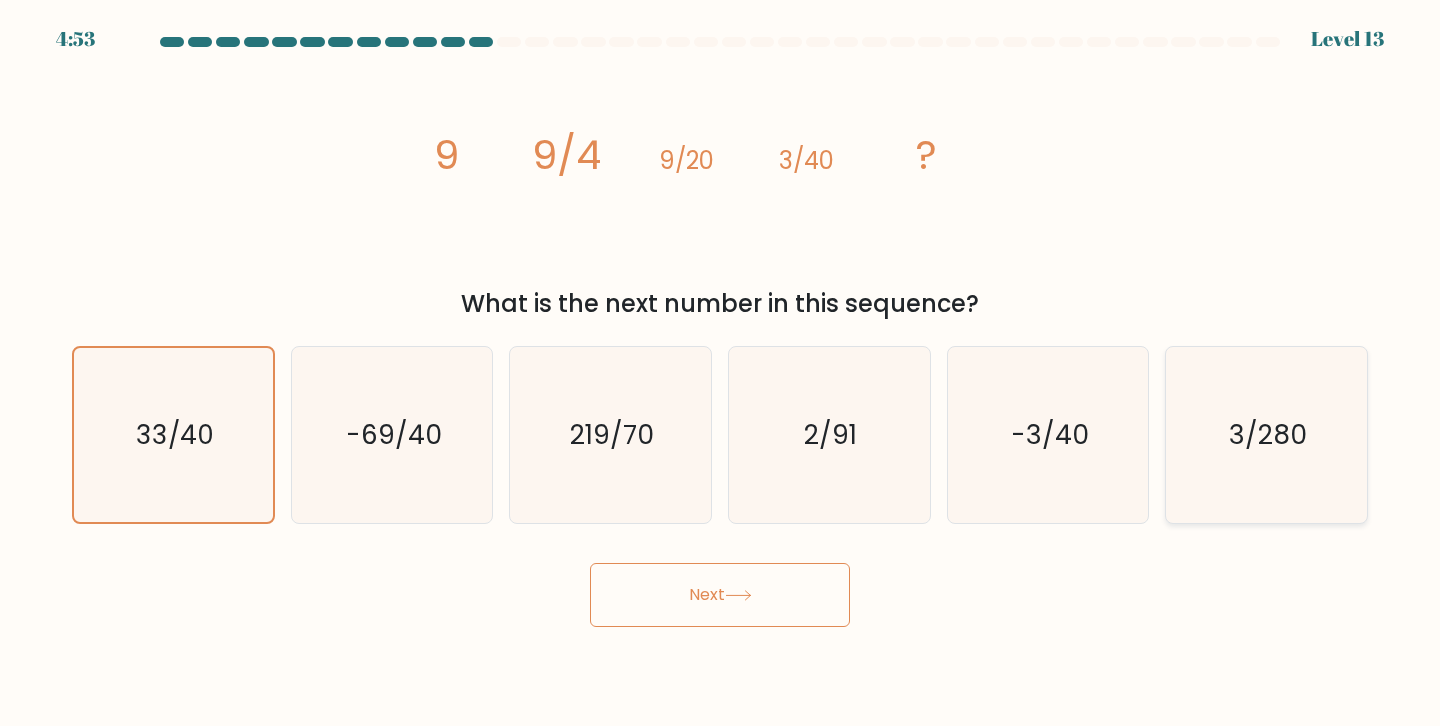 click on "3/280" 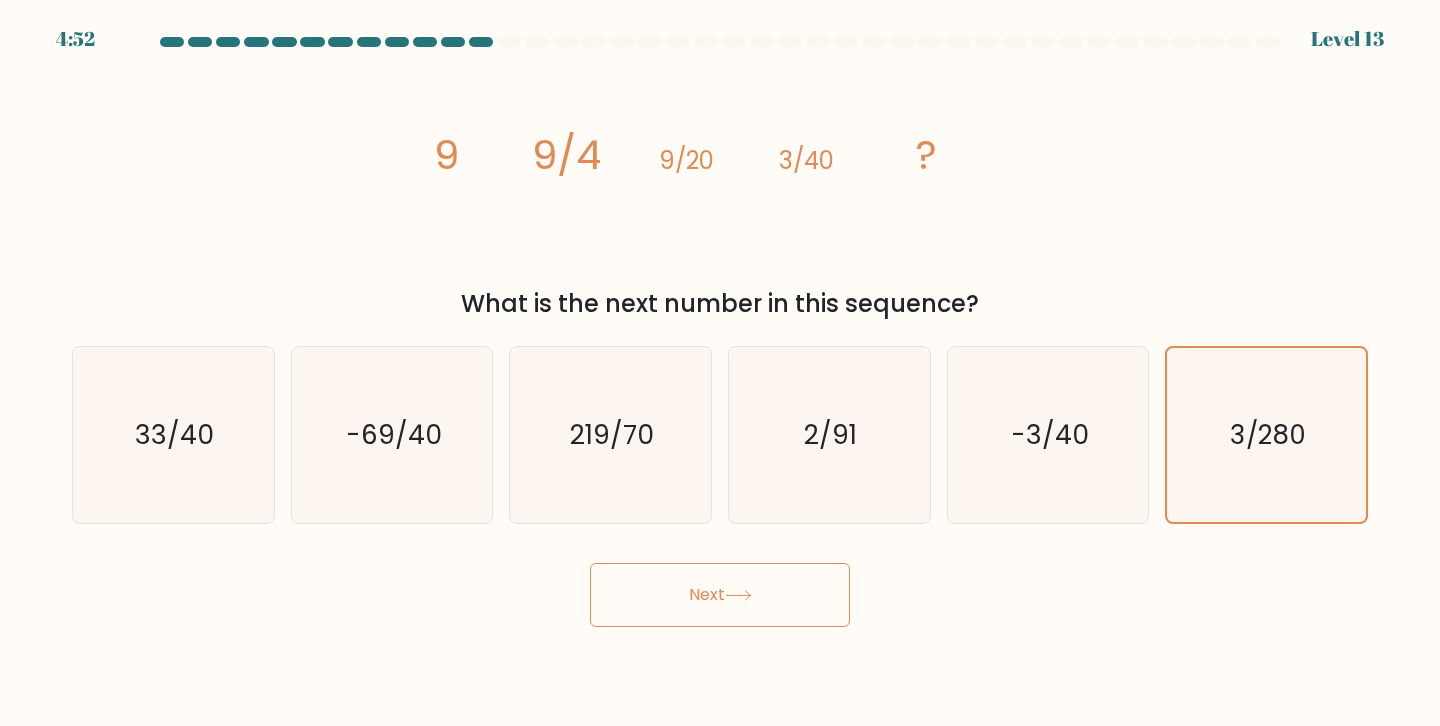 click on "Next" at bounding box center [720, 595] 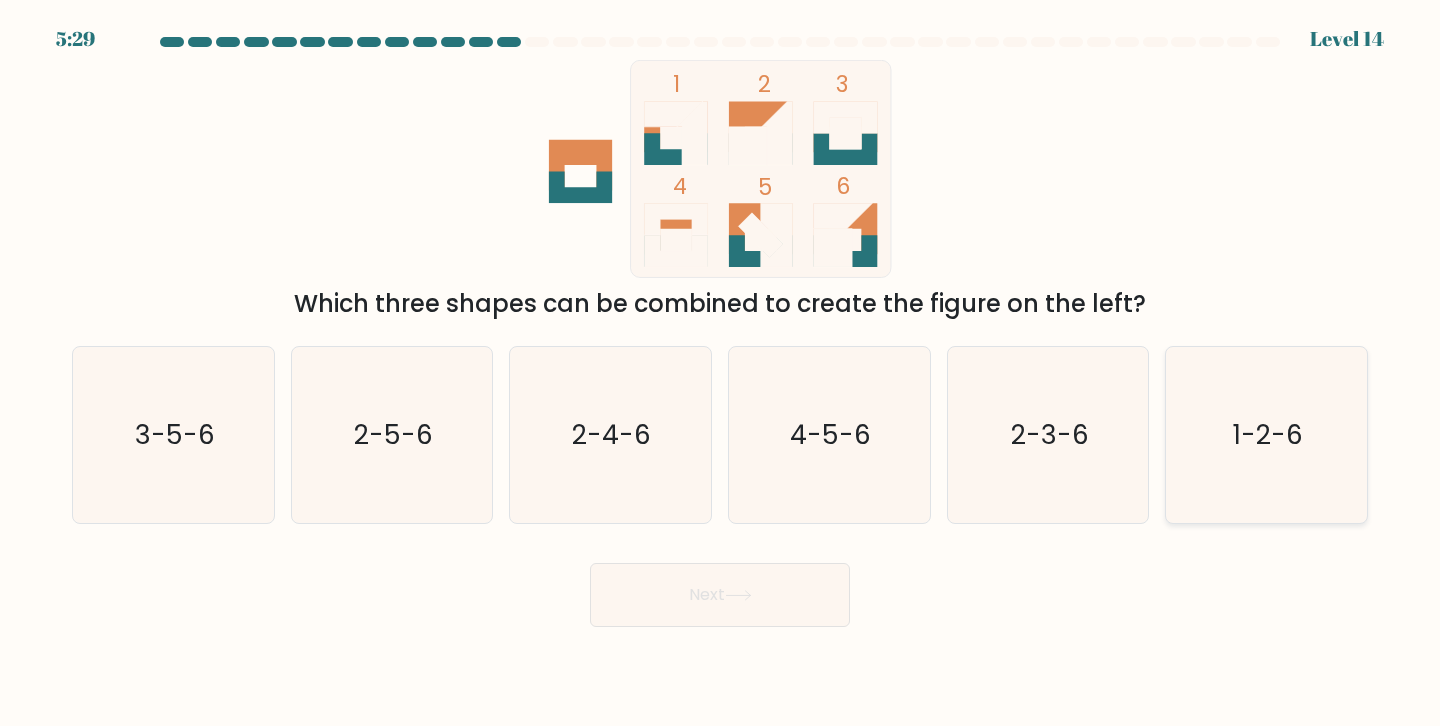 click on "1-2-6" 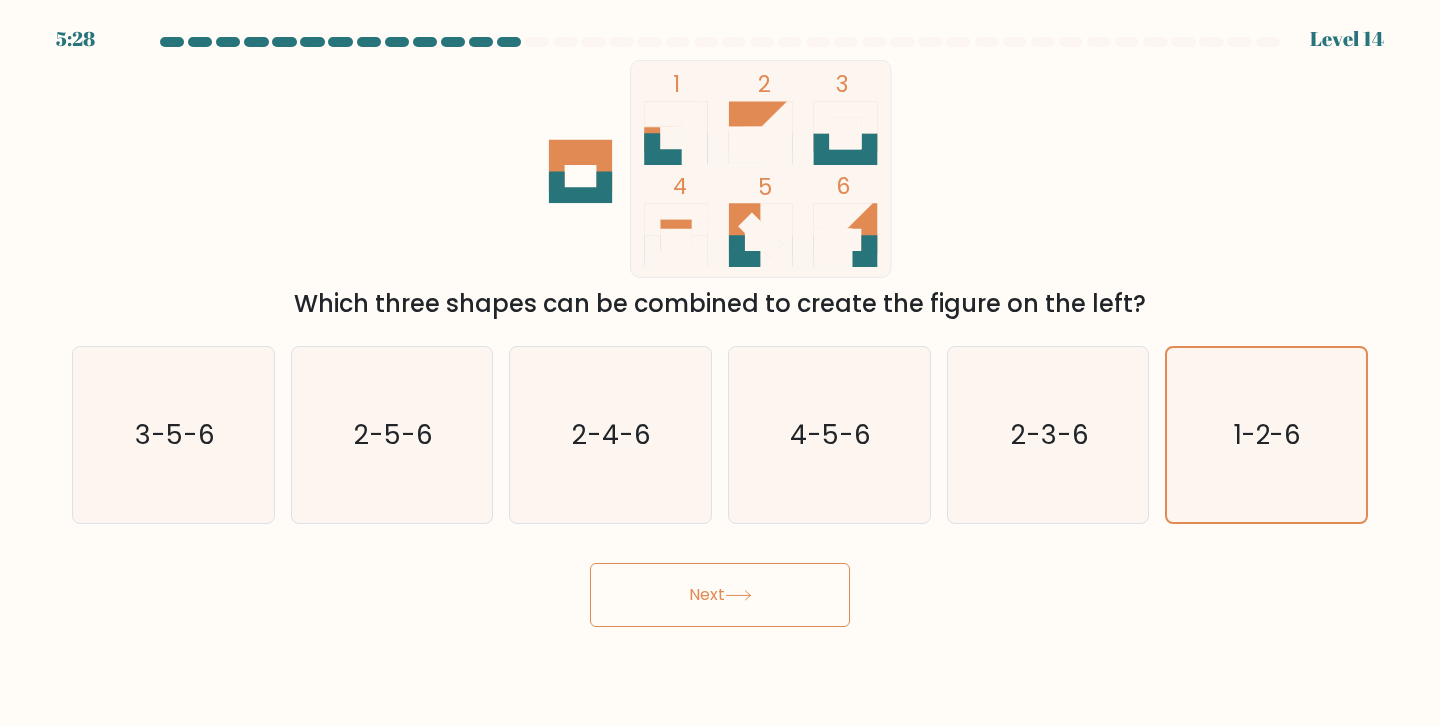 click on "Next" at bounding box center (720, 595) 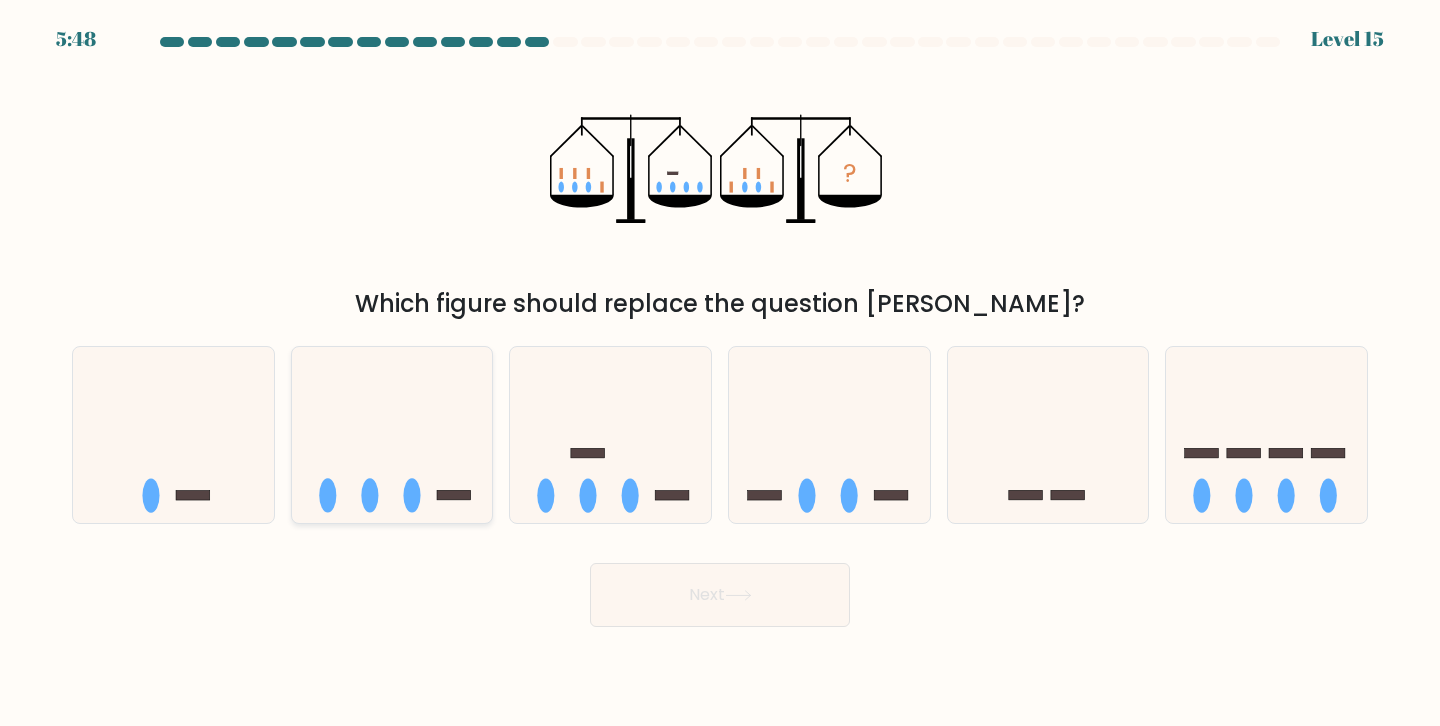 click 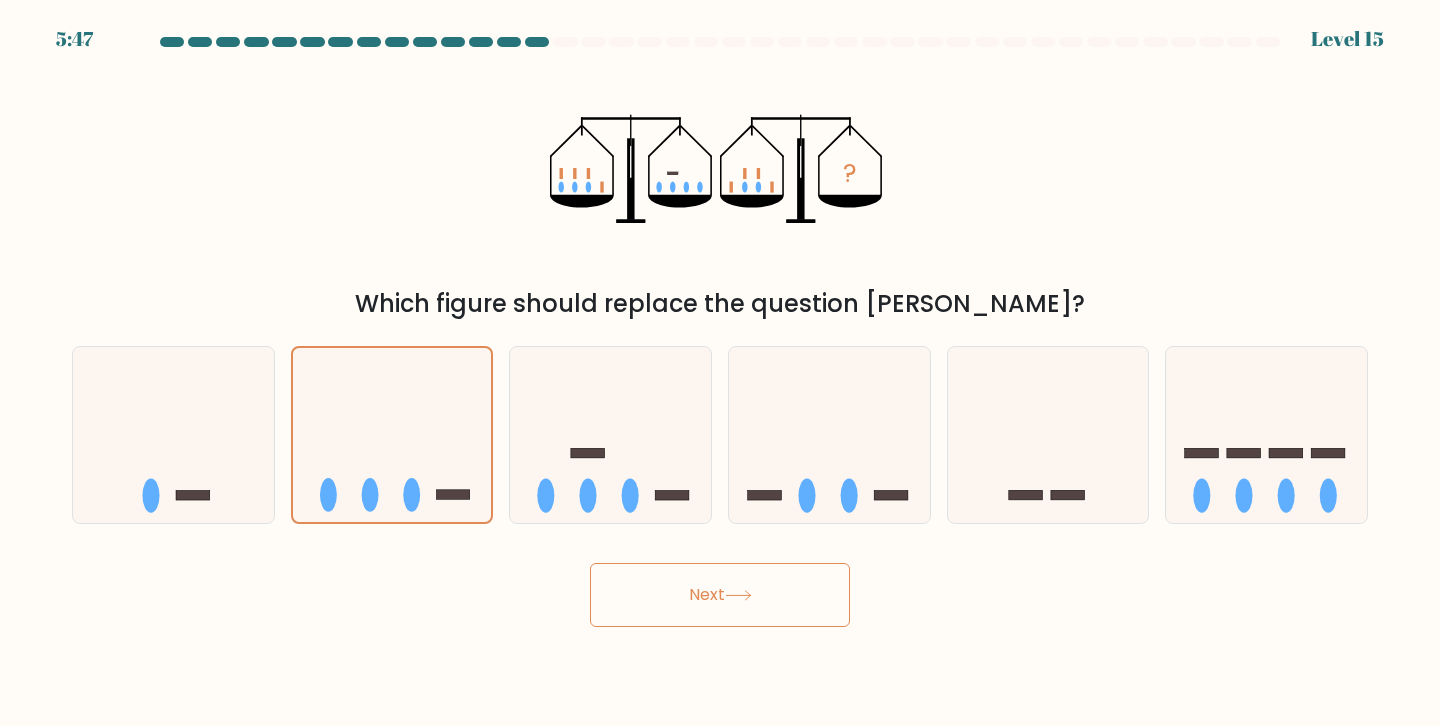 click on "Next" at bounding box center [720, 595] 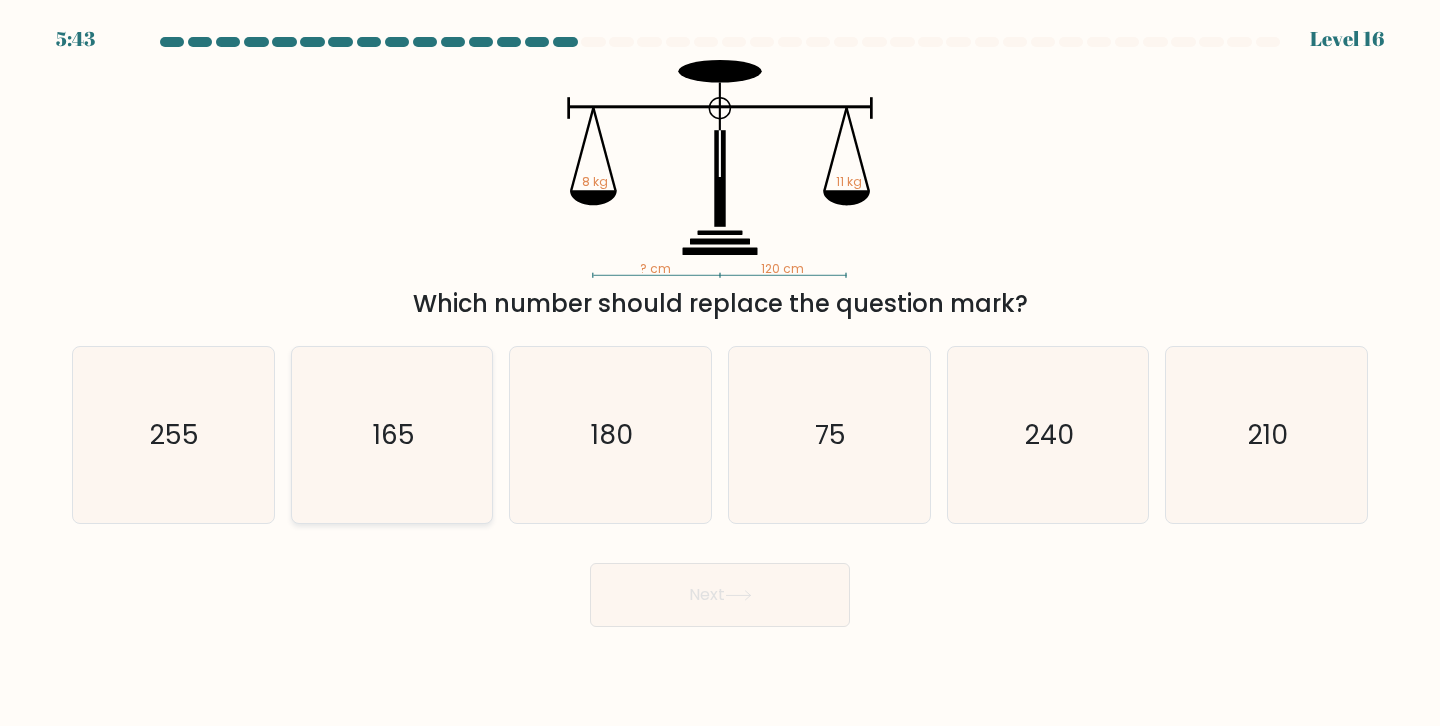 click on "165" 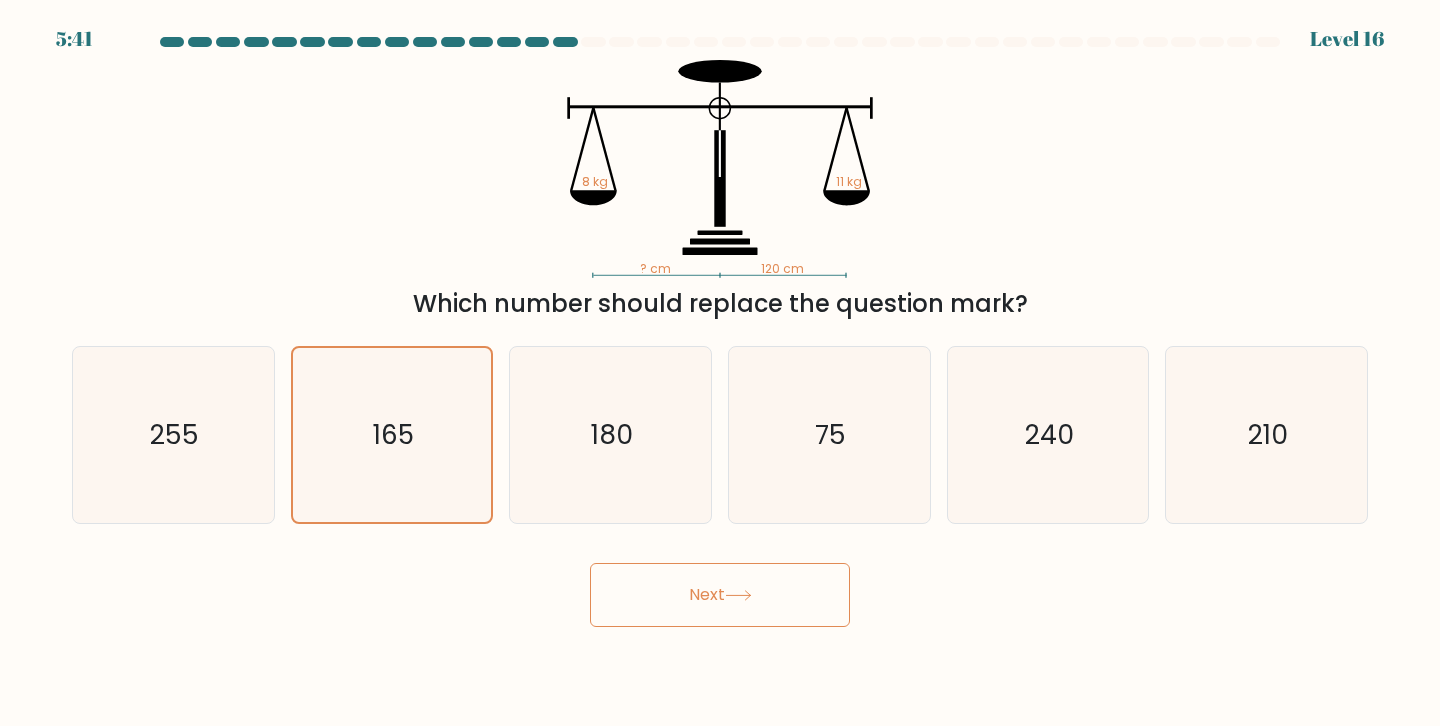 click on "Next" at bounding box center (720, 595) 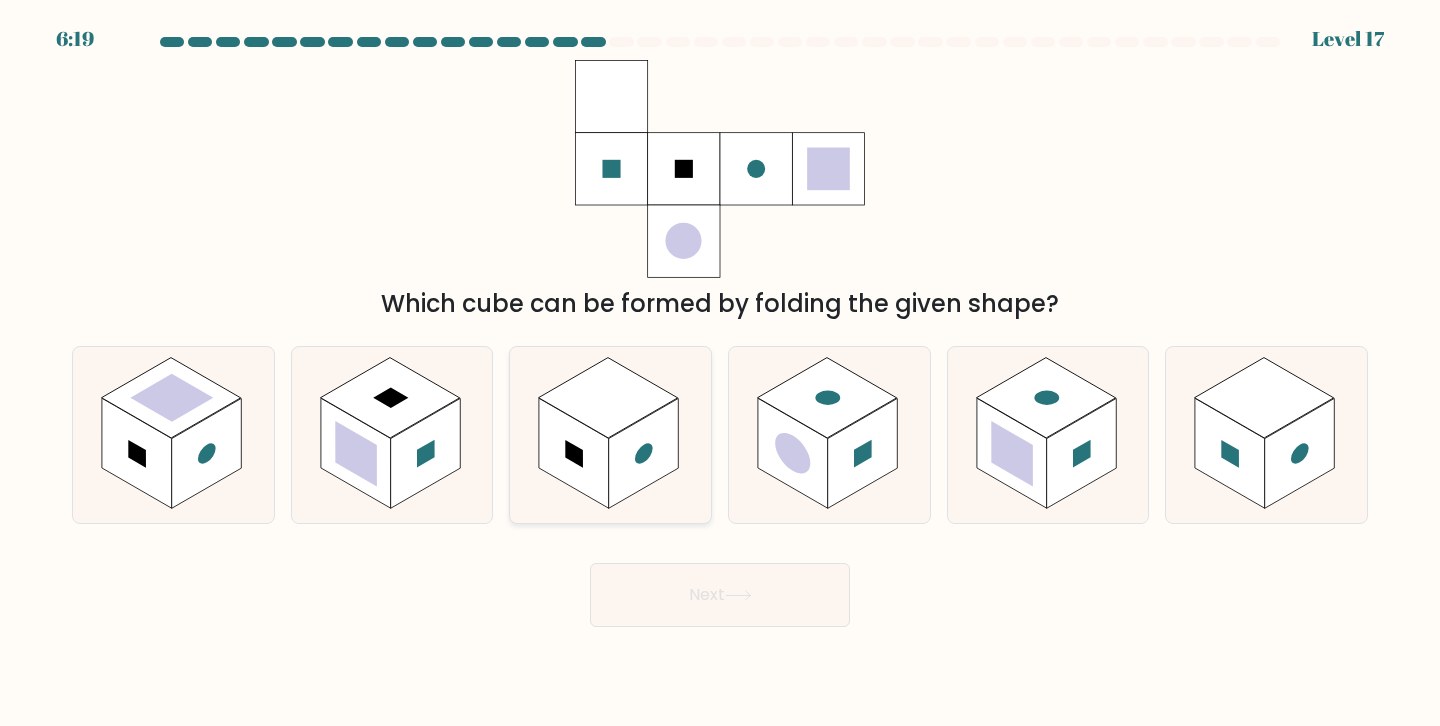 click 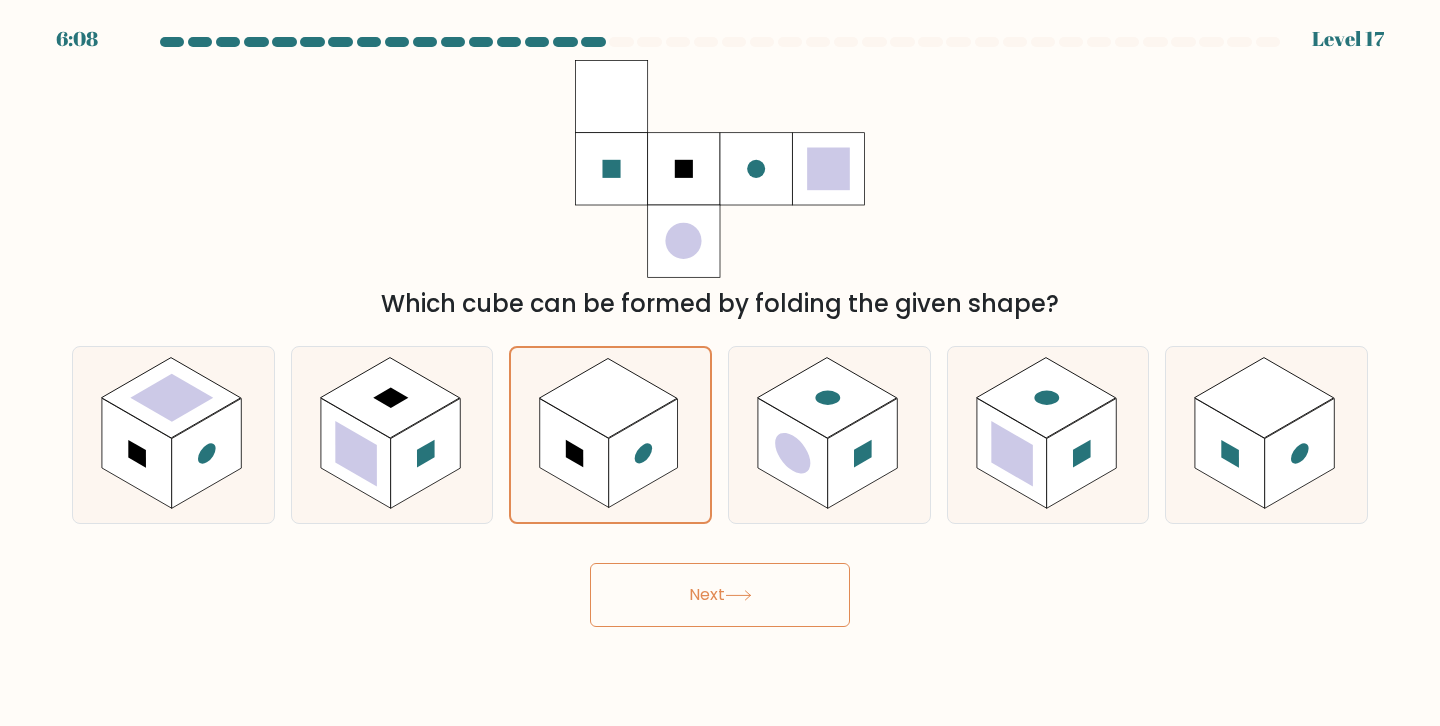 click on "Next" at bounding box center [720, 595] 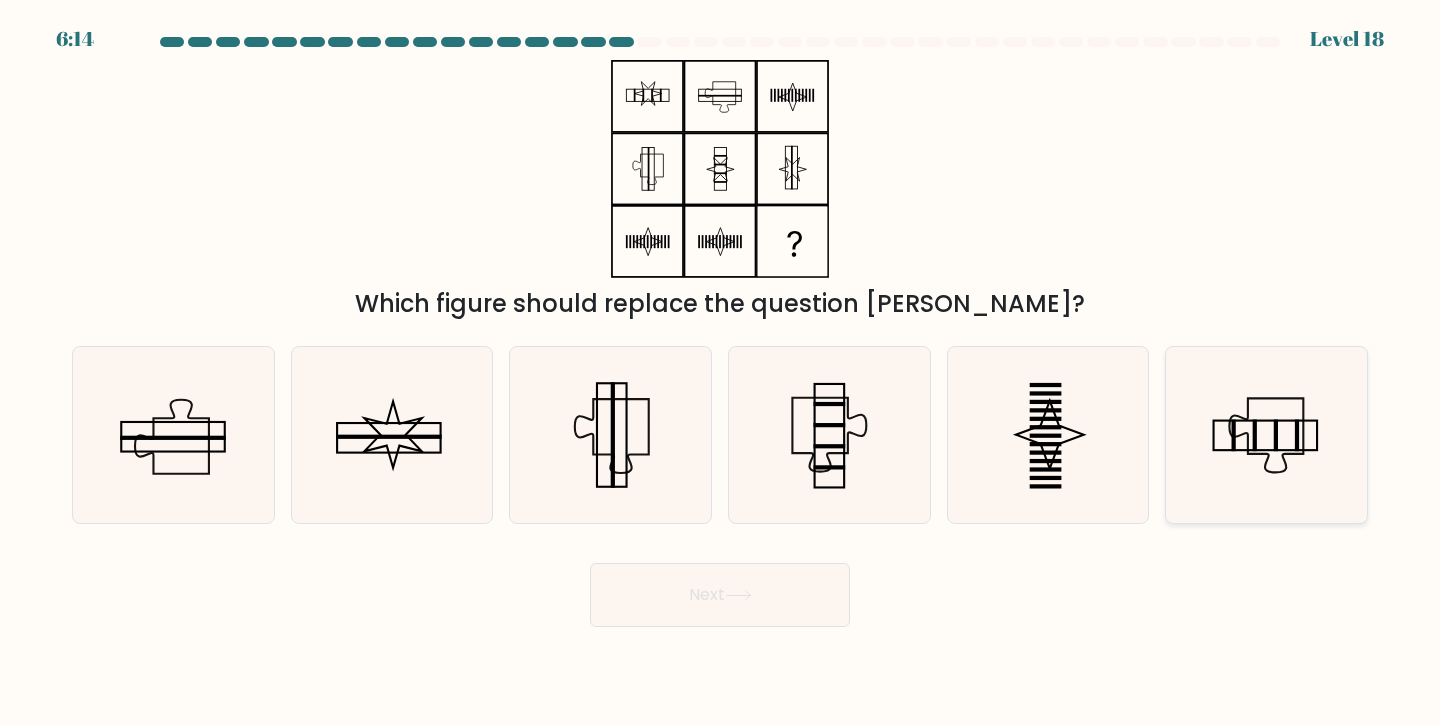 click 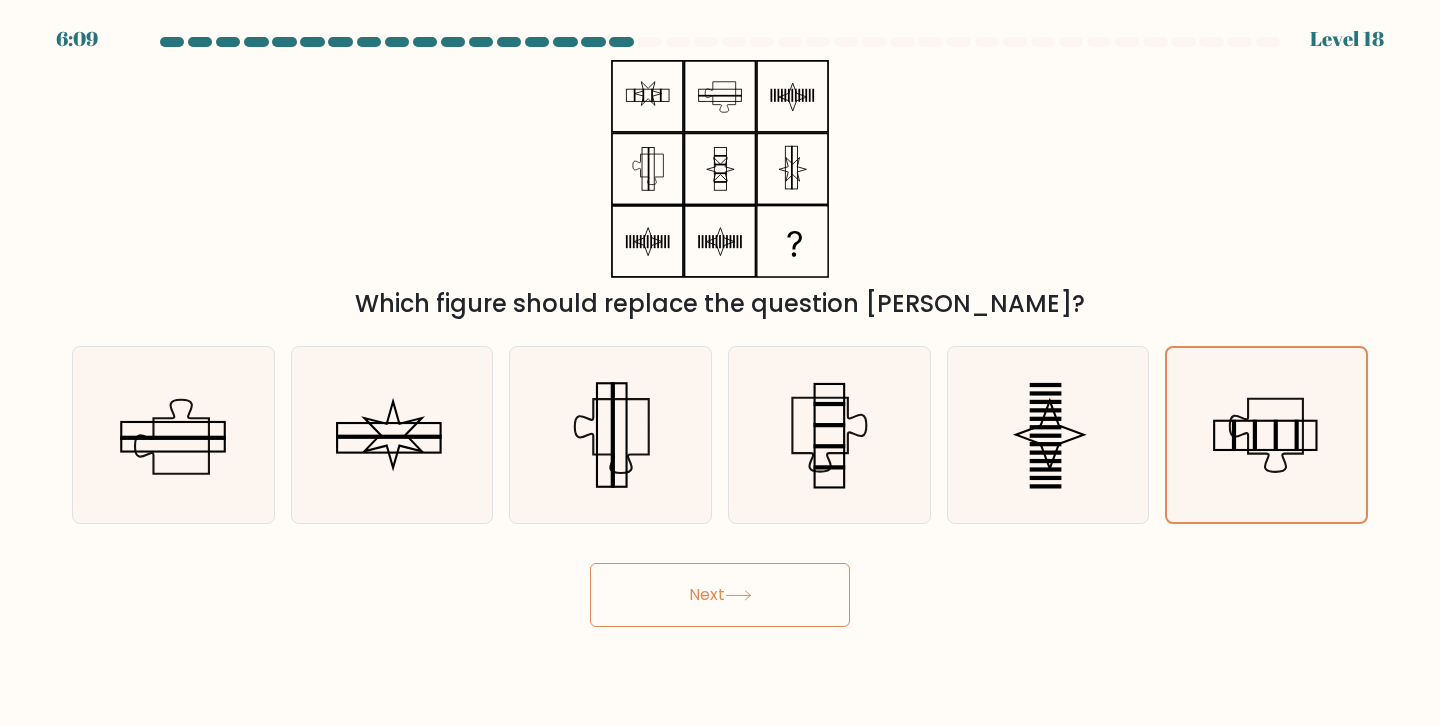 click on "Next" at bounding box center [720, 595] 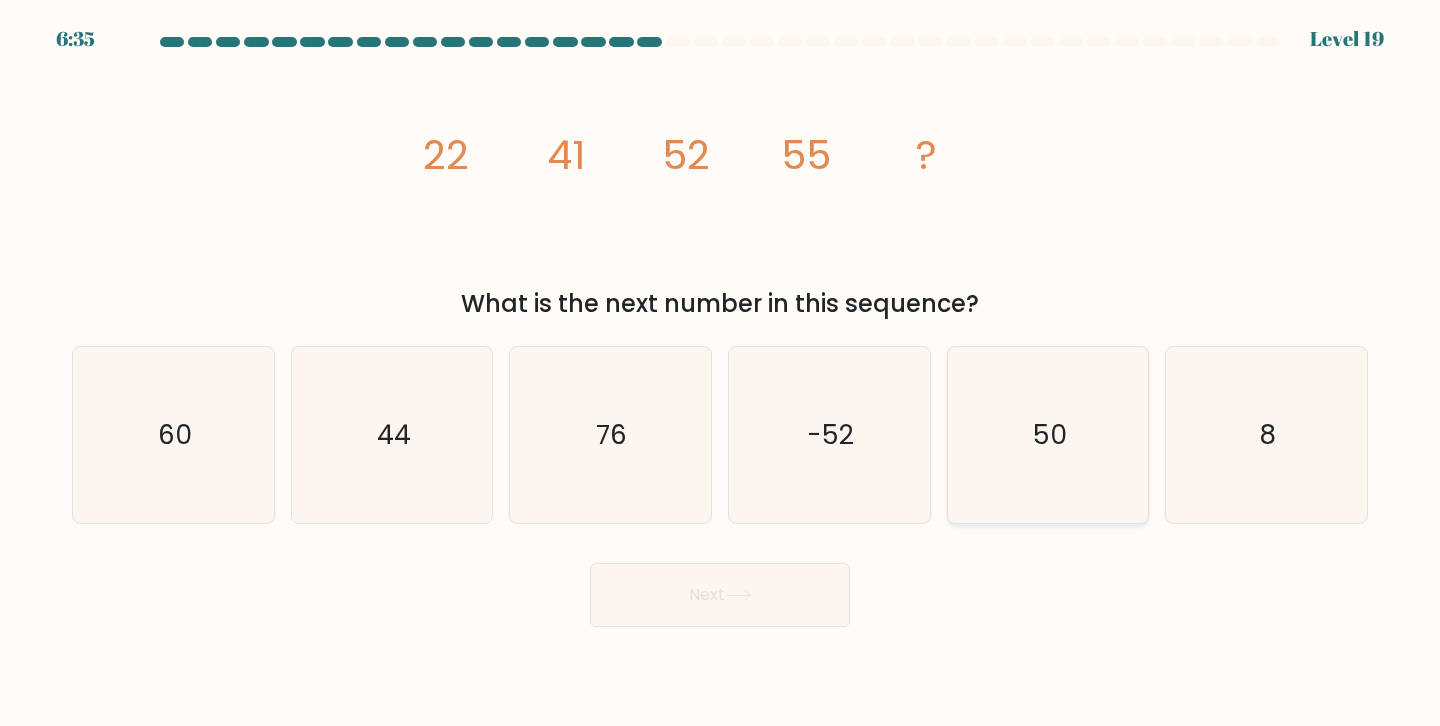 click on "50" 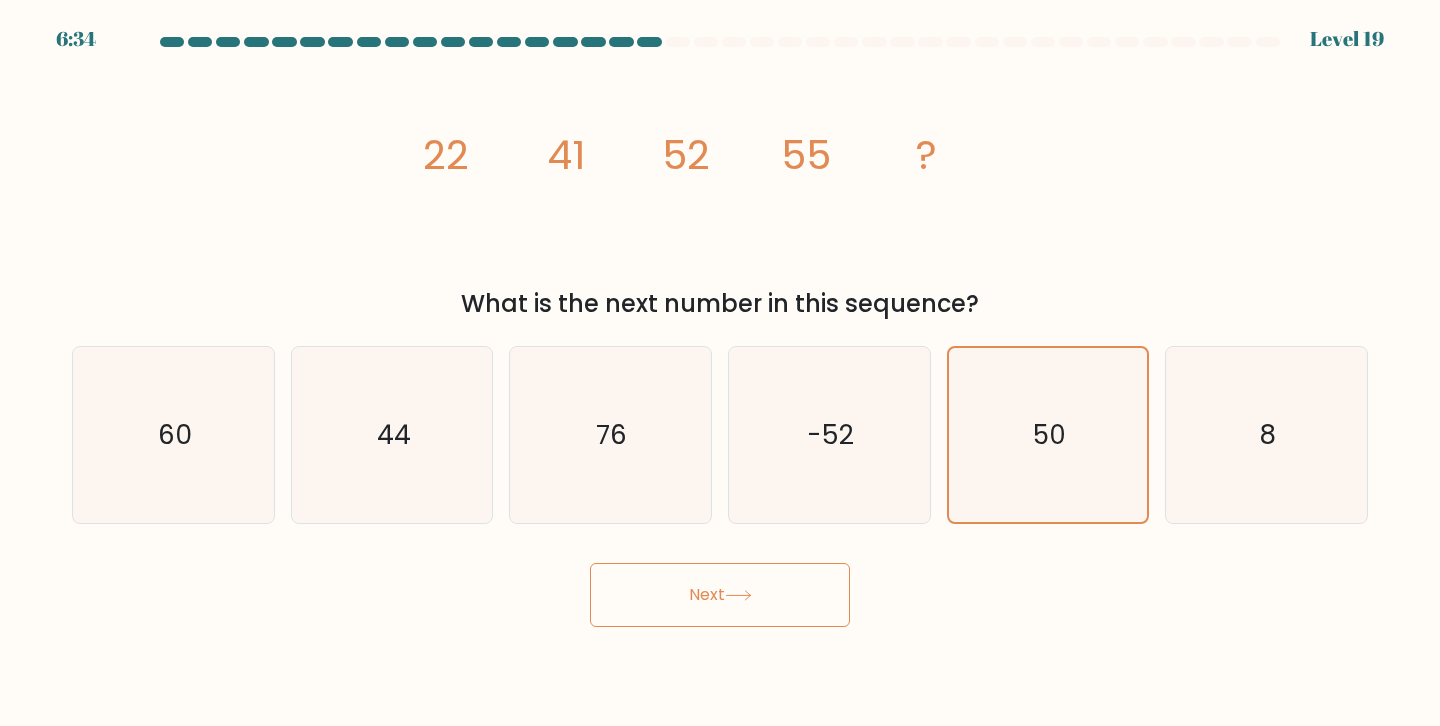 click on "Next" at bounding box center (720, 595) 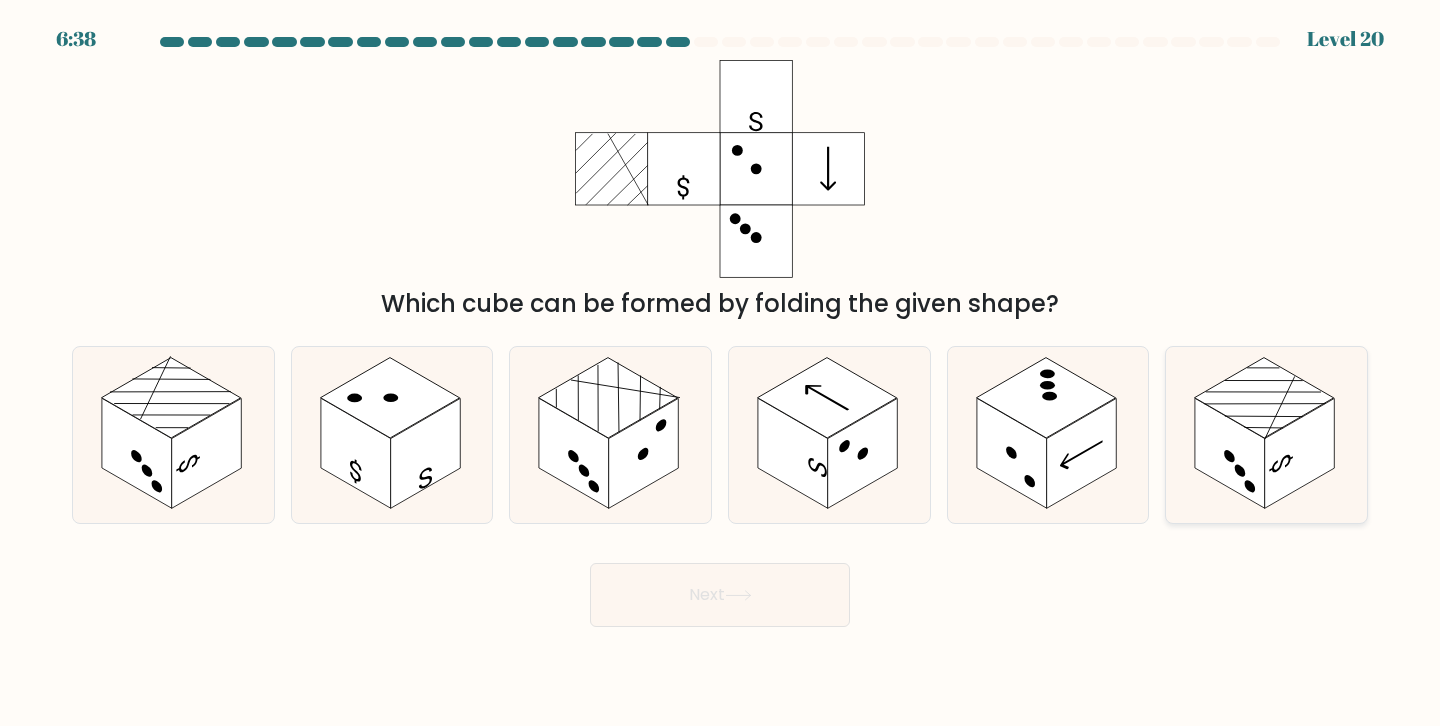 click 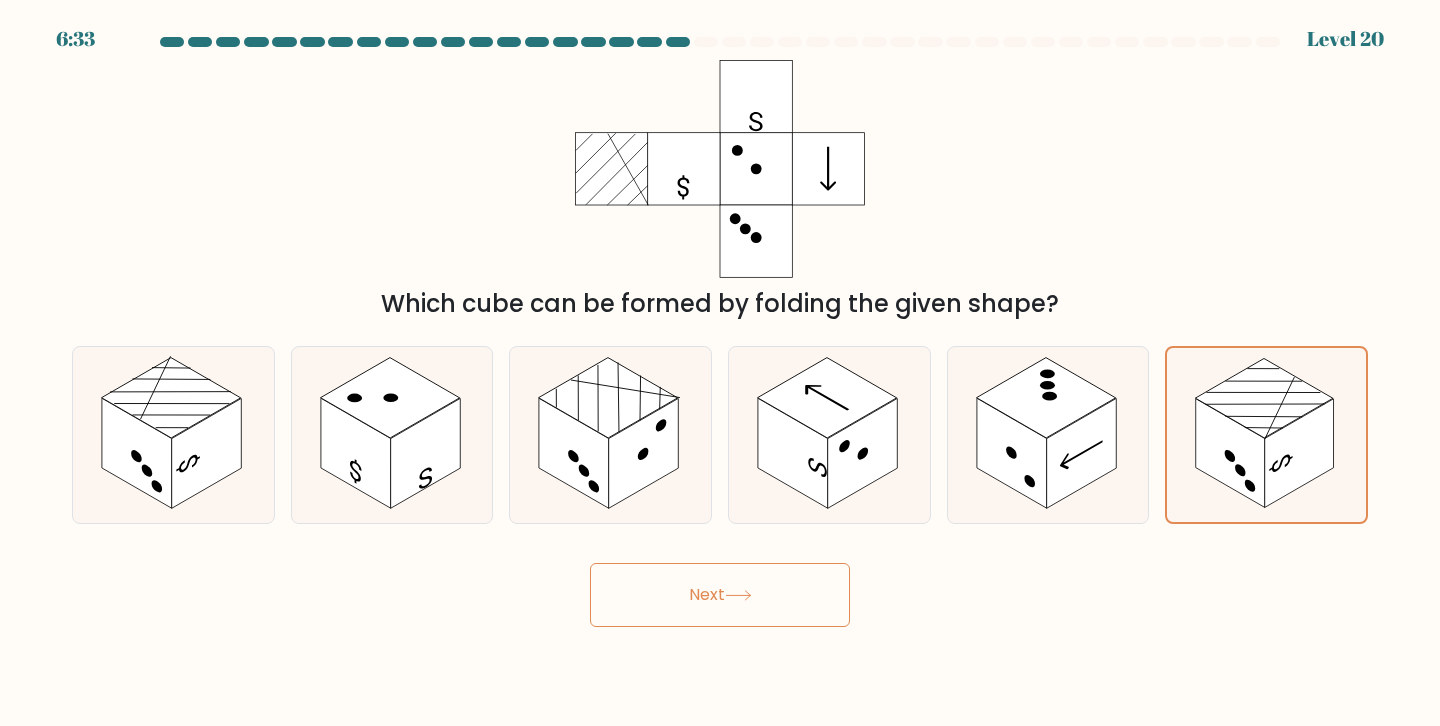click on "Next" at bounding box center [720, 595] 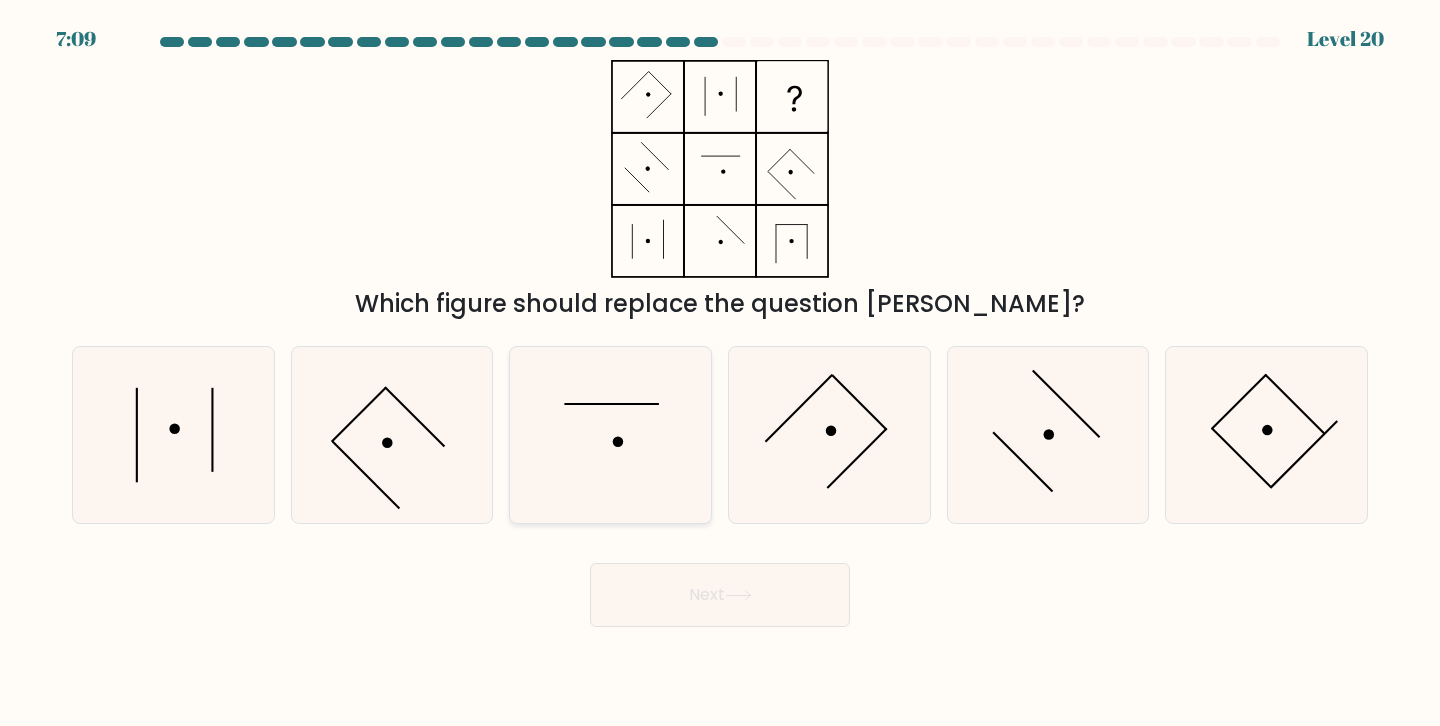 click 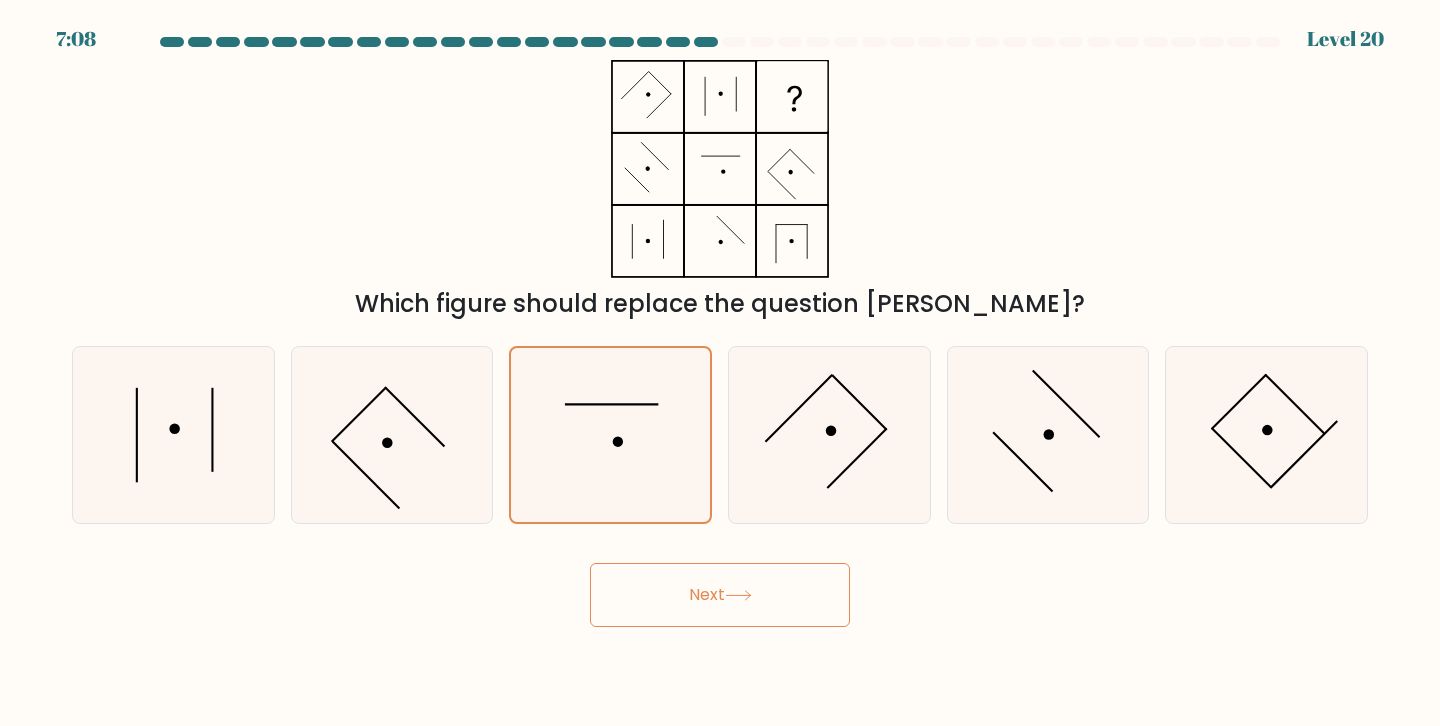 click on "Next" at bounding box center [720, 595] 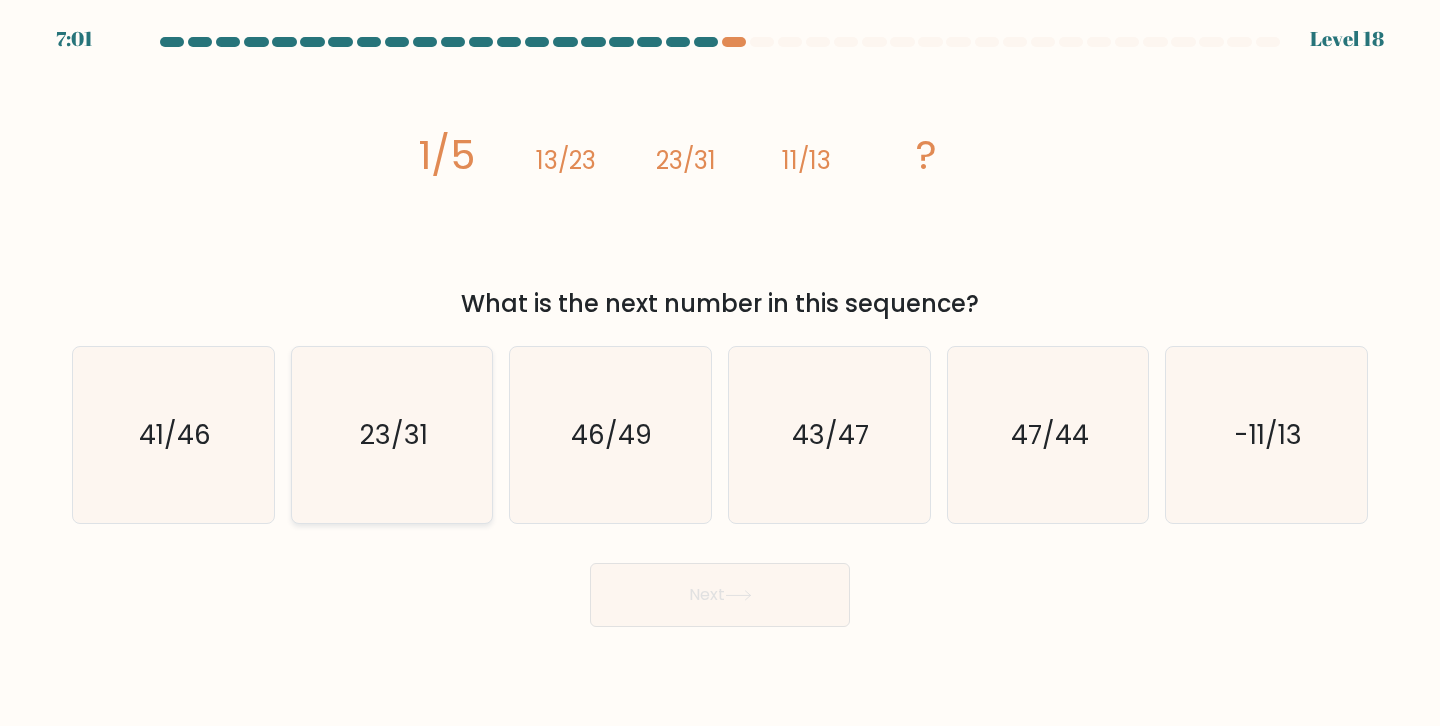 click on "23/31" 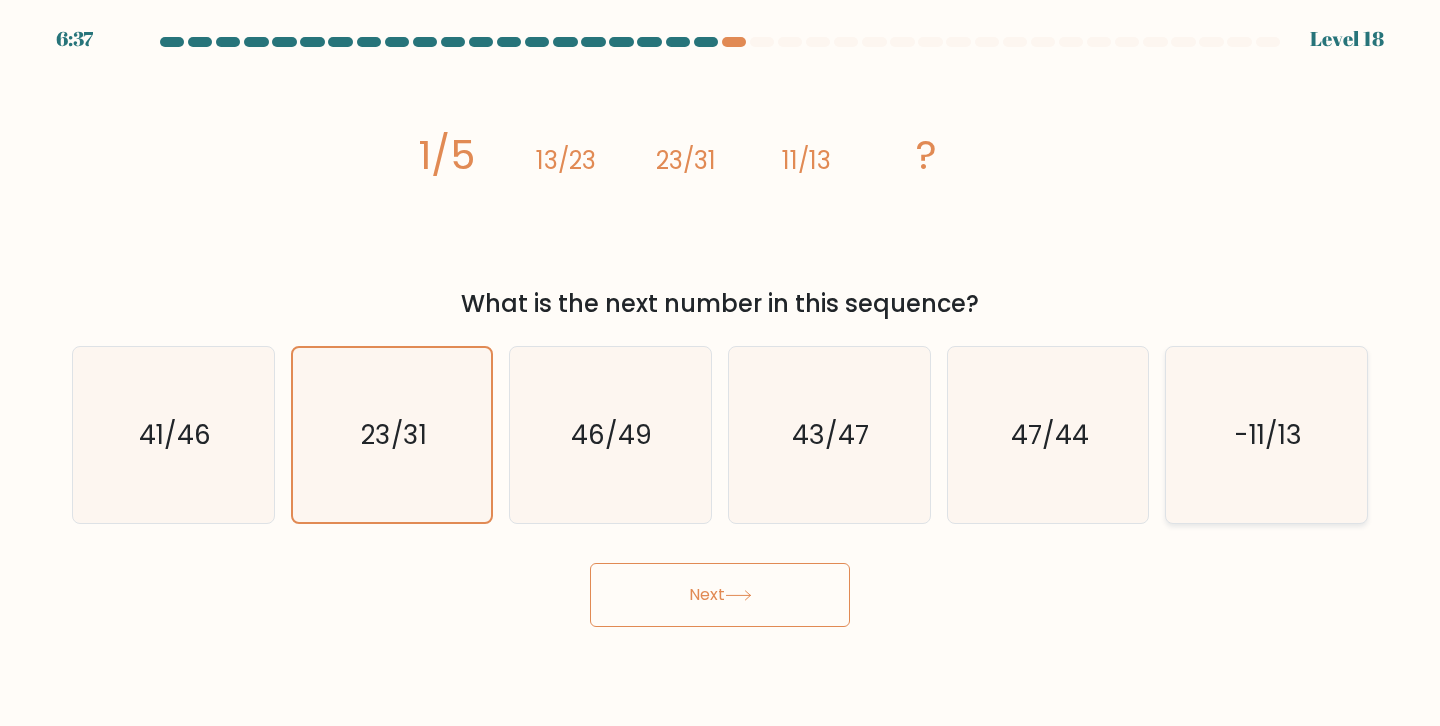 click on "-11/13" 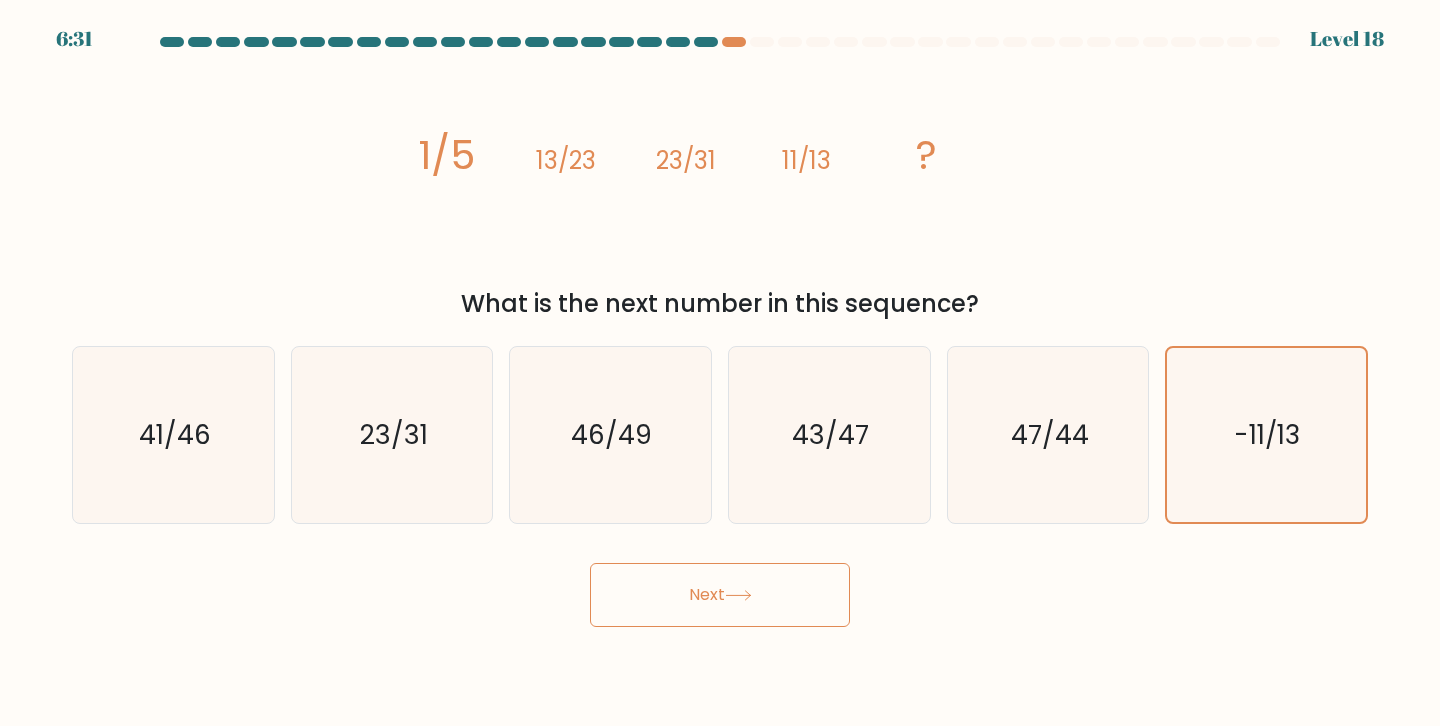 click on "Next" at bounding box center (720, 595) 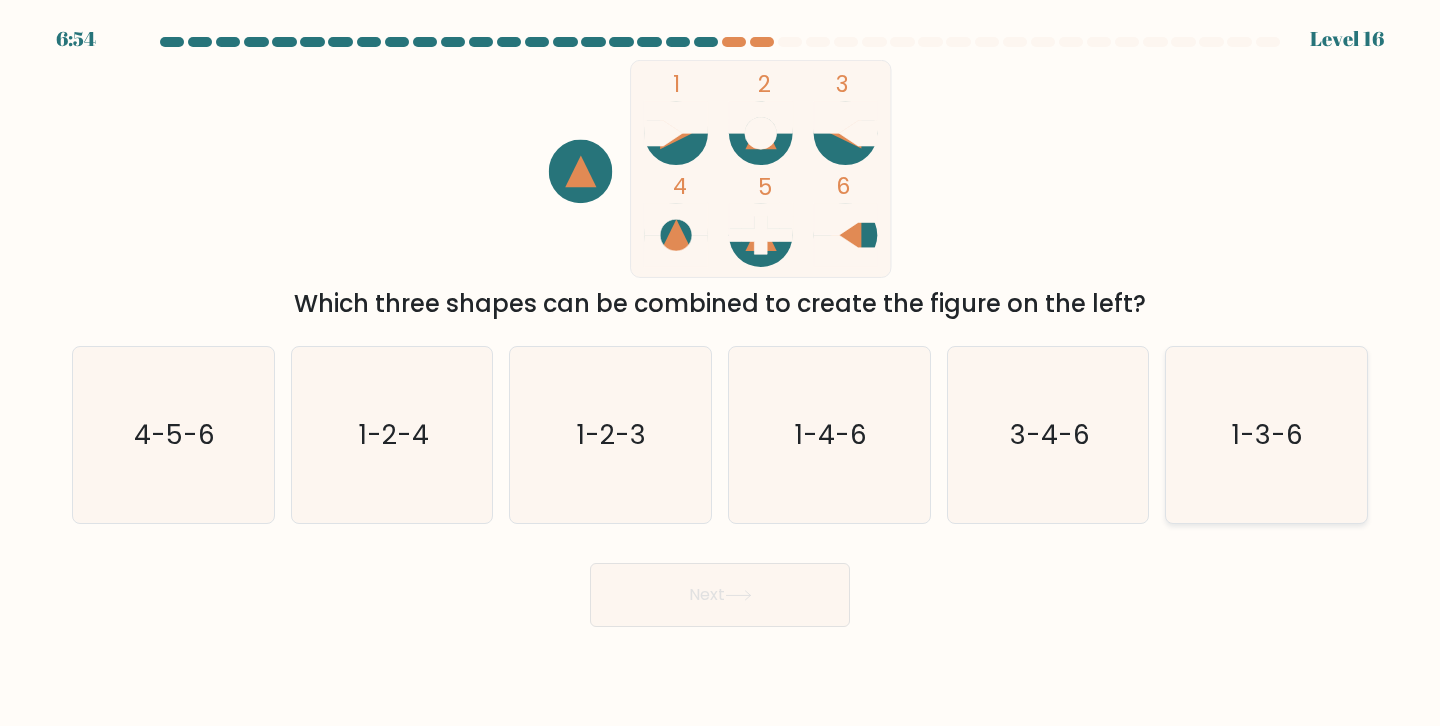 click on "1-3-6" 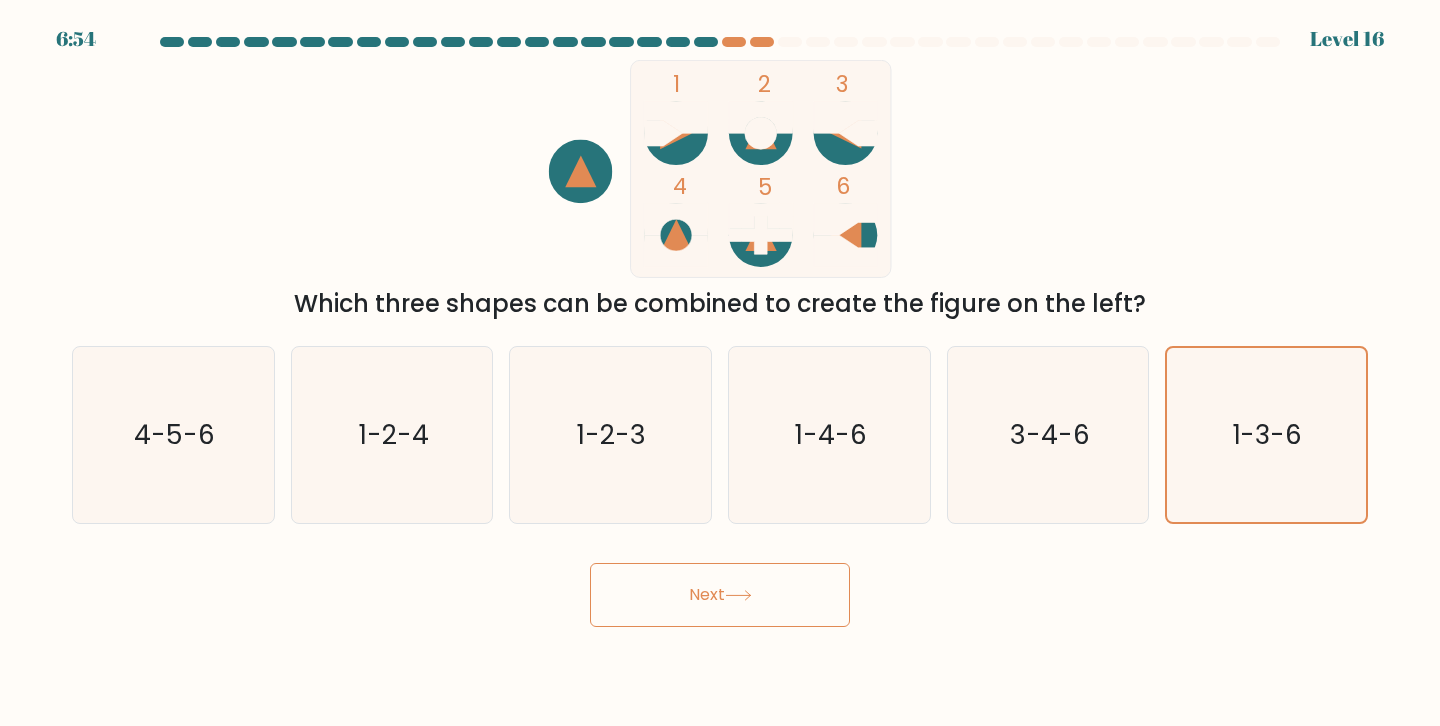 click on "Next" at bounding box center [720, 595] 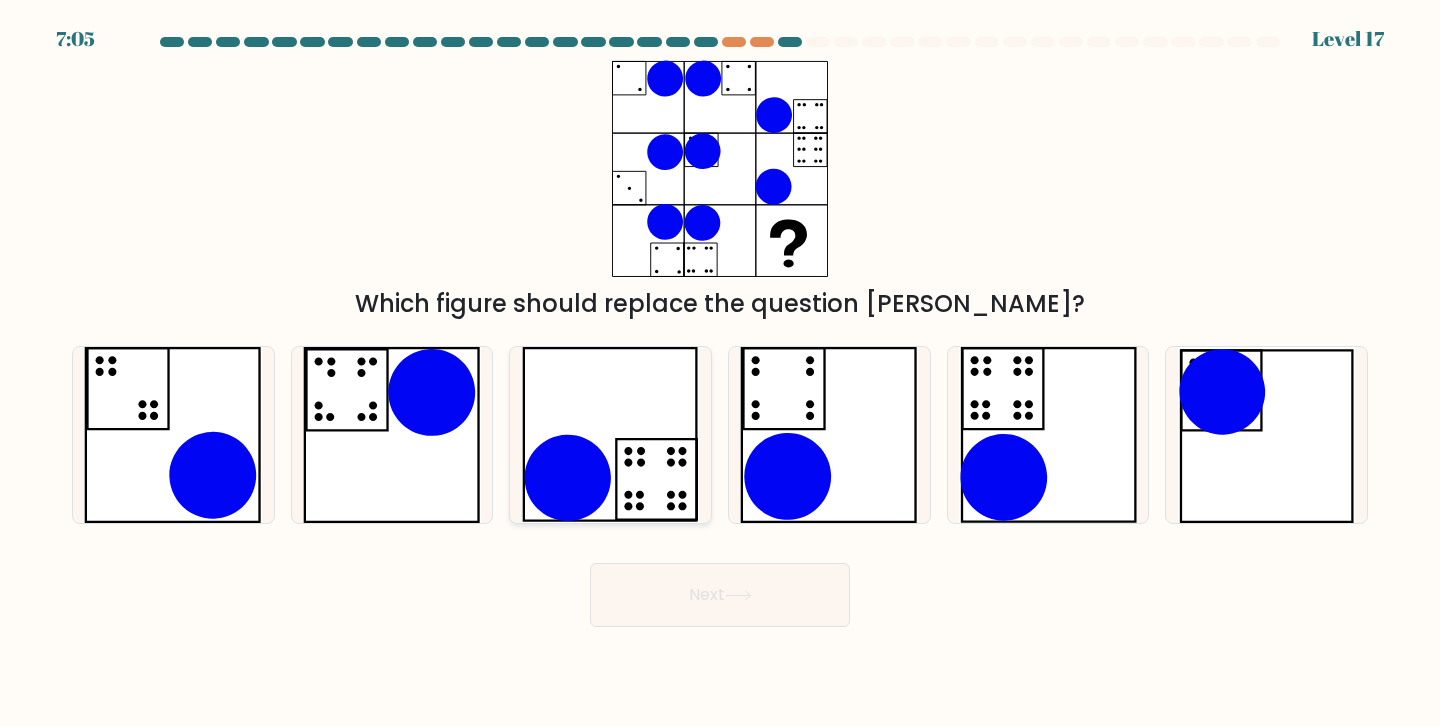 click 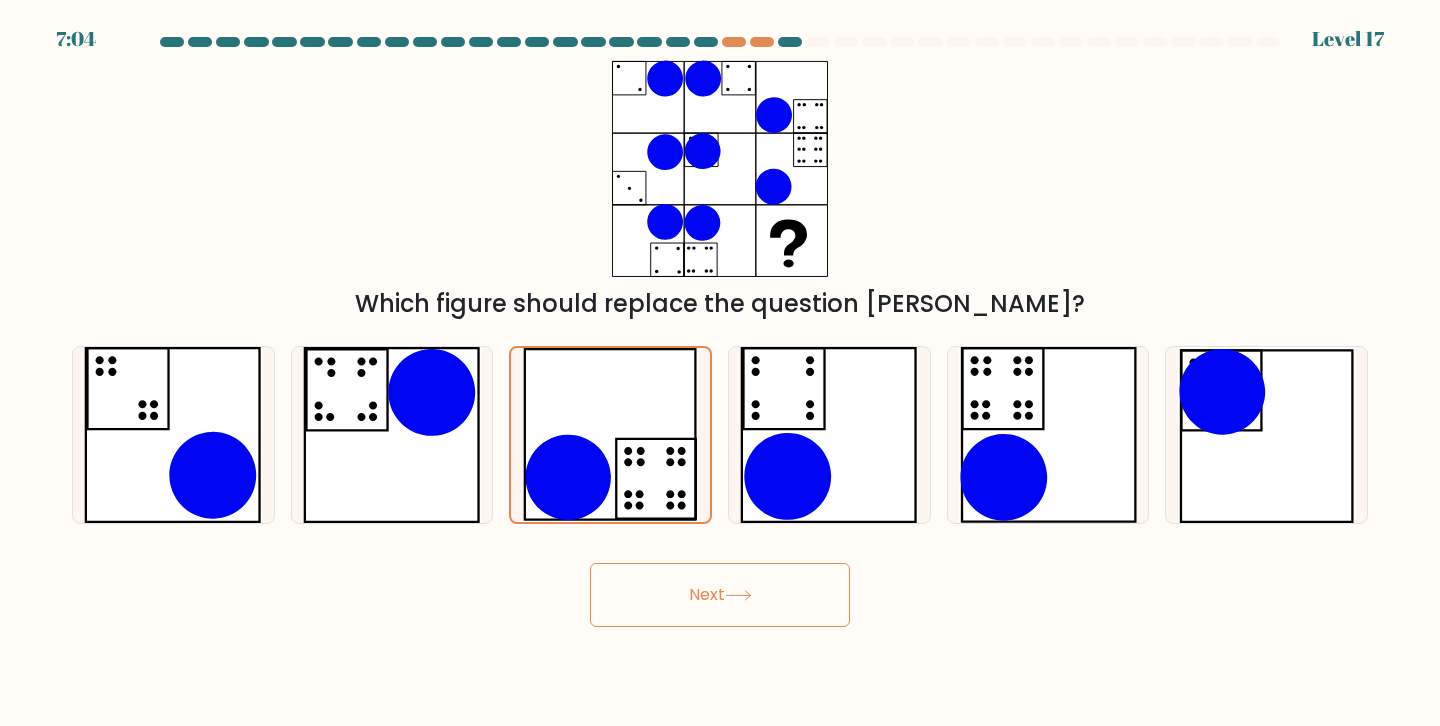 click on "Next" at bounding box center [720, 595] 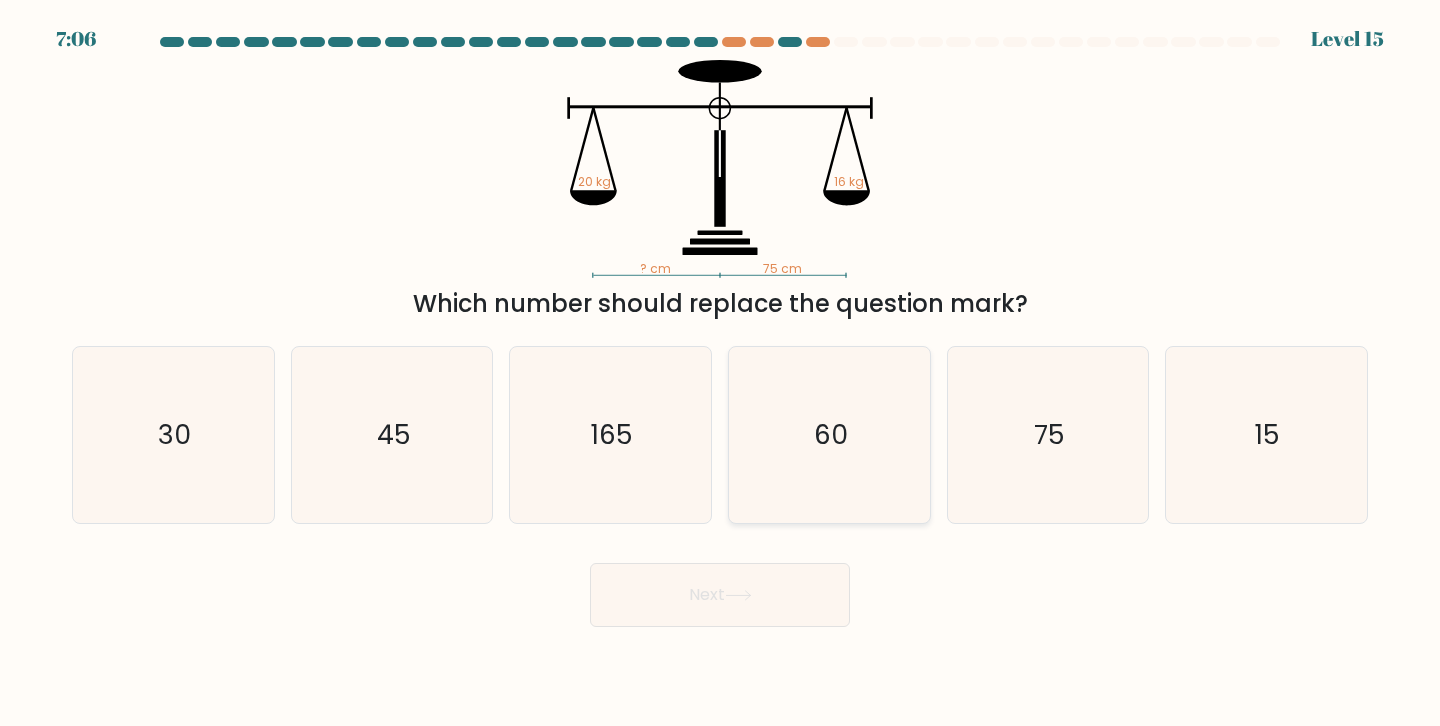 click on "60" 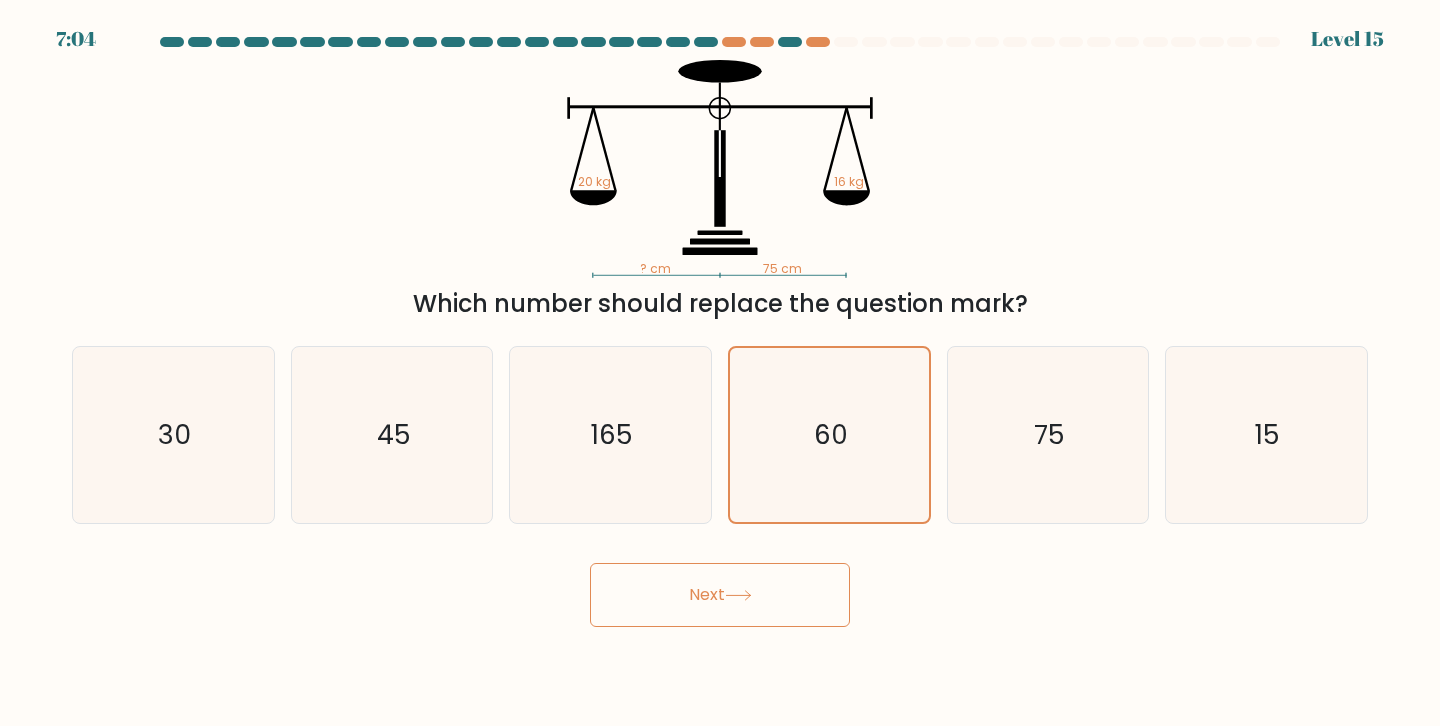 click on "Next" at bounding box center [720, 595] 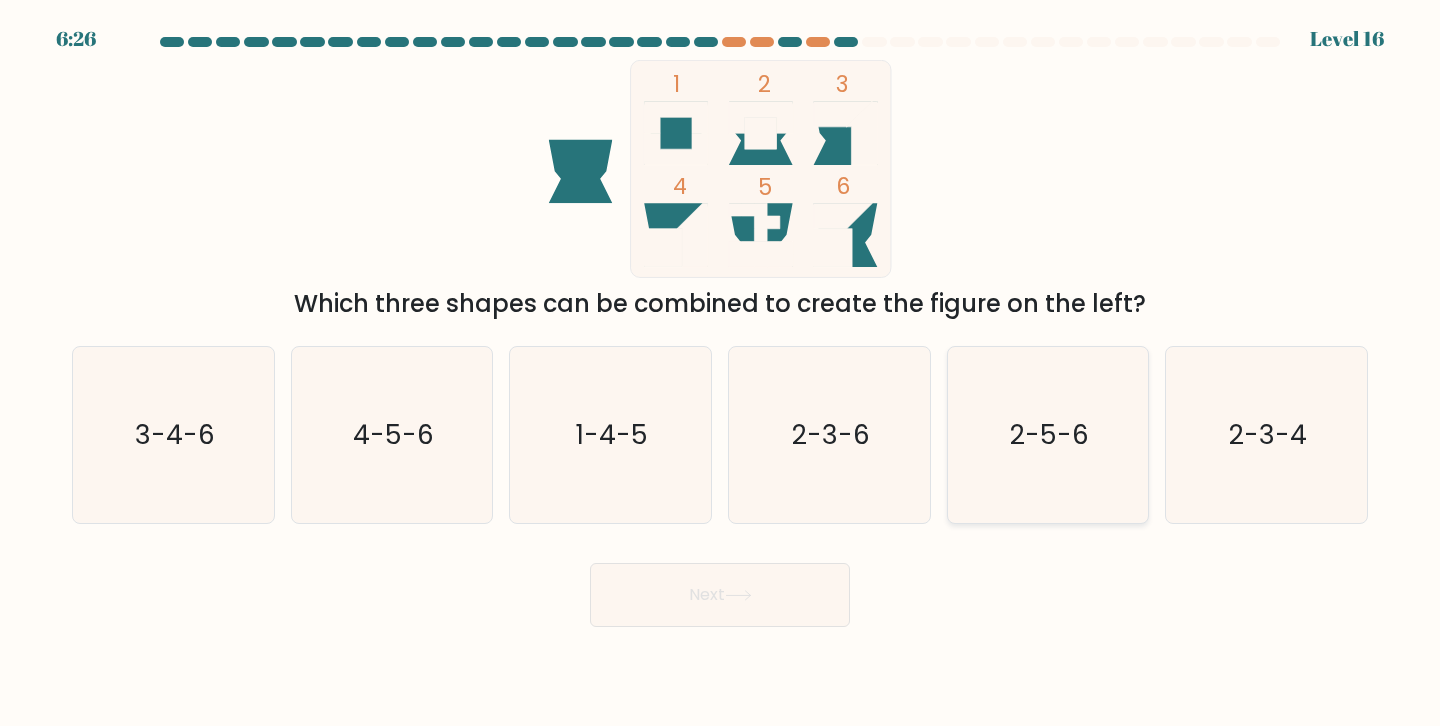 click on "2-5-6" 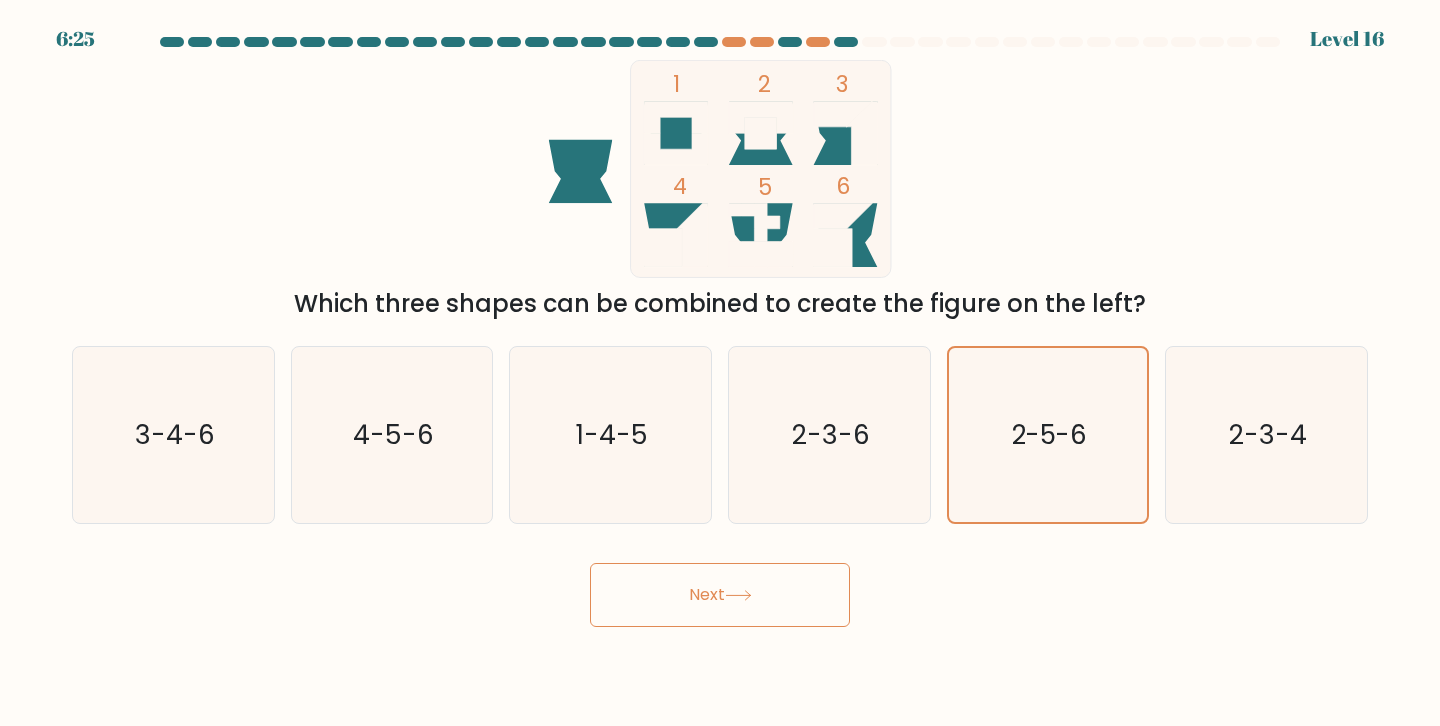 click on "Next" at bounding box center (720, 595) 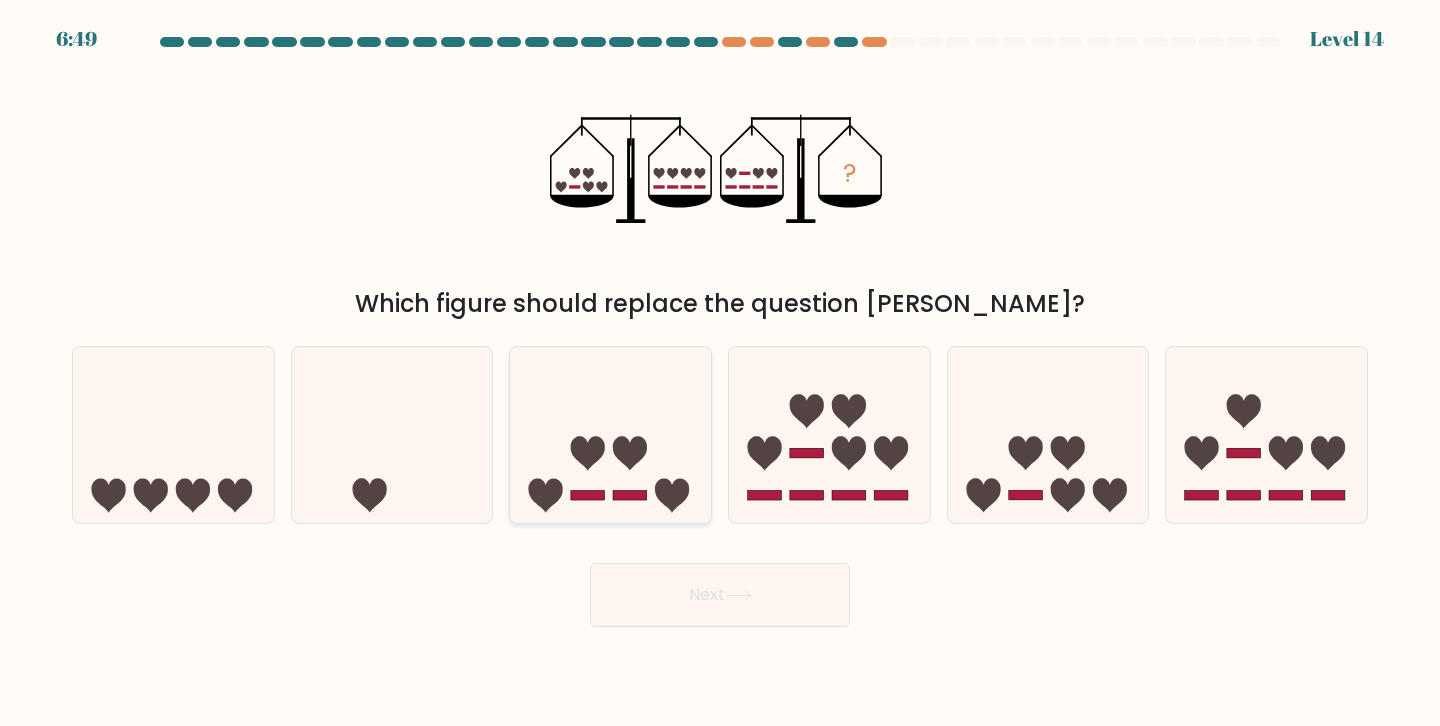 click 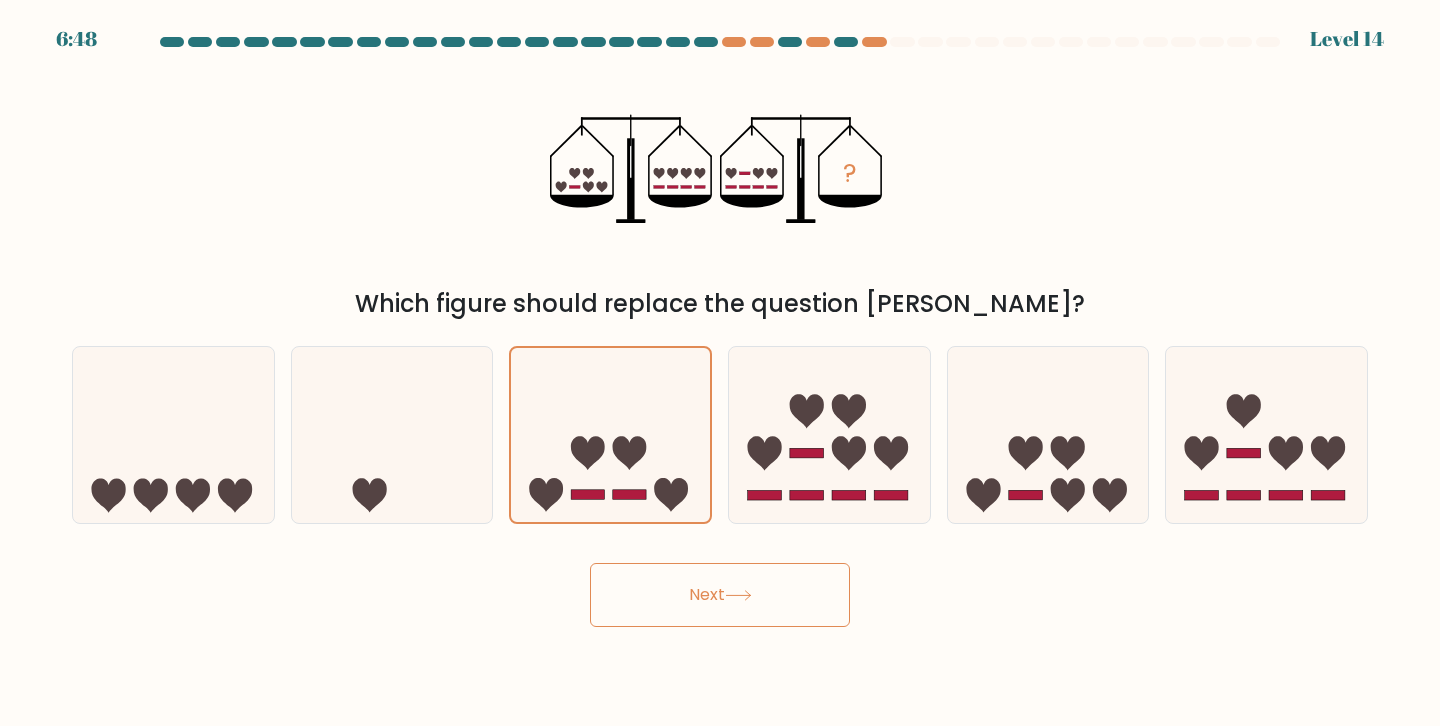 click on "Next" at bounding box center (720, 595) 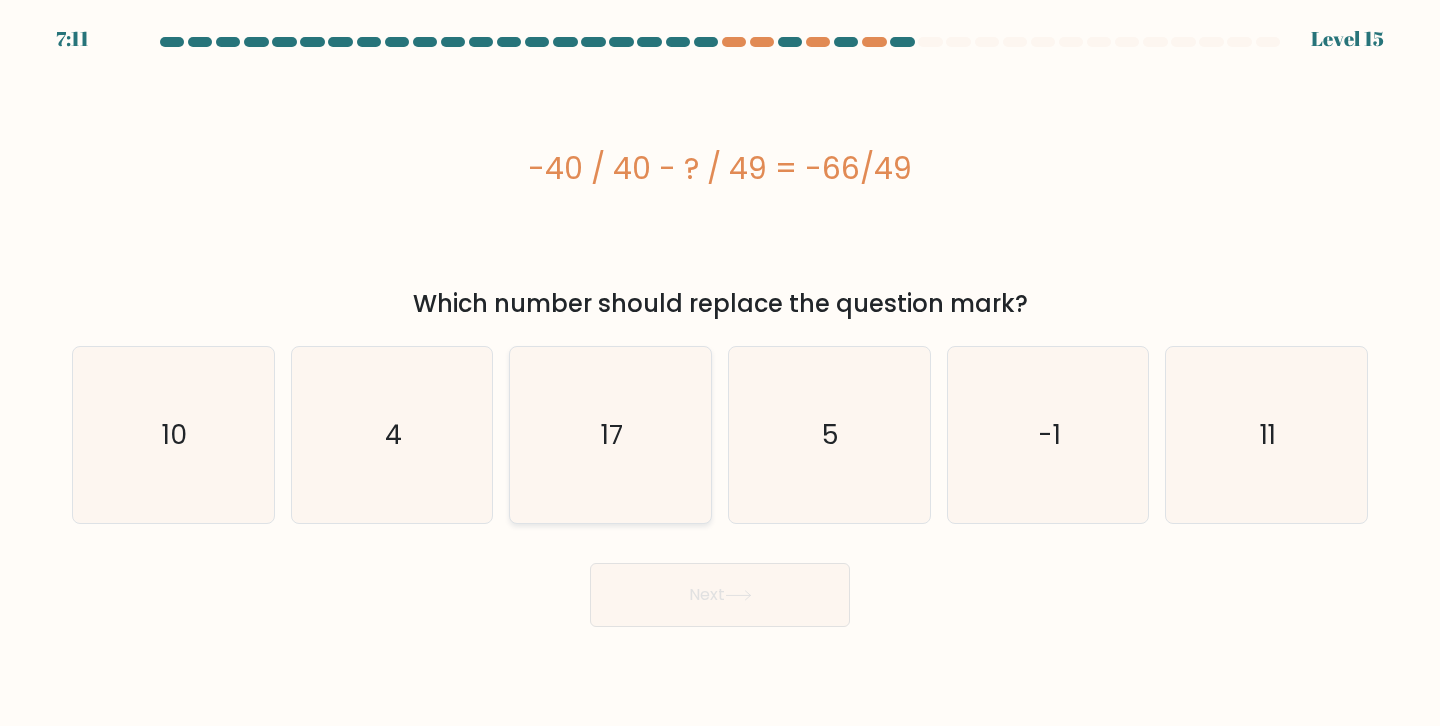 click on "17" 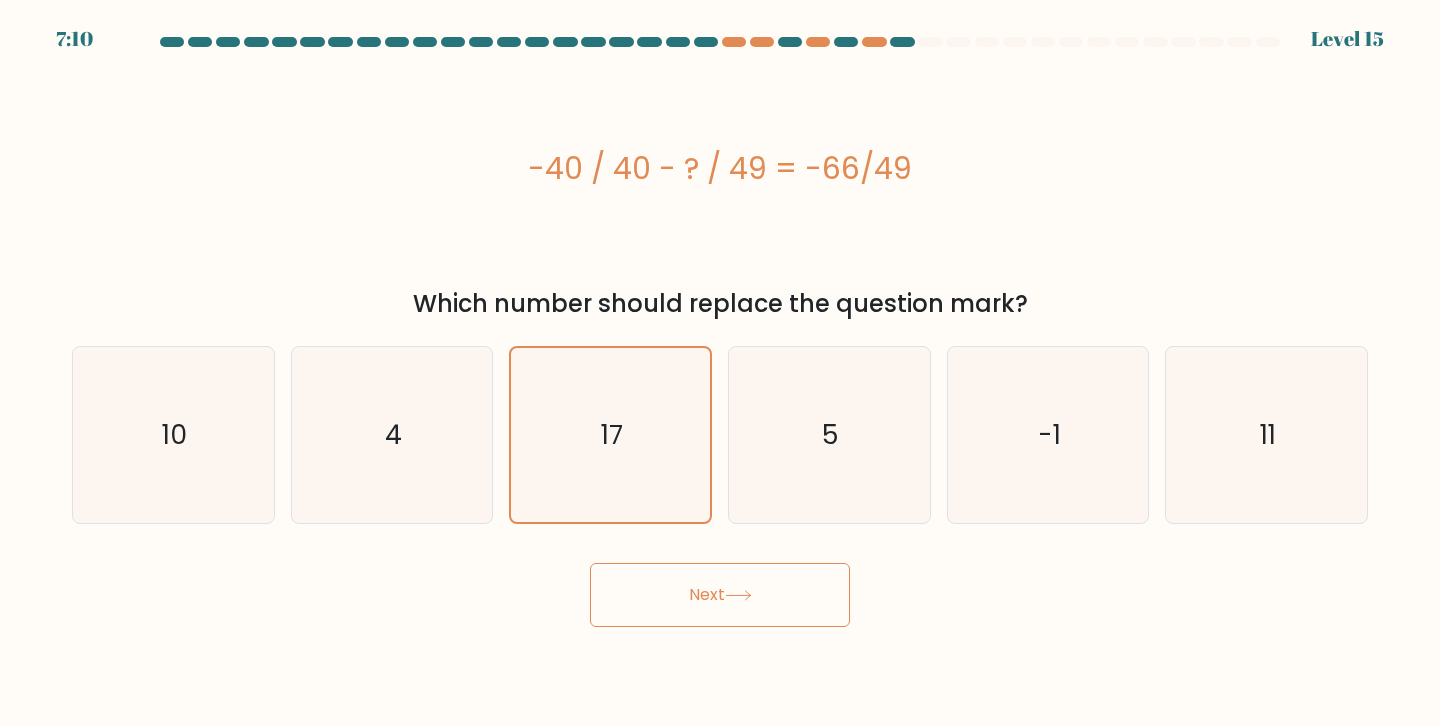 click on "Next" at bounding box center [720, 587] 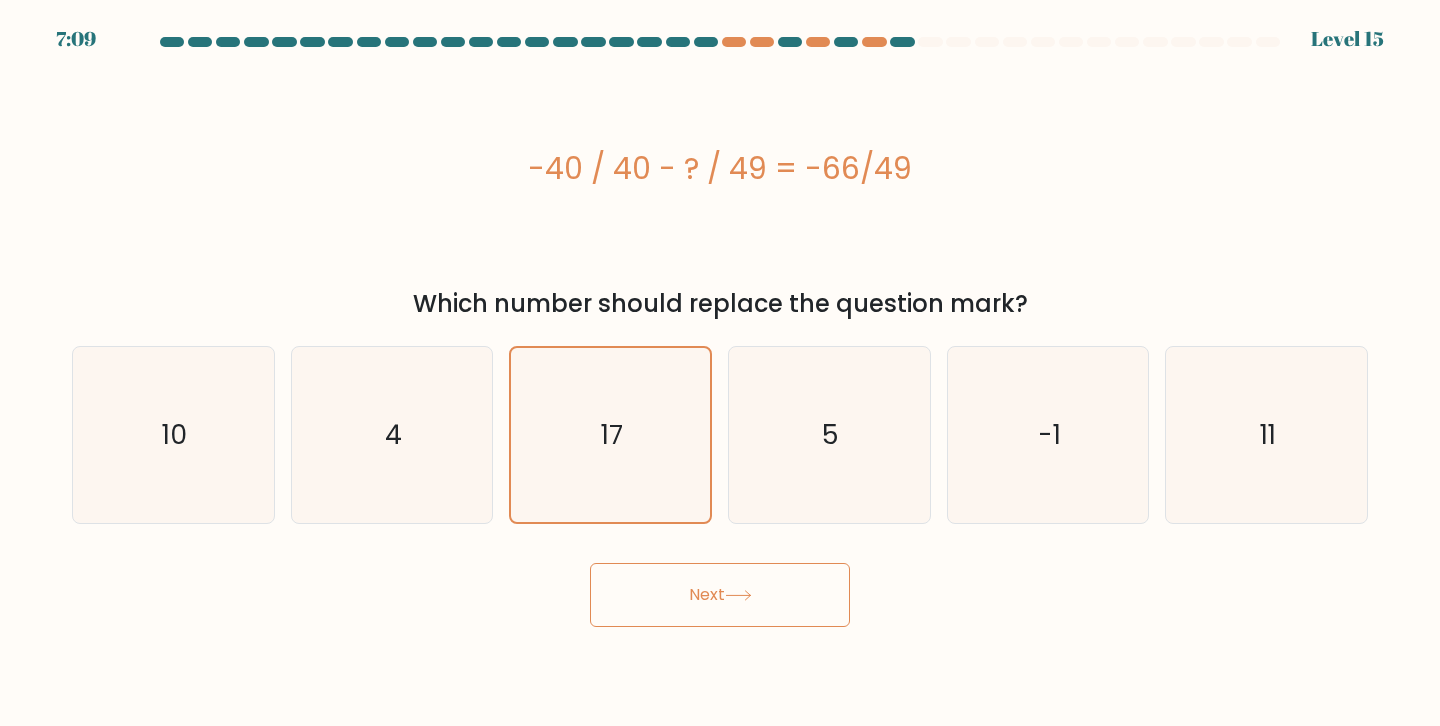 click on "Next" at bounding box center [720, 595] 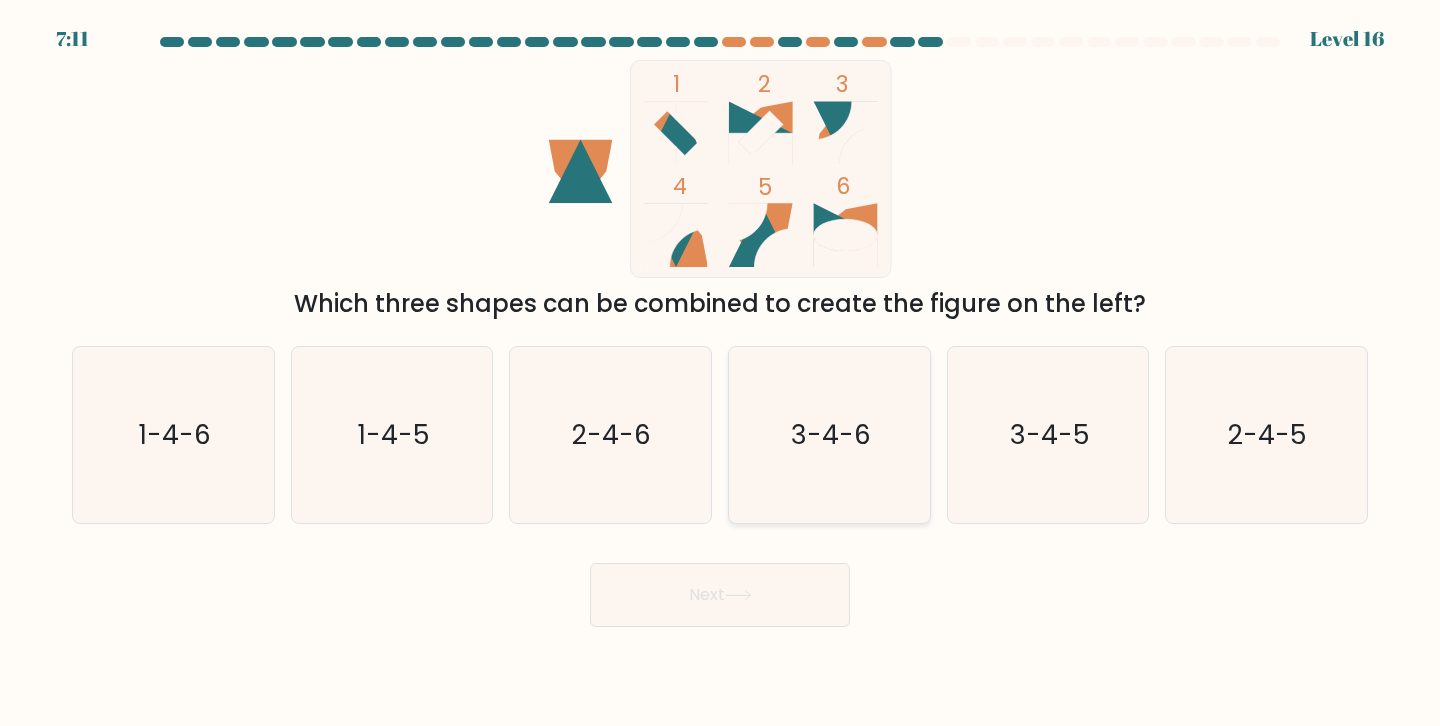 click on "3-4-6" 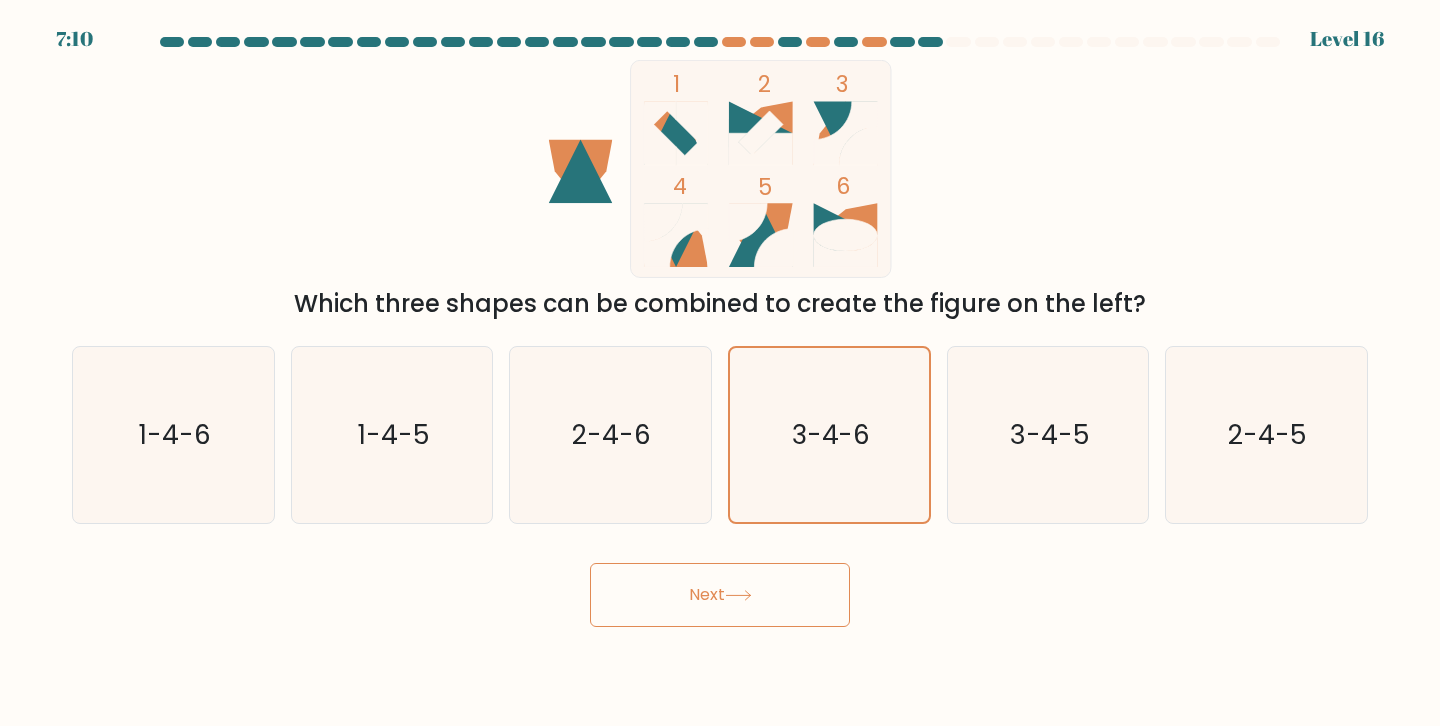 click on "7:10
Level 16" at bounding box center (720, 363) 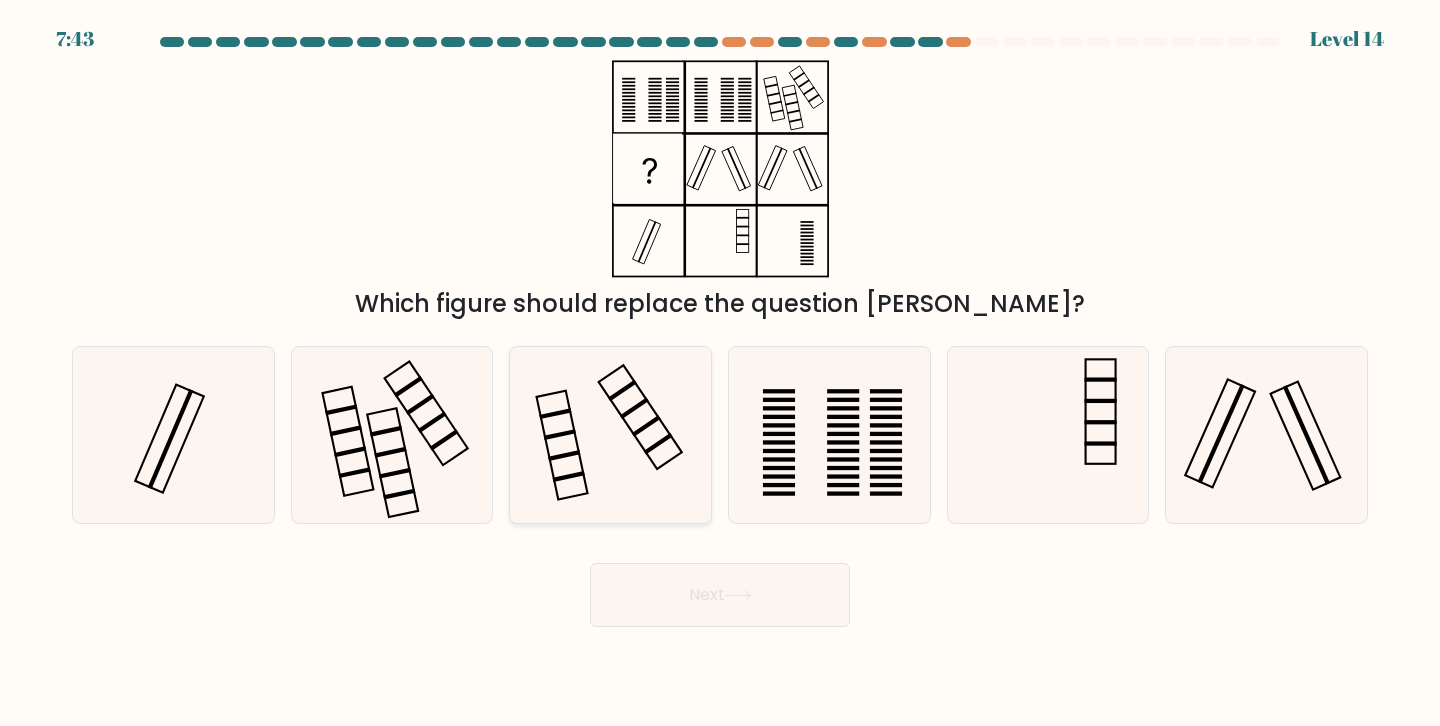 click 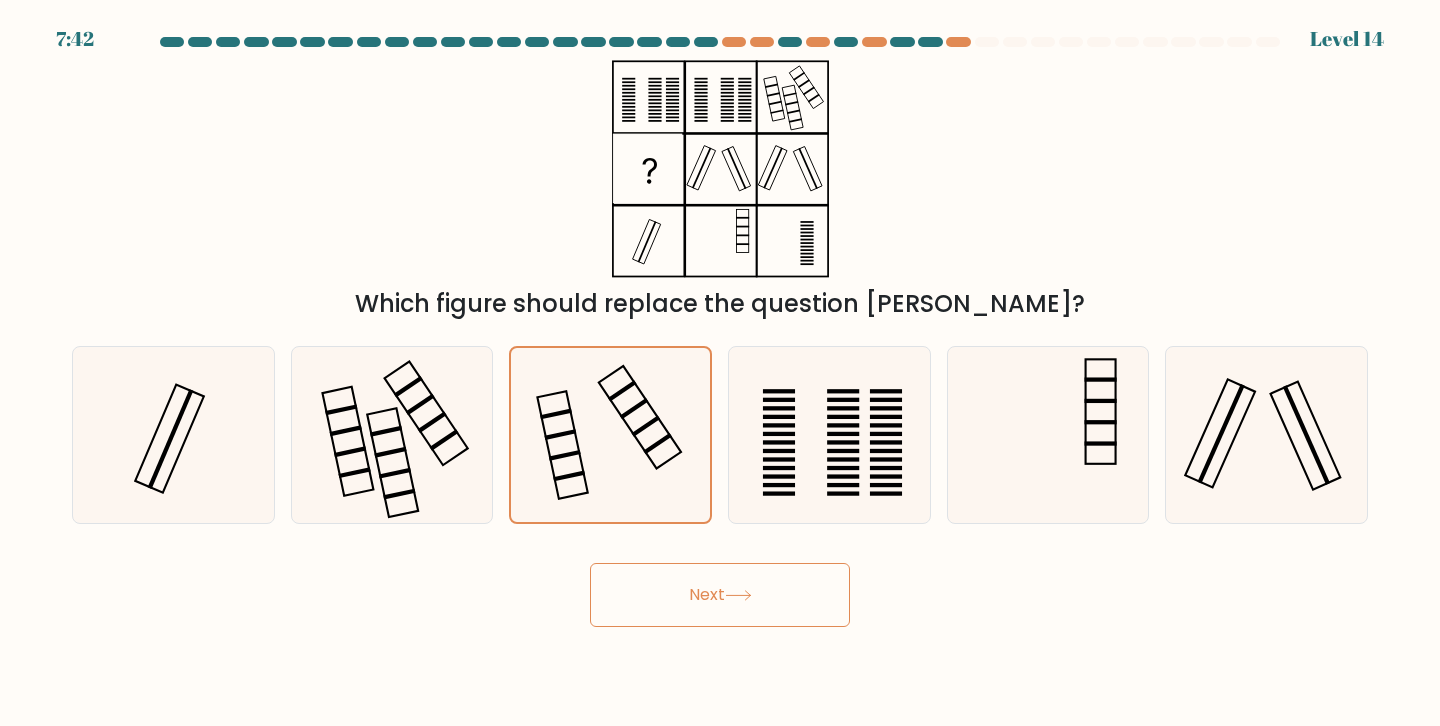 click on "Next" at bounding box center (720, 595) 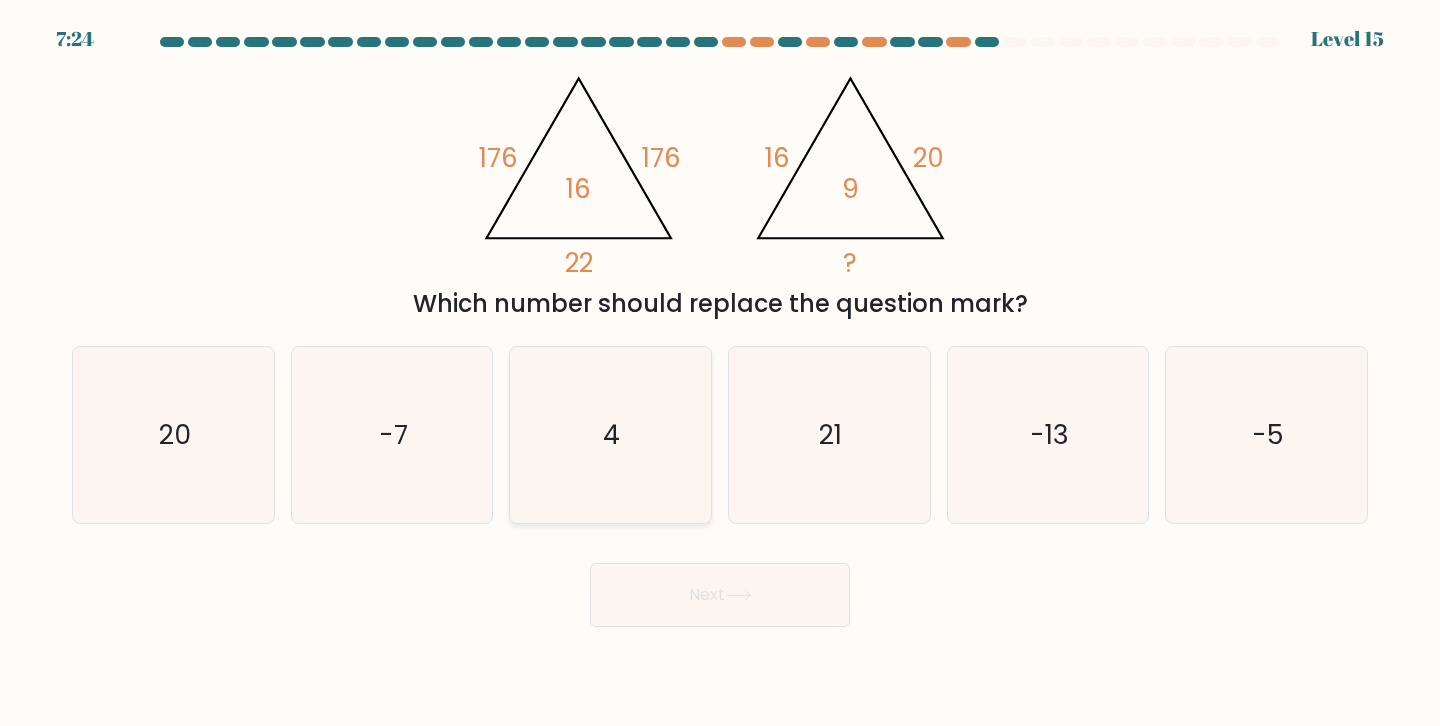 click on "4" 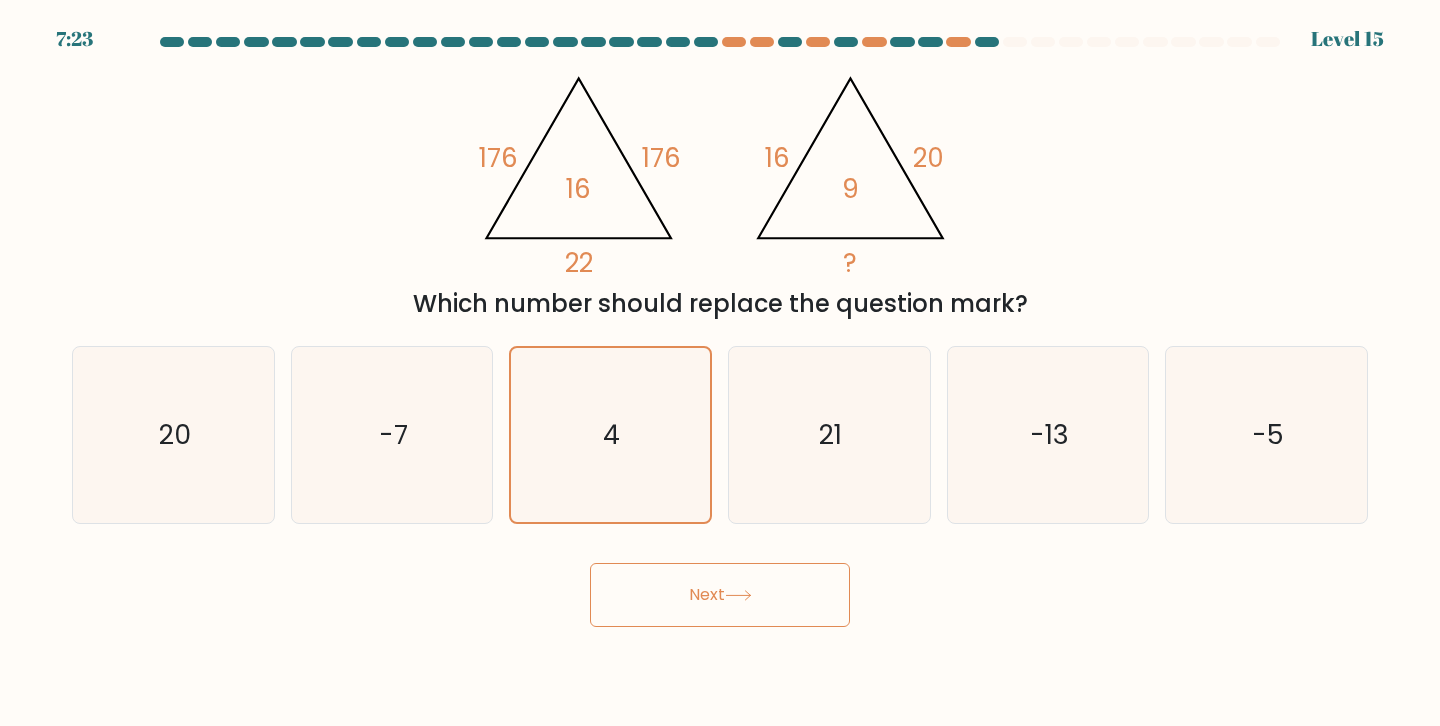 click on "Next" at bounding box center [720, 595] 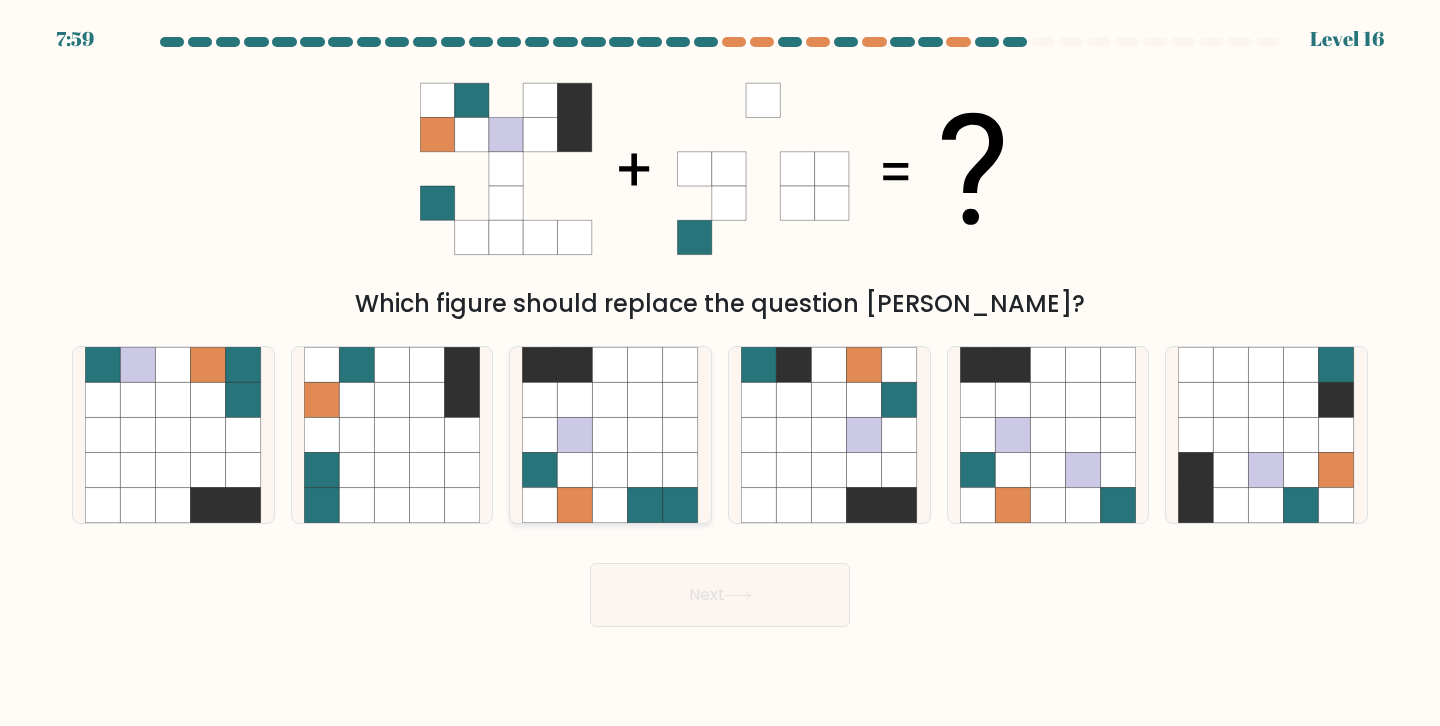 click 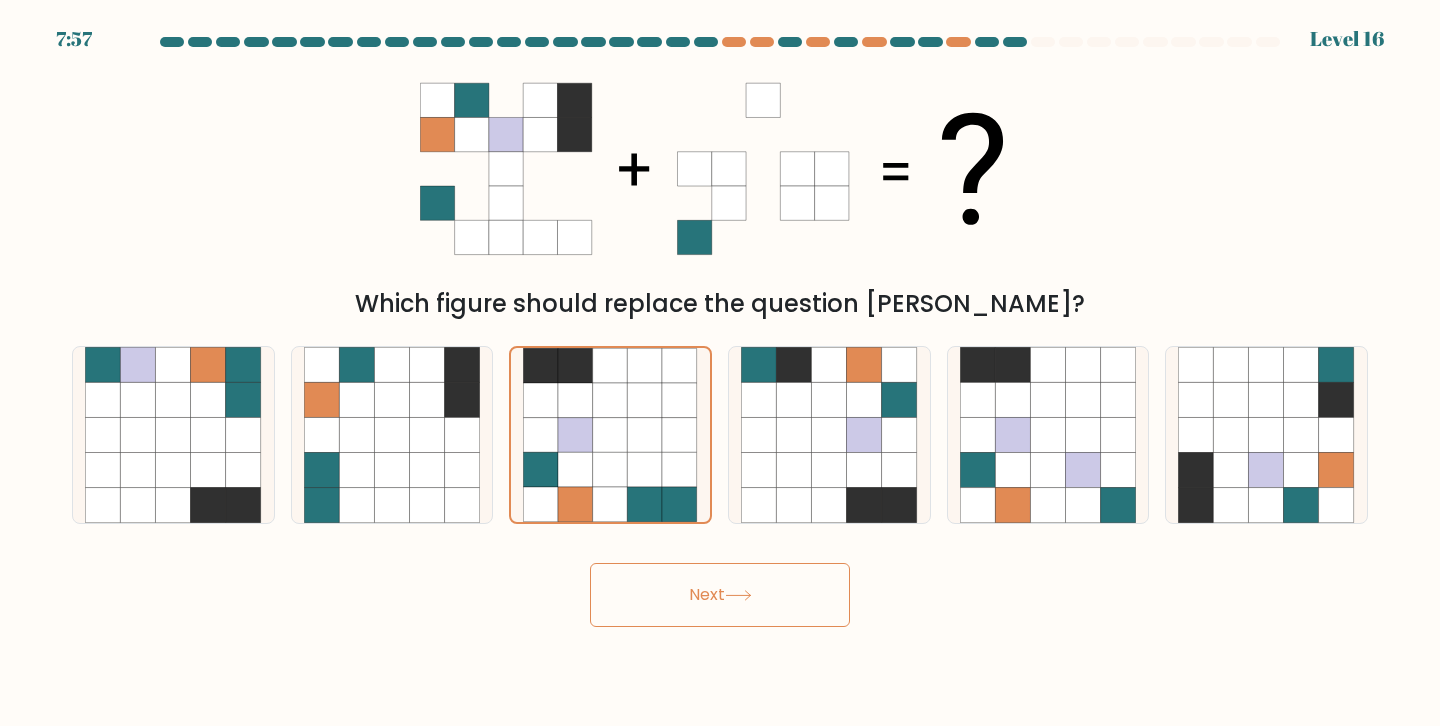 click on "Next" at bounding box center (720, 595) 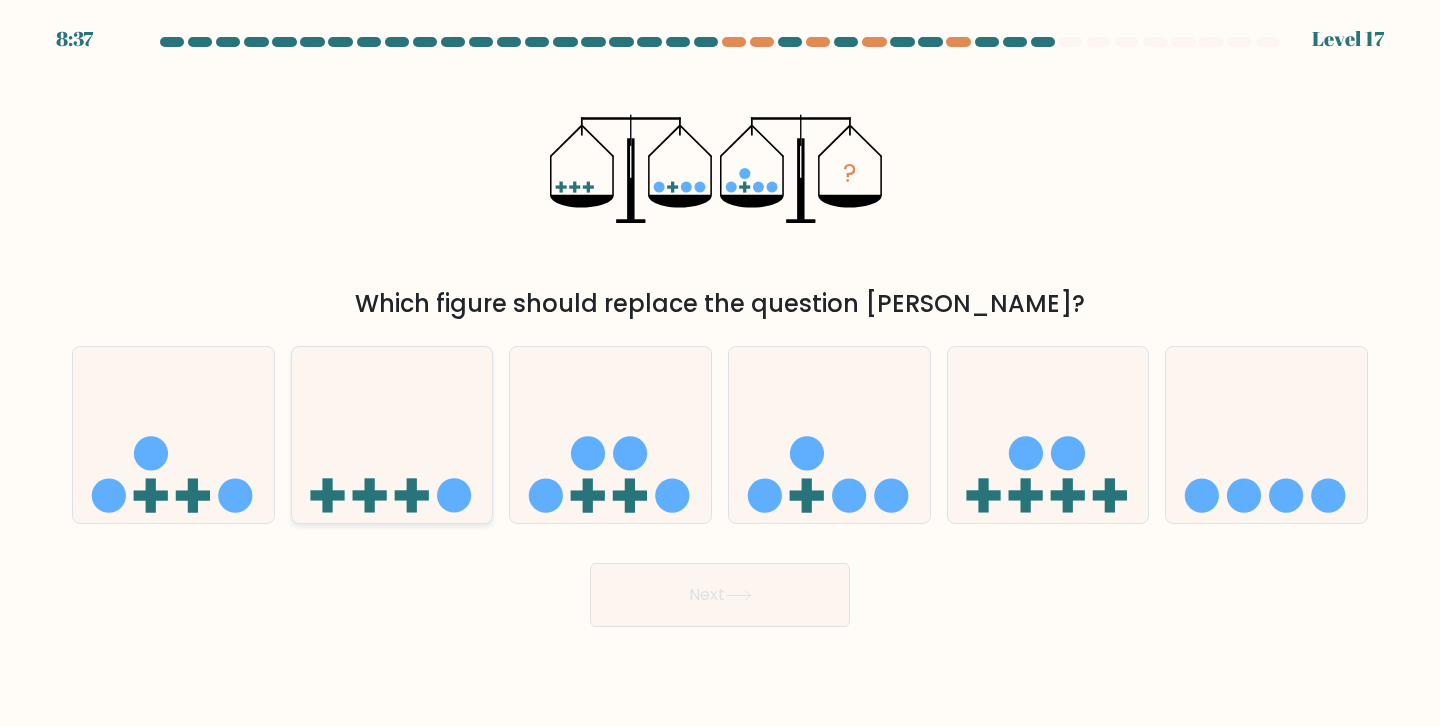 click 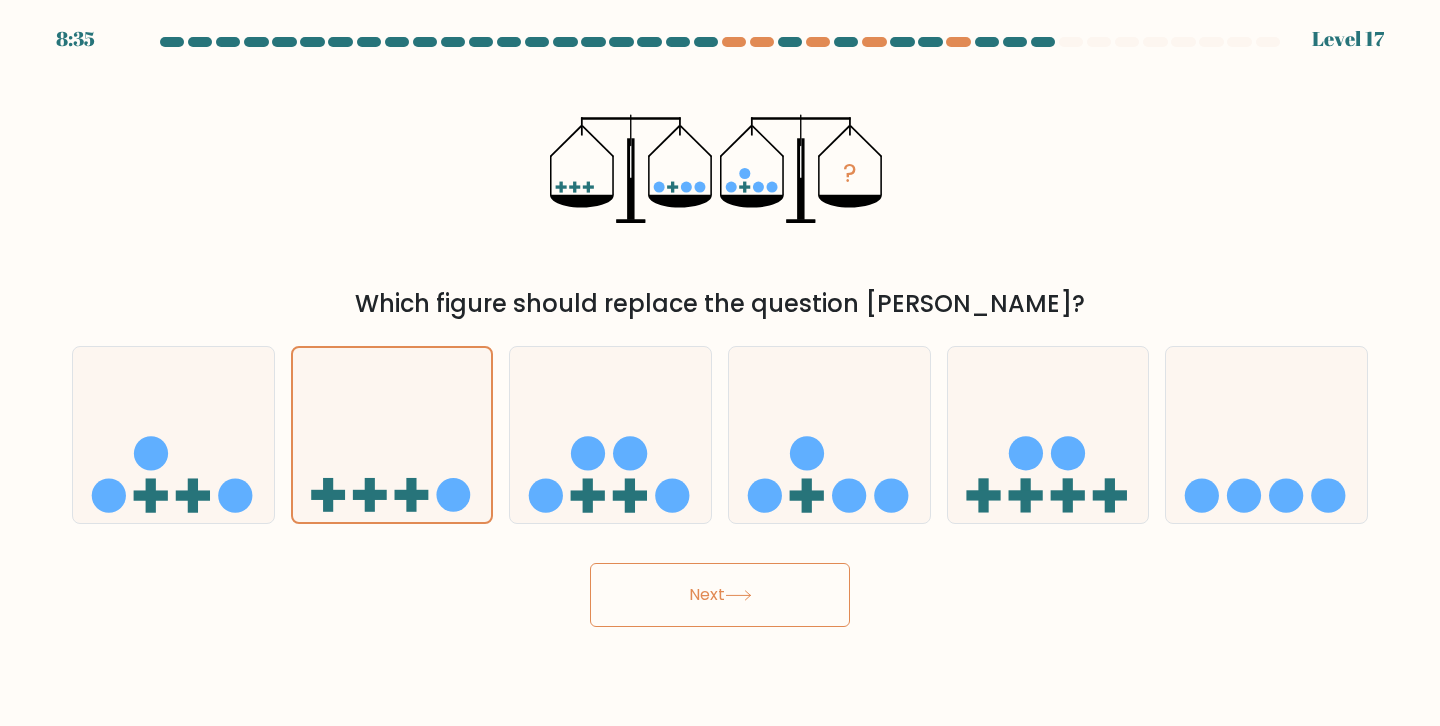 click on "Next" at bounding box center (720, 595) 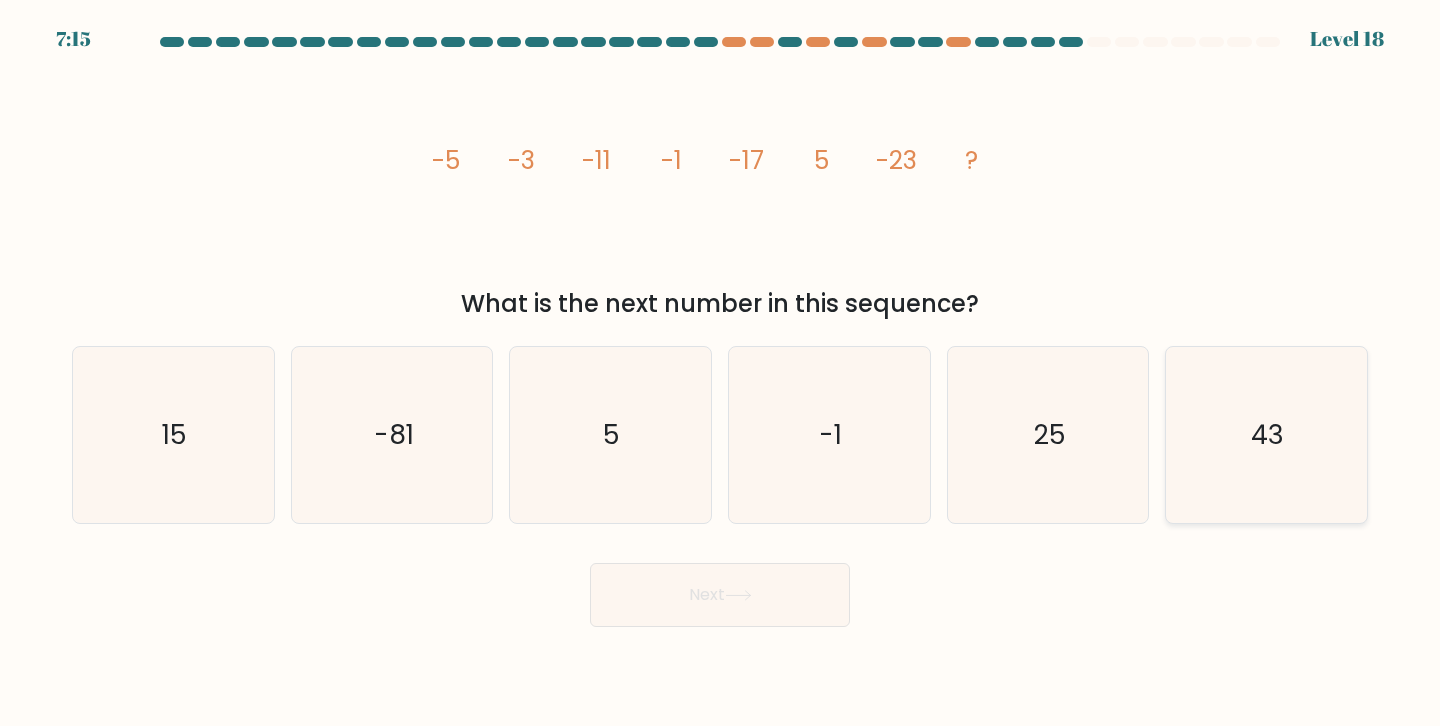 click on "43" 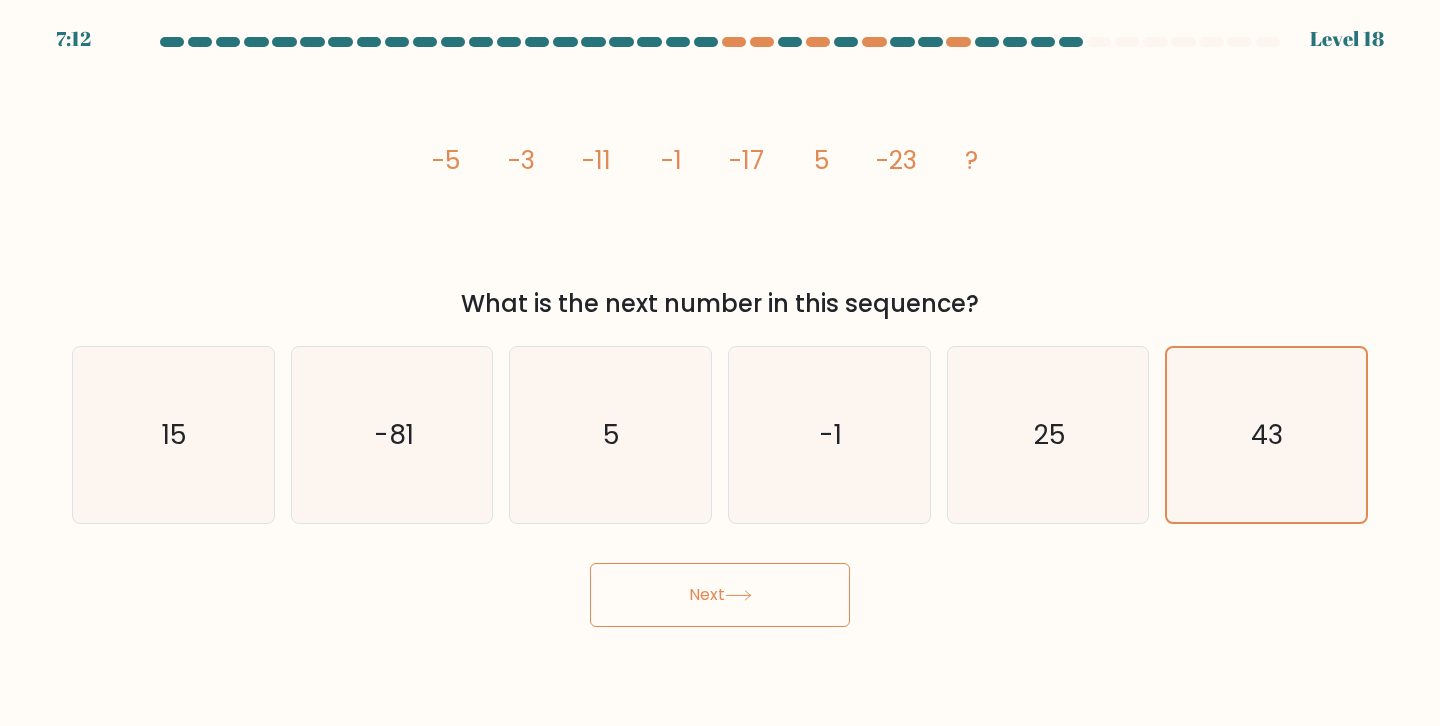 drag, startPoint x: 775, startPoint y: 624, endPoint x: 704, endPoint y: 269, distance: 362.0304 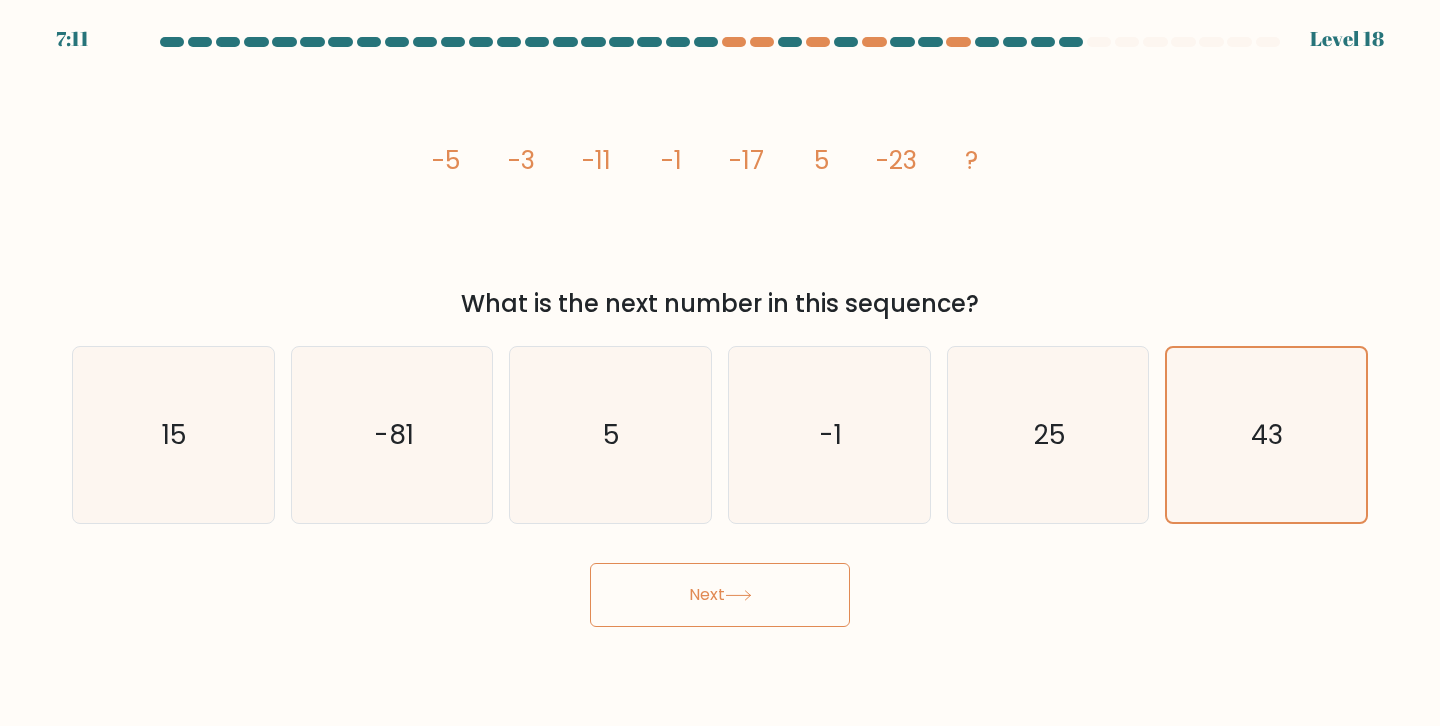 click on "Next" at bounding box center [720, 595] 